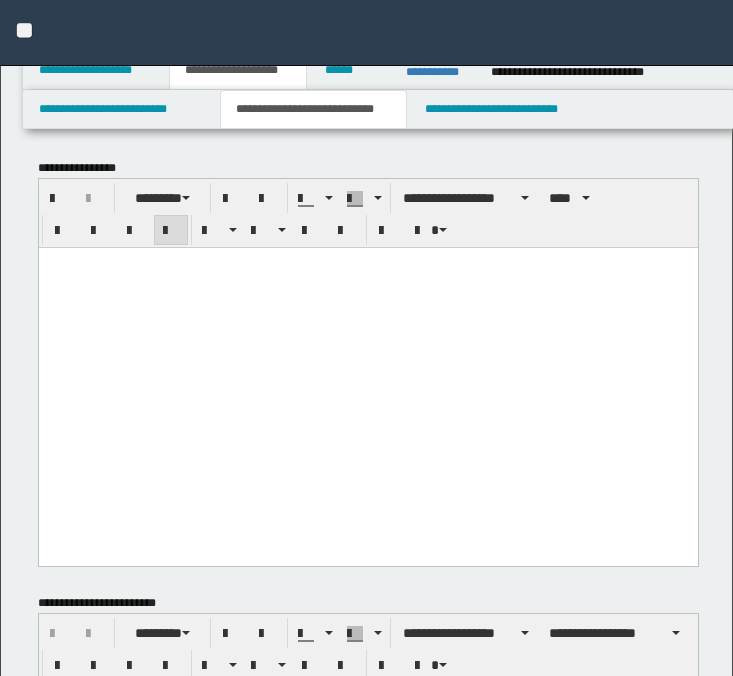 scroll, scrollTop: 1094, scrollLeft: 0, axis: vertical 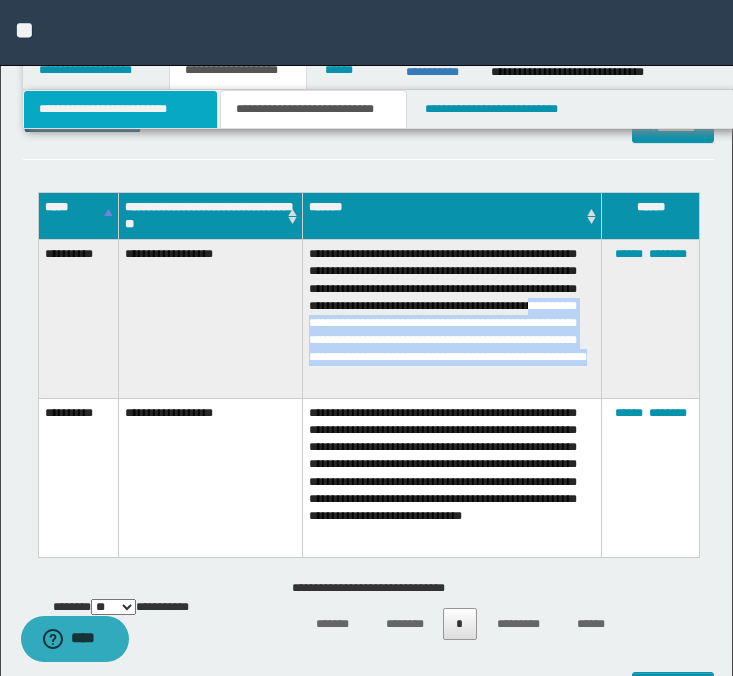 click on "**********" at bounding box center (120, 109) 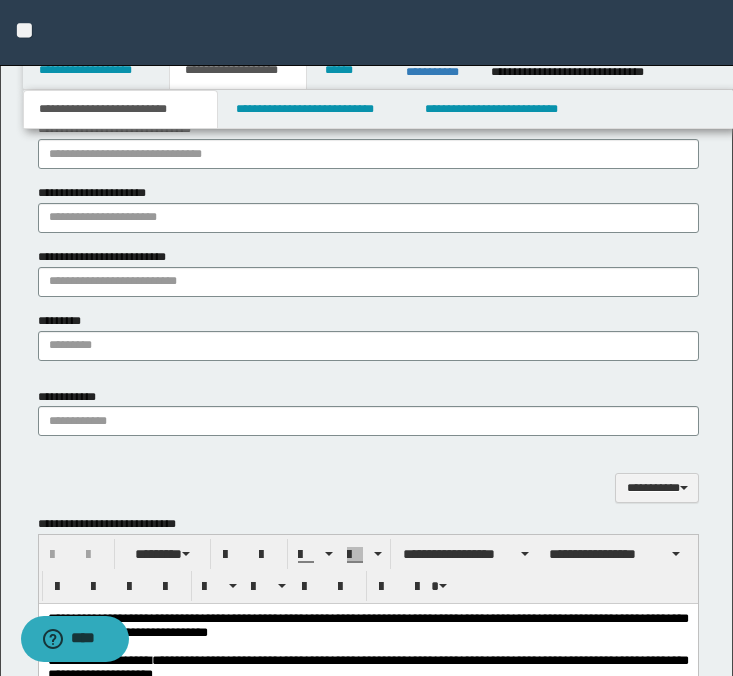 scroll, scrollTop: 1377, scrollLeft: 0, axis: vertical 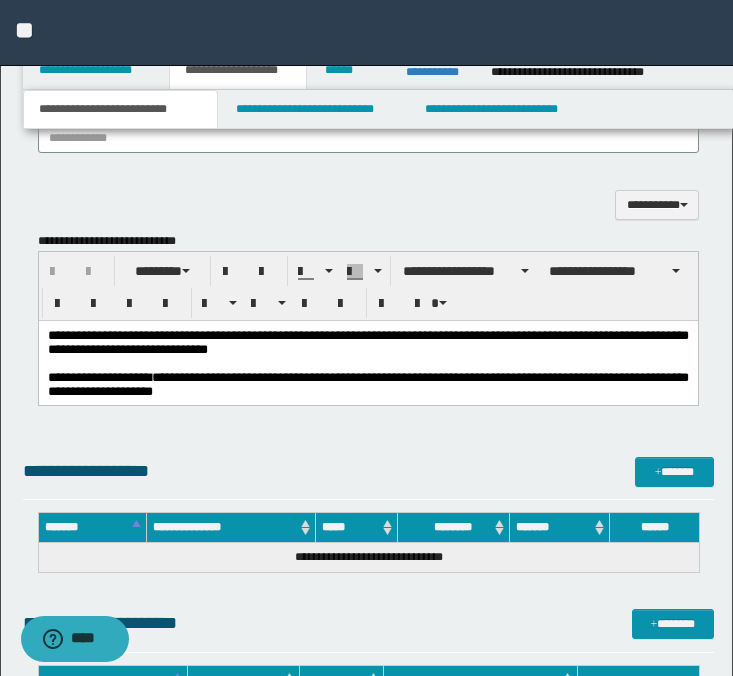 click on "**********" at bounding box center [367, 383] 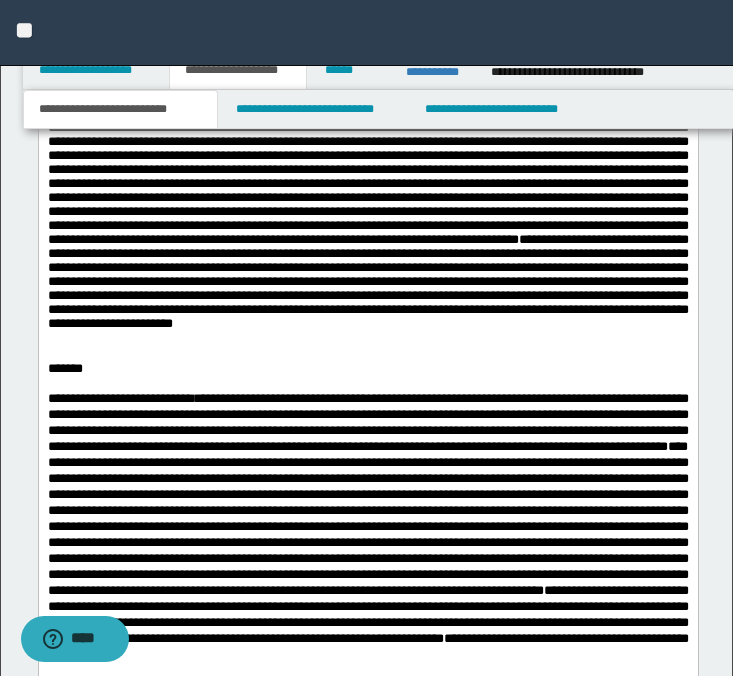 scroll, scrollTop: 1968, scrollLeft: 0, axis: vertical 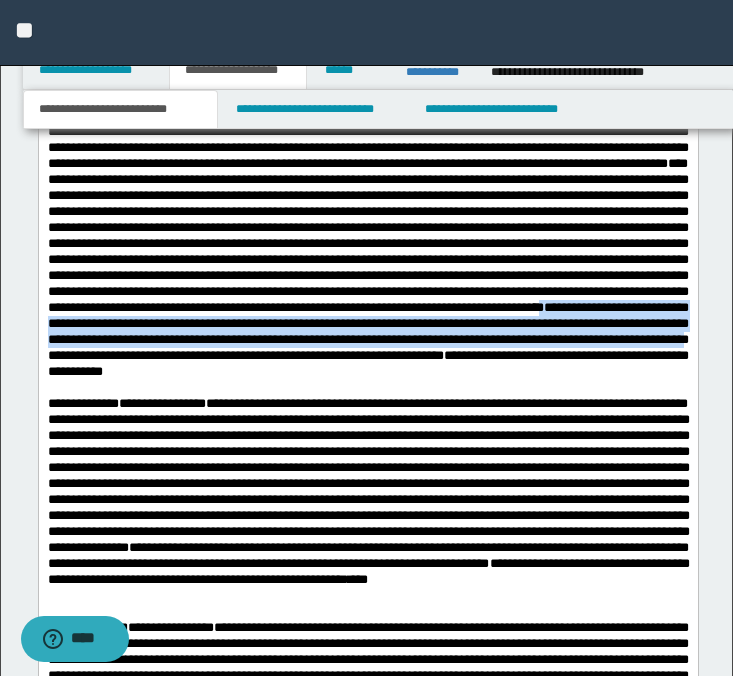 drag, startPoint x: 371, startPoint y: 372, endPoint x: 626, endPoint y: 400, distance: 256.53265 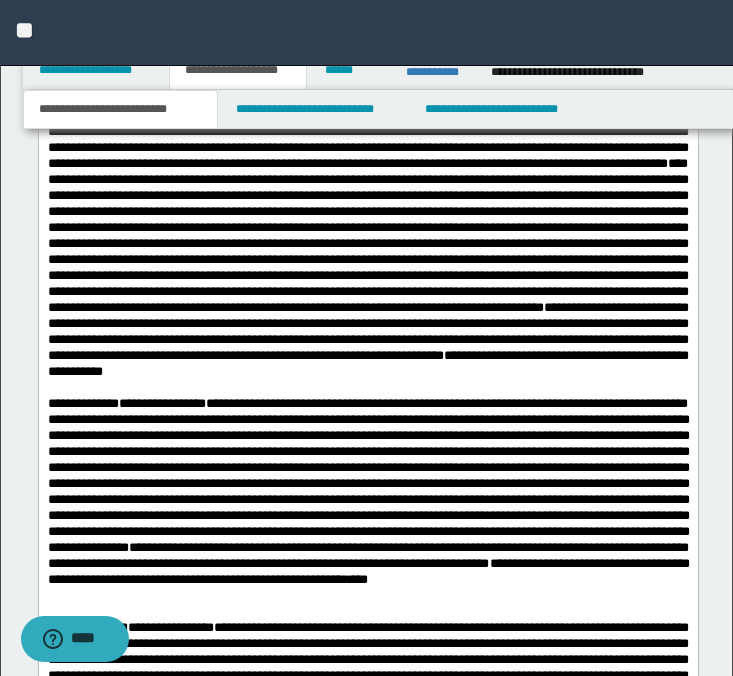 click on "**********" at bounding box center (367, 331) 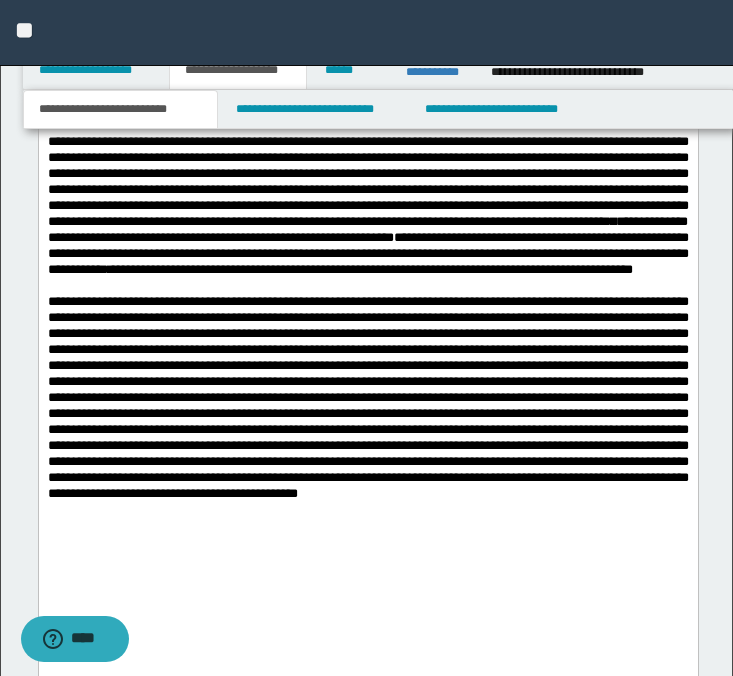 scroll, scrollTop: 2492, scrollLeft: 0, axis: vertical 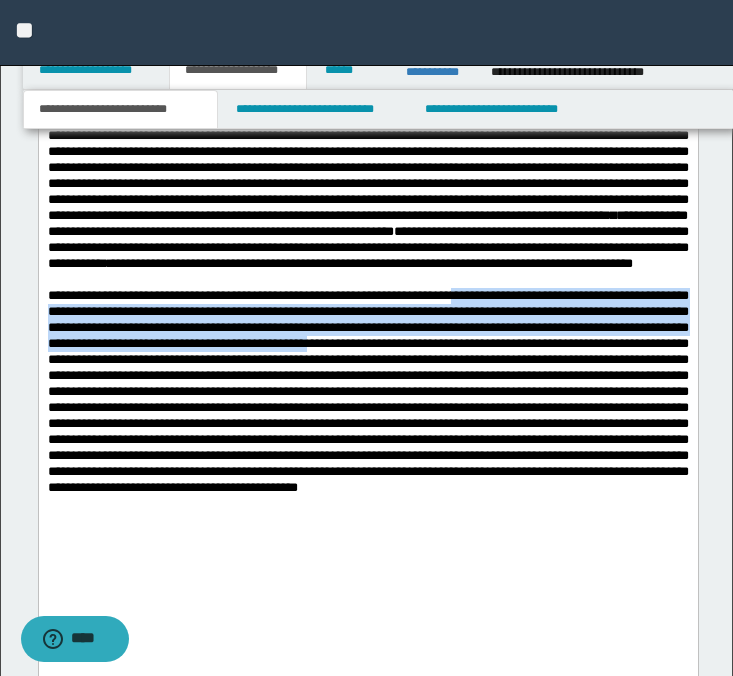 drag, startPoint x: 521, startPoint y: 392, endPoint x: 546, endPoint y: 433, distance: 48.02083 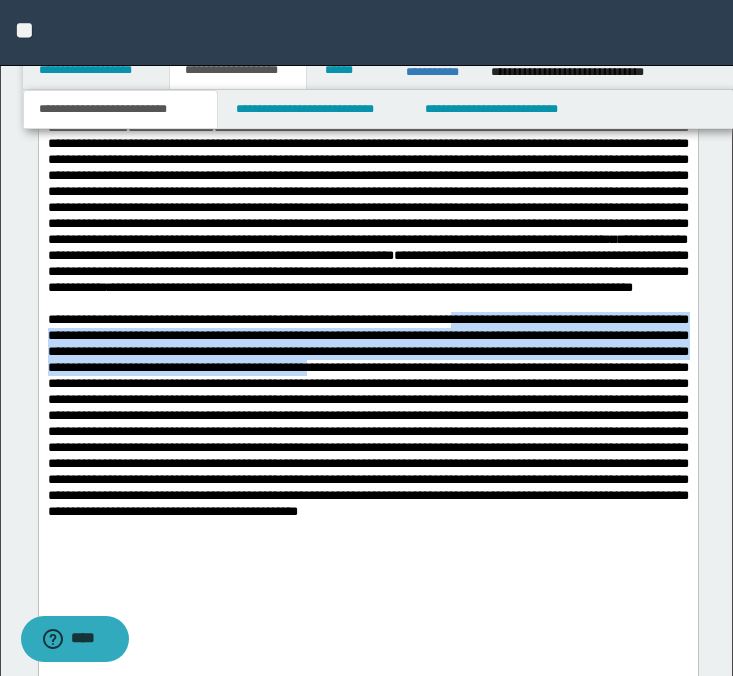 scroll, scrollTop: 2460, scrollLeft: 0, axis: vertical 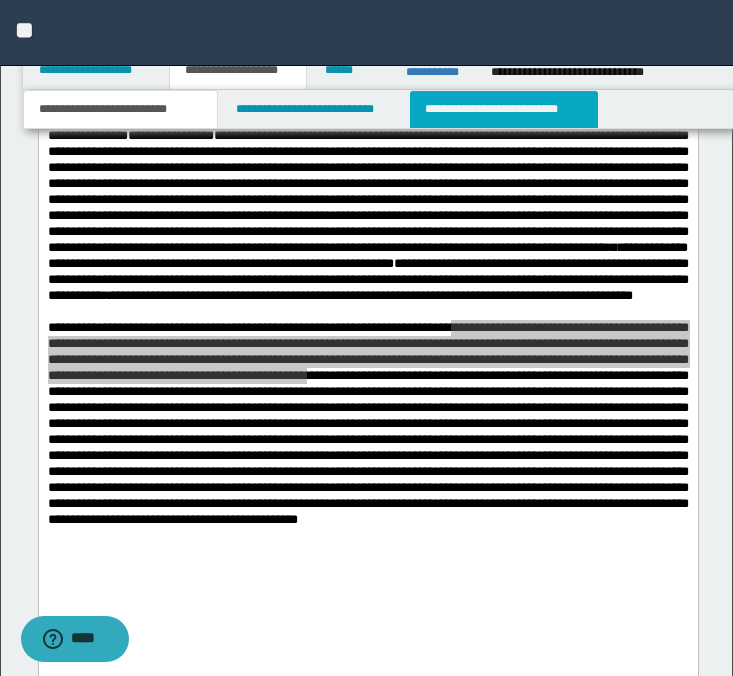 click on "**********" at bounding box center (504, 109) 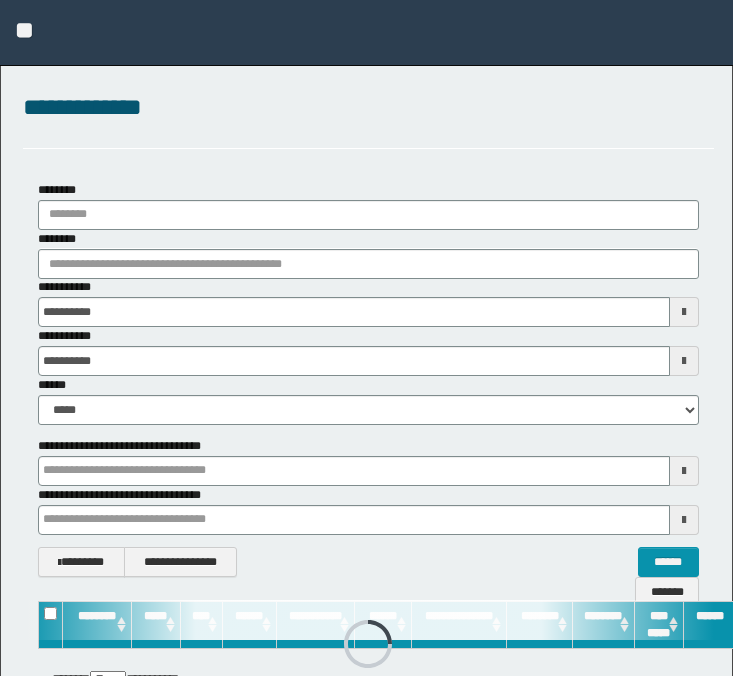 scroll, scrollTop: 0, scrollLeft: 0, axis: both 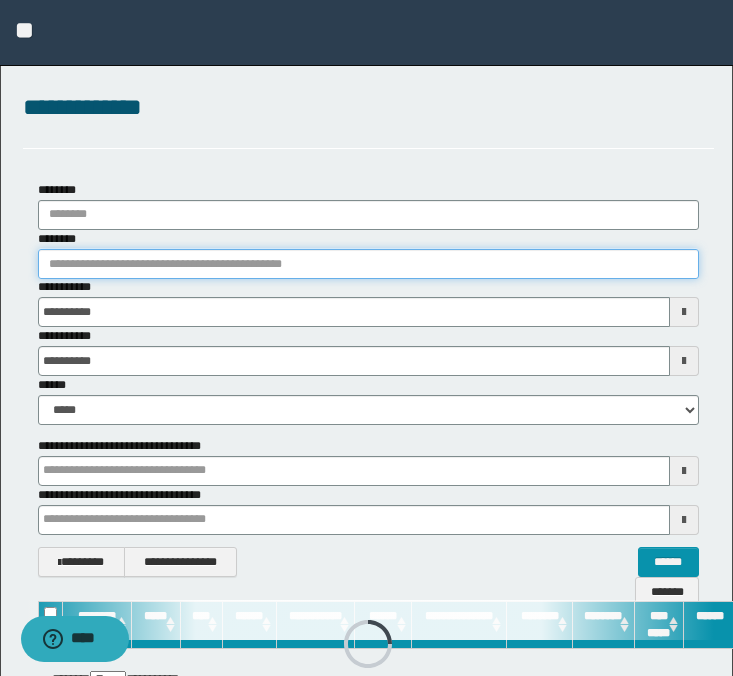 click on "********" at bounding box center (368, 264) 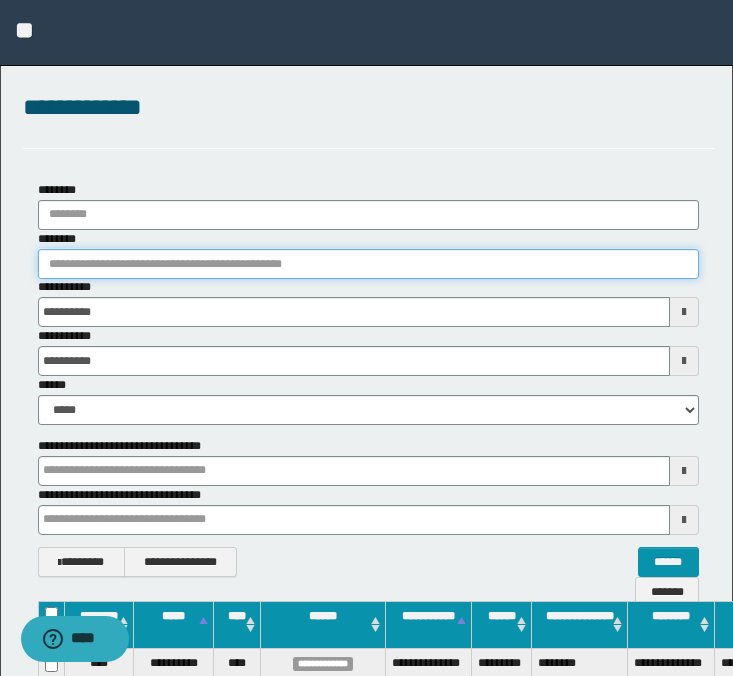 paste on "********" 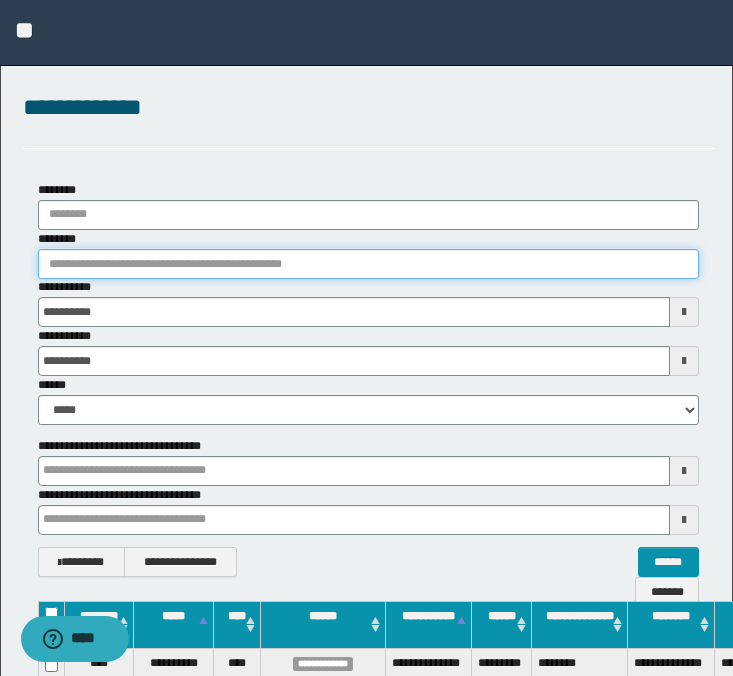 type on "********" 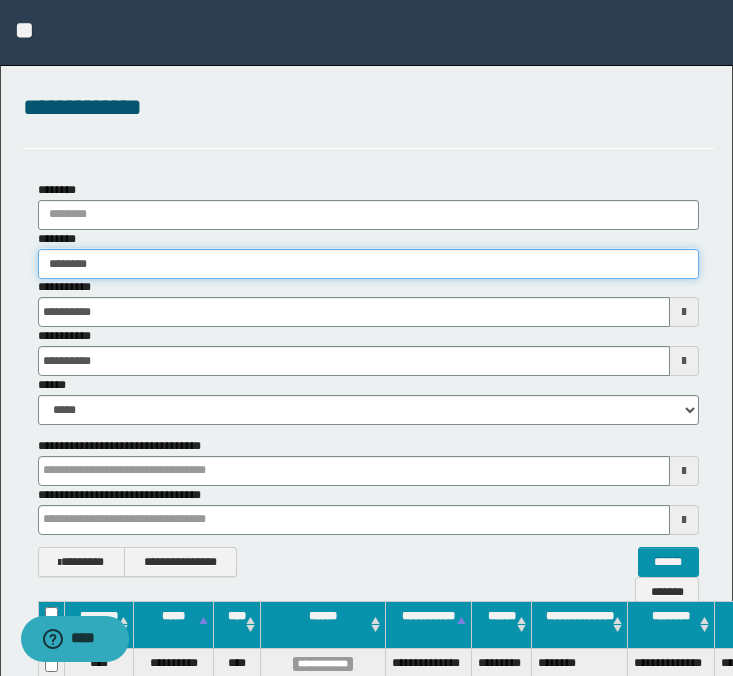 type on "********" 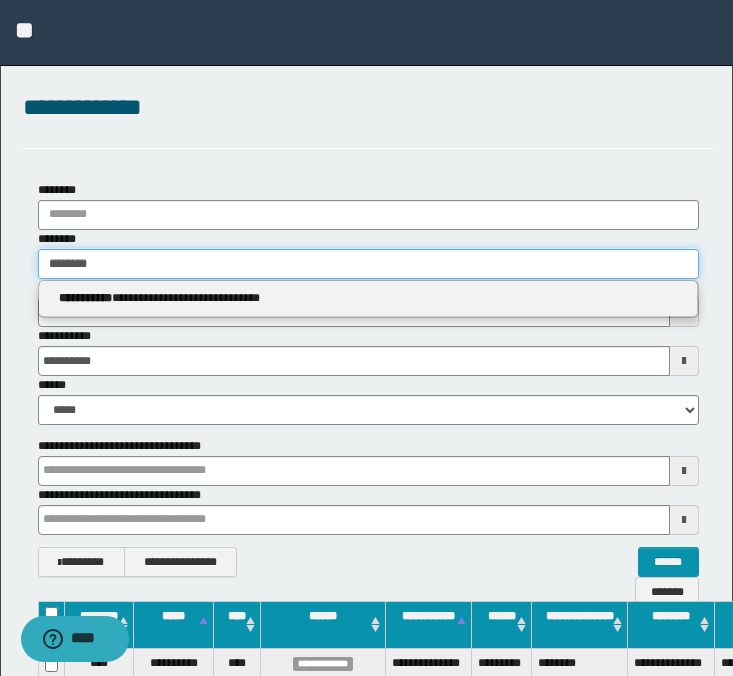 type on "********" 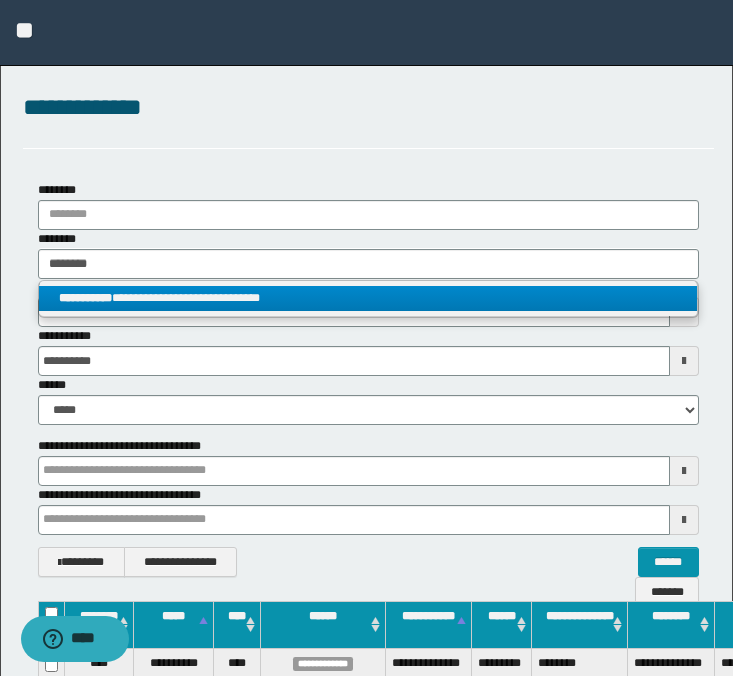 click on "**********" at bounding box center [368, 298] 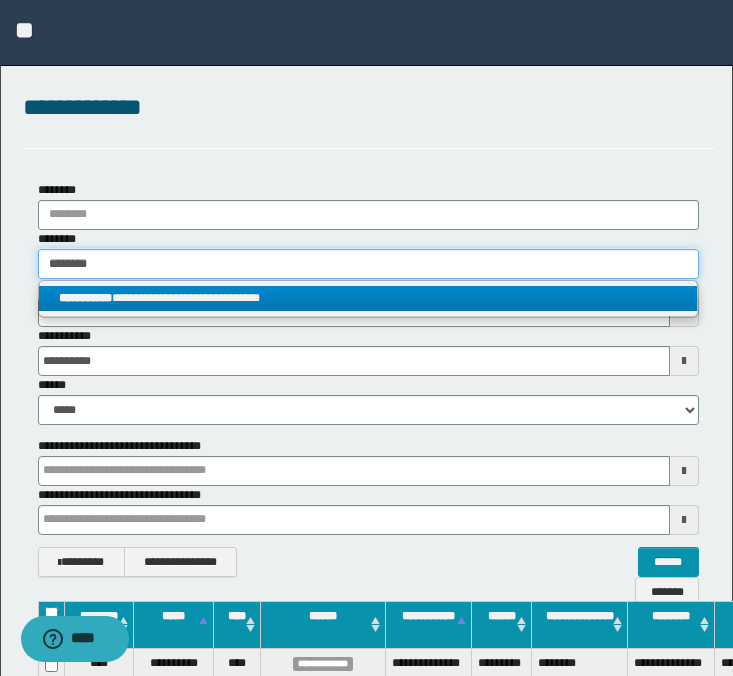 type 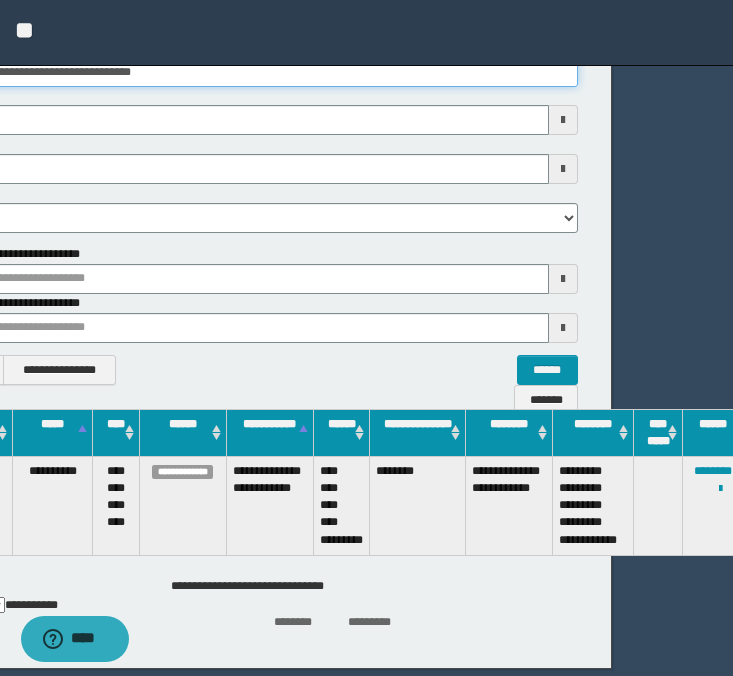 scroll, scrollTop: 192, scrollLeft: 130, axis: both 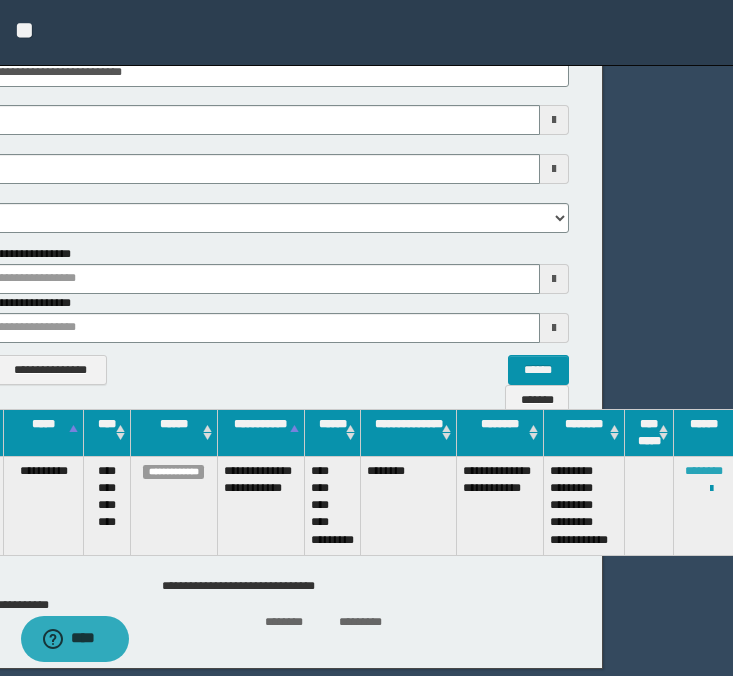 click on "********" at bounding box center [704, 471] 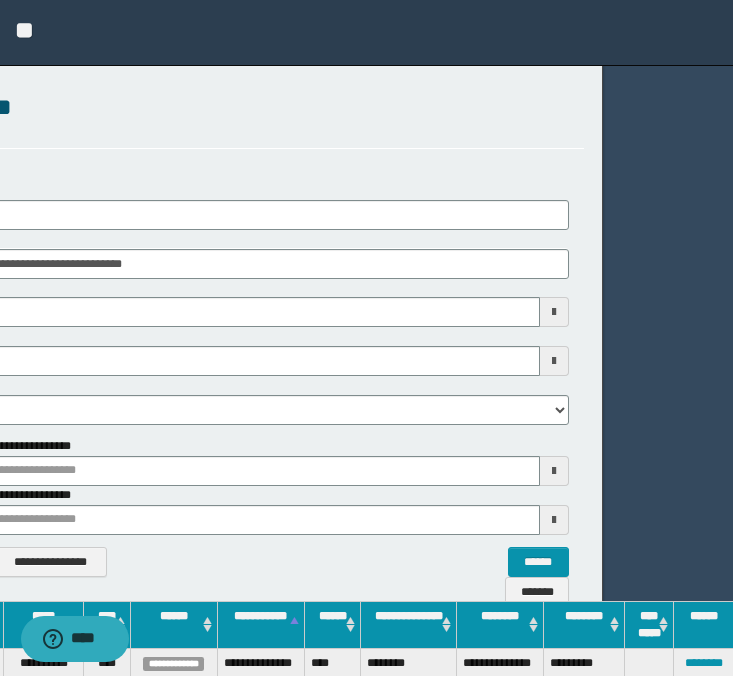 scroll, scrollTop: 0, scrollLeft: 0, axis: both 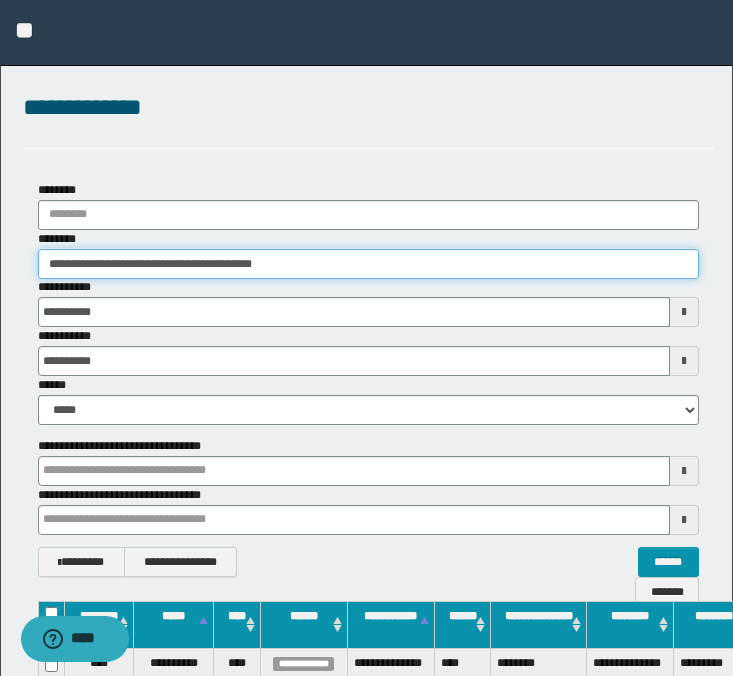 drag, startPoint x: 394, startPoint y: 265, endPoint x: -3, endPoint y: 260, distance: 397.0315 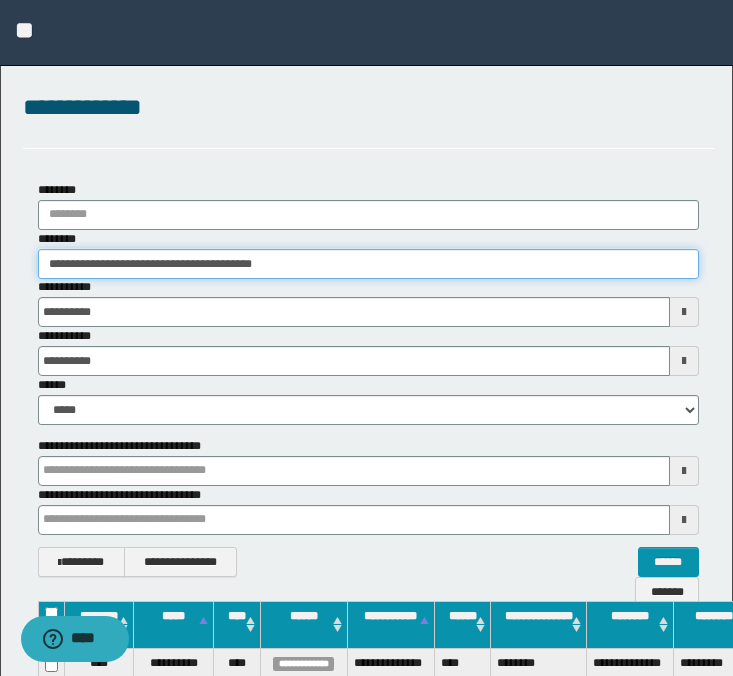 click on "**********" at bounding box center (366, 338) 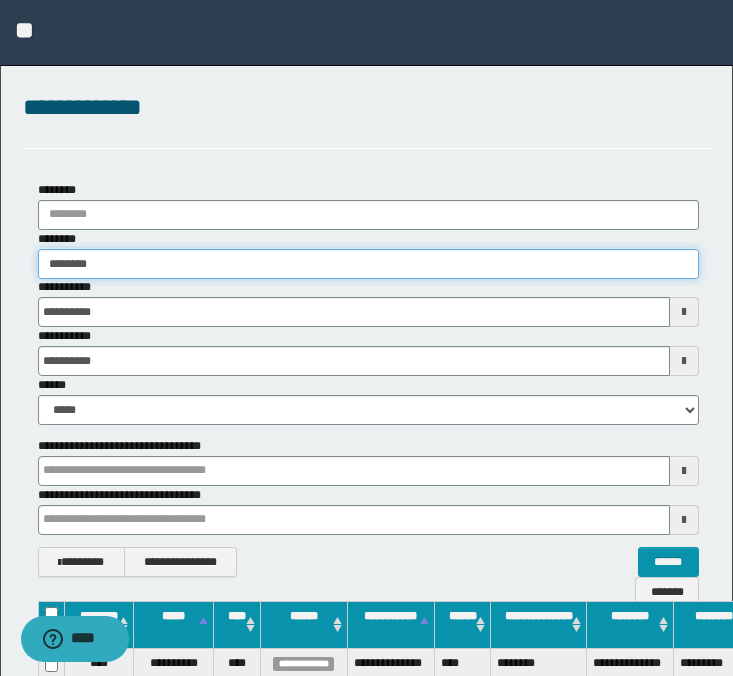 type on "********" 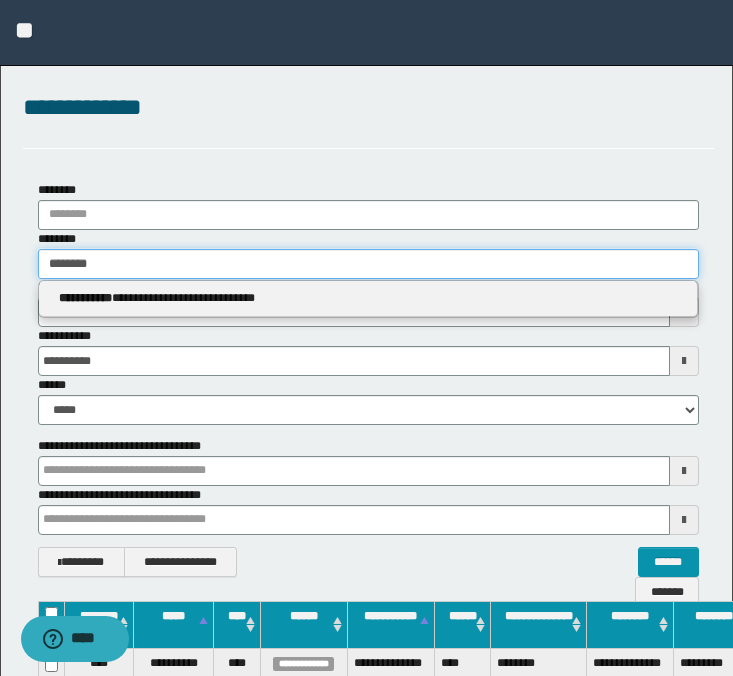 type on "********" 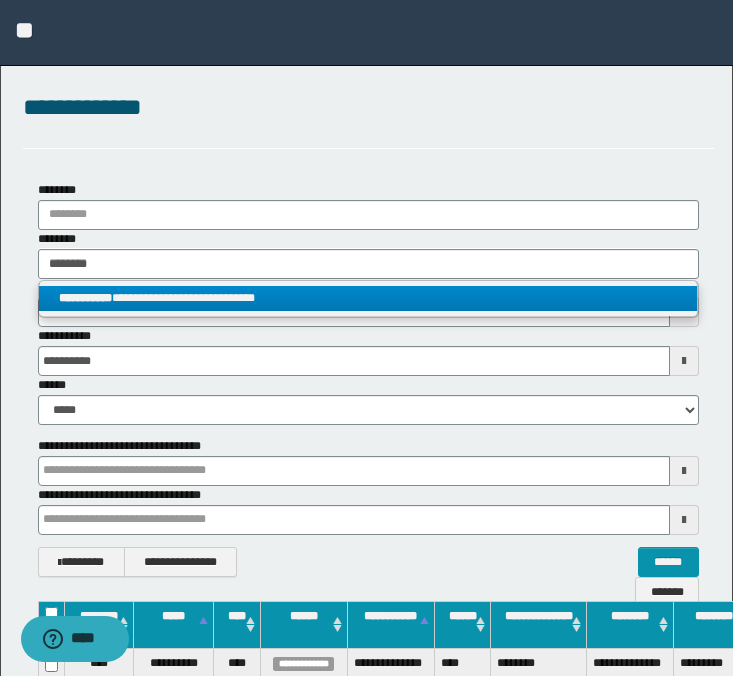 click on "**********" at bounding box center (368, 298) 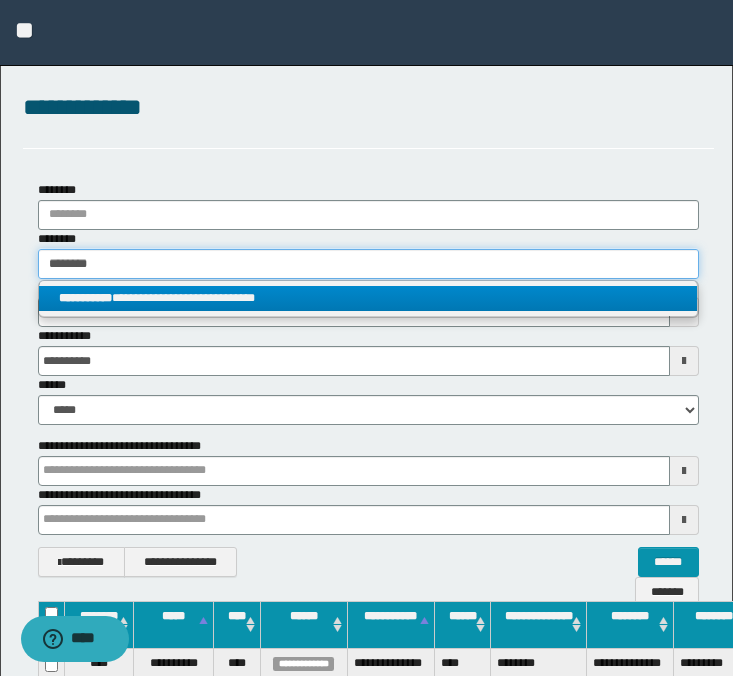 type 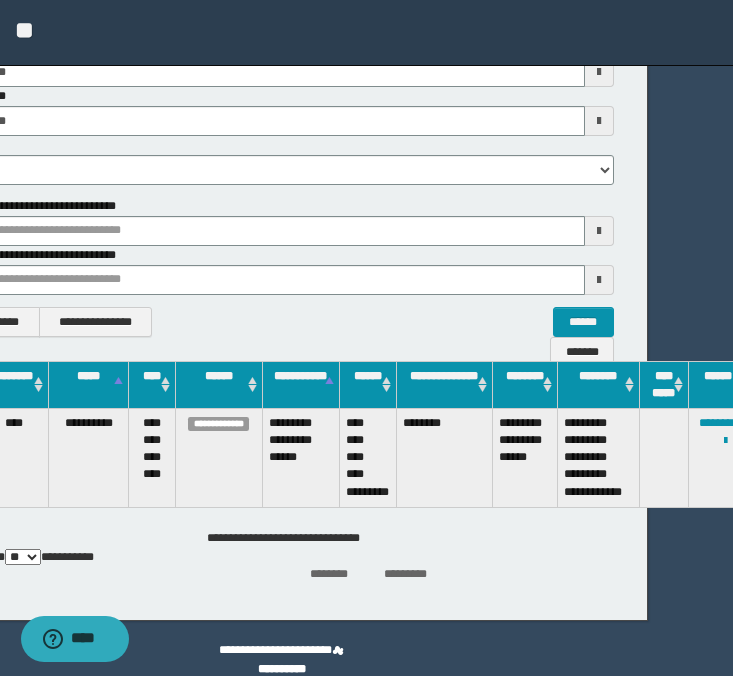 scroll, scrollTop: 240, scrollLeft: 100, axis: both 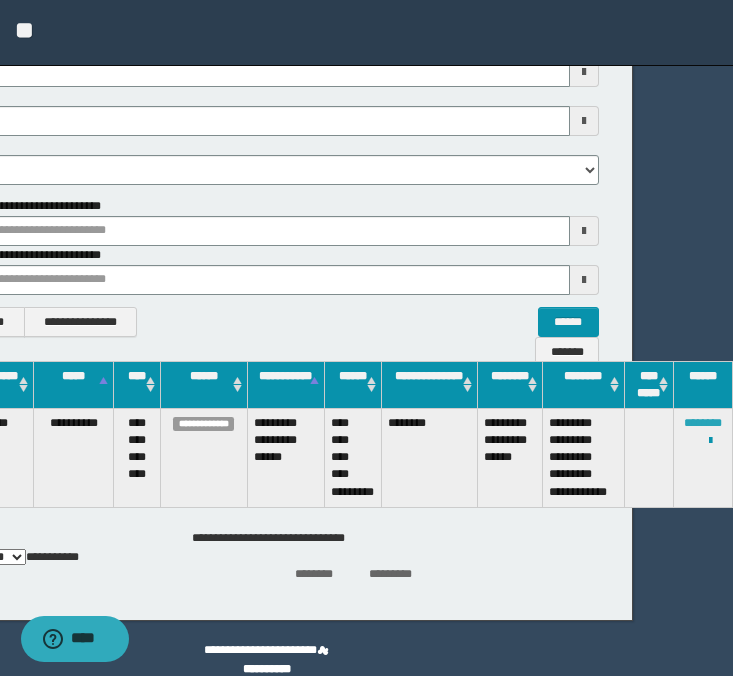 click on "********" at bounding box center [703, 423] 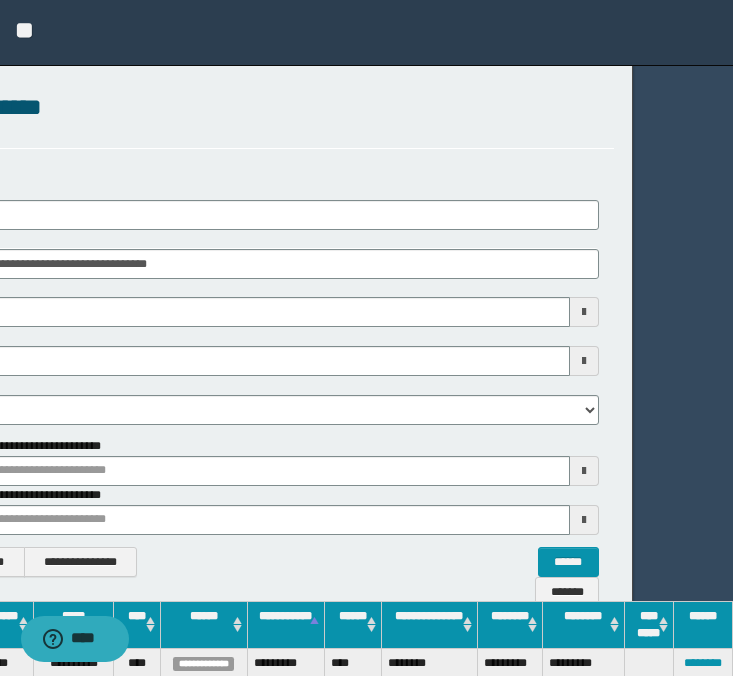 scroll, scrollTop: 0, scrollLeft: 0, axis: both 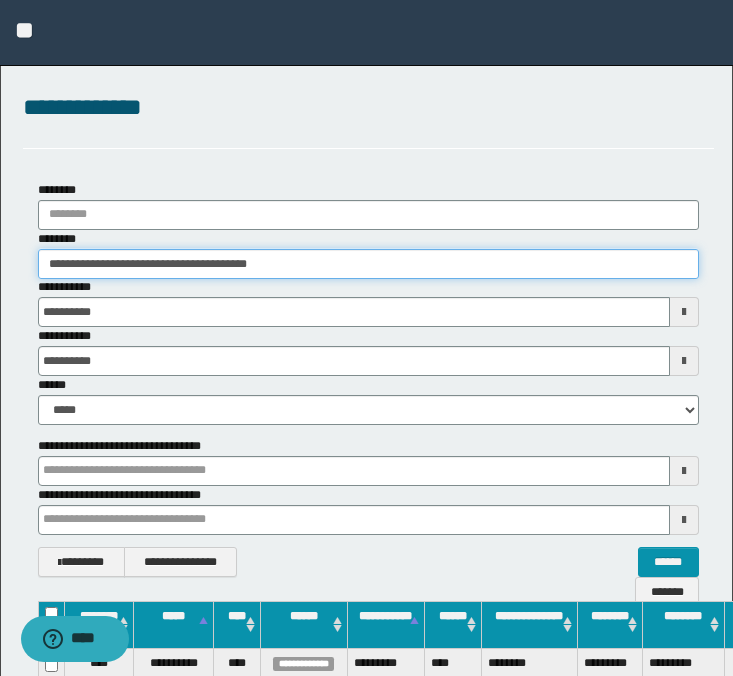 drag, startPoint x: 339, startPoint y: 270, endPoint x: 13, endPoint y: 270, distance: 326 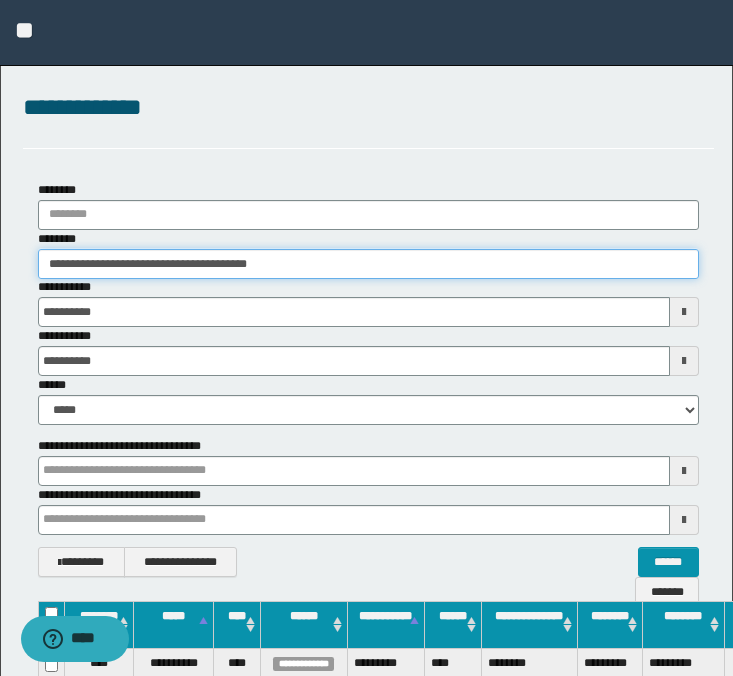 click on "**********" at bounding box center [368, 379] 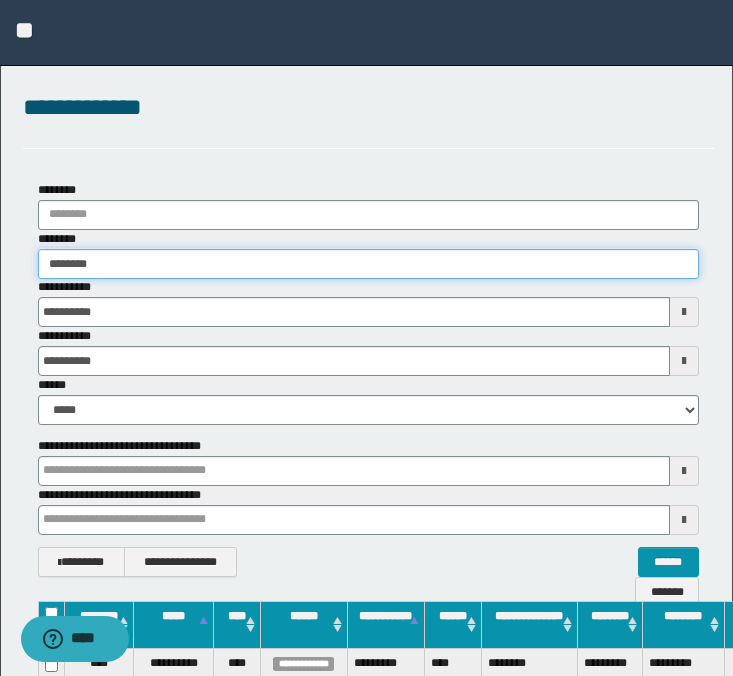 type on "********" 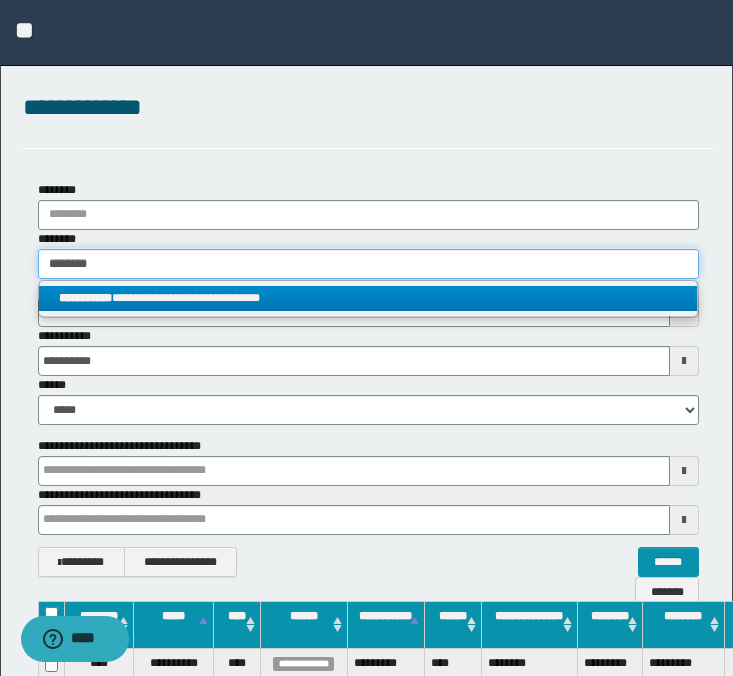 type on "********" 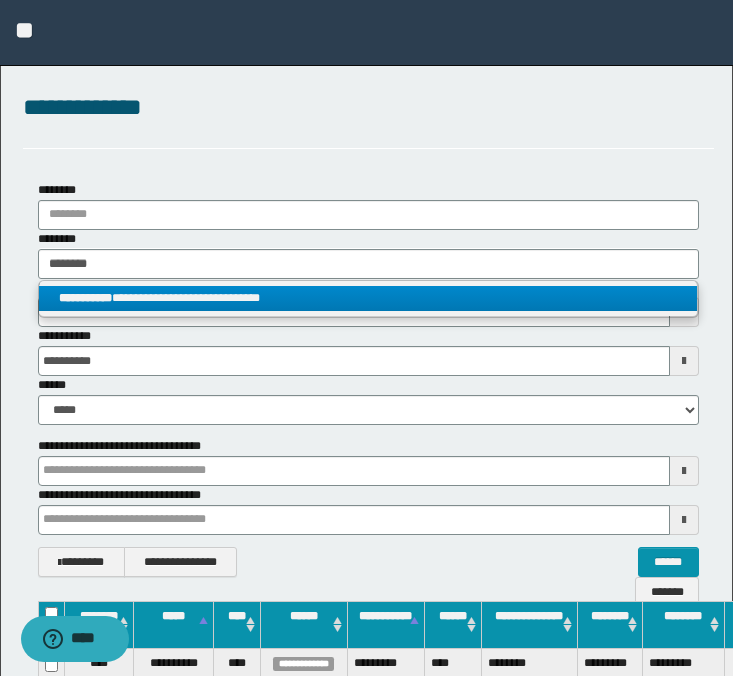 click on "**********" at bounding box center (368, 298) 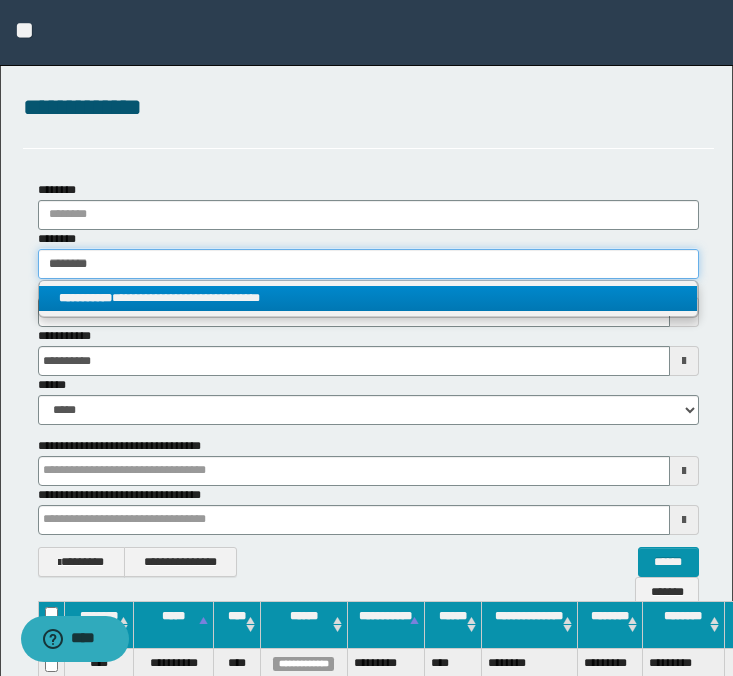 type 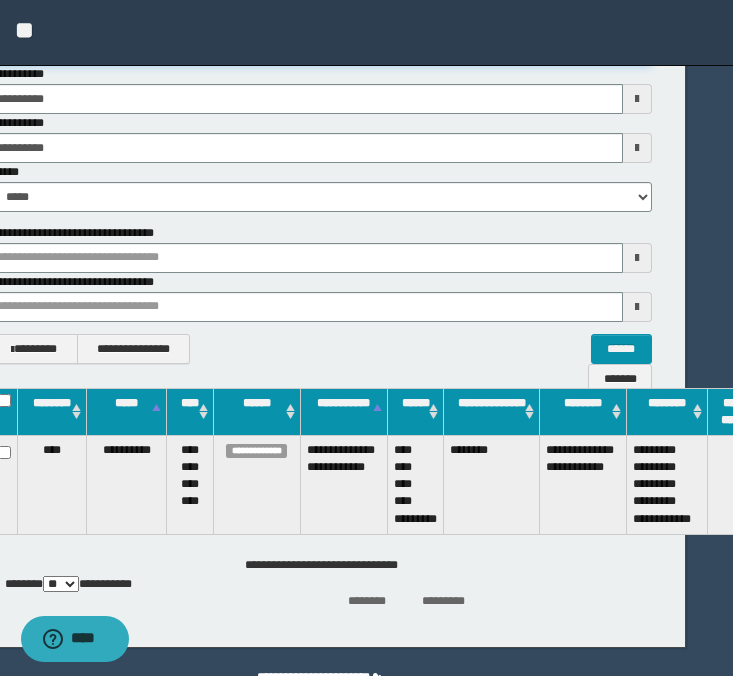 scroll, scrollTop: 213, scrollLeft: 130, axis: both 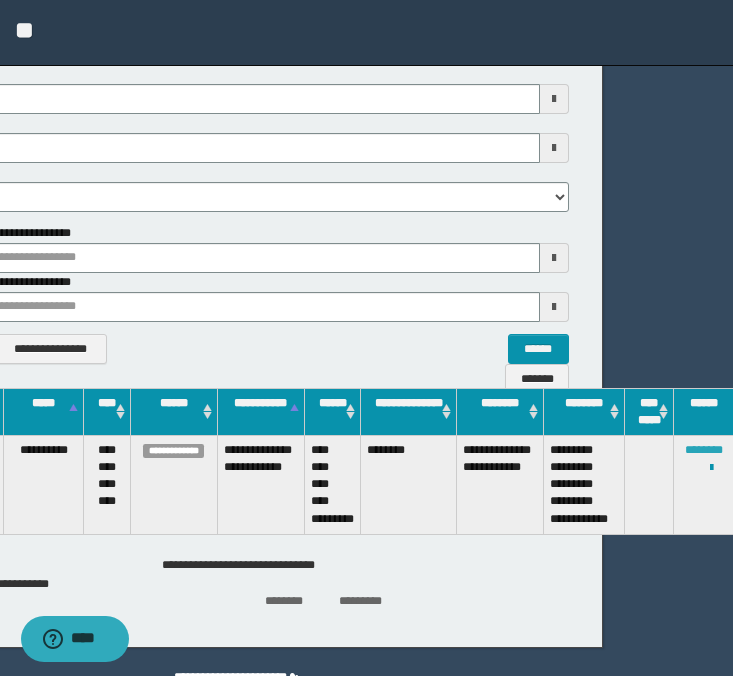 click on "********" at bounding box center (704, 450) 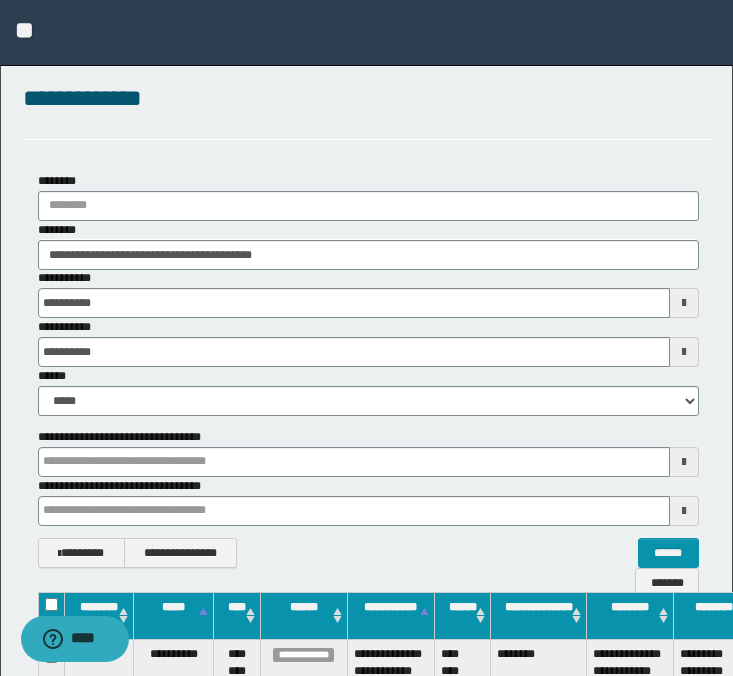 scroll, scrollTop: 0, scrollLeft: 0, axis: both 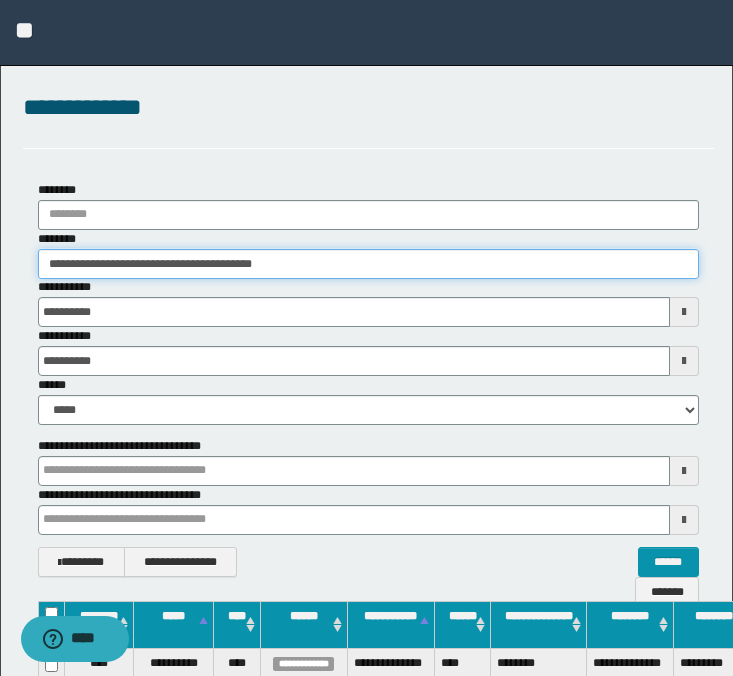 drag, startPoint x: 374, startPoint y: 268, endPoint x: -3, endPoint y: 254, distance: 377.25986 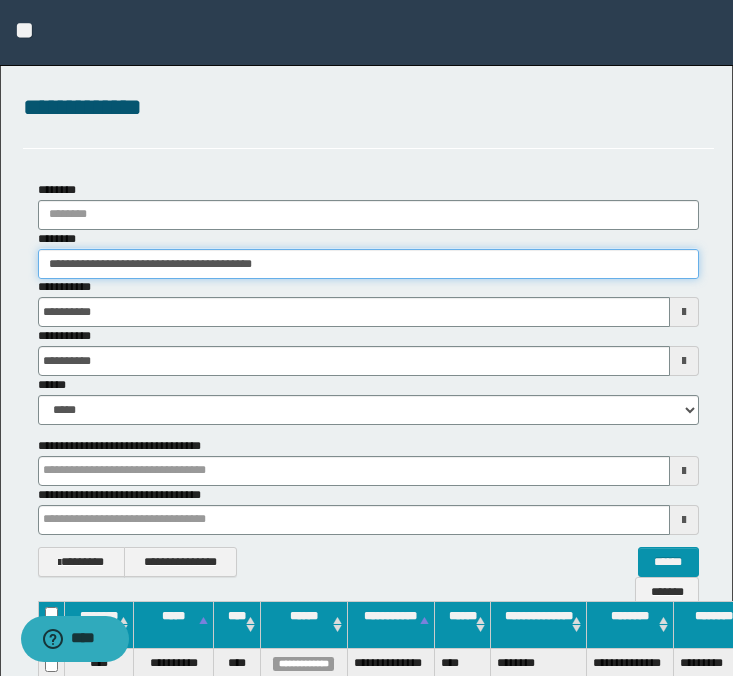 click on "**********" at bounding box center [366, 338] 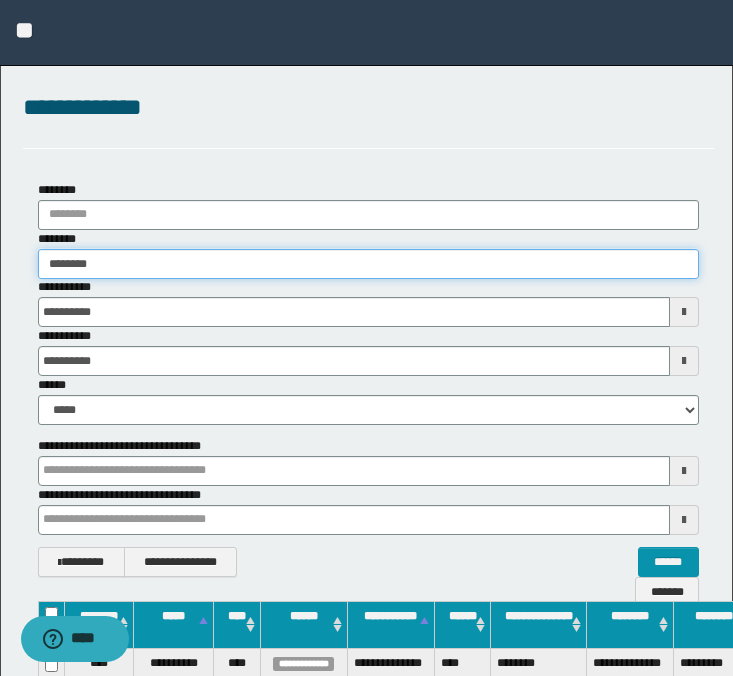 type on "********" 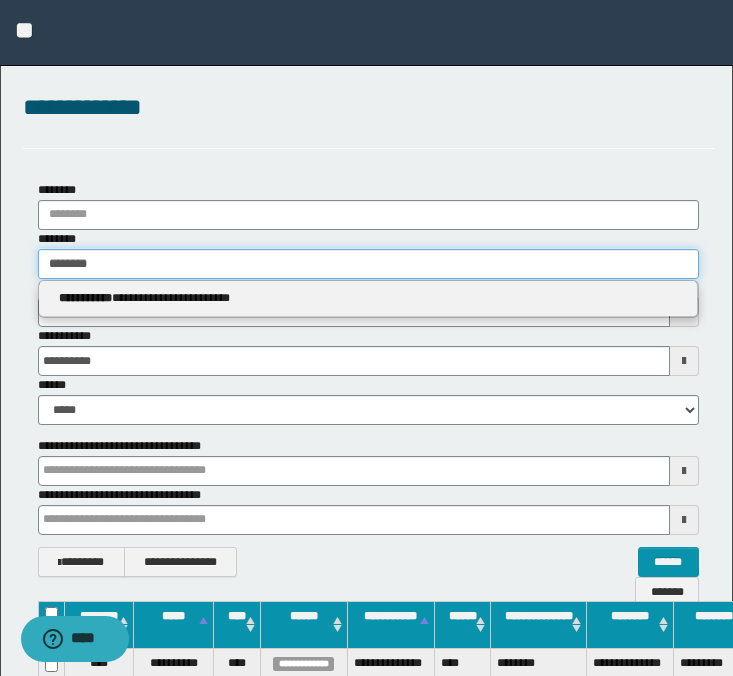 type on "********" 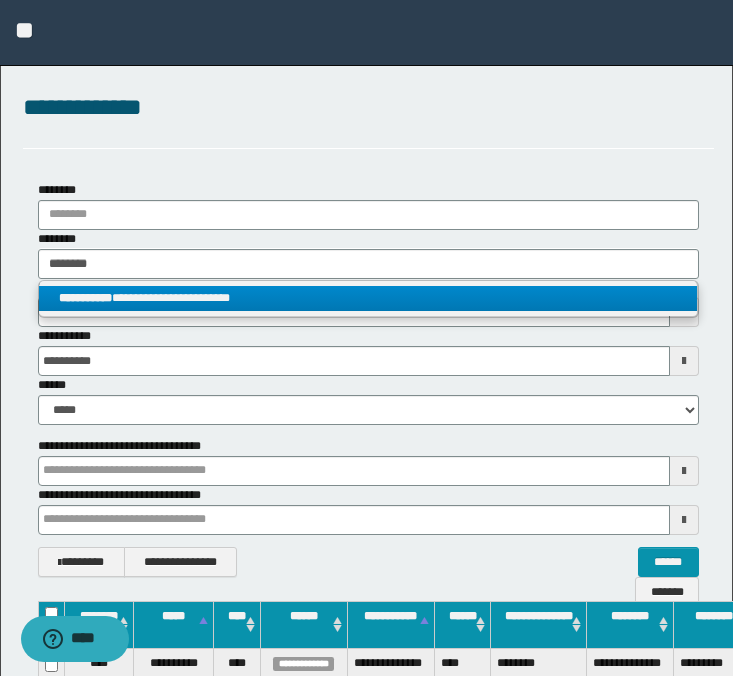 click on "**********" at bounding box center (368, 298) 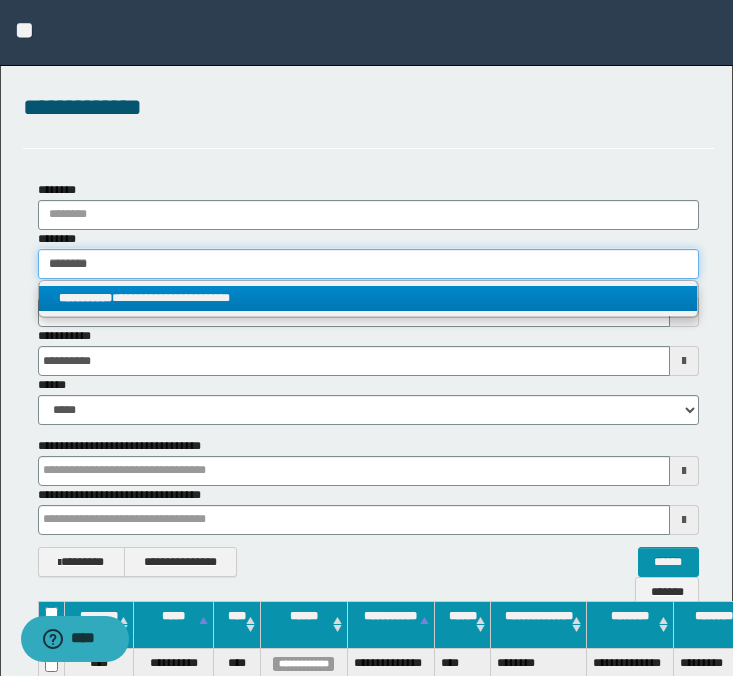 type 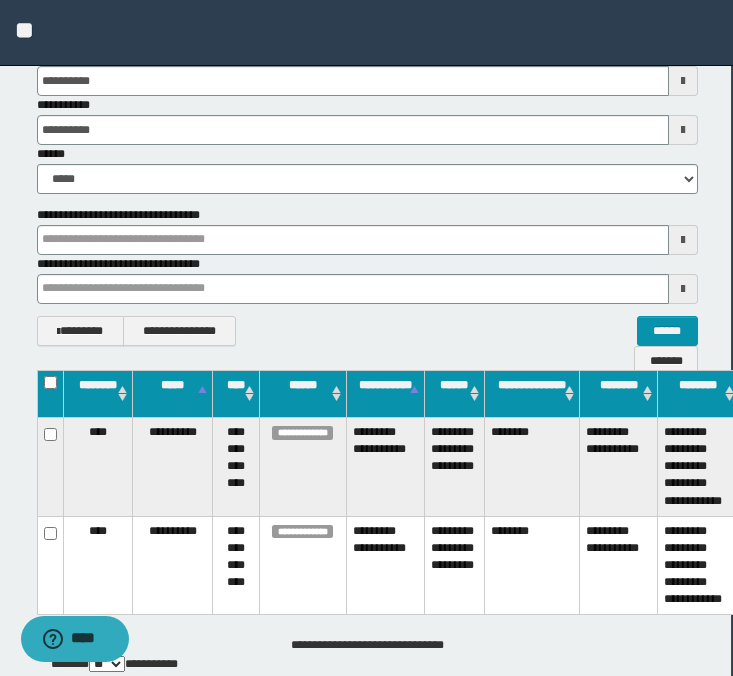 scroll, scrollTop: 231, scrollLeft: 116, axis: both 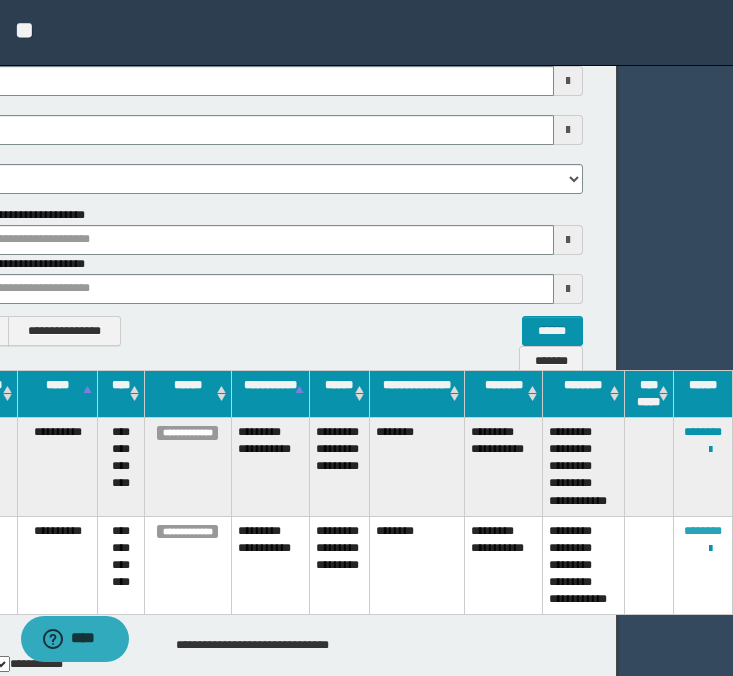 click on "********" at bounding box center (703, 531) 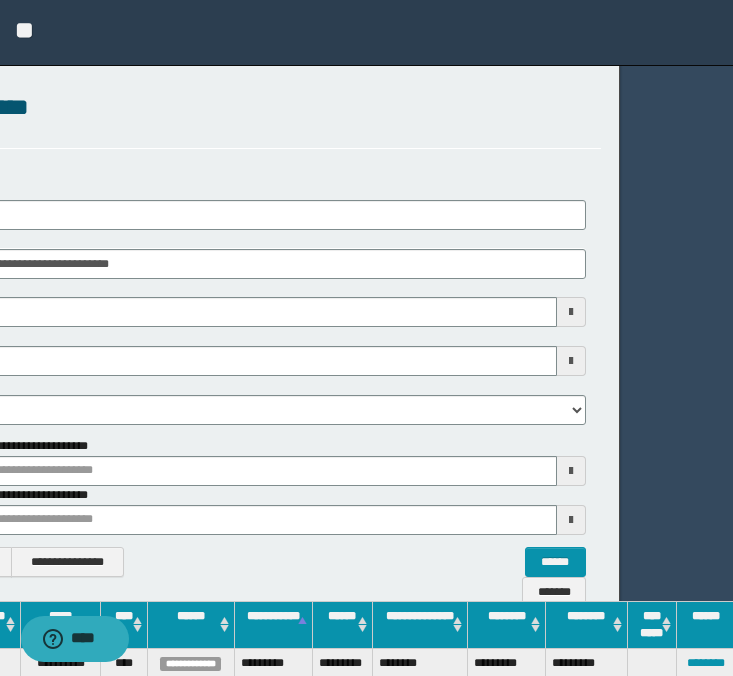 scroll, scrollTop: 0, scrollLeft: 0, axis: both 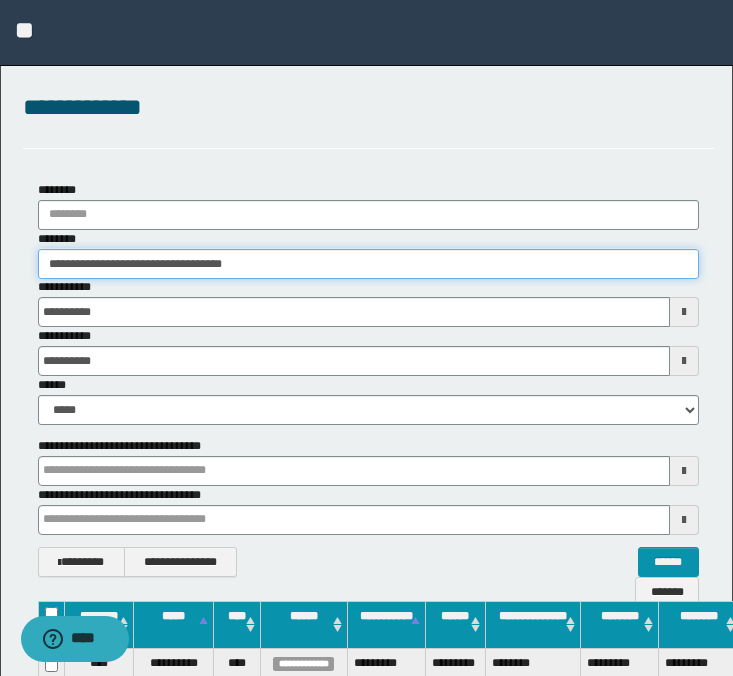 drag, startPoint x: 321, startPoint y: 268, endPoint x: 39, endPoint y: 266, distance: 282.00708 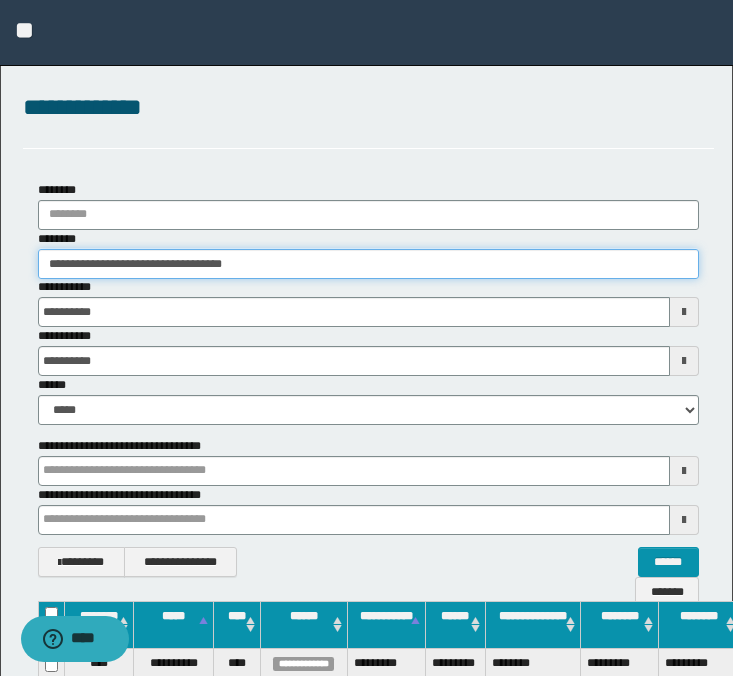 click on "**********" at bounding box center (368, 264) 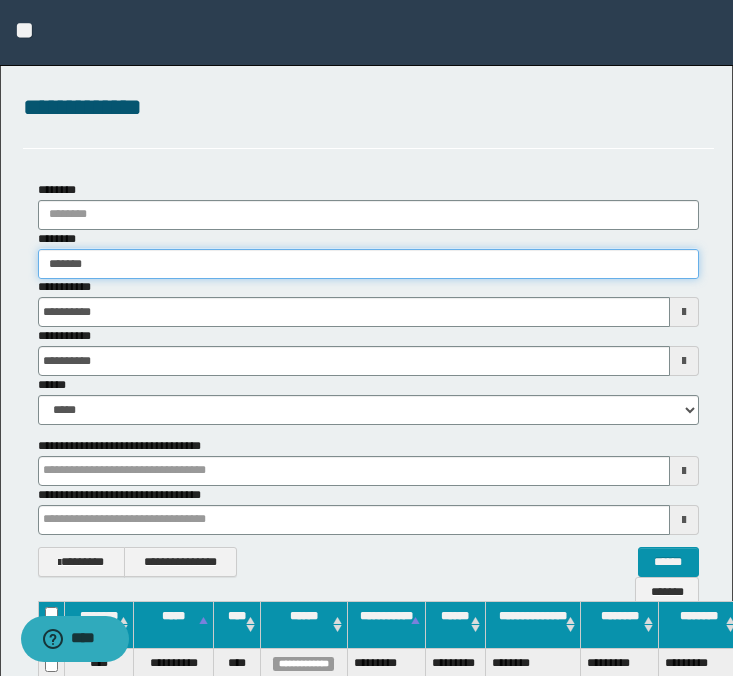 type on "*******" 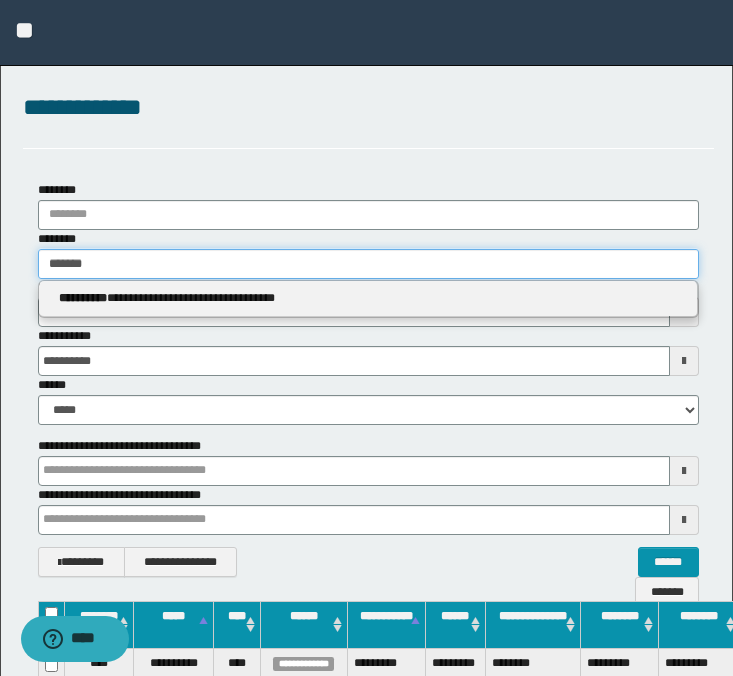 type on "*******" 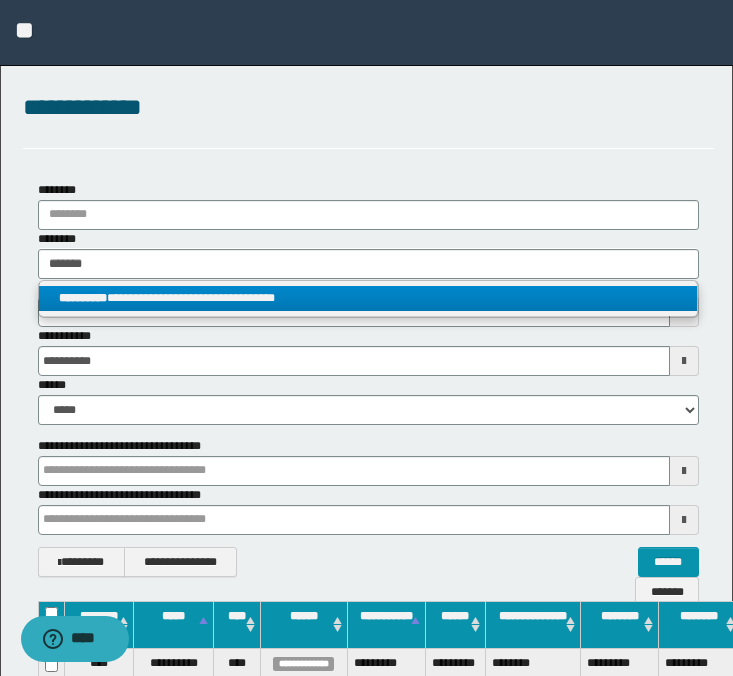 click on "**********" at bounding box center (368, 298) 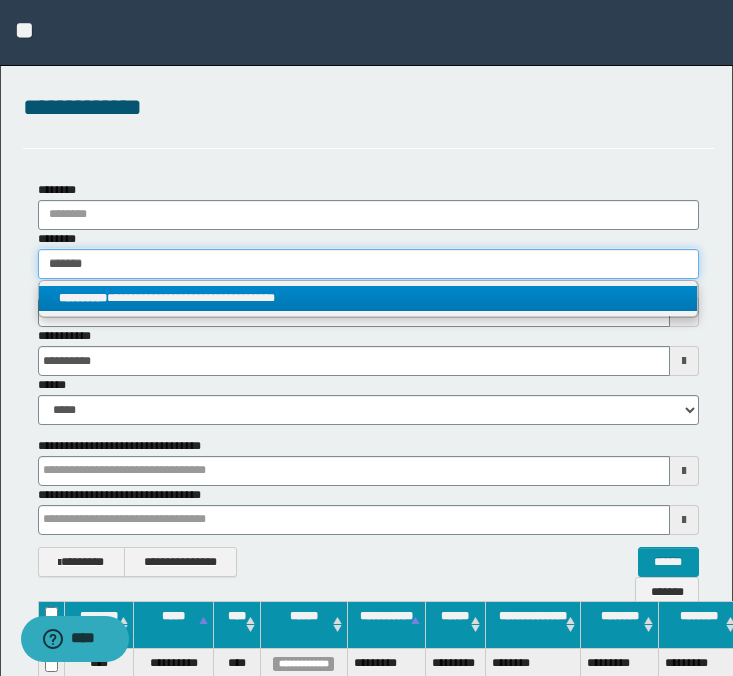 type 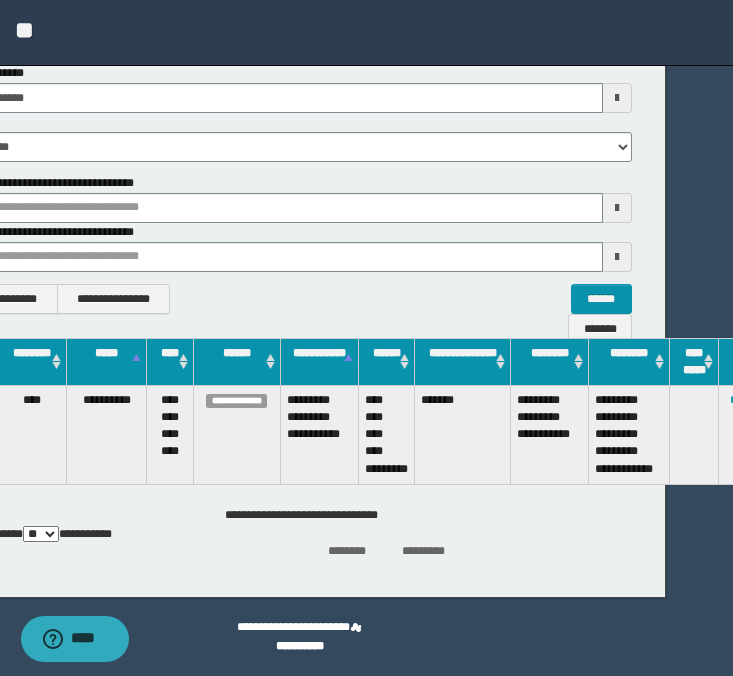 scroll, scrollTop: 263, scrollLeft: 113, axis: both 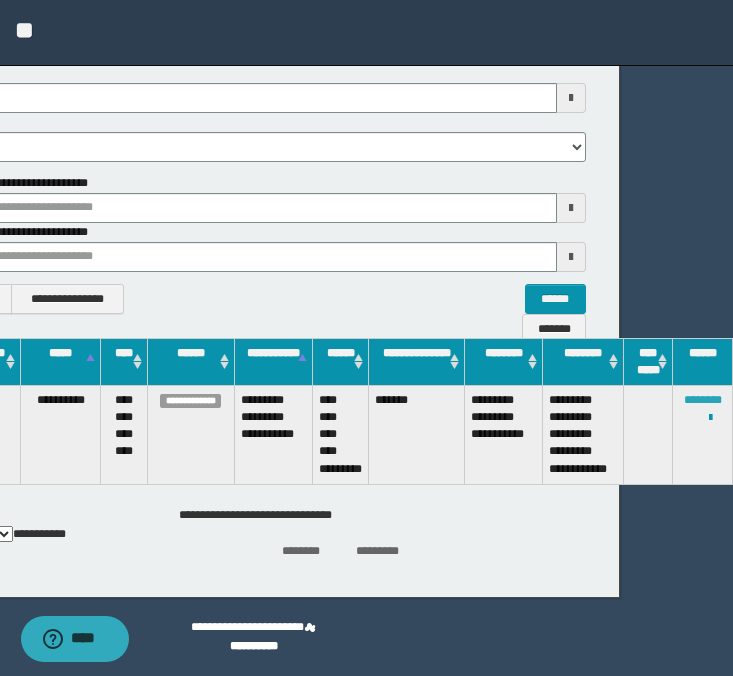 click on "********" at bounding box center (703, 400) 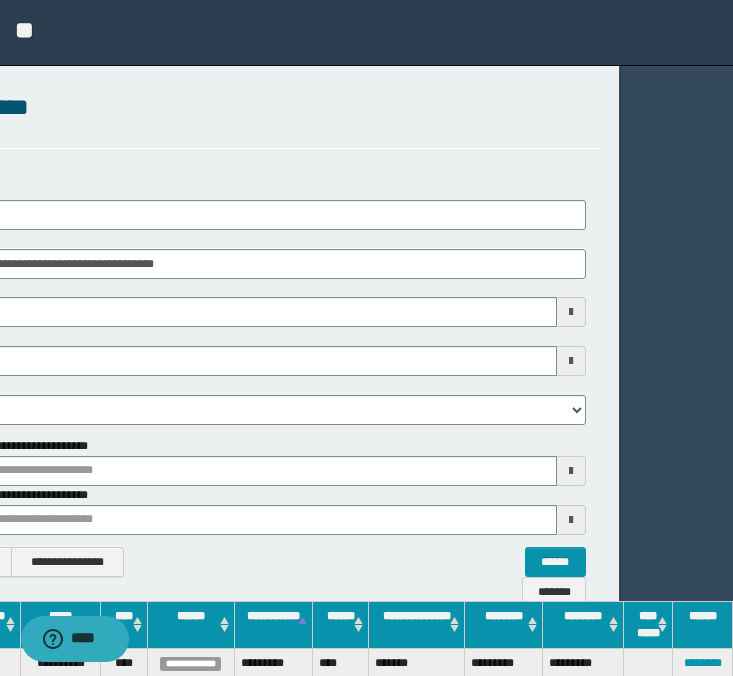 scroll, scrollTop: 0, scrollLeft: 0, axis: both 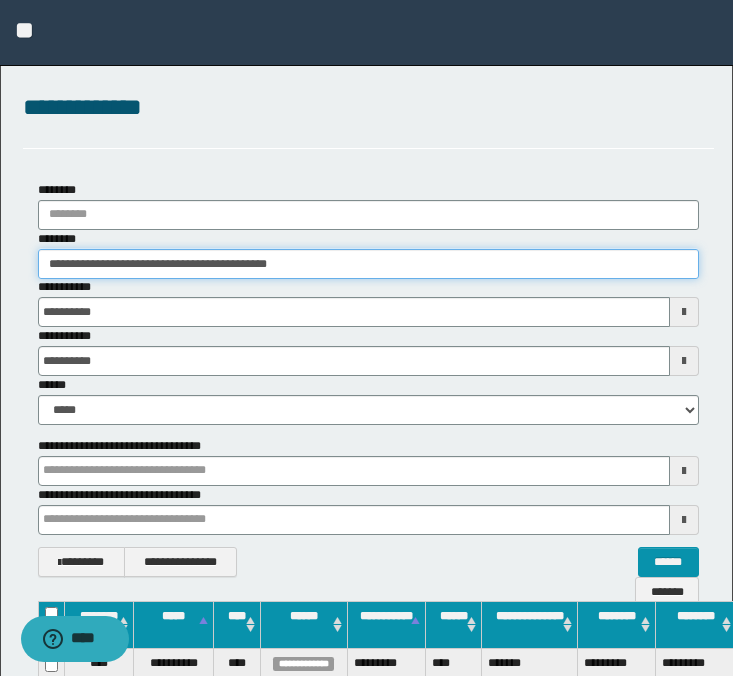 drag, startPoint x: 361, startPoint y: 265, endPoint x: -3, endPoint y: 267, distance: 364.0055 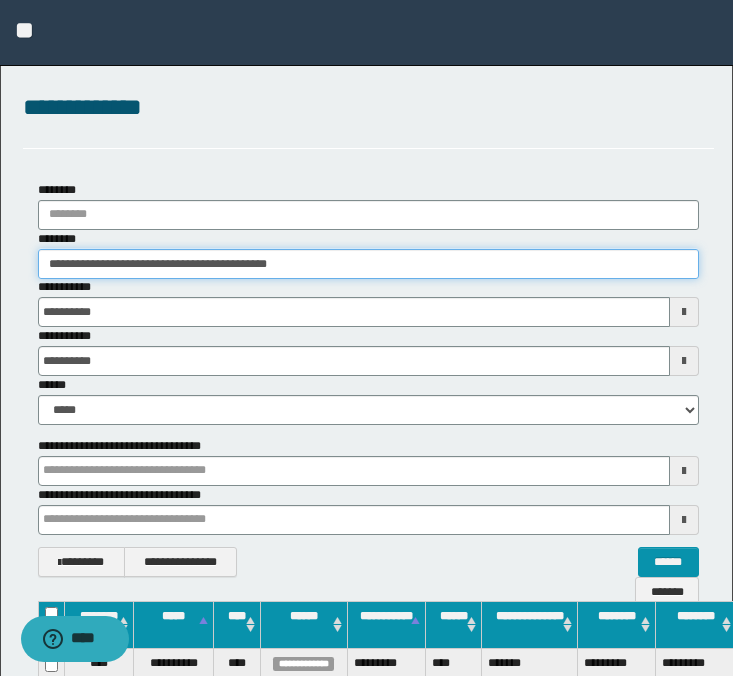 click on "**********" at bounding box center [366, 338] 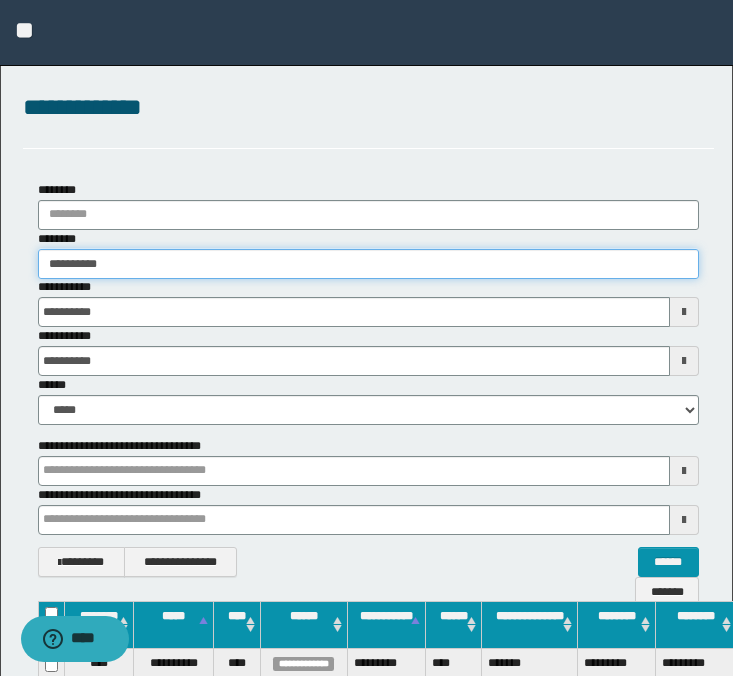 type on "**********" 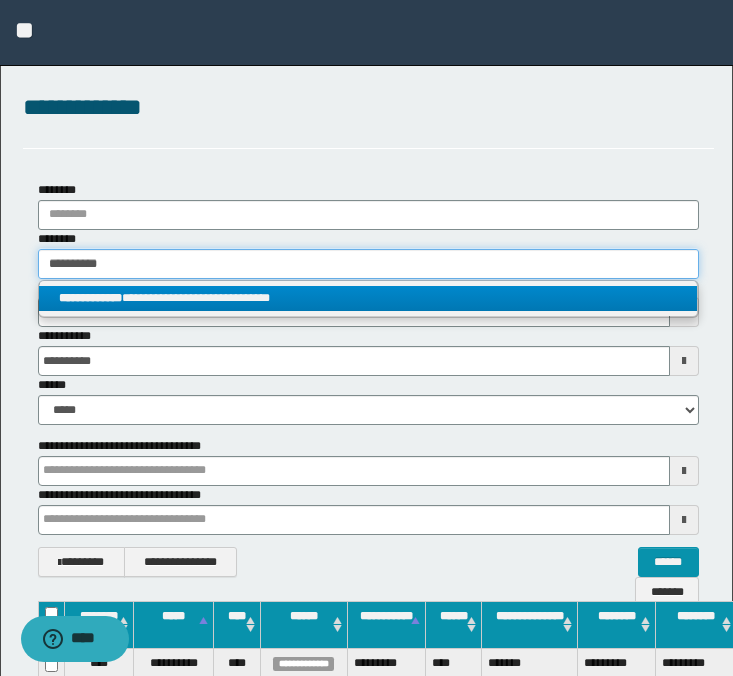 type on "**********" 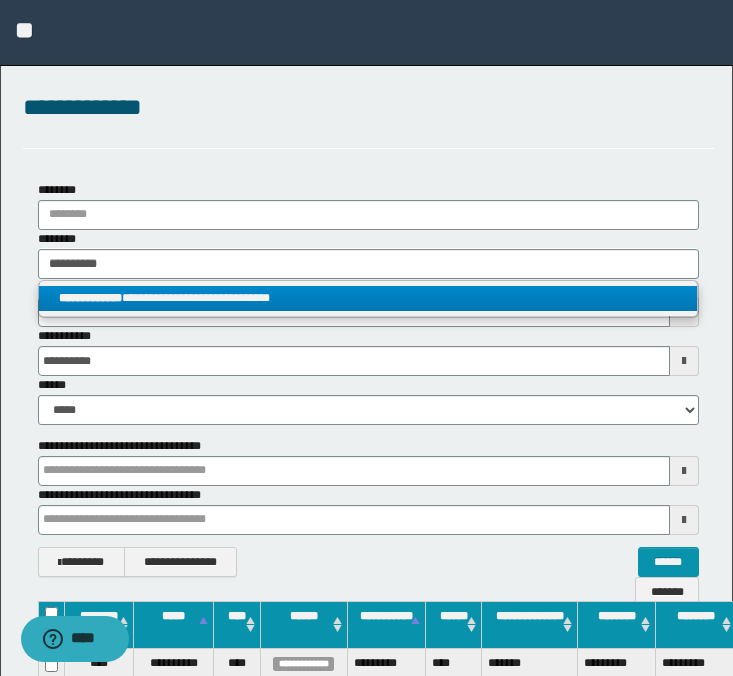 click on "**********" at bounding box center (368, 298) 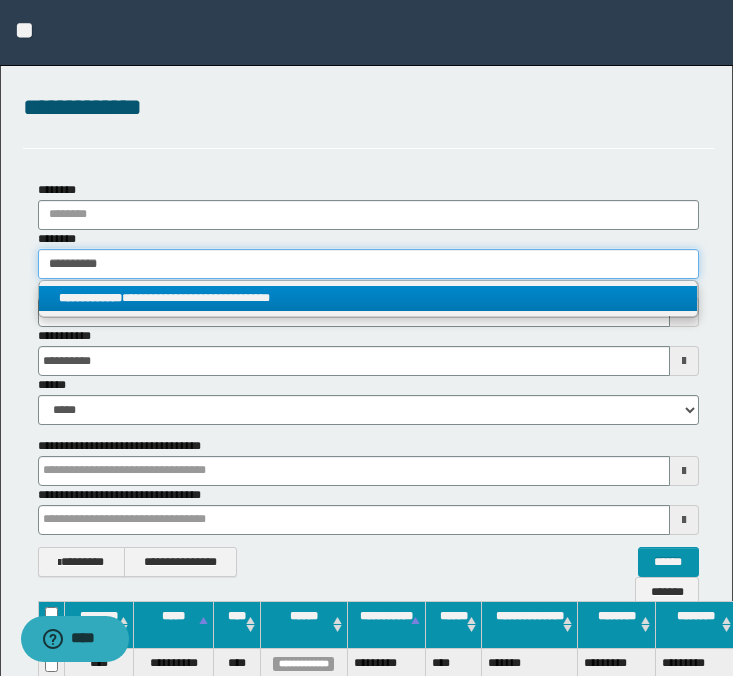 type 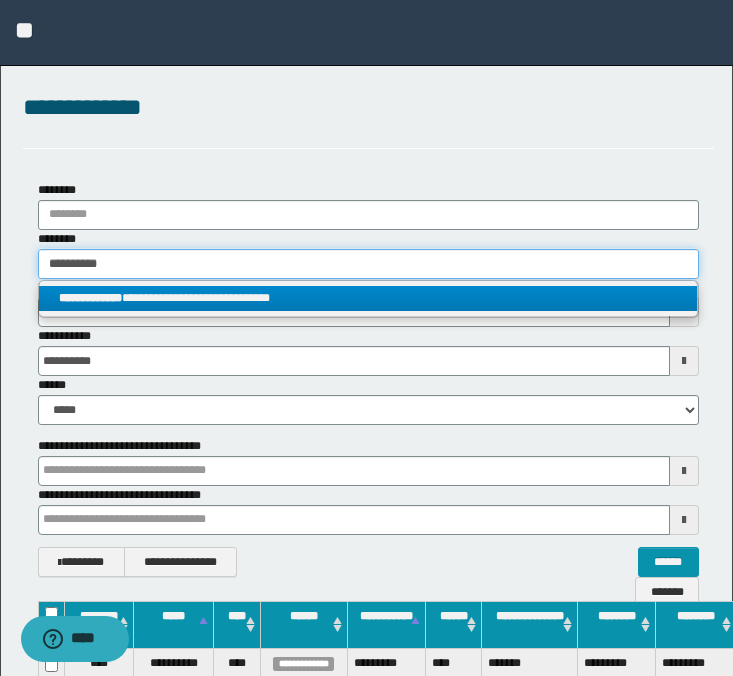 type on "**********" 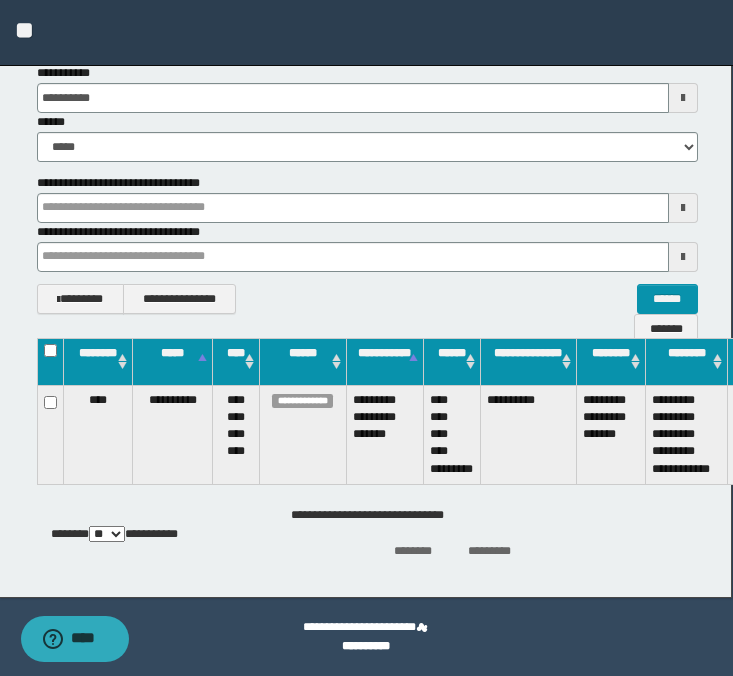 scroll, scrollTop: 263, scrollLeft: 104, axis: both 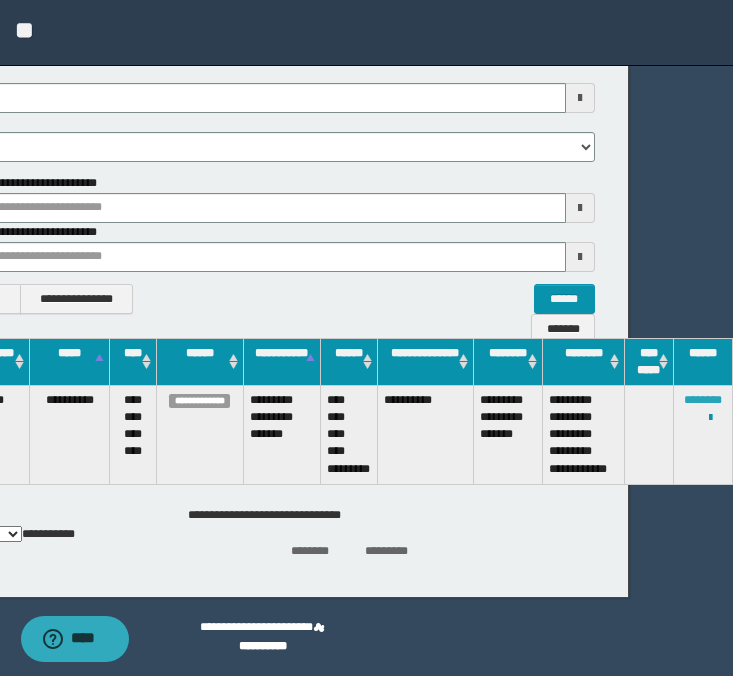 click on "********" at bounding box center [703, 400] 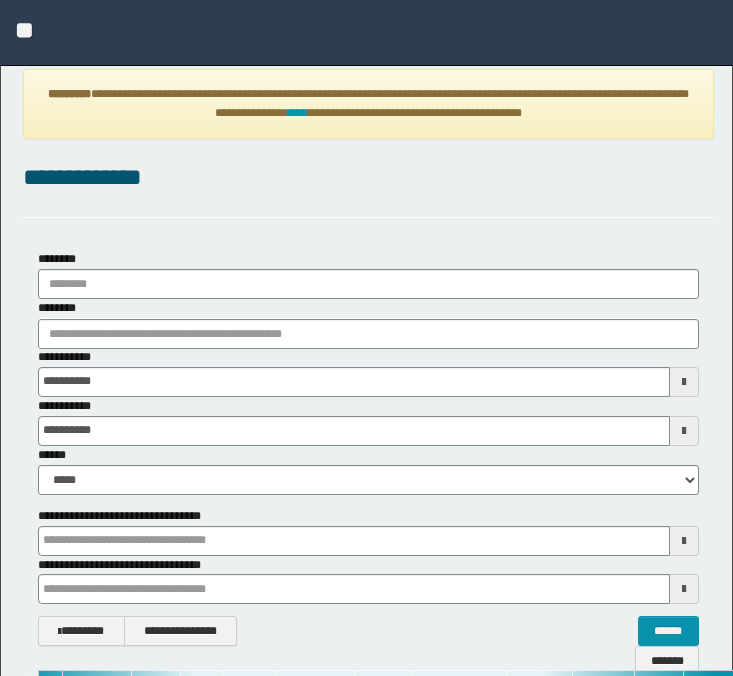 scroll, scrollTop: 0, scrollLeft: 0, axis: both 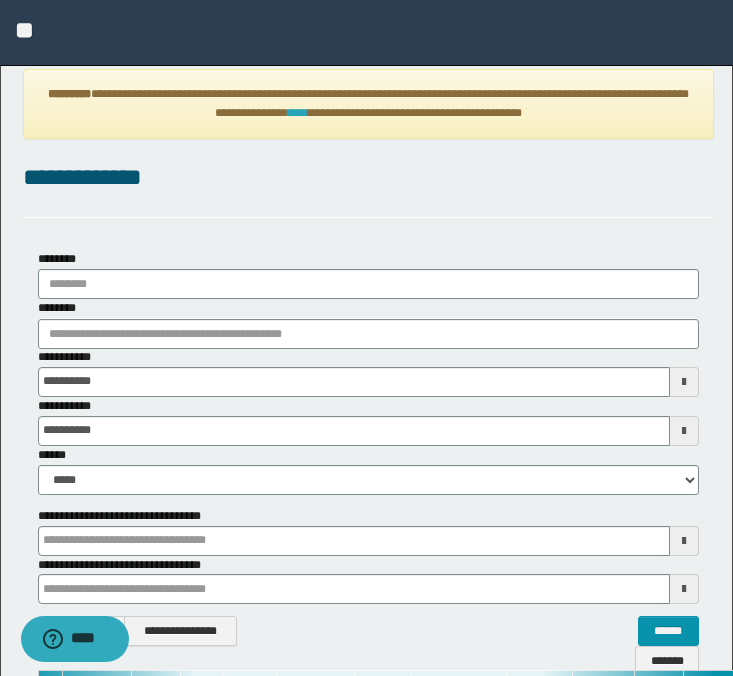 click on "****" at bounding box center [298, 113] 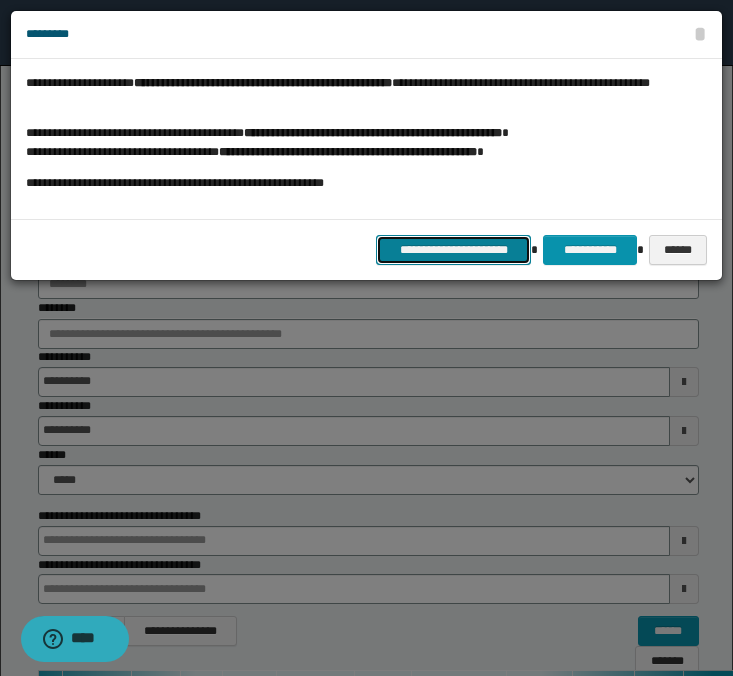 click on "**********" at bounding box center (453, 250) 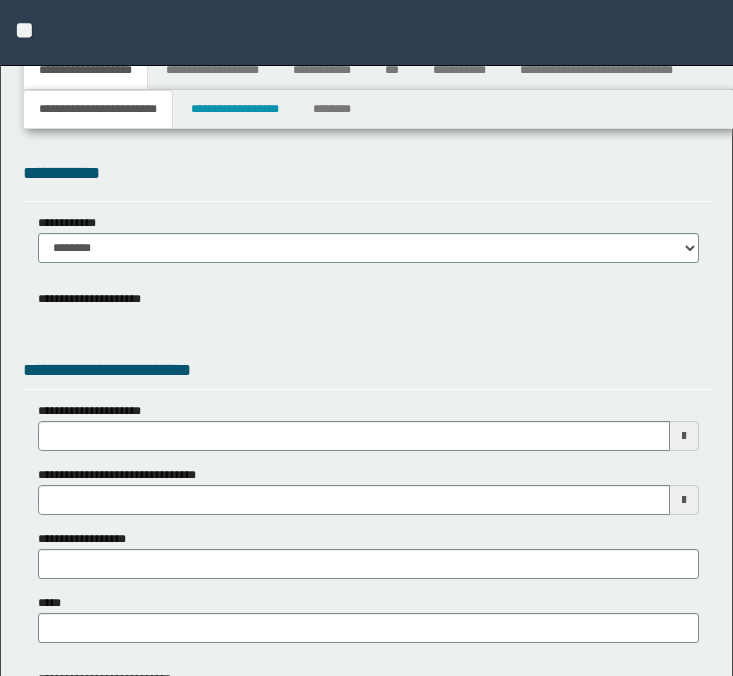 scroll, scrollTop: 0, scrollLeft: 0, axis: both 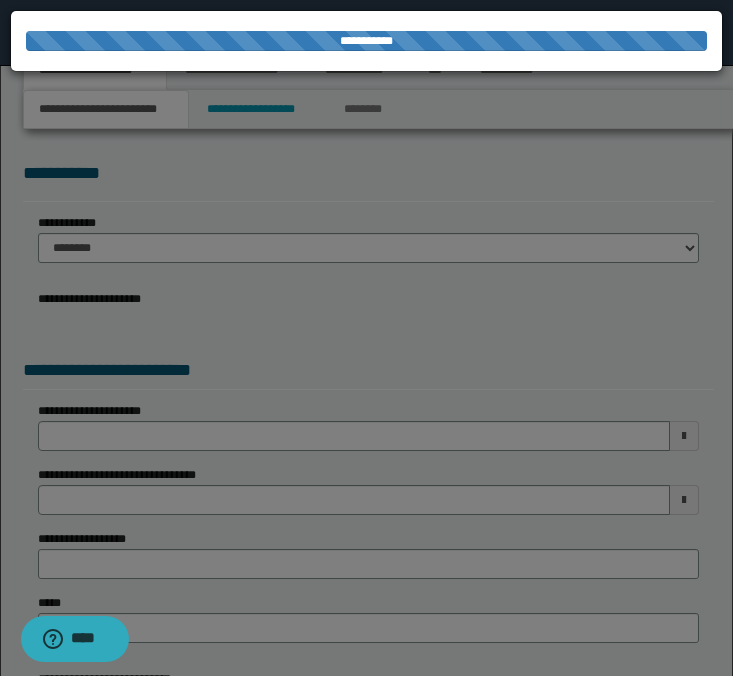 select on "*" 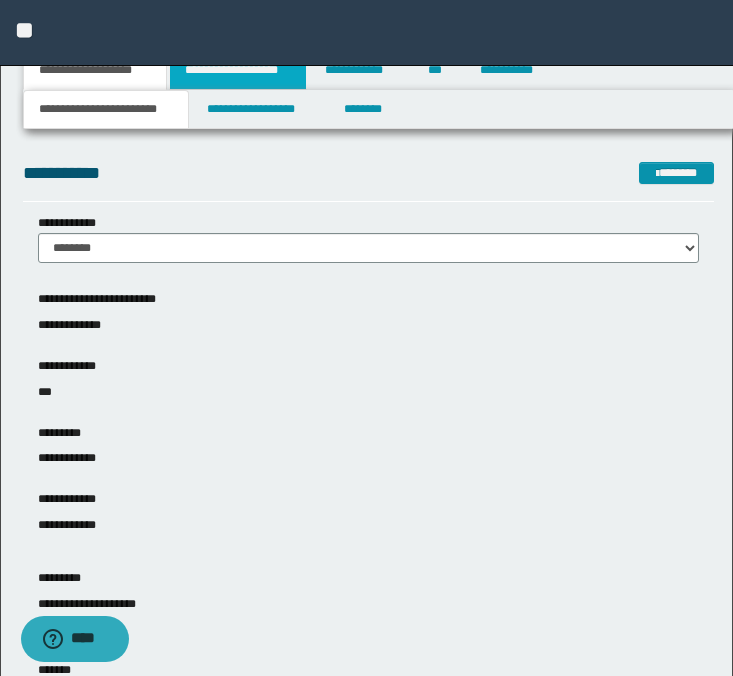 click on "**********" at bounding box center [238, 70] 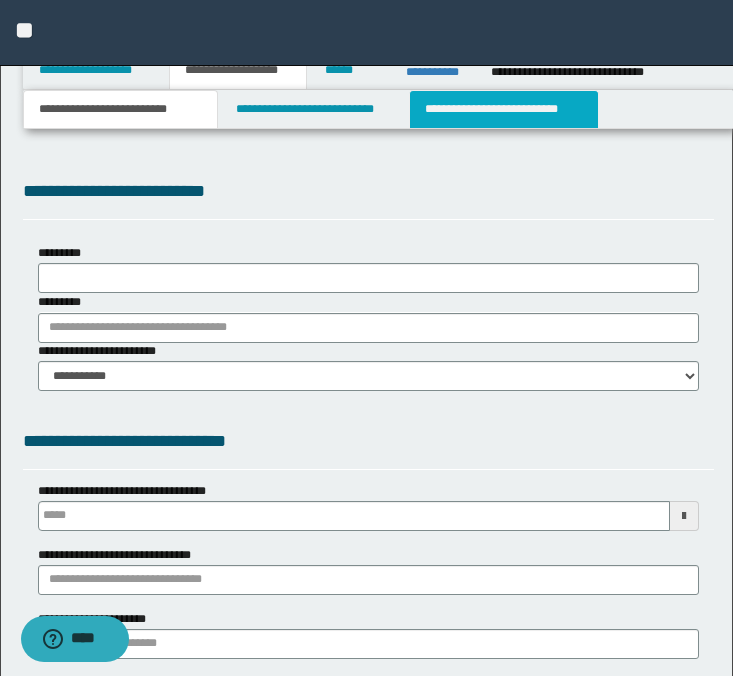 scroll, scrollTop: 0, scrollLeft: 0, axis: both 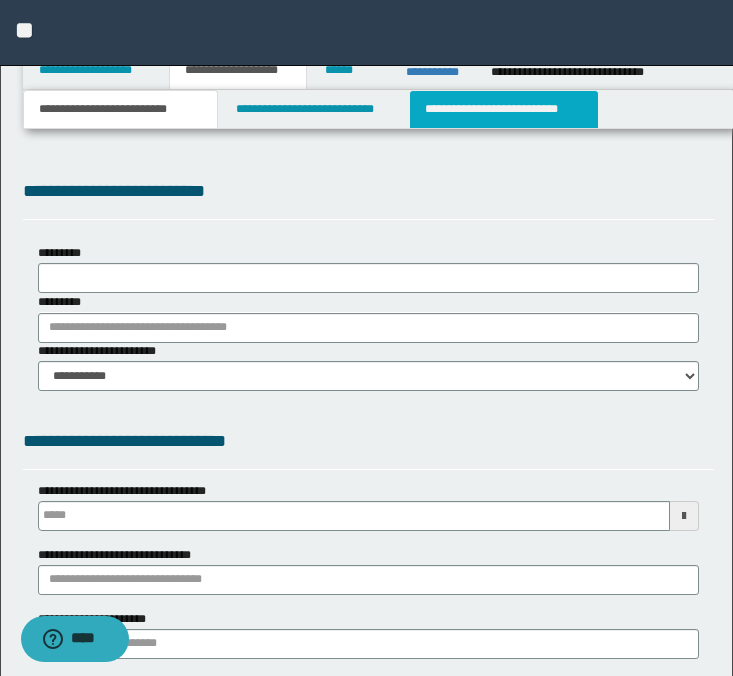 select on "*" 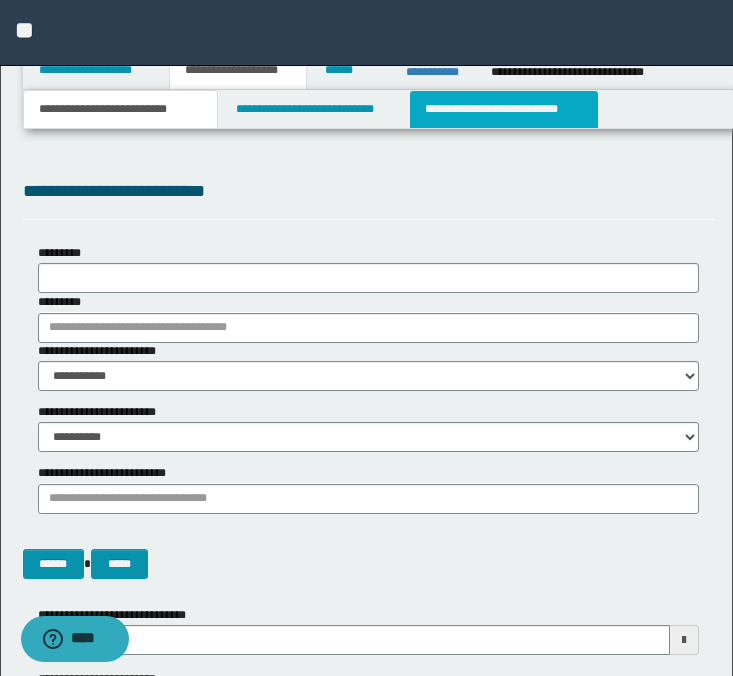 click on "**********" at bounding box center (504, 109) 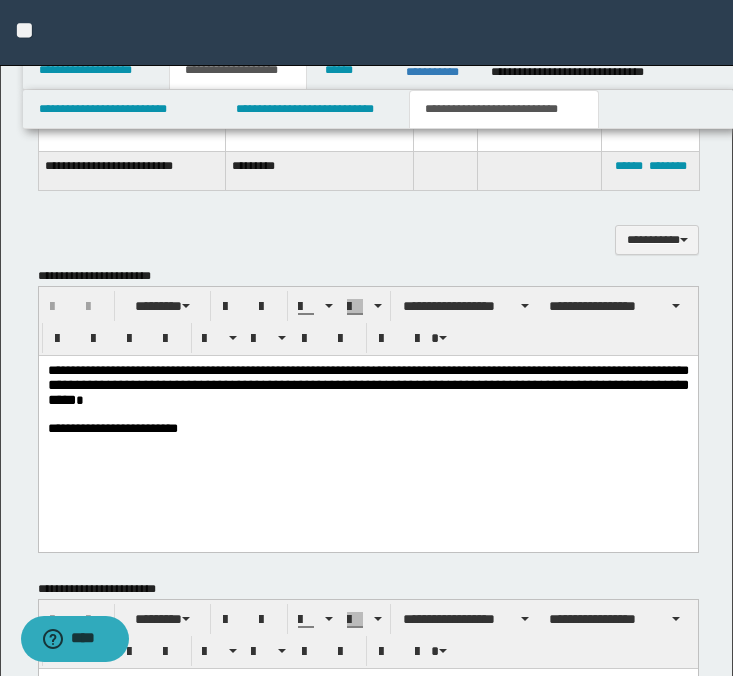 scroll, scrollTop: 836, scrollLeft: 0, axis: vertical 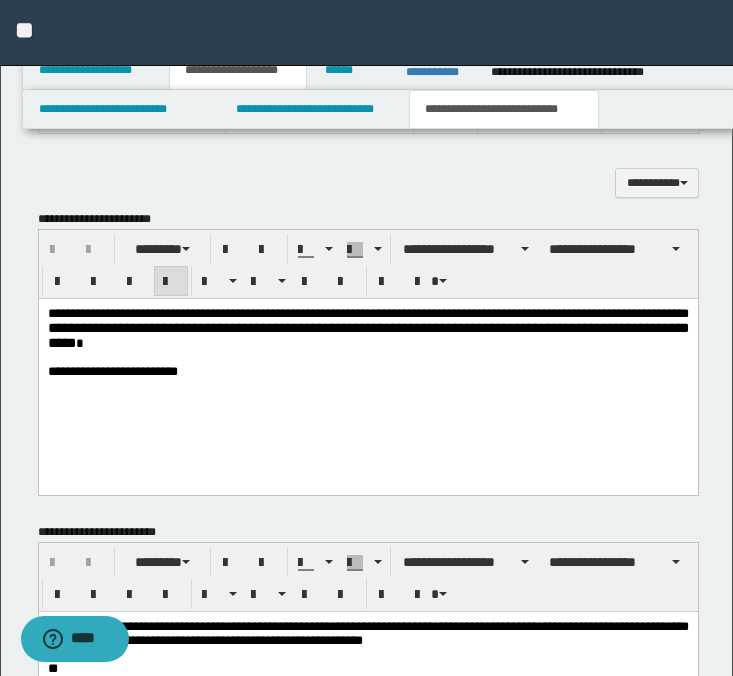 click on "**********" at bounding box center (367, 367) 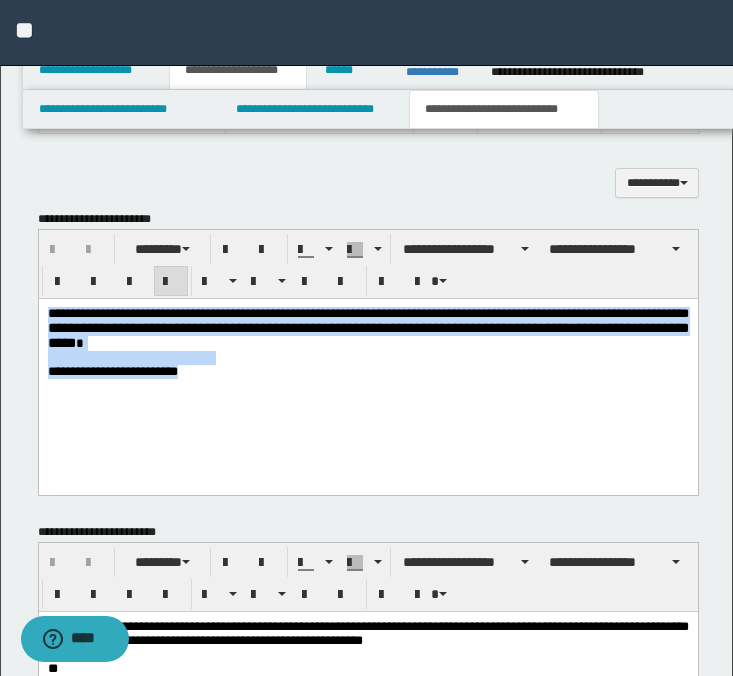 drag, startPoint x: 219, startPoint y: 392, endPoint x: -4, endPoint y: 292, distance: 244.39517 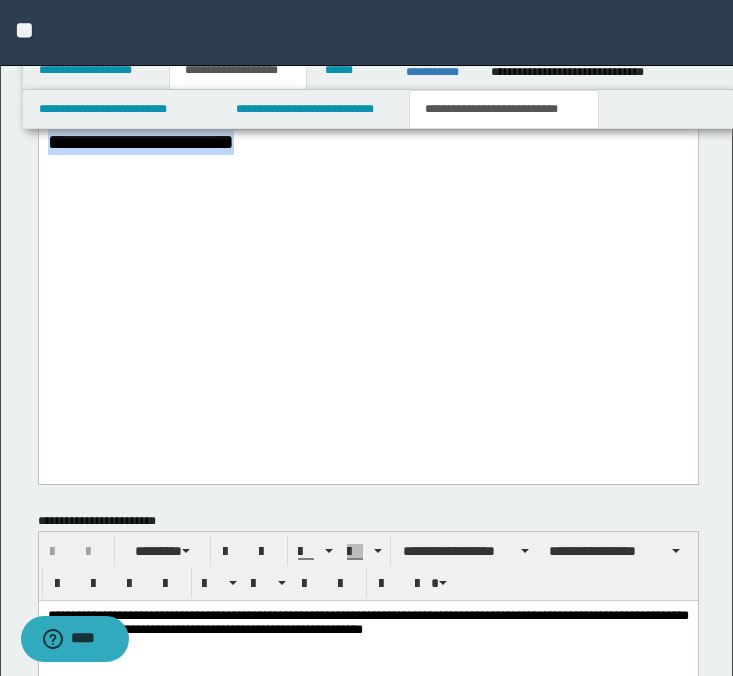 drag, startPoint x: 50, startPoint y: -939, endPoint x: 640, endPoint y: 398, distance: 1461.3928 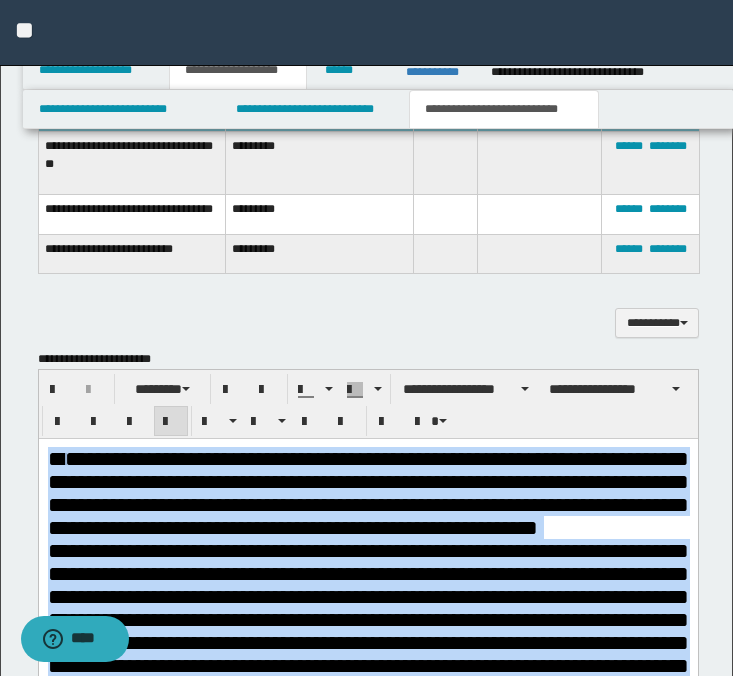 scroll, scrollTop: 594, scrollLeft: 0, axis: vertical 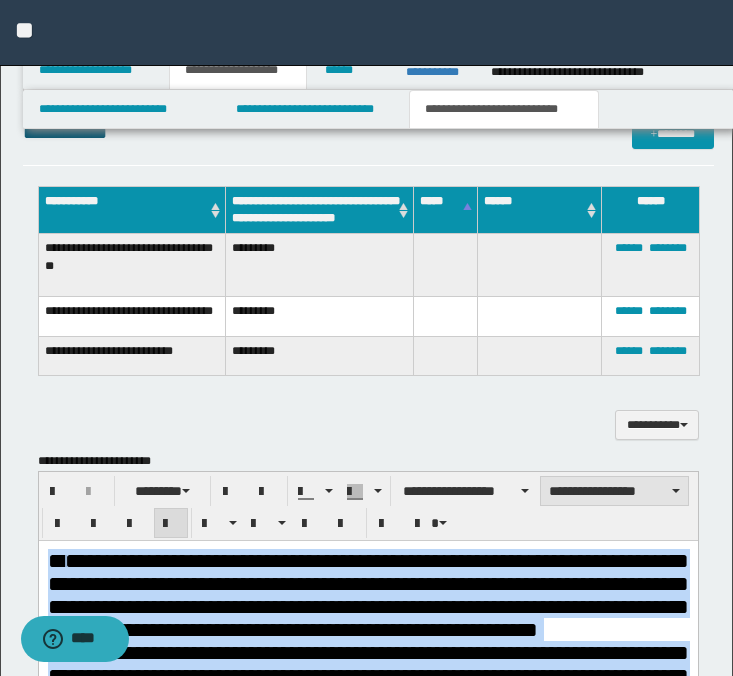 click on "**********" at bounding box center [614, 491] 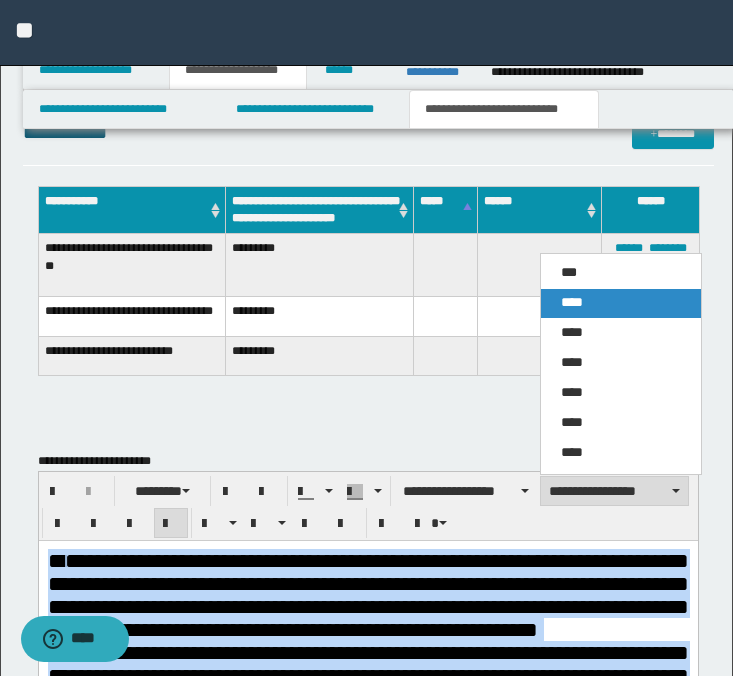 click on "****" at bounding box center (621, 303) 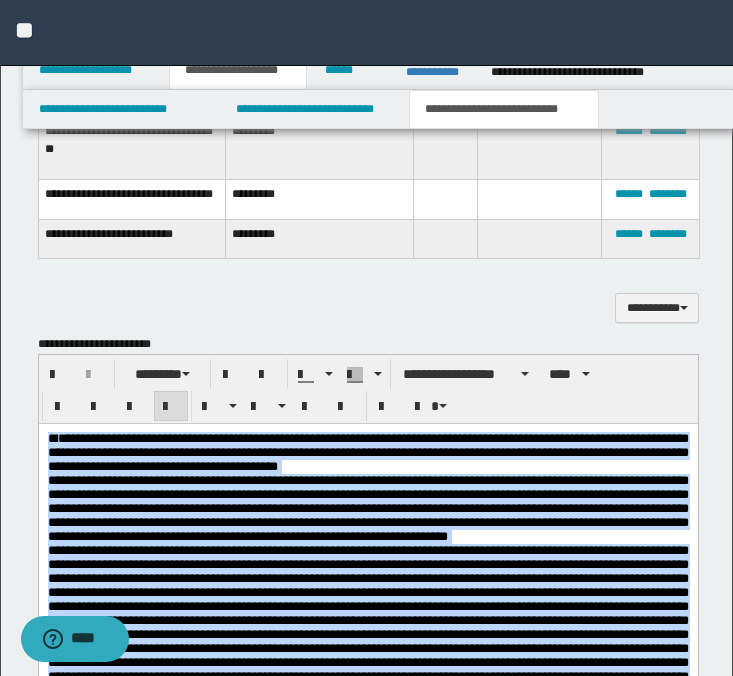 scroll, scrollTop: 752, scrollLeft: 0, axis: vertical 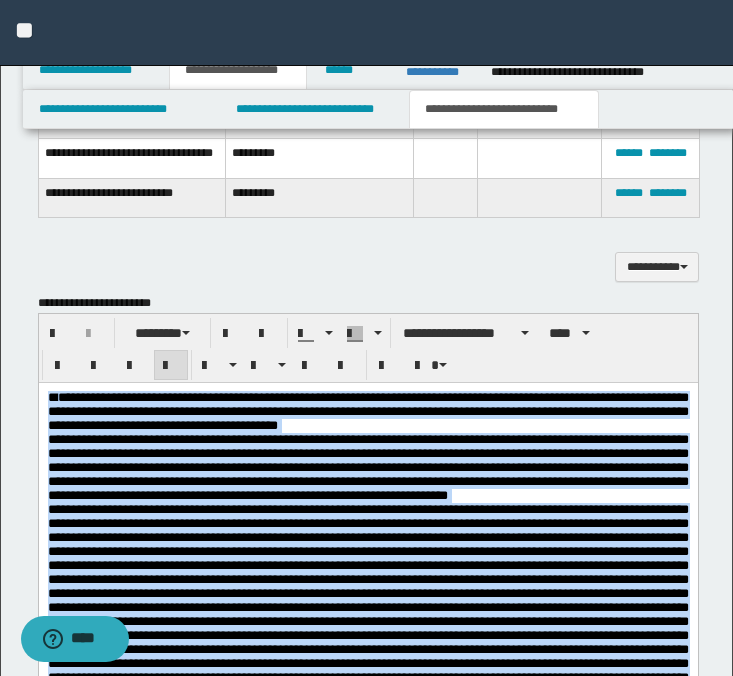 click on "**********" at bounding box center (367, 411) 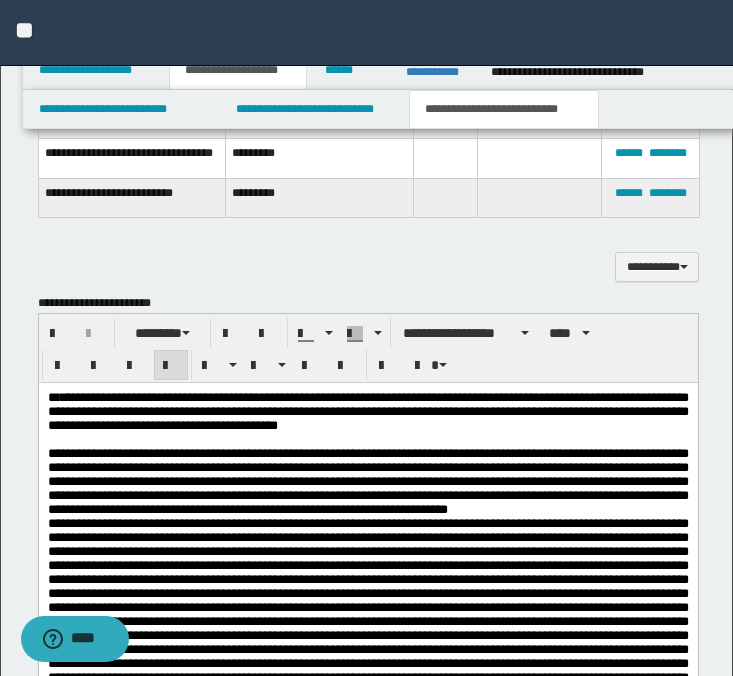 click at bounding box center (367, 613) 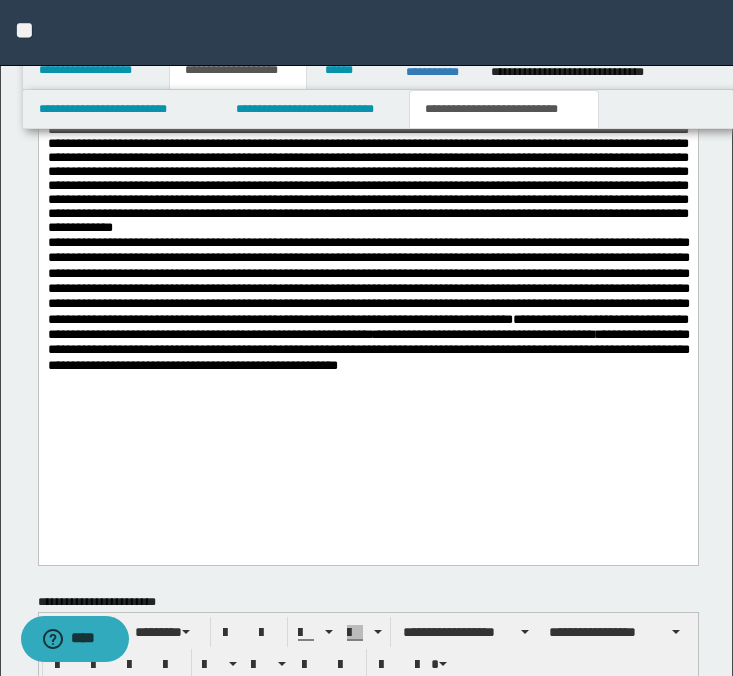 scroll, scrollTop: 1269, scrollLeft: 0, axis: vertical 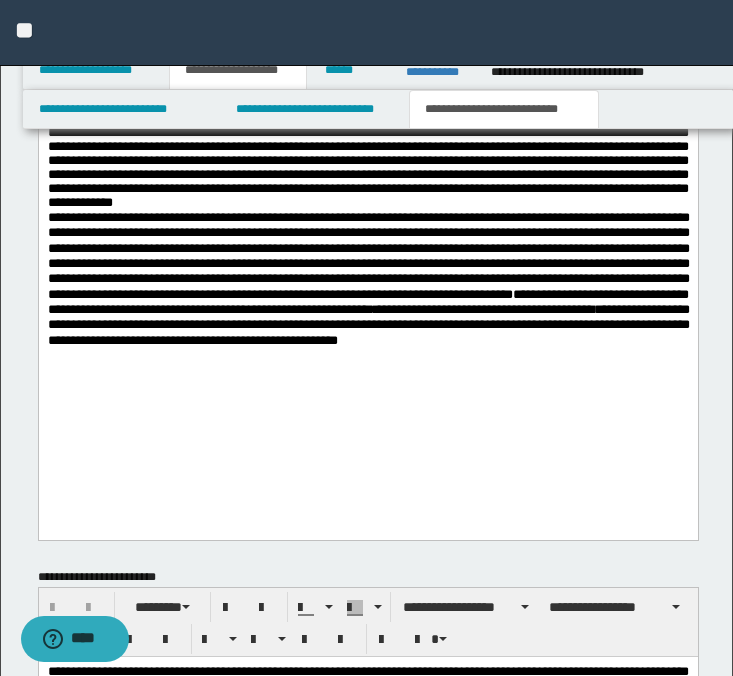 click at bounding box center [367, 112] 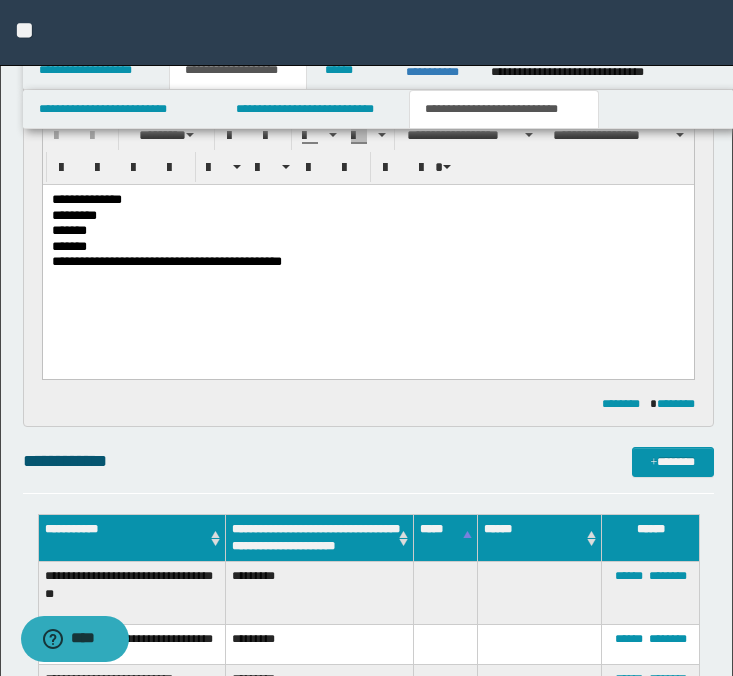scroll, scrollTop: 0, scrollLeft: 0, axis: both 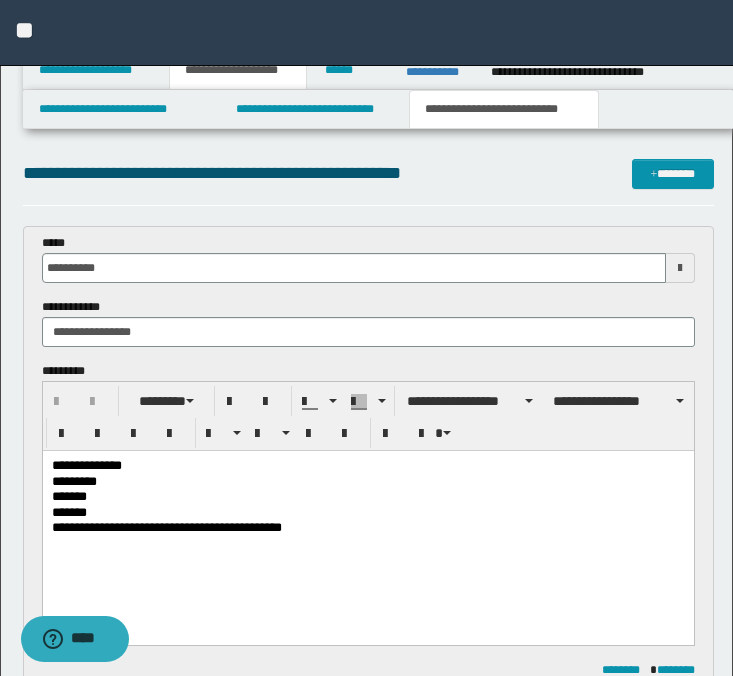 drag, startPoint x: 284, startPoint y: 1715, endPoint x: 35, endPoint y: 234, distance: 1501.7863 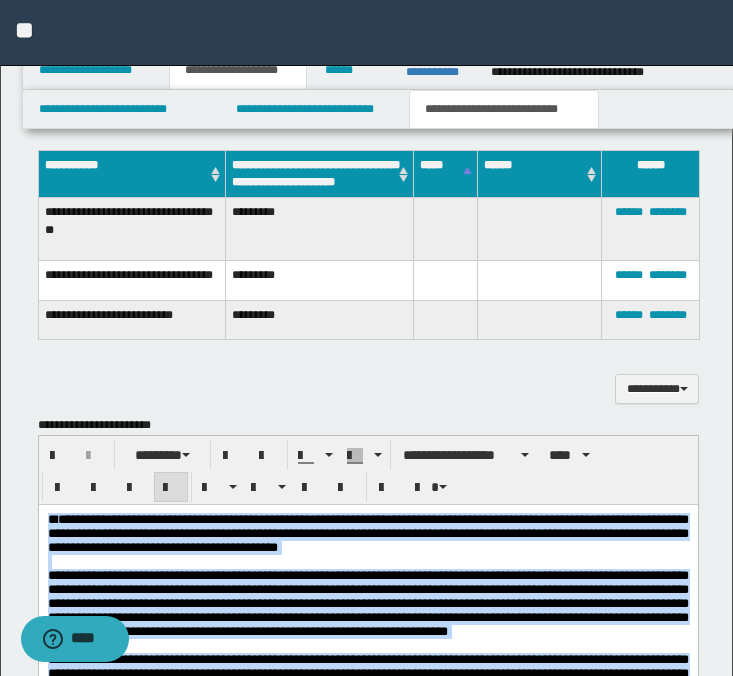 scroll, scrollTop: 709, scrollLeft: 0, axis: vertical 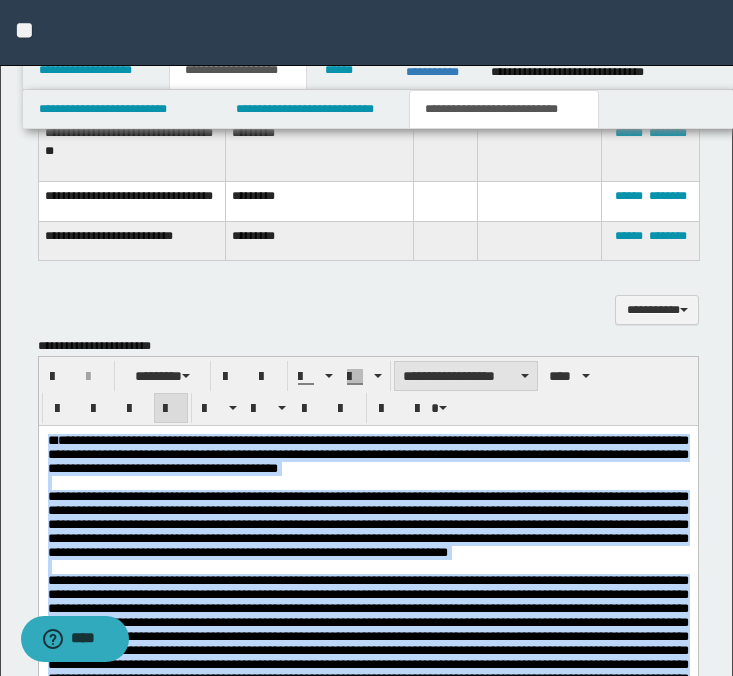 click on "**********" at bounding box center (466, 376) 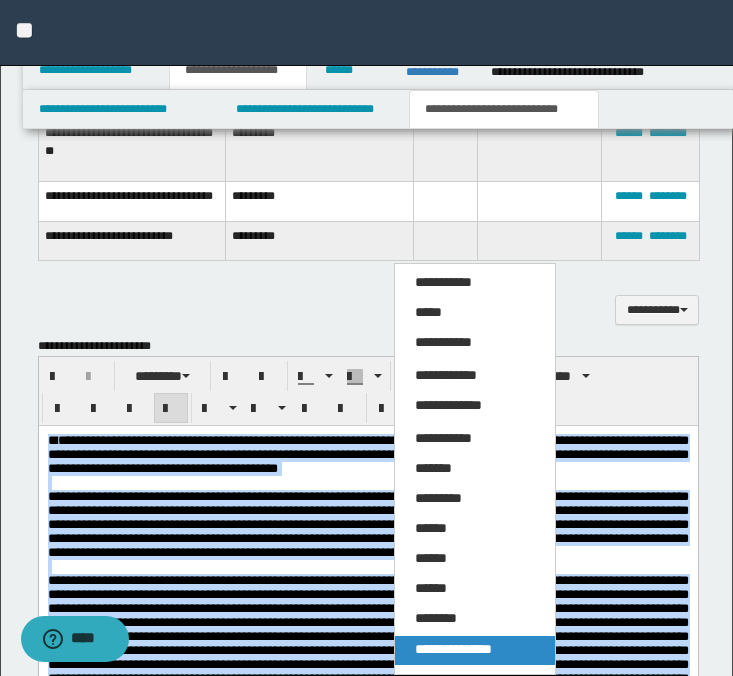 click on "**********" at bounding box center [475, 650] 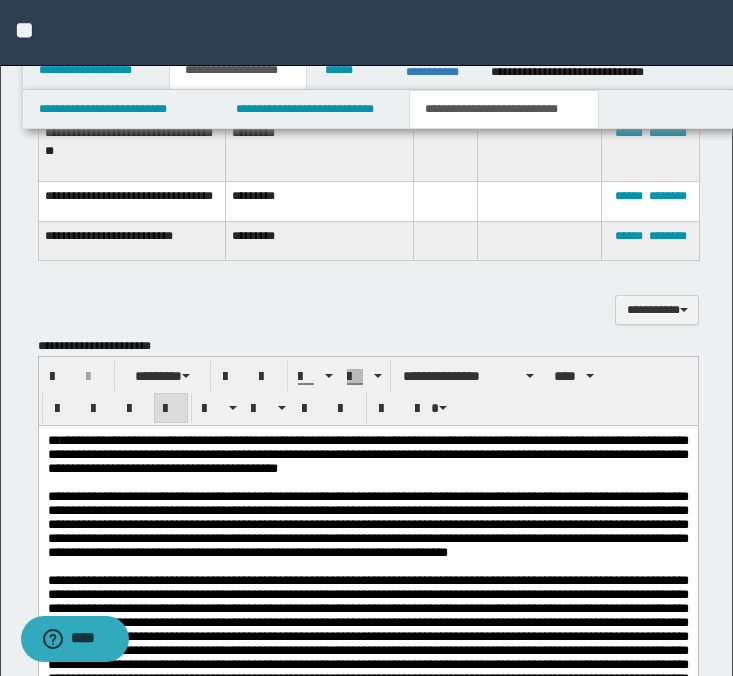 click at bounding box center [367, 482] 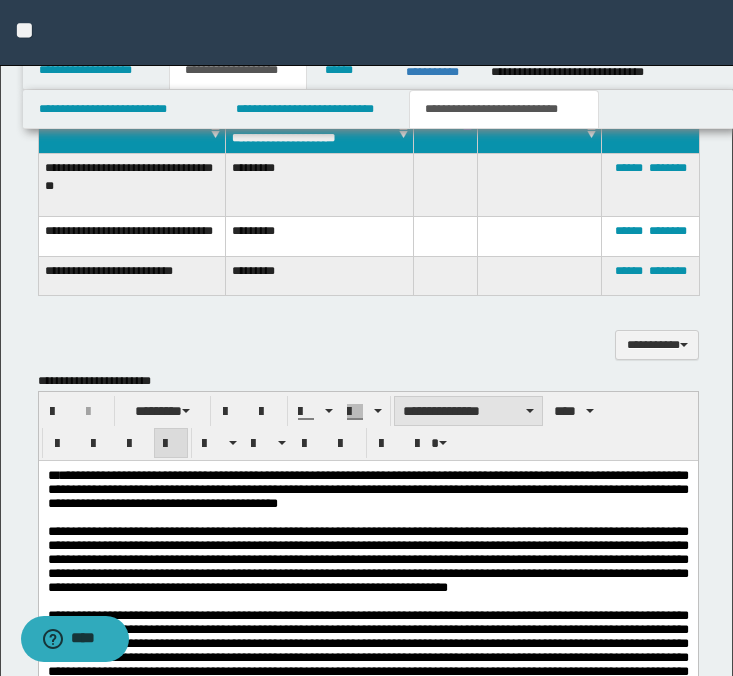scroll, scrollTop: 581, scrollLeft: 0, axis: vertical 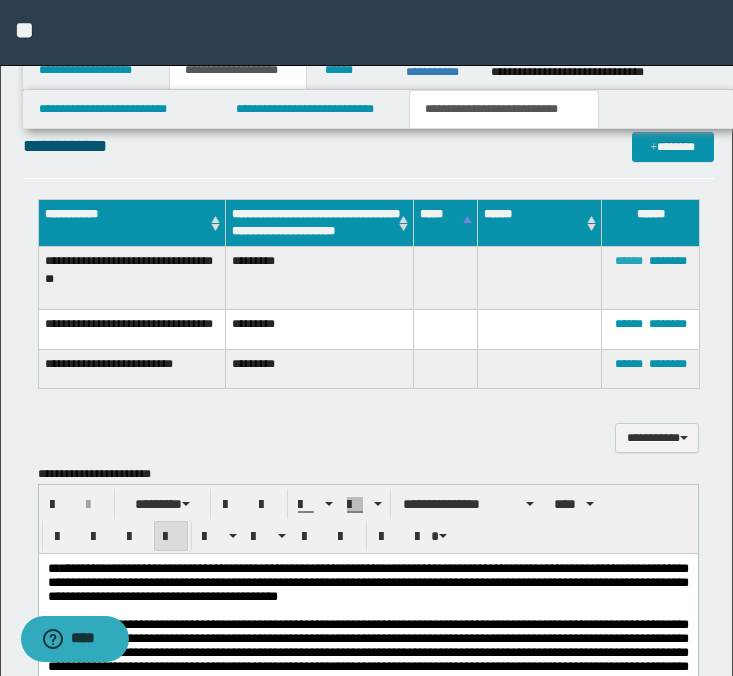 click on "******" at bounding box center [629, 261] 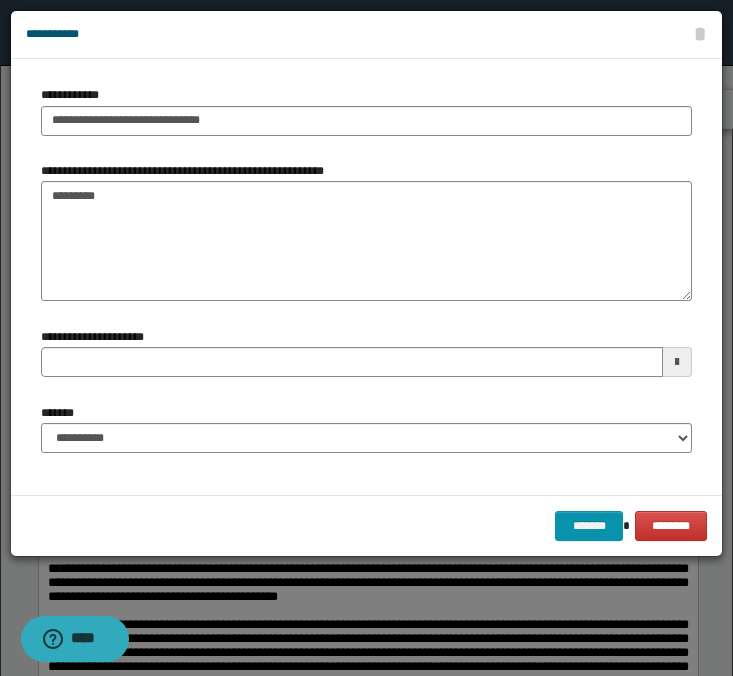 type 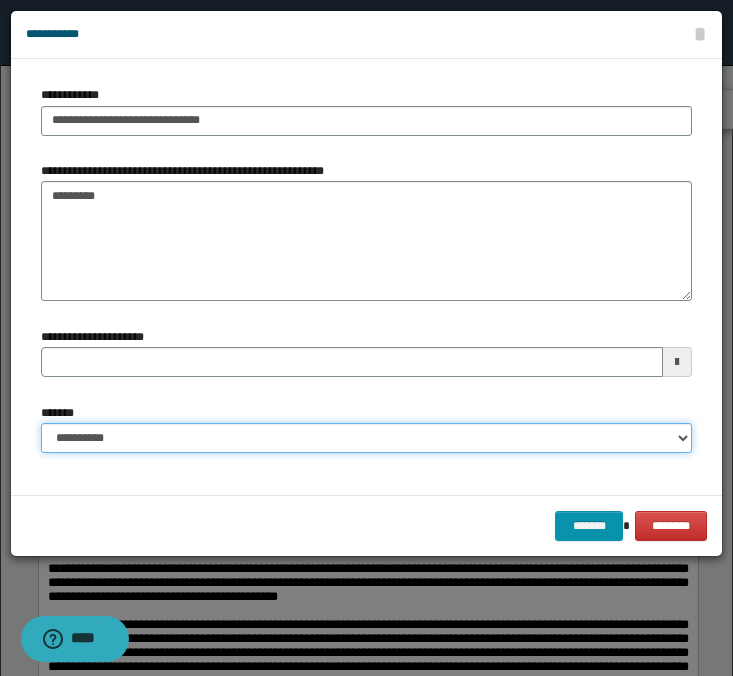 click on "**********" at bounding box center (366, 438) 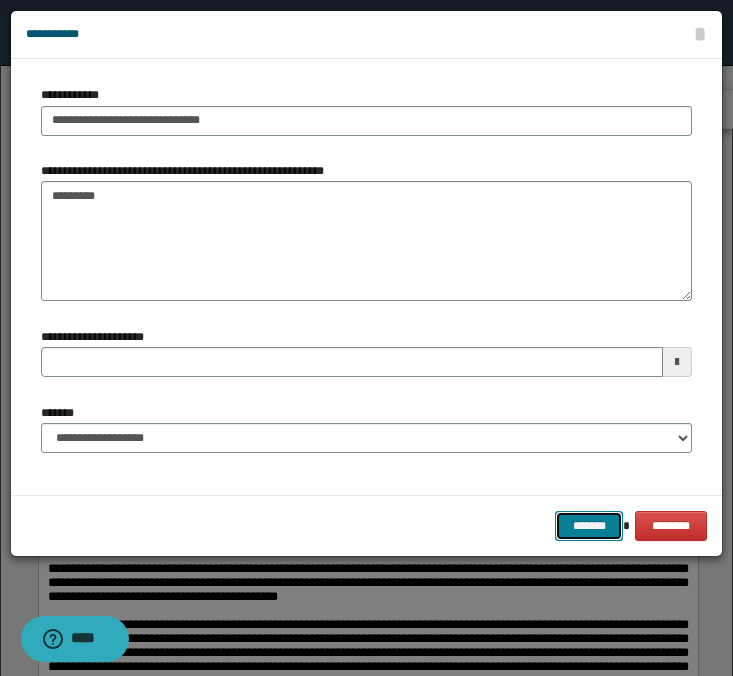 click on "*******" at bounding box center (589, 526) 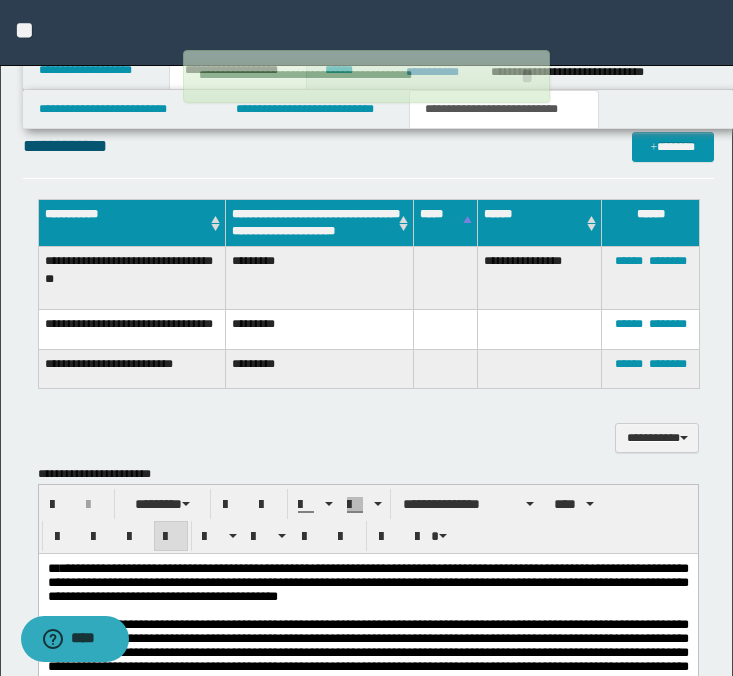 type 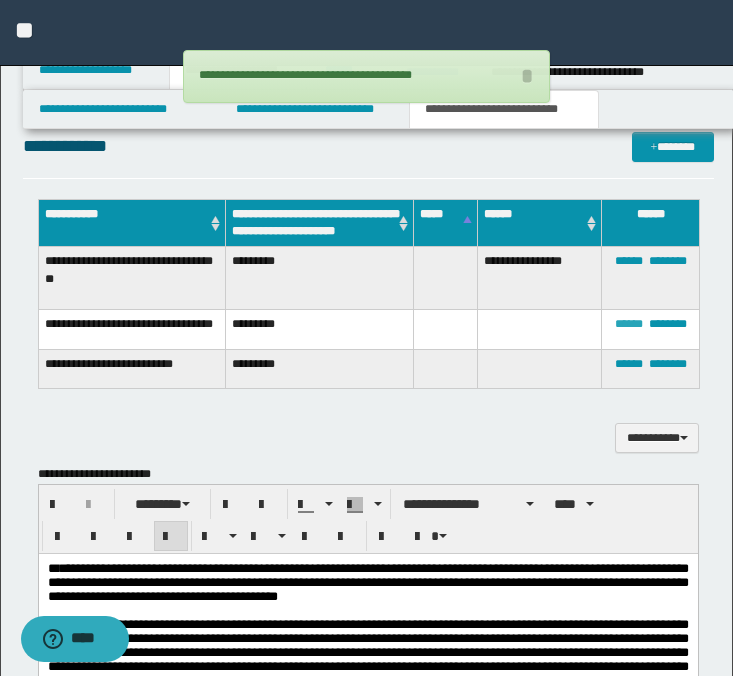 click on "******" at bounding box center [629, 324] 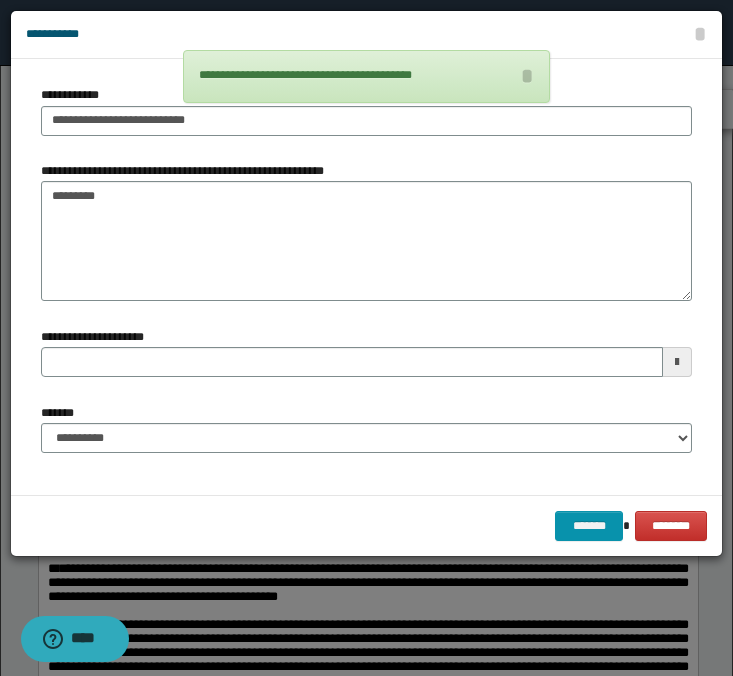 type 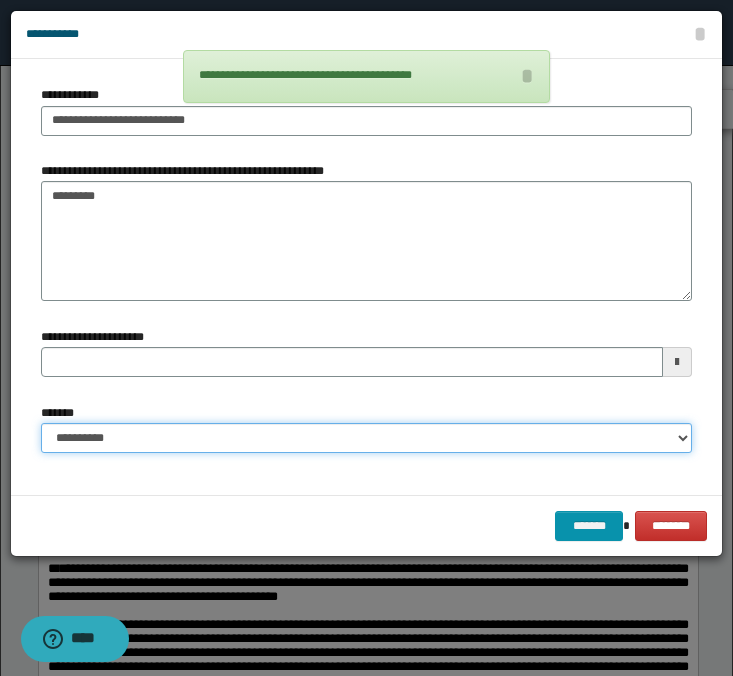 click on "**********" at bounding box center [366, 438] 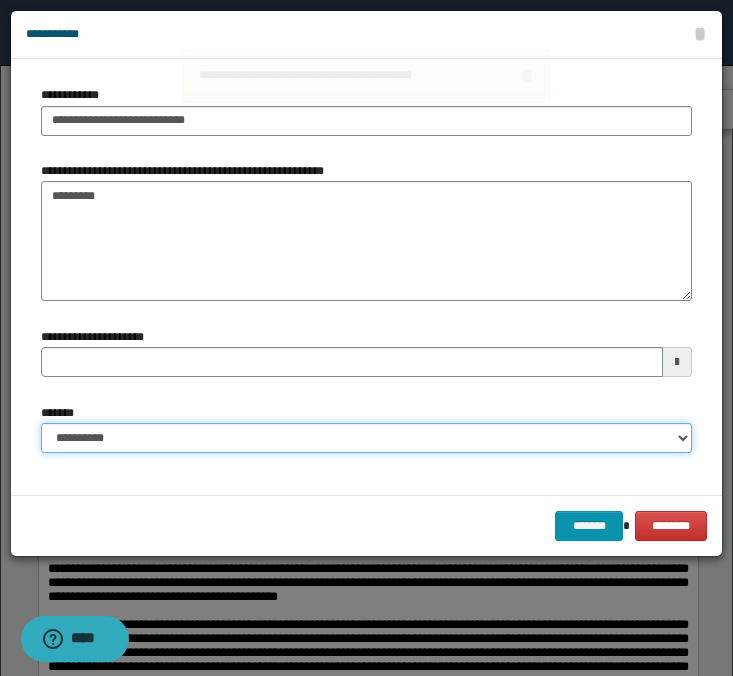 select on "*" 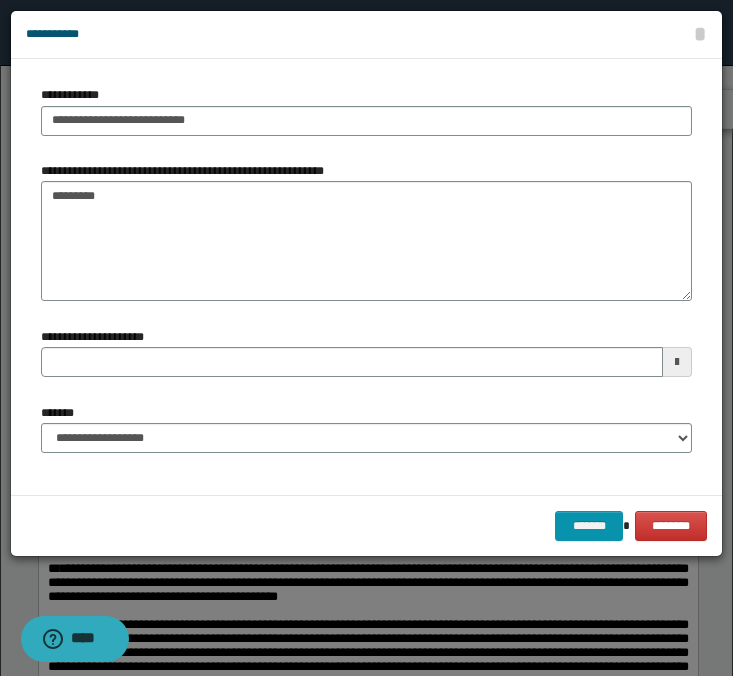 click on "*******
********" at bounding box center (366, 525) 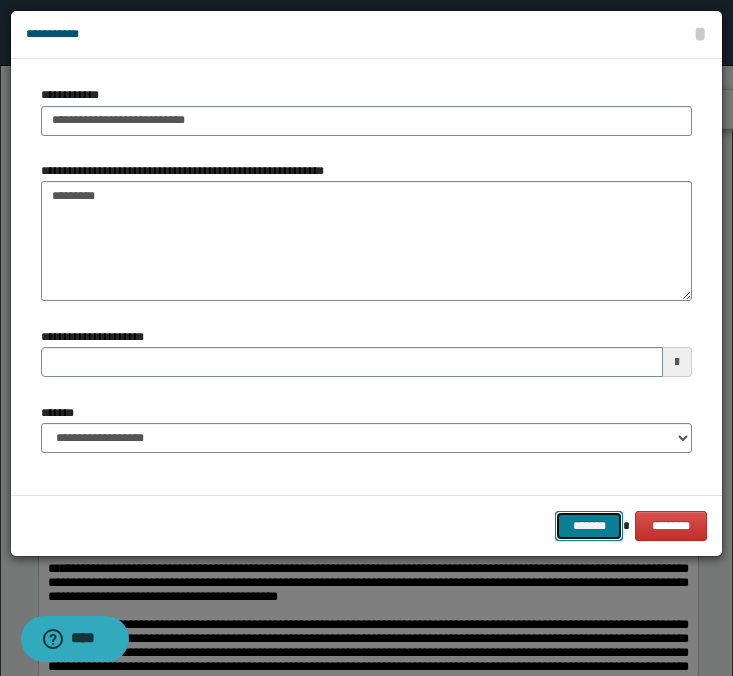 click on "*******" at bounding box center [589, 526] 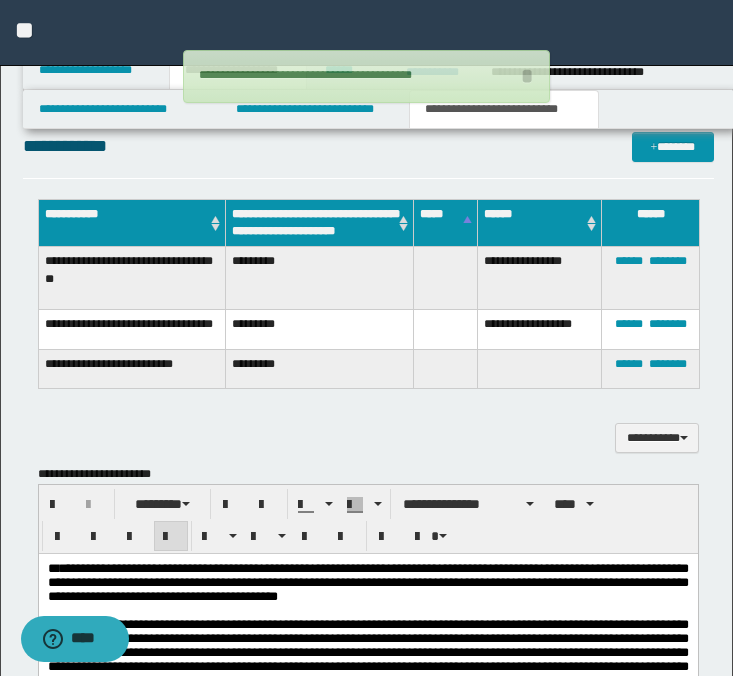 type 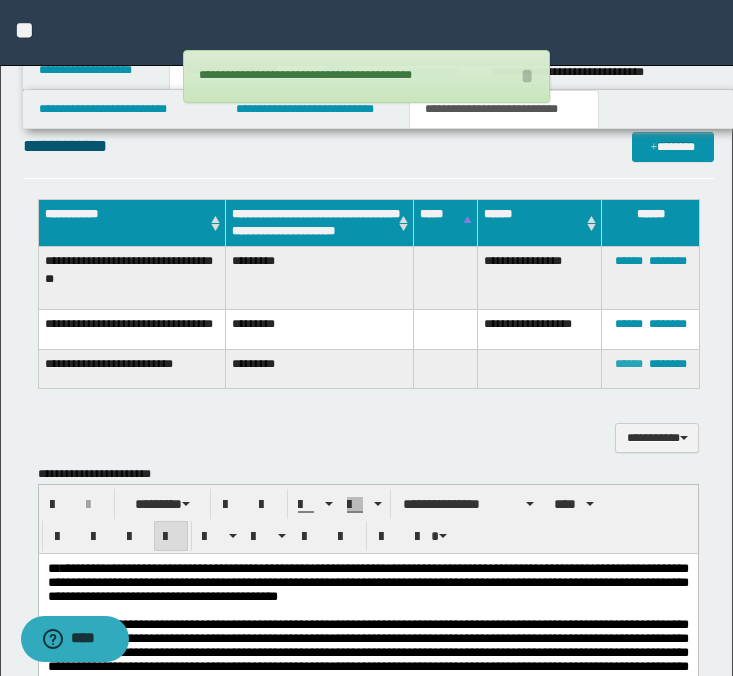click on "******" at bounding box center (629, 364) 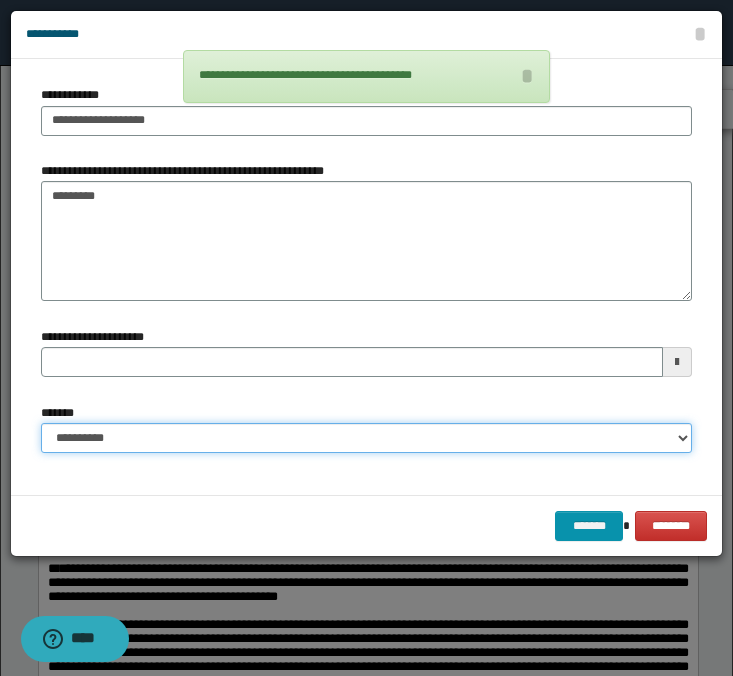 click on "**********" at bounding box center [366, 438] 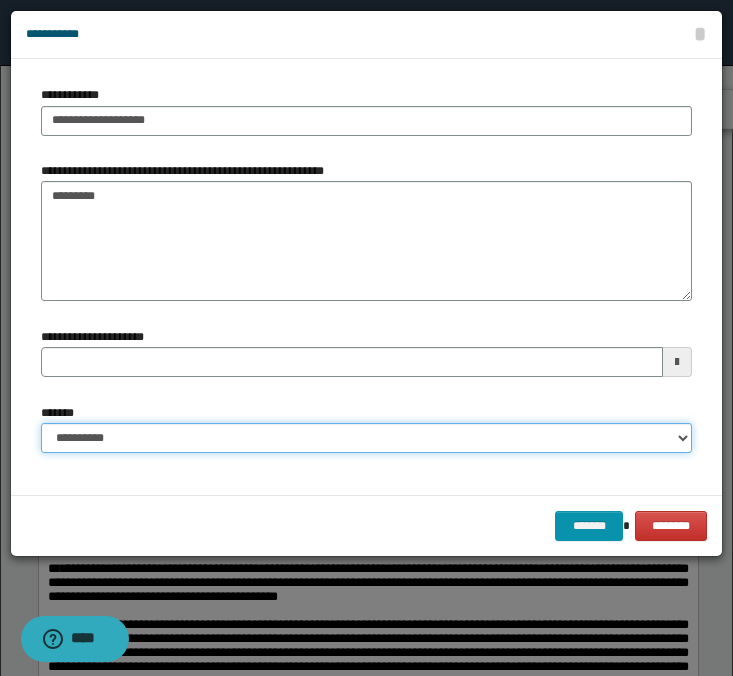 select on "*" 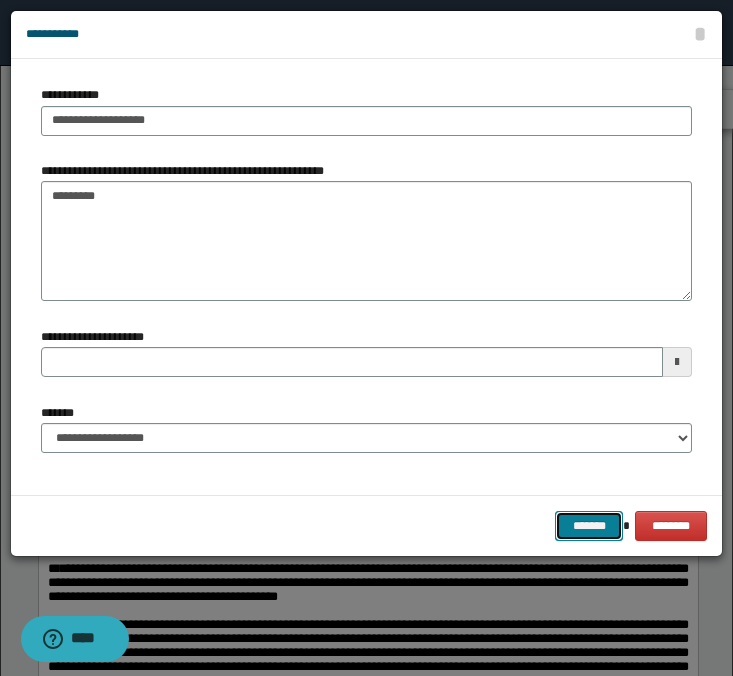click on "*******" at bounding box center (589, 526) 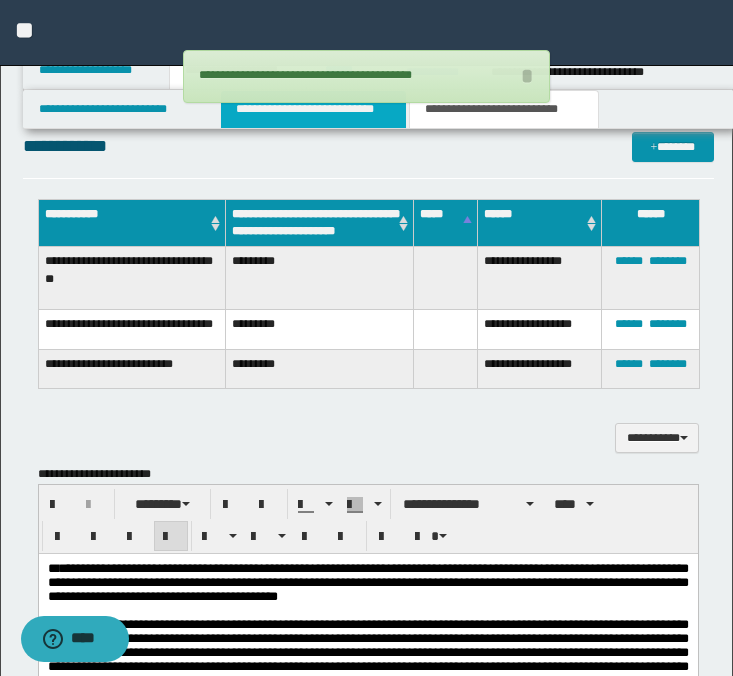 click on "**********" at bounding box center [314, 109] 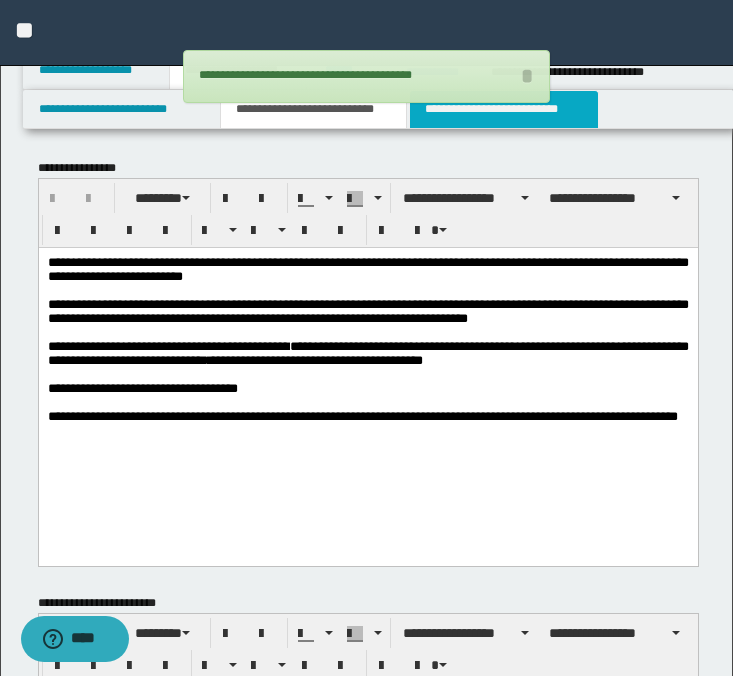 scroll, scrollTop: 0, scrollLeft: 0, axis: both 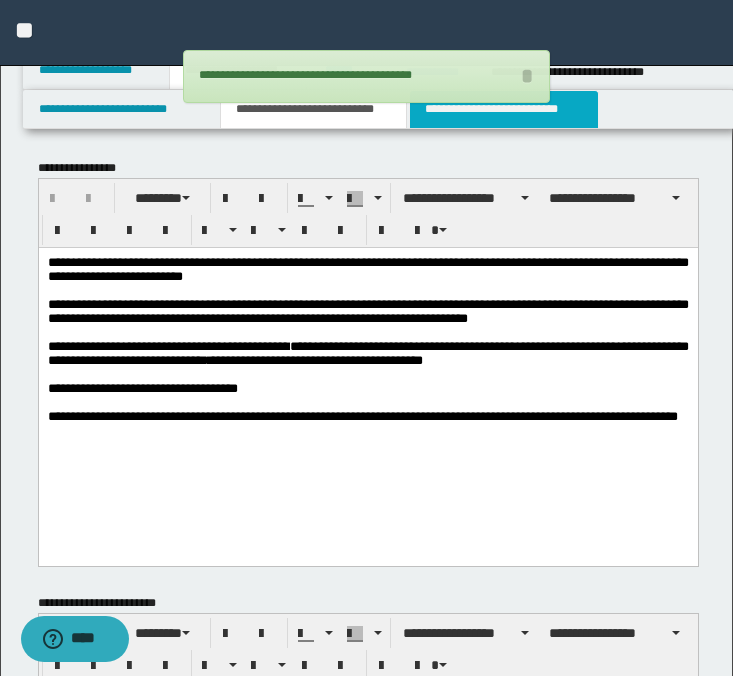 click on "**********" at bounding box center (504, 109) 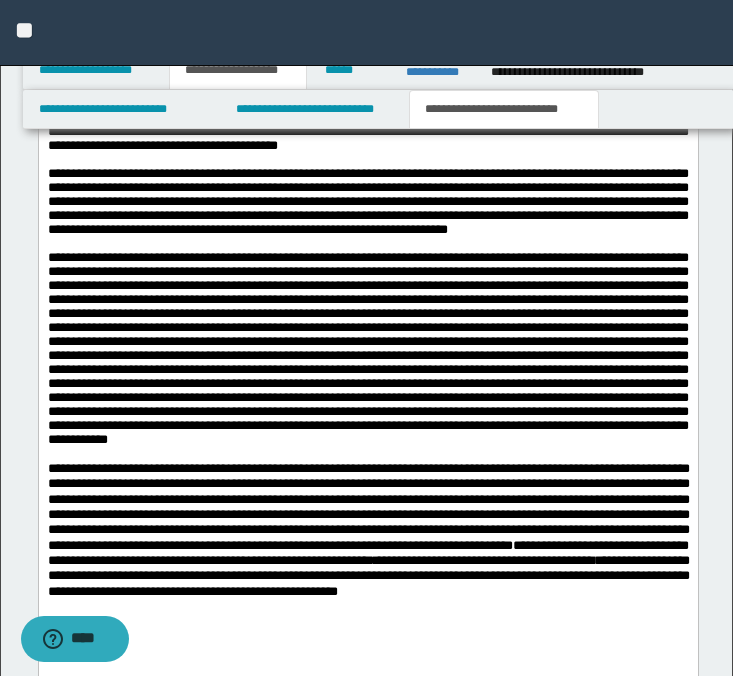 scroll, scrollTop: 1146, scrollLeft: 0, axis: vertical 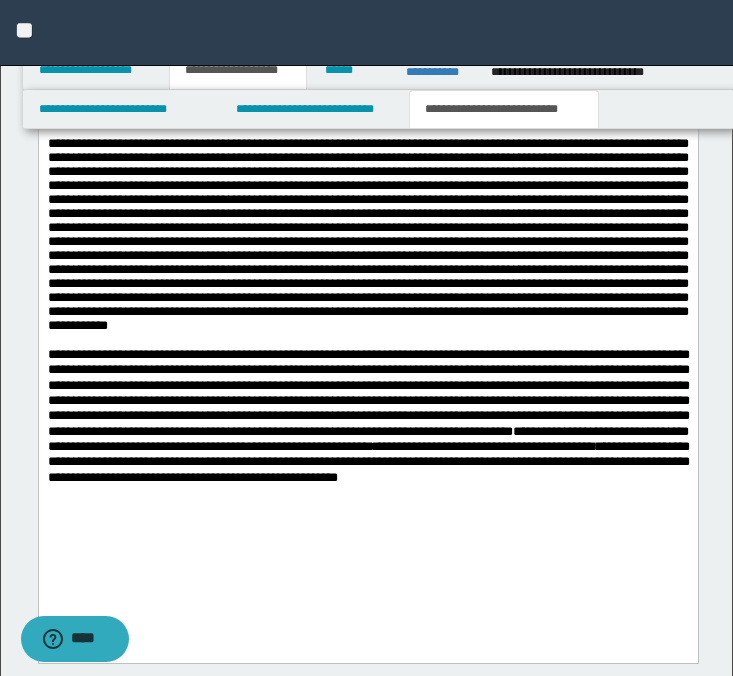 click at bounding box center [367, 235] 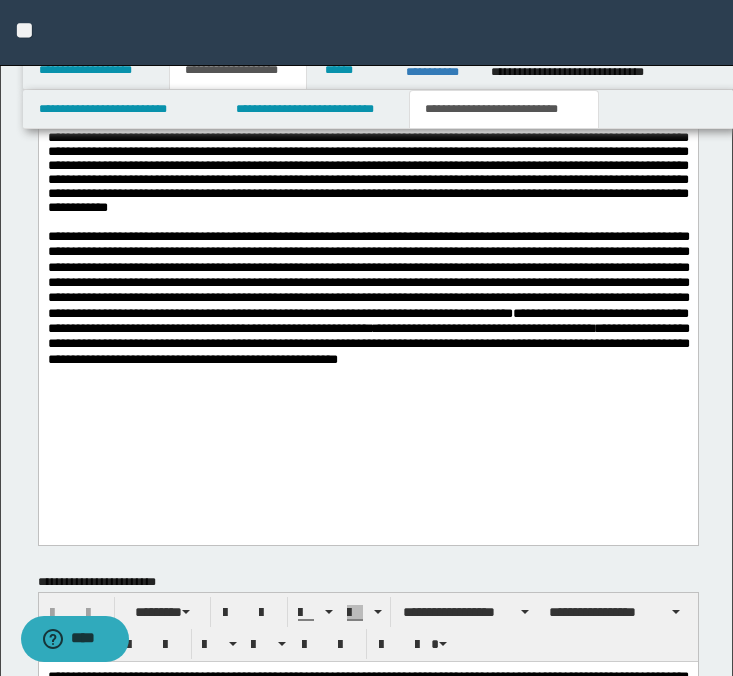 scroll, scrollTop: 1266, scrollLeft: 0, axis: vertical 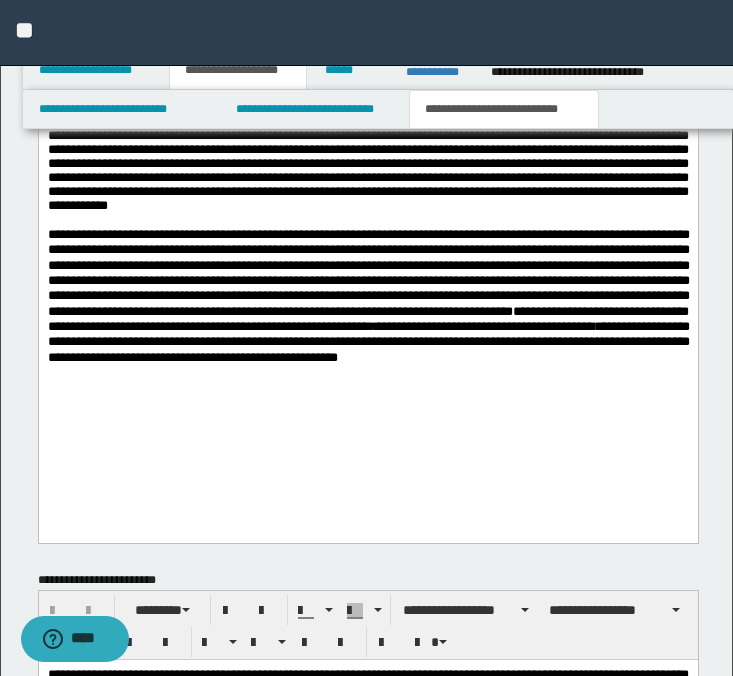 click on "**********" at bounding box center [368, 342] 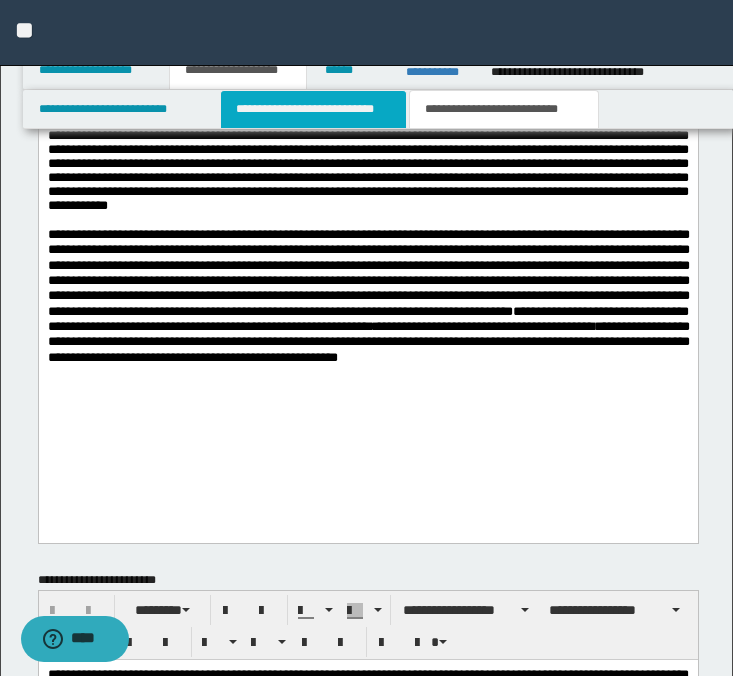 click on "**********" at bounding box center [314, 109] 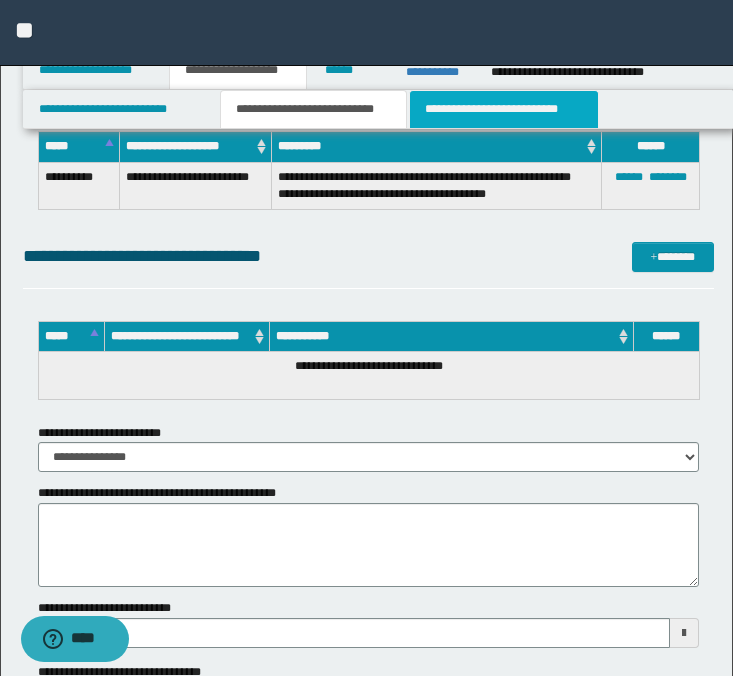 click on "**********" at bounding box center (504, 109) 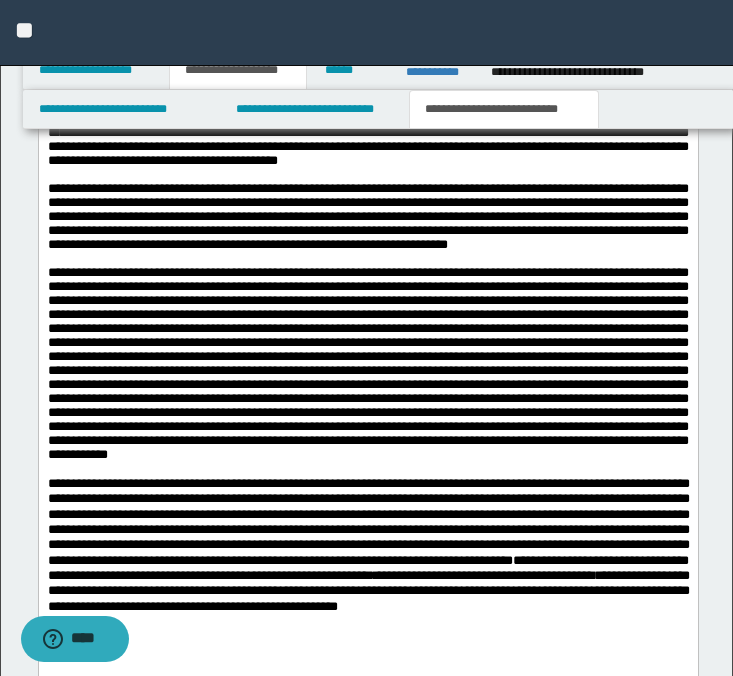 scroll, scrollTop: 1046, scrollLeft: 0, axis: vertical 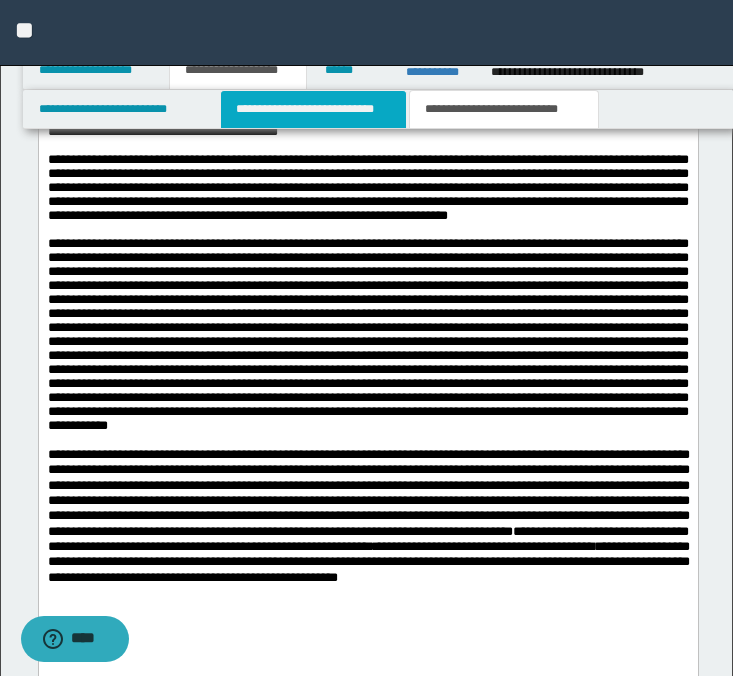 click on "**********" at bounding box center (314, 109) 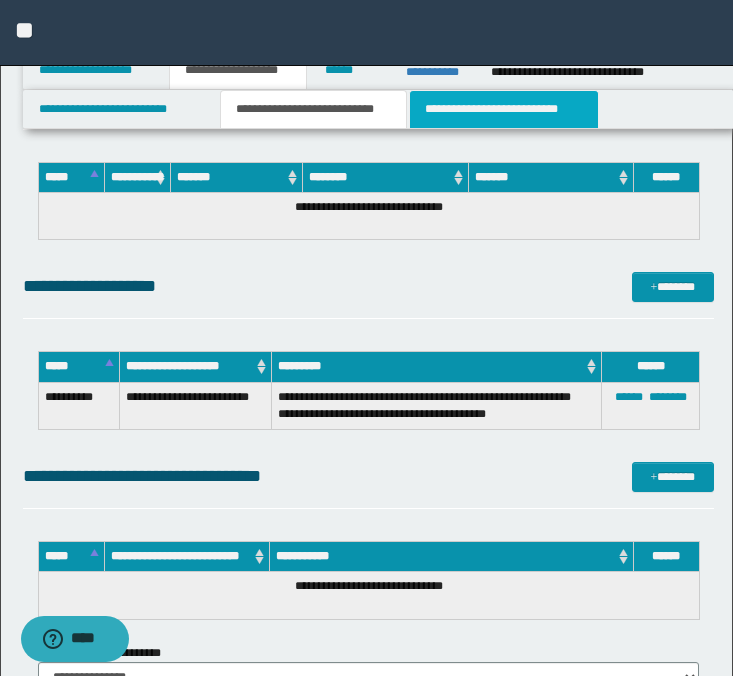 click on "**********" at bounding box center [504, 109] 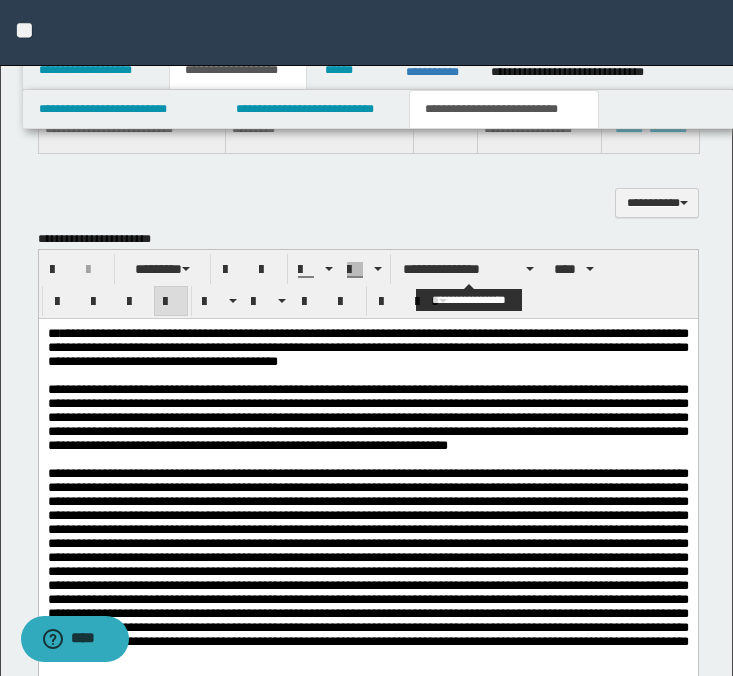 scroll, scrollTop: 715, scrollLeft: 0, axis: vertical 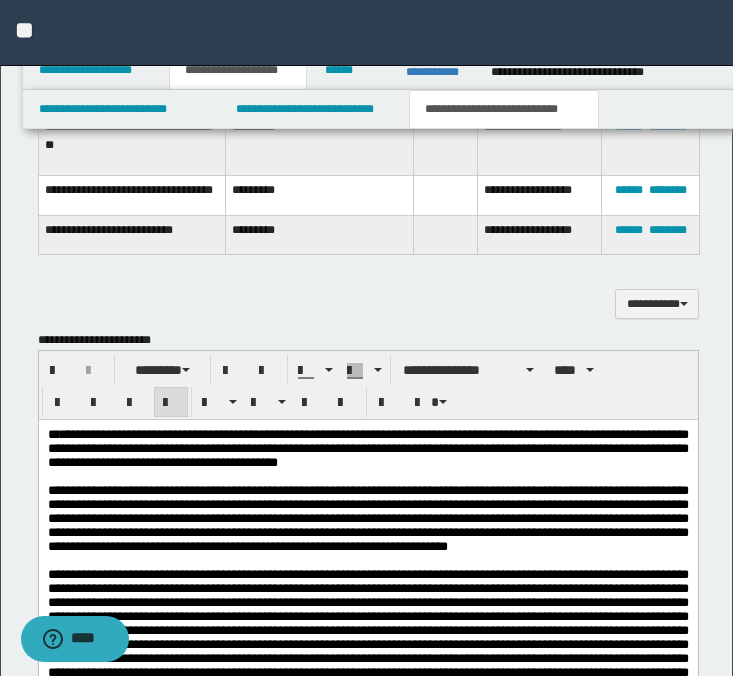 click at bounding box center (367, 476) 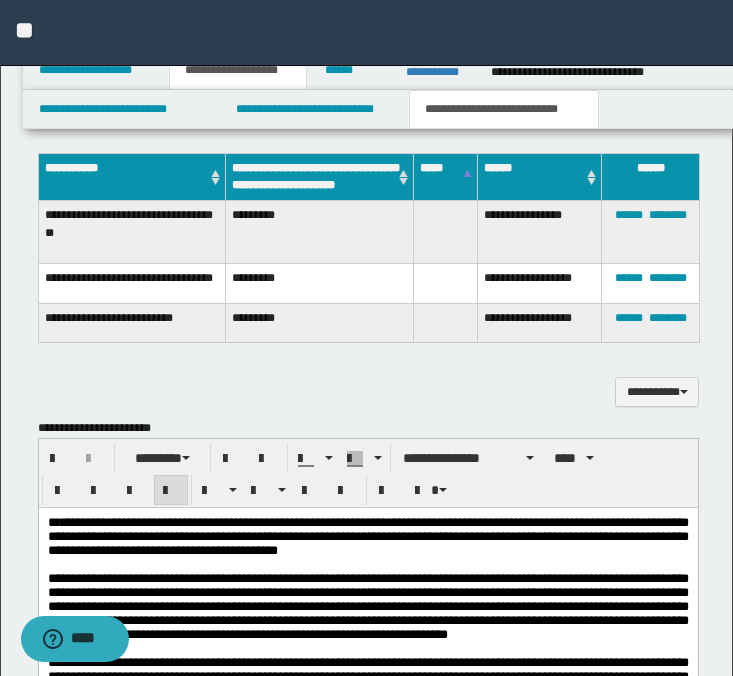 scroll, scrollTop: 626, scrollLeft: 0, axis: vertical 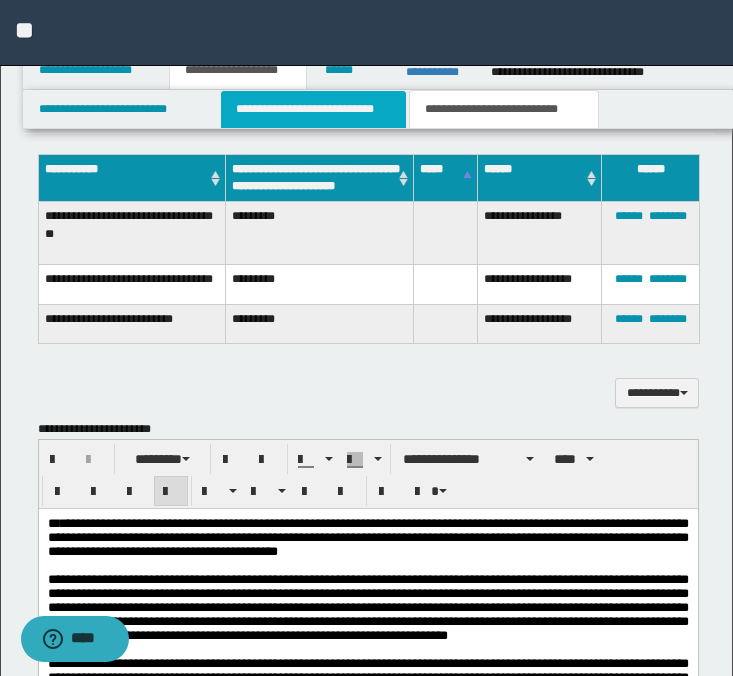 click on "**********" at bounding box center (314, 109) 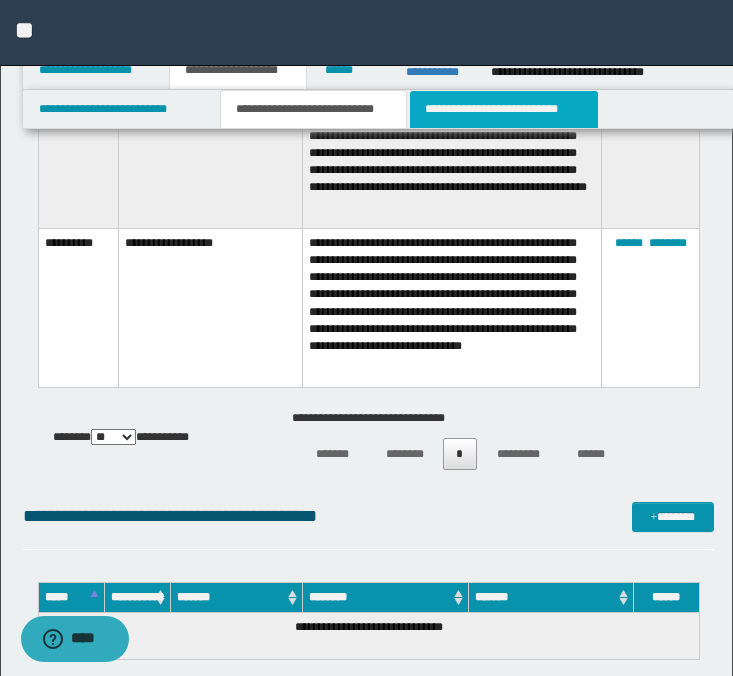 click on "**********" at bounding box center (504, 109) 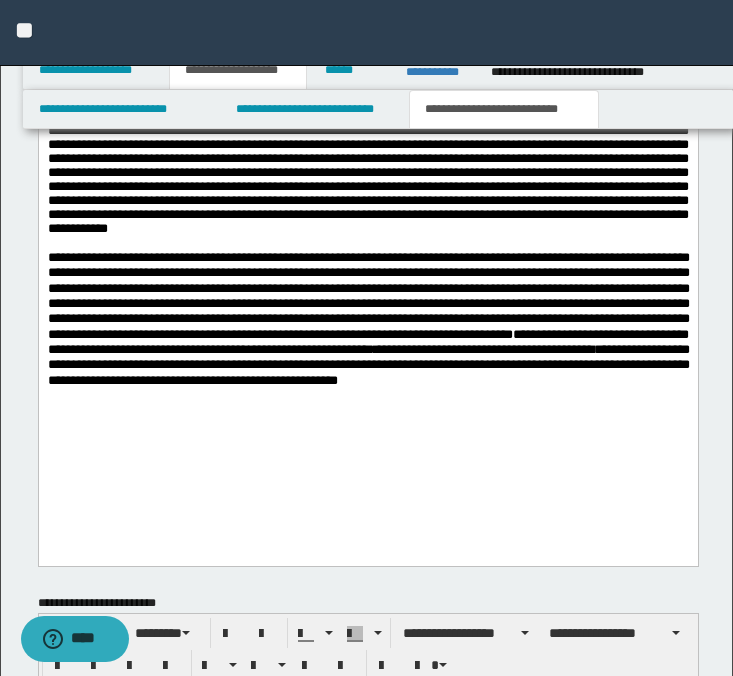 scroll, scrollTop: 1292, scrollLeft: 0, axis: vertical 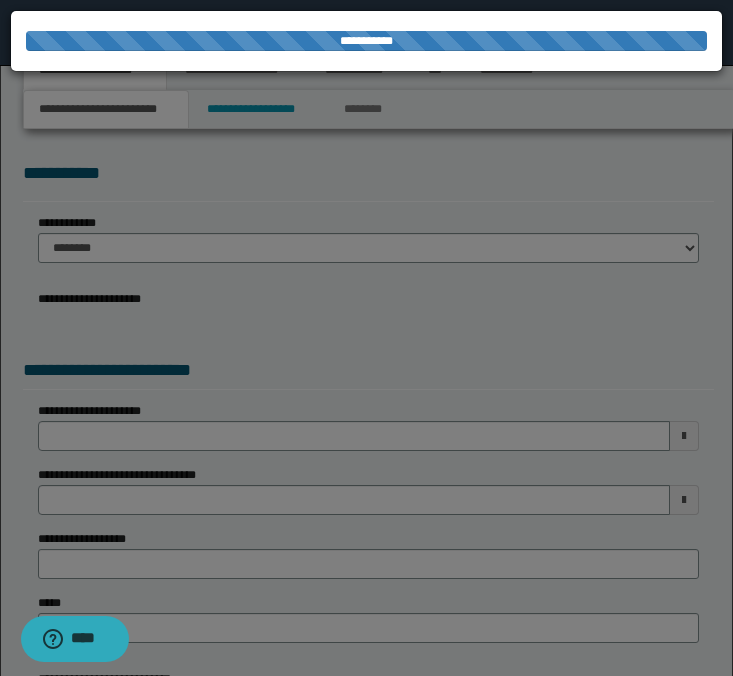 select on "*" 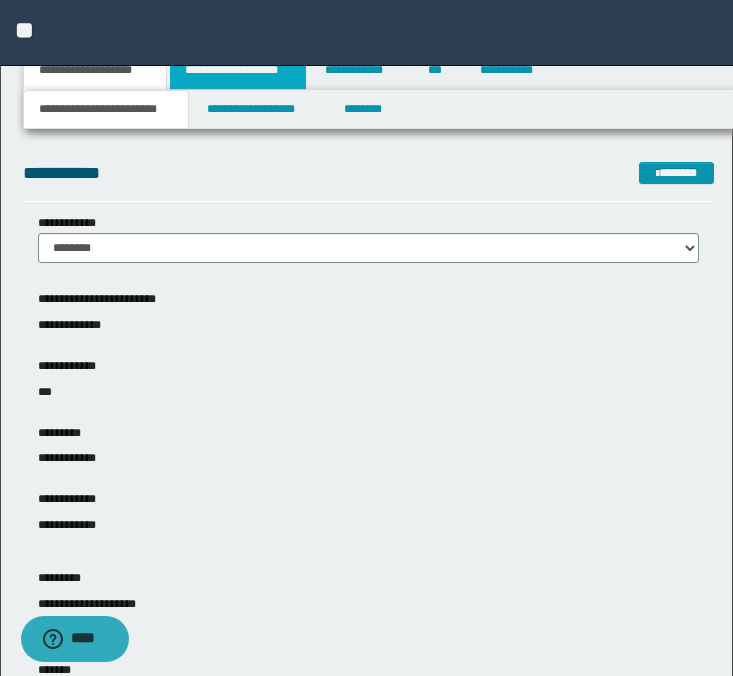 click on "**********" at bounding box center [238, 70] 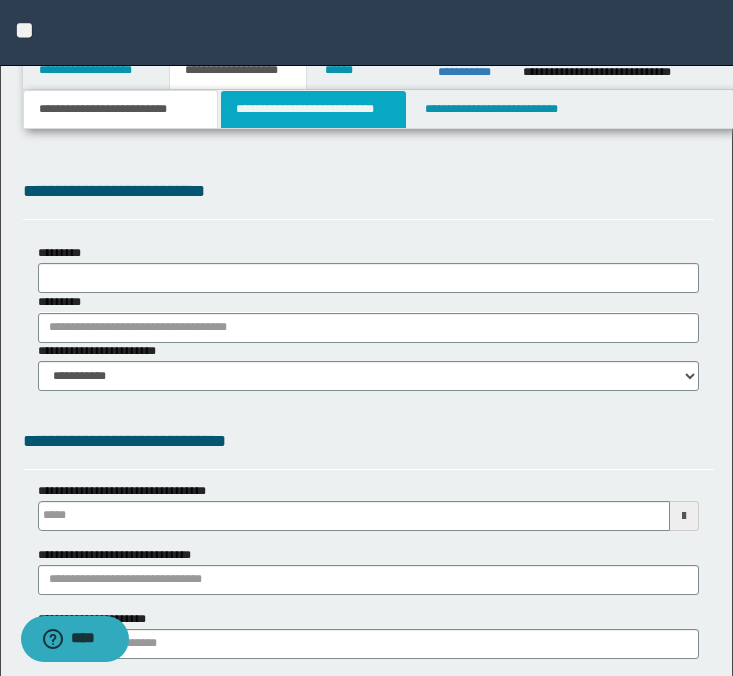 scroll, scrollTop: 0, scrollLeft: 0, axis: both 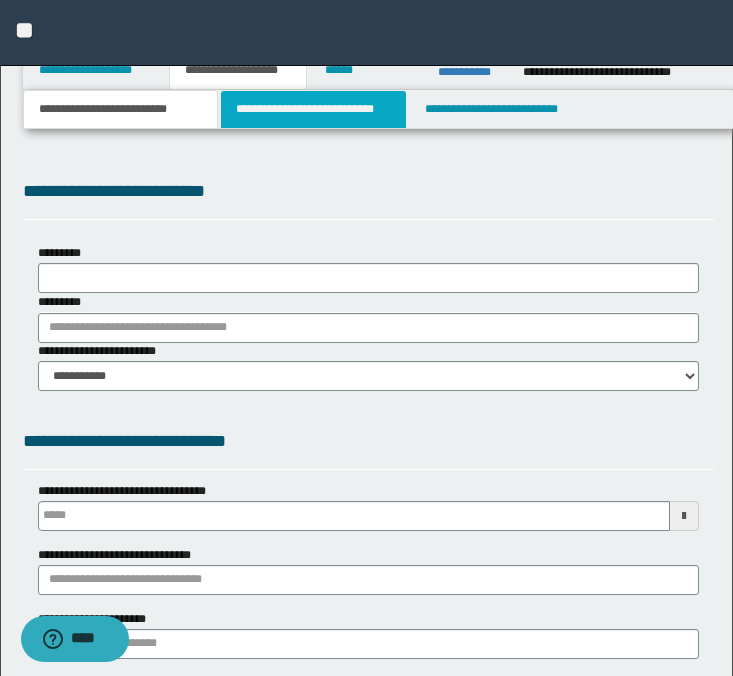 type 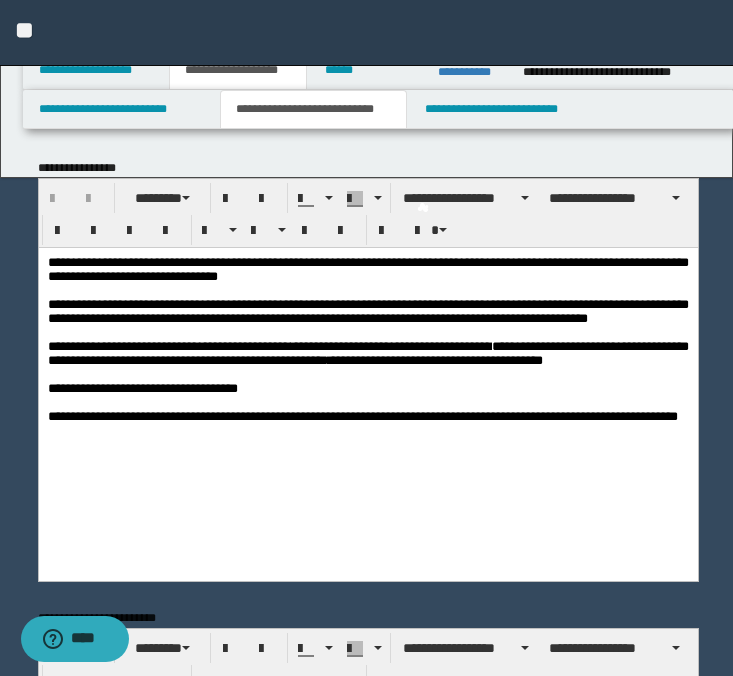 scroll, scrollTop: 0, scrollLeft: 0, axis: both 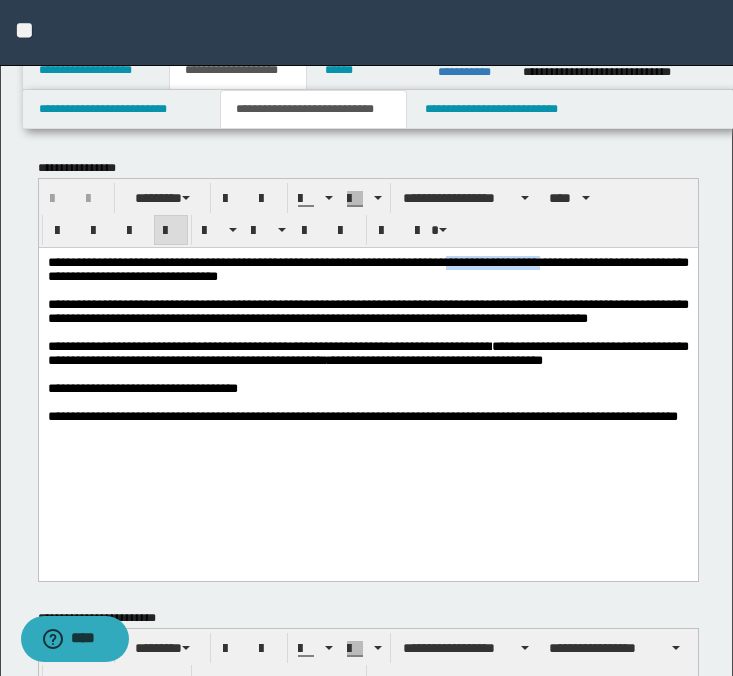 drag, startPoint x: 498, startPoint y: 265, endPoint x: 648, endPoint y: 265, distance: 150 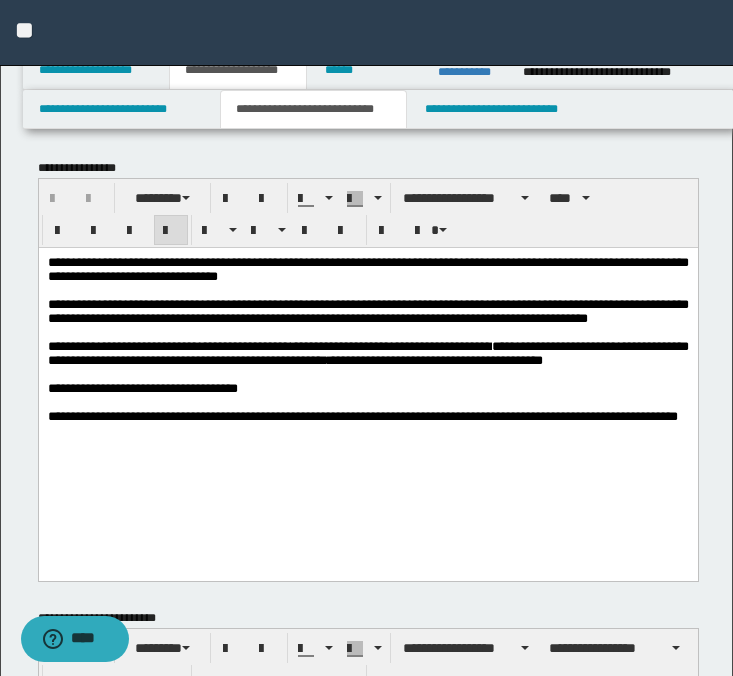 click on "**********" at bounding box center [367, 268] 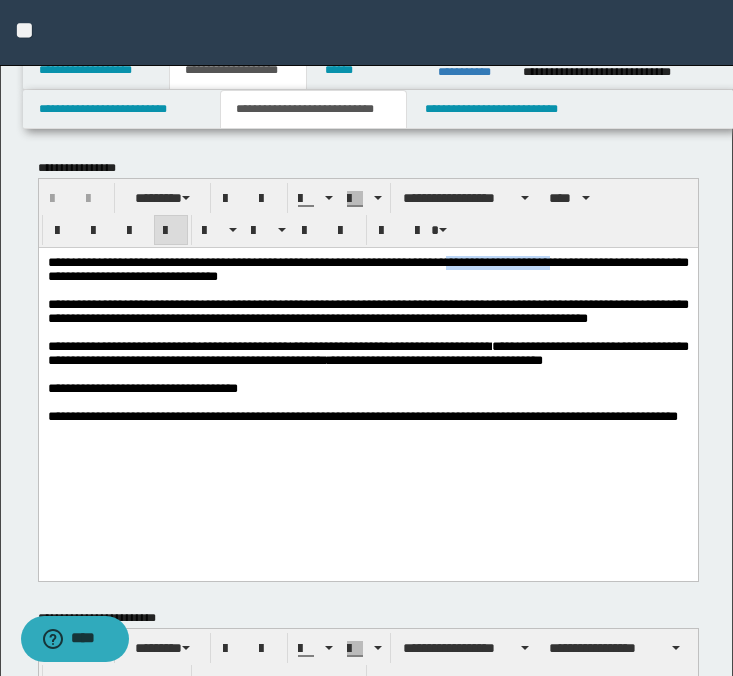 drag, startPoint x: 655, startPoint y: 263, endPoint x: 498, endPoint y: 266, distance: 157.02866 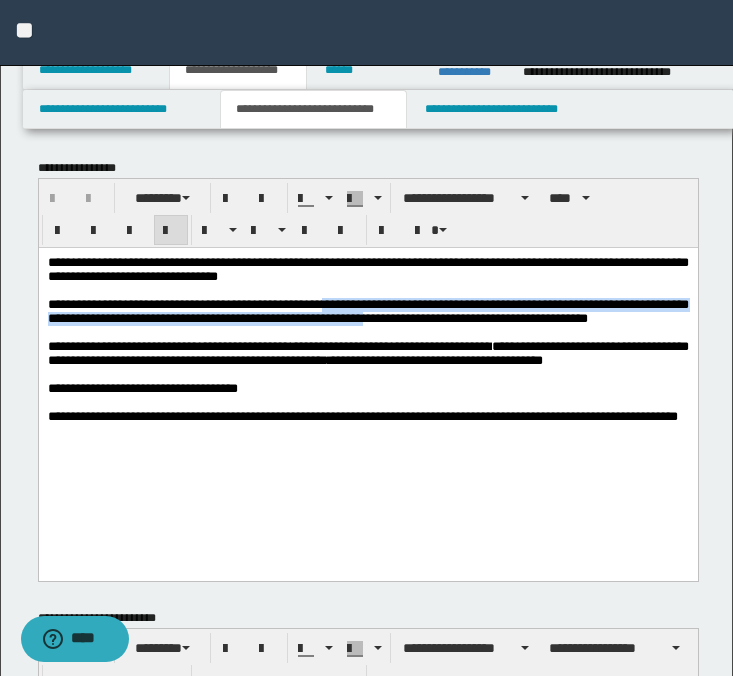 drag, startPoint x: 372, startPoint y: 305, endPoint x: 475, endPoint y: 320, distance: 104.0865 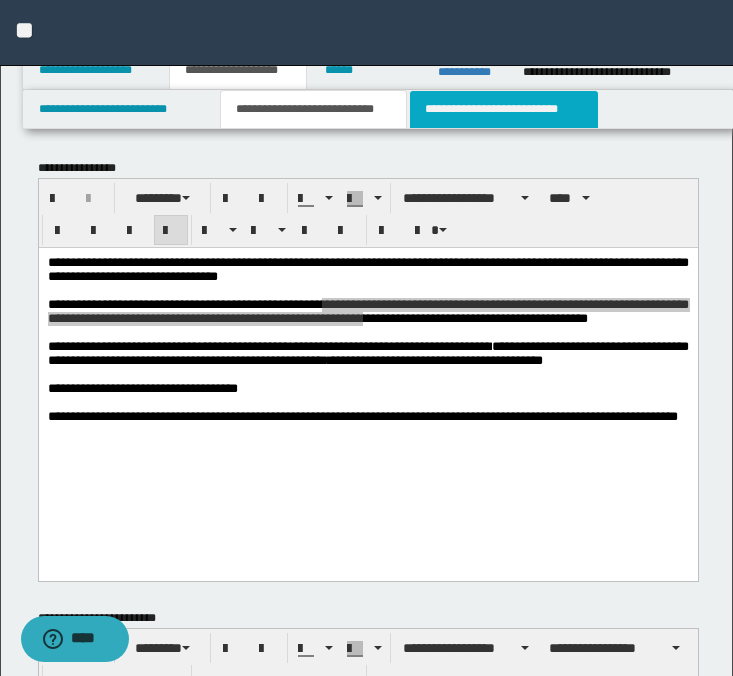 click on "**********" at bounding box center (504, 109) 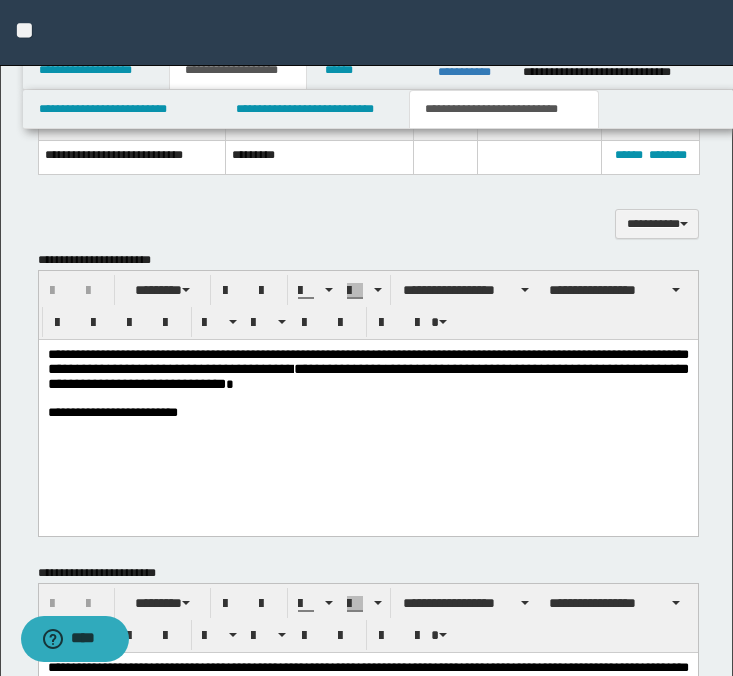 scroll, scrollTop: 0, scrollLeft: 0, axis: both 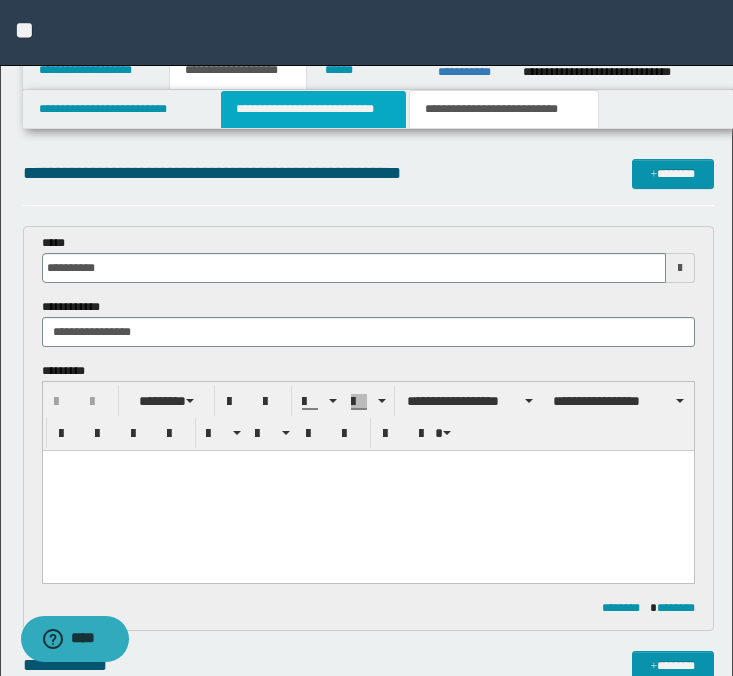 click on "**********" at bounding box center (314, 109) 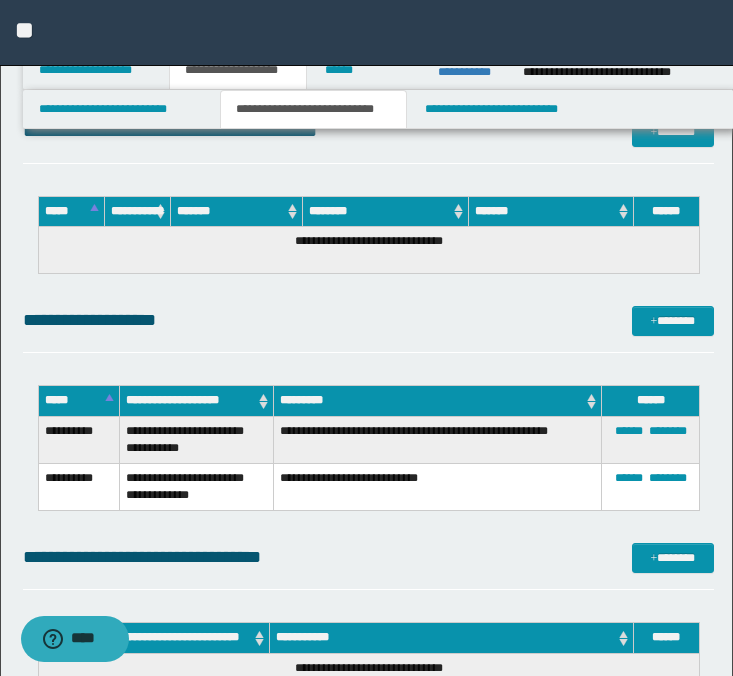 scroll, scrollTop: 1851, scrollLeft: 0, axis: vertical 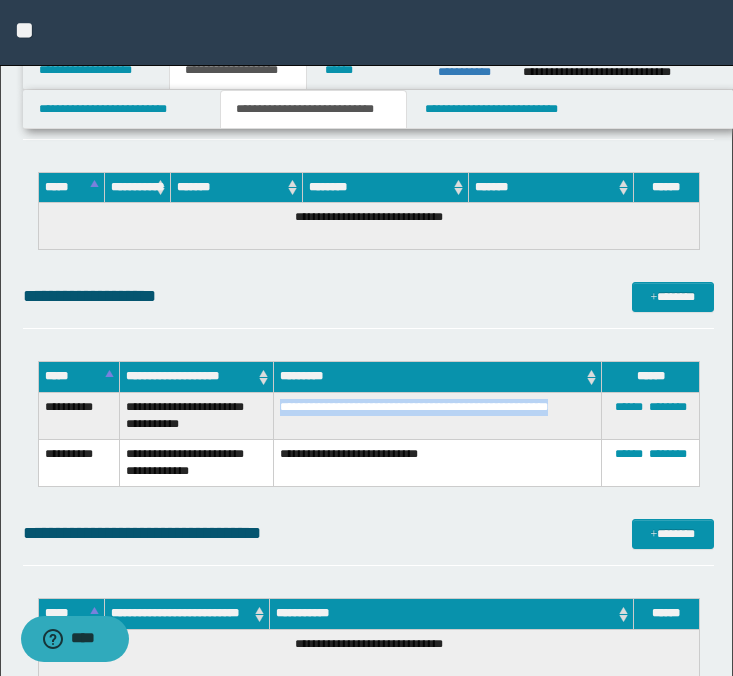 drag, startPoint x: 588, startPoint y: 402, endPoint x: 277, endPoint y: 406, distance: 311.02573 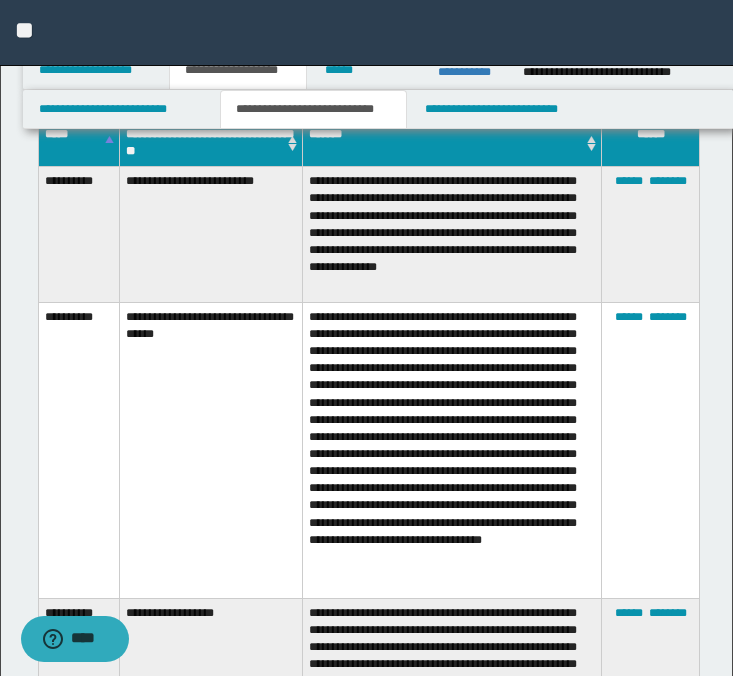 scroll, scrollTop: 1025, scrollLeft: 0, axis: vertical 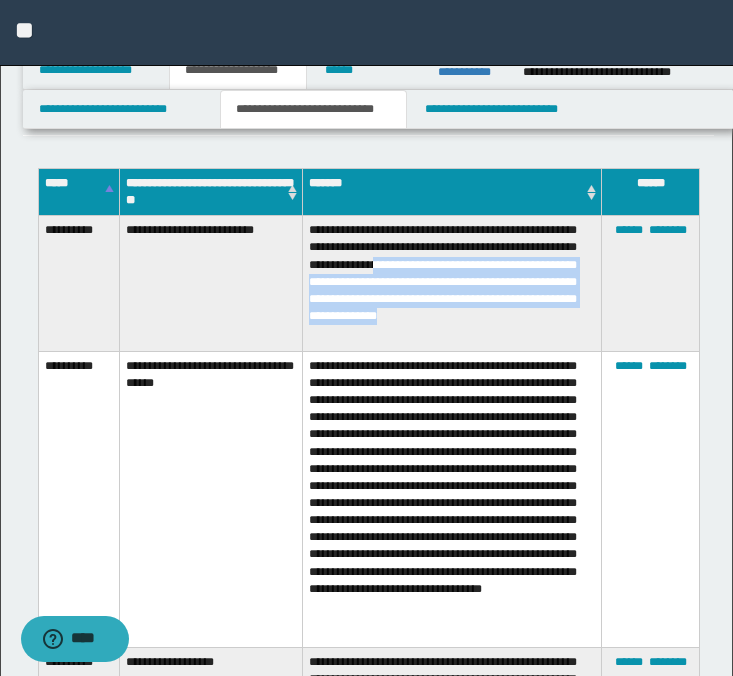 drag, startPoint x: 478, startPoint y: 265, endPoint x: 488, endPoint y: 339, distance: 74.672615 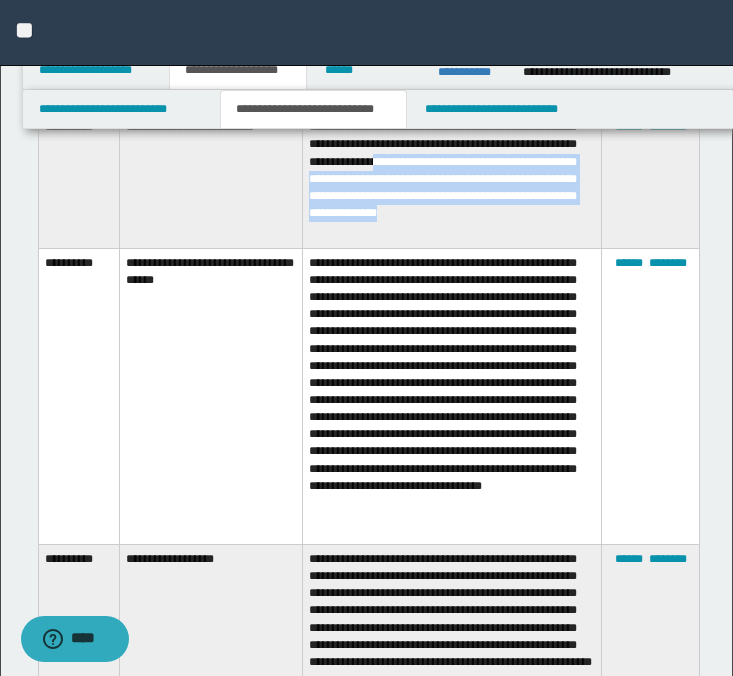 scroll, scrollTop: 1133, scrollLeft: 0, axis: vertical 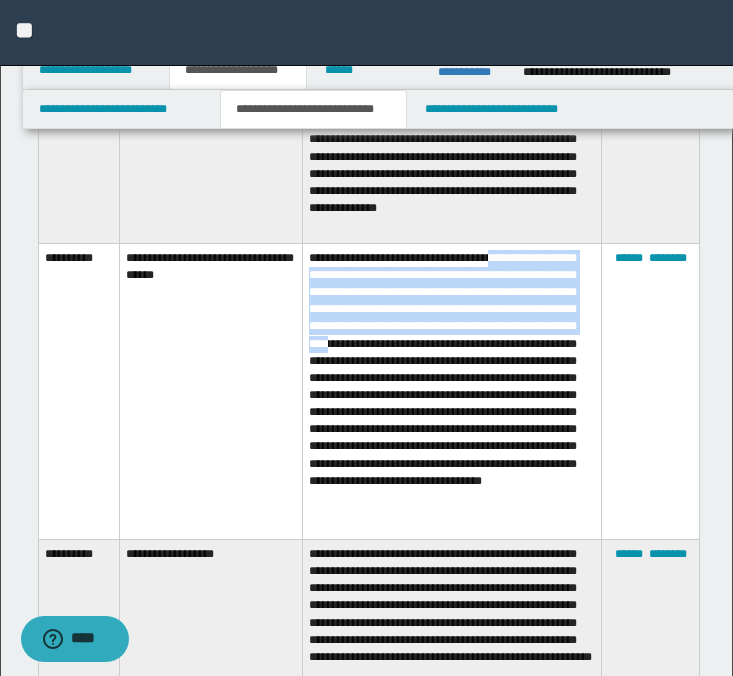 drag, startPoint x: 511, startPoint y: 259, endPoint x: 522, endPoint y: 340, distance: 81.7435 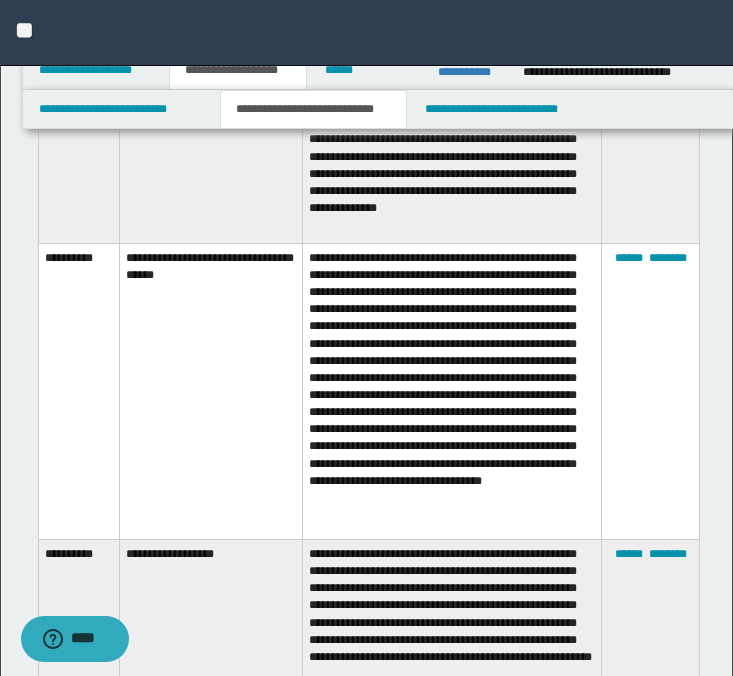 click on "**********" at bounding box center (451, 391) 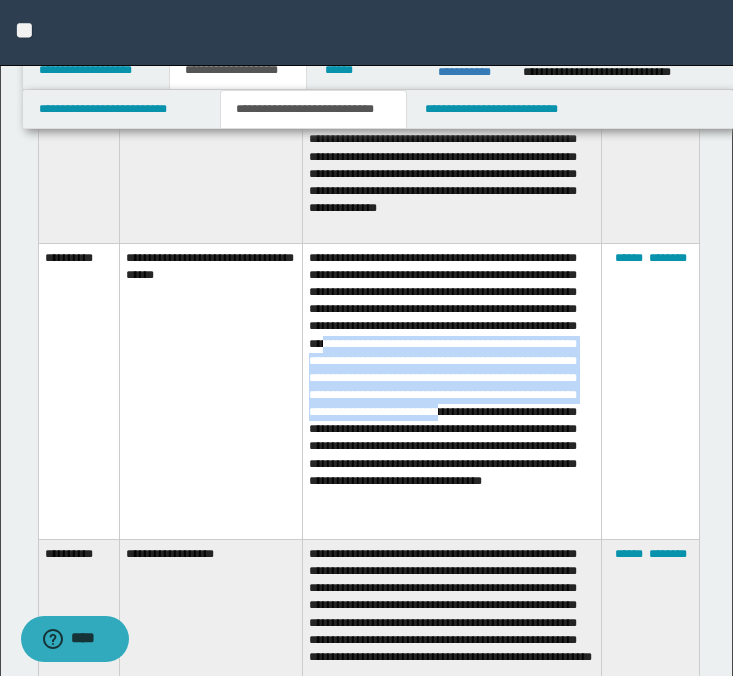 drag, startPoint x: 523, startPoint y: 343, endPoint x: 513, endPoint y: 427, distance: 84.59315 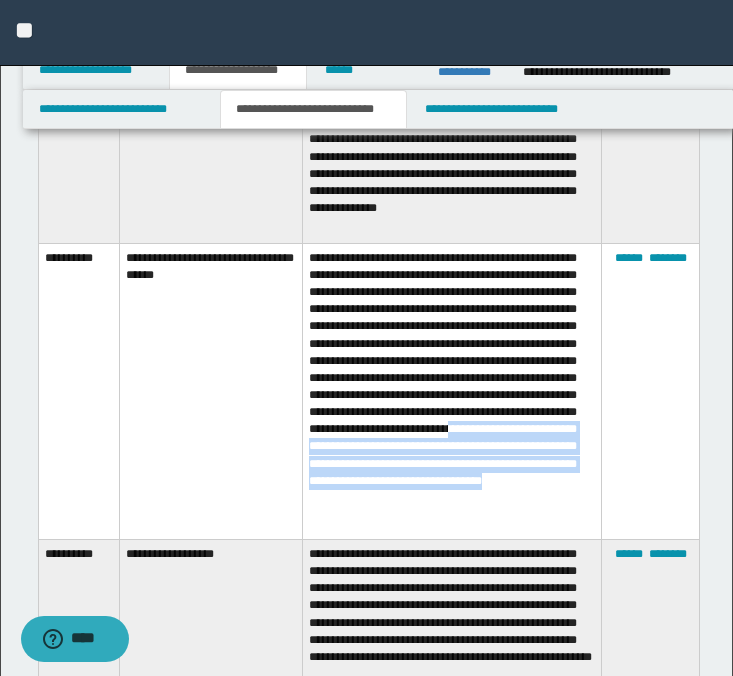 drag, startPoint x: 545, startPoint y: 448, endPoint x: 560, endPoint y: 521, distance: 74.52516 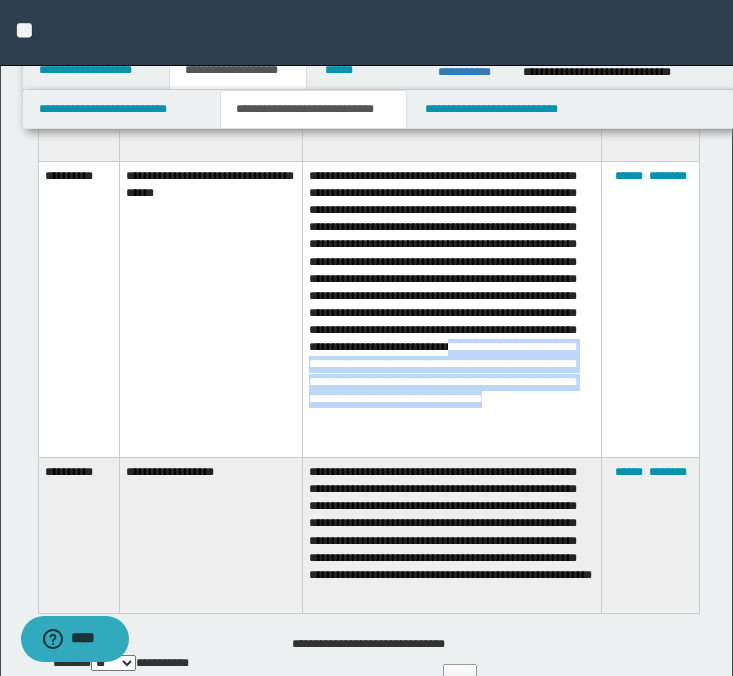 scroll, scrollTop: 1220, scrollLeft: 0, axis: vertical 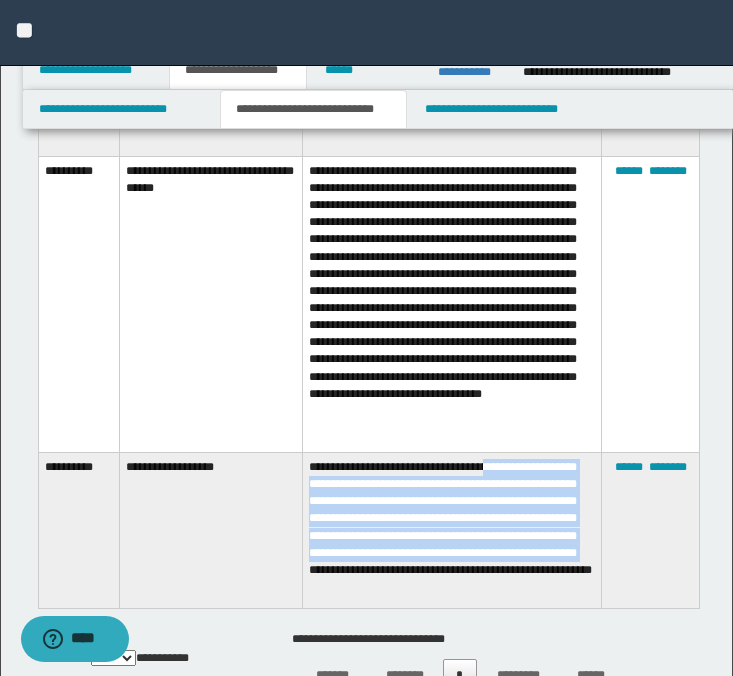 drag, startPoint x: 521, startPoint y: 452, endPoint x: 561, endPoint y: 553, distance: 108.63241 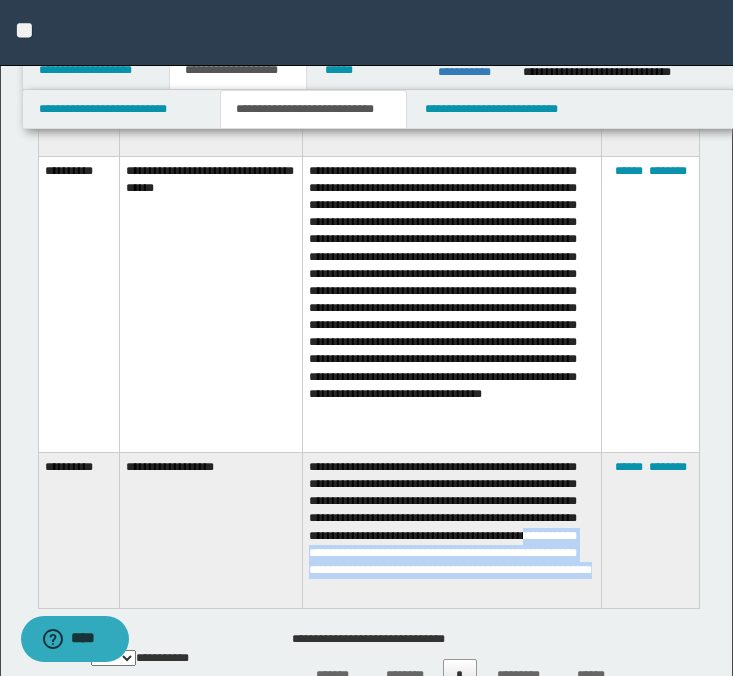 drag, startPoint x: 442, startPoint y: 540, endPoint x: 509, endPoint y: 593, distance: 85.42833 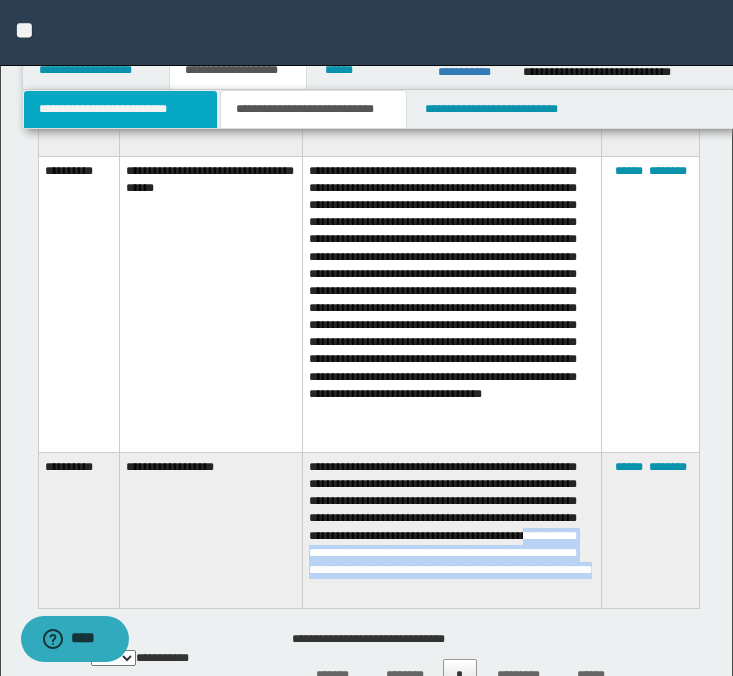 click on "**********" at bounding box center [120, 109] 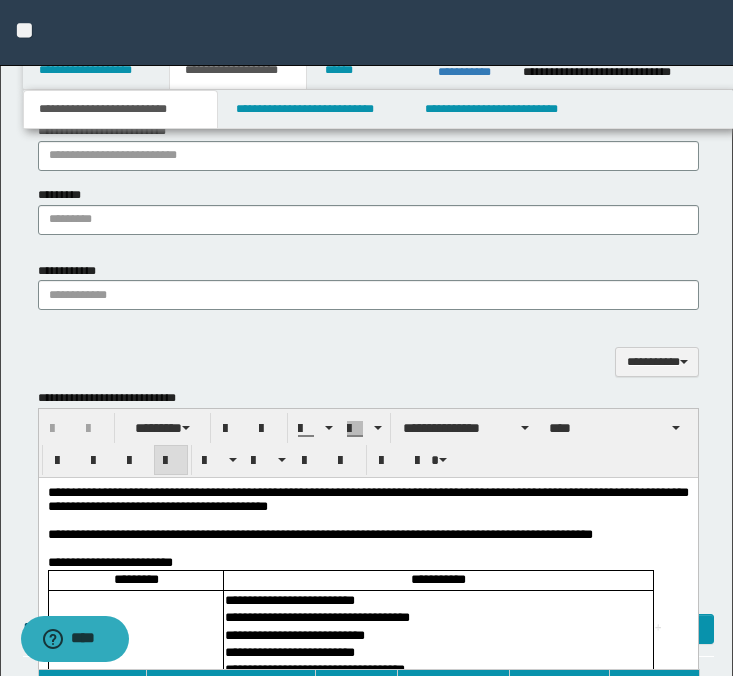 click on "**********" at bounding box center (367, 499) 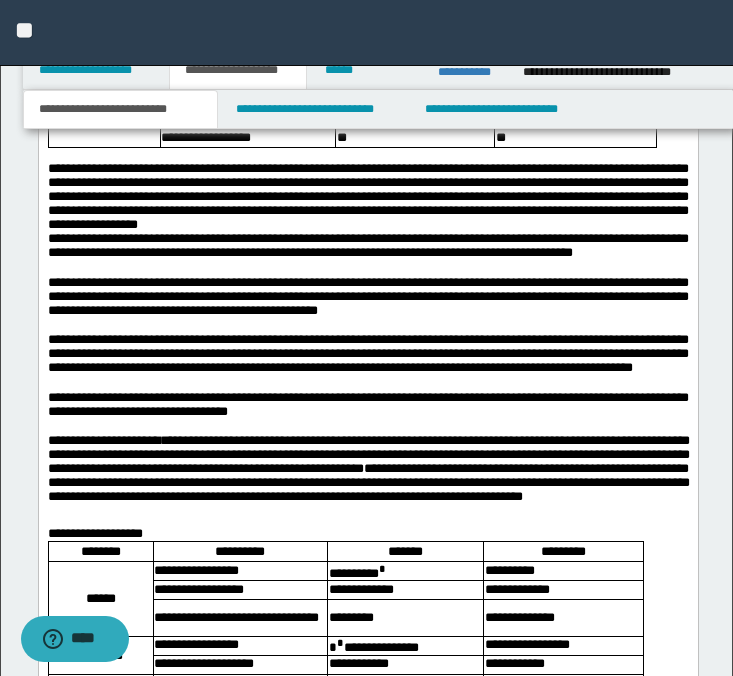 scroll, scrollTop: 2735, scrollLeft: 0, axis: vertical 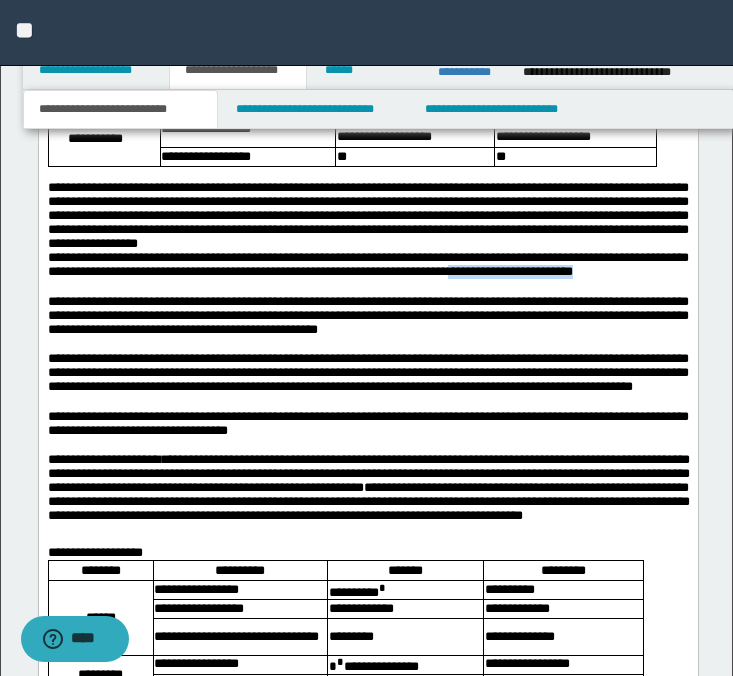 drag, startPoint x: 517, startPoint y: 385, endPoint x: 640, endPoint y: 385, distance: 123 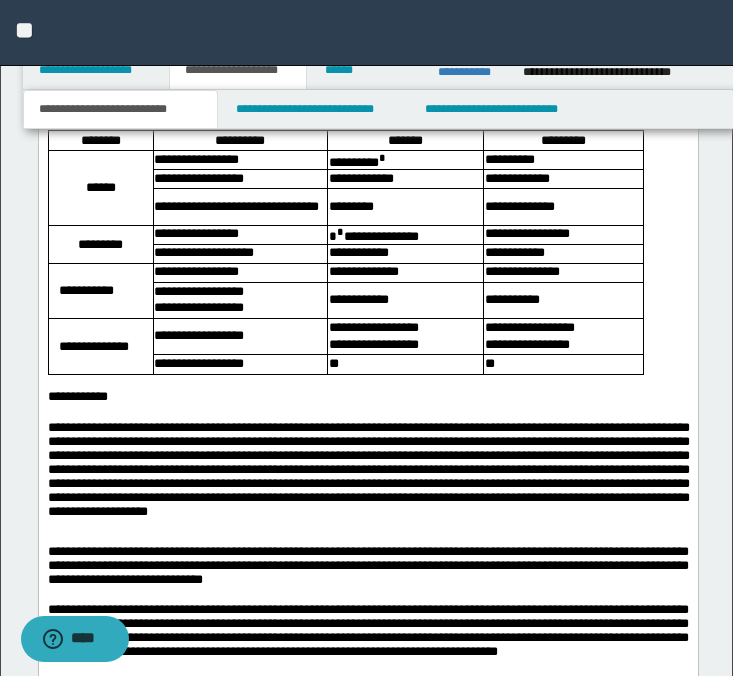 scroll, scrollTop: 3468, scrollLeft: 0, axis: vertical 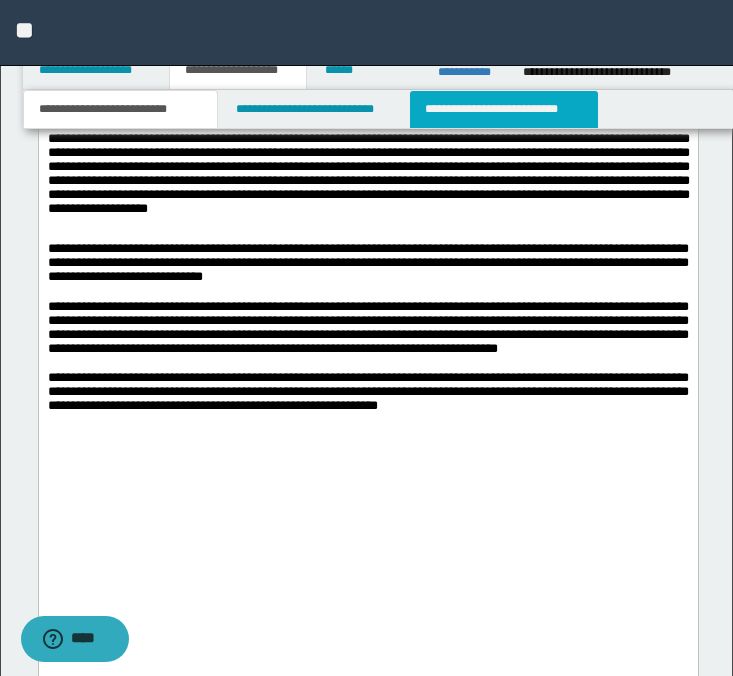 click on "**********" at bounding box center [504, 109] 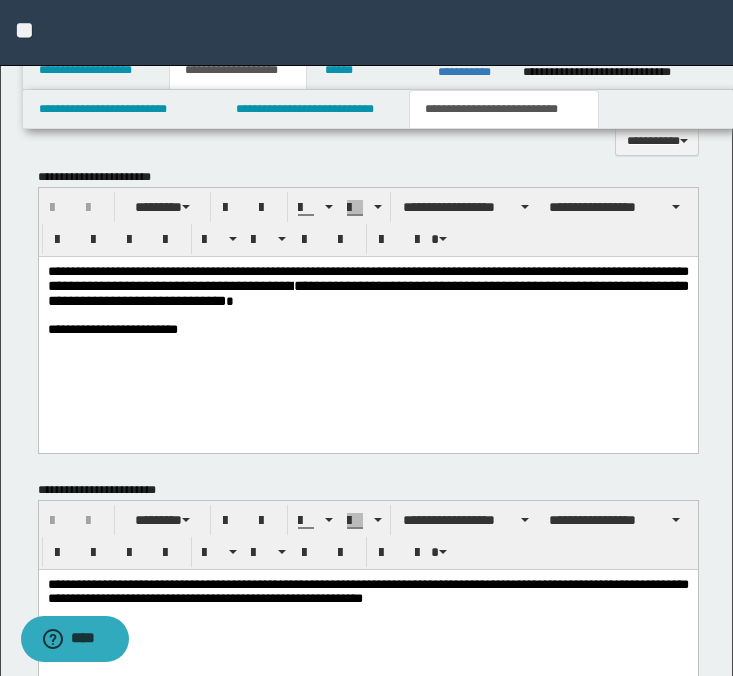 scroll, scrollTop: 817, scrollLeft: 0, axis: vertical 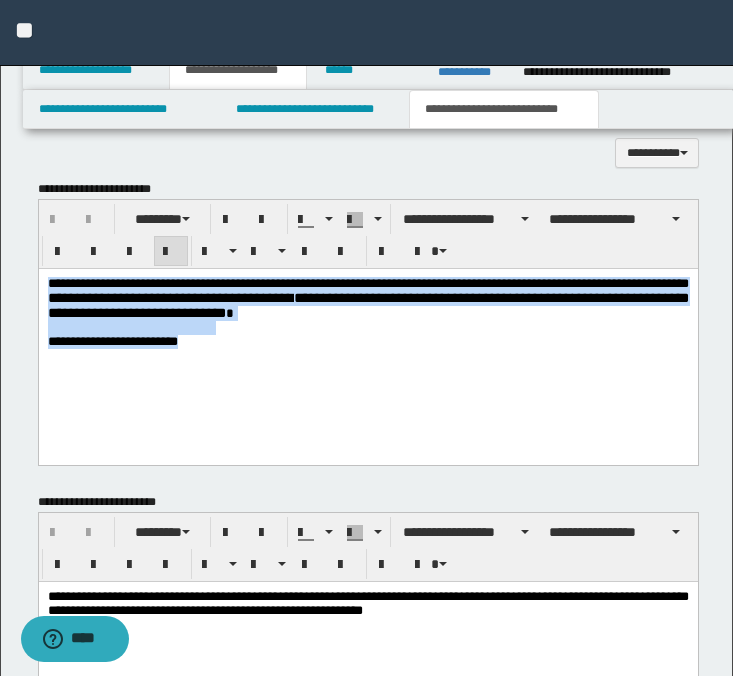 drag, startPoint x: 216, startPoint y: 366, endPoint x: 26, endPoint y: 262, distance: 216.60101 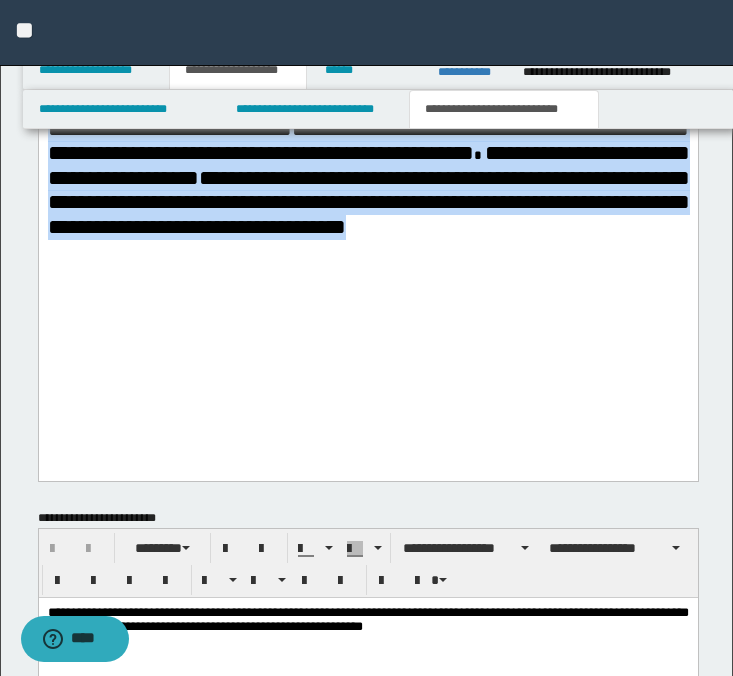 drag, startPoint x: 48, startPoint y: -547, endPoint x: 529, endPoint y: 388, distance: 1051.4685 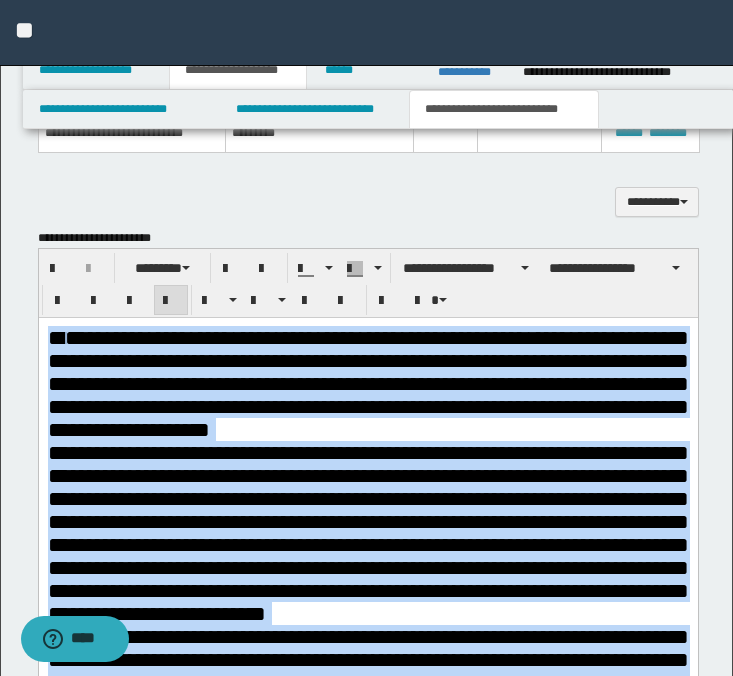 scroll, scrollTop: 723, scrollLeft: 0, axis: vertical 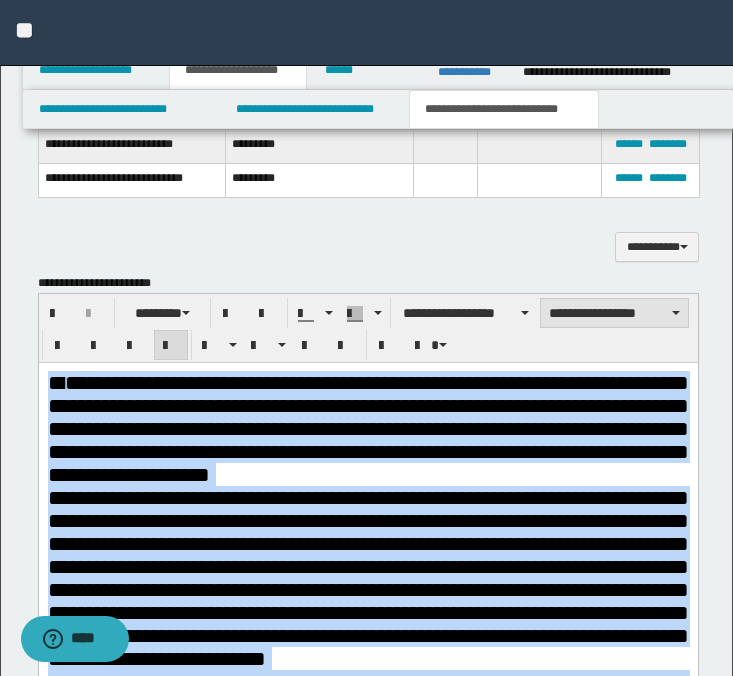 click on "**********" at bounding box center (614, 313) 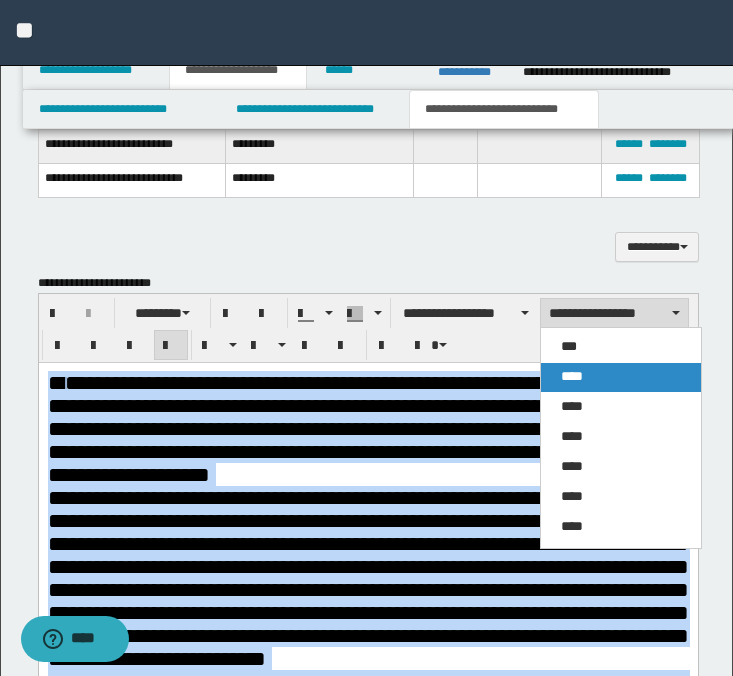 drag, startPoint x: 628, startPoint y: 368, endPoint x: 589, endPoint y: 3, distance: 367.07764 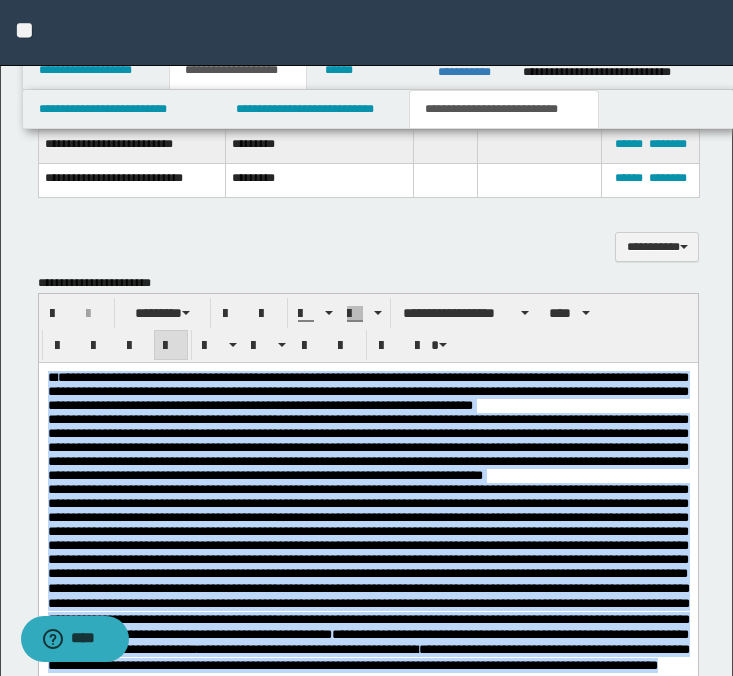 click on "**********" at bounding box center [367, 391] 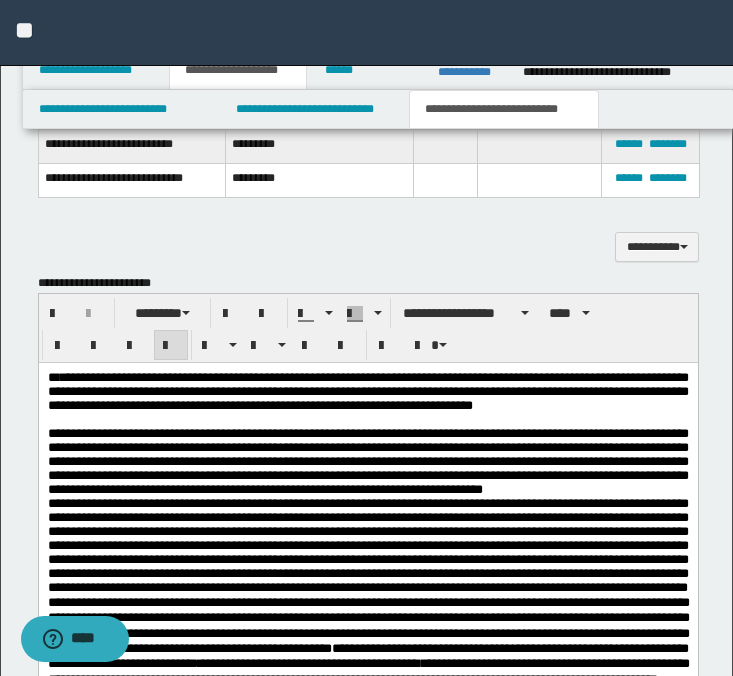 click on "**********" at bounding box center [367, 461] 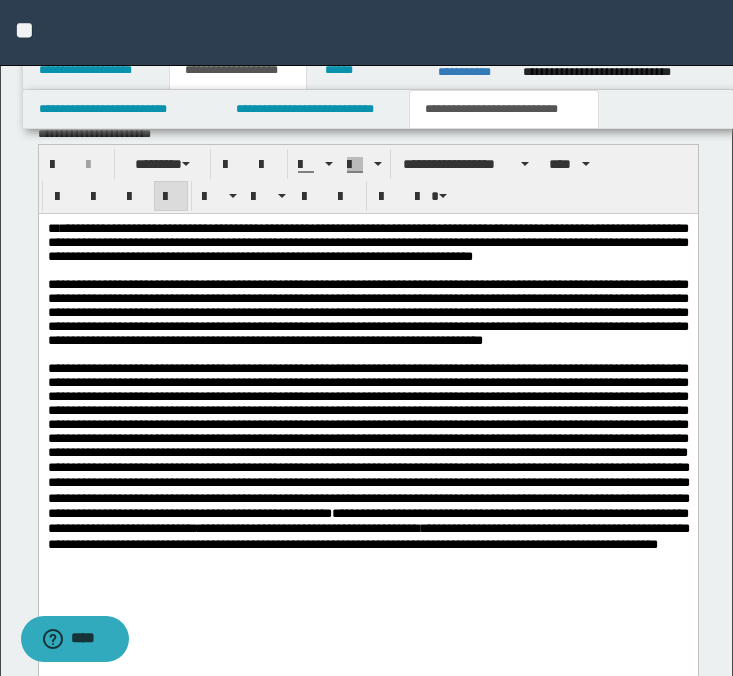 scroll, scrollTop: 888, scrollLeft: 0, axis: vertical 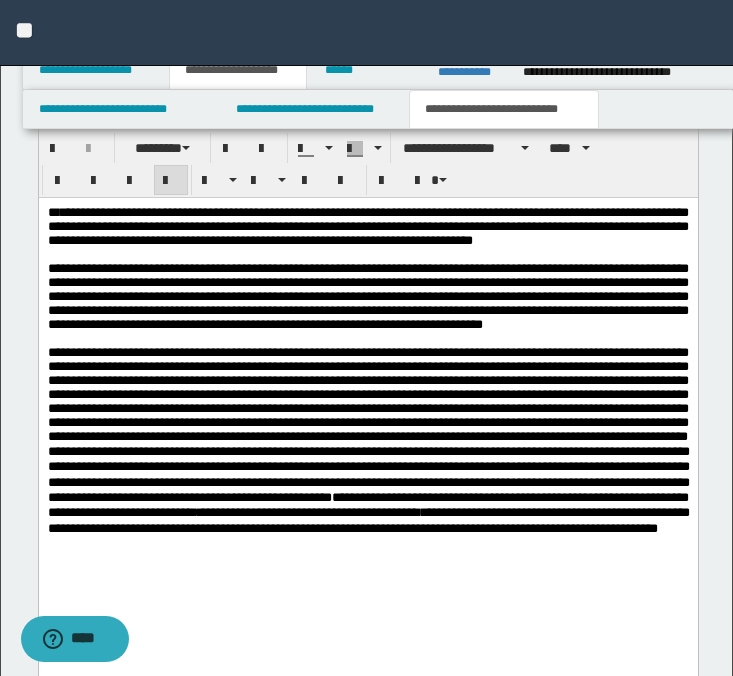 click on "**********" at bounding box center (367, 394) 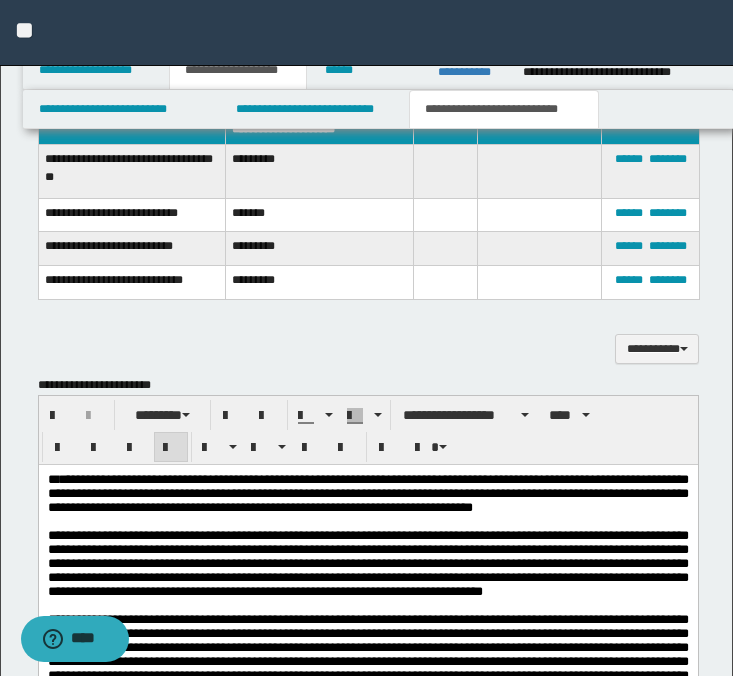 scroll, scrollTop: 586, scrollLeft: 0, axis: vertical 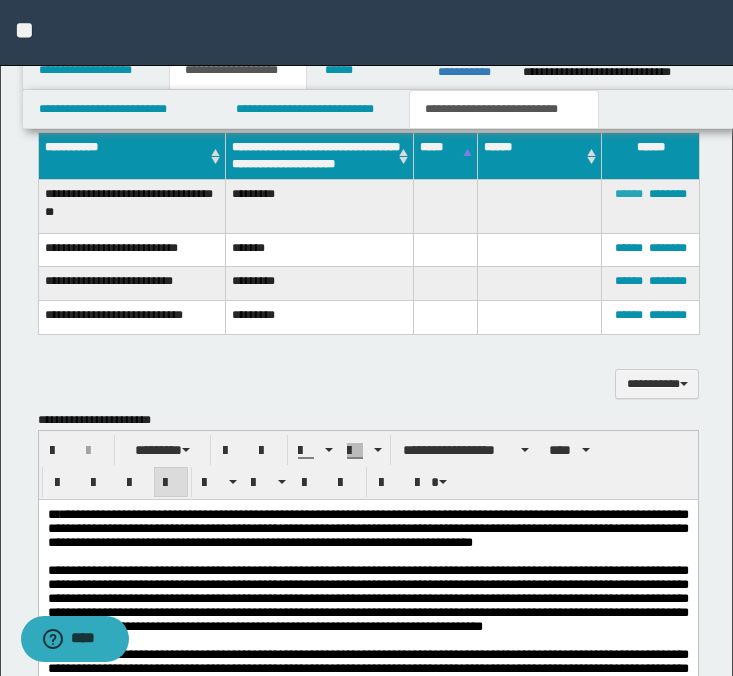 click on "******" at bounding box center (629, 194) 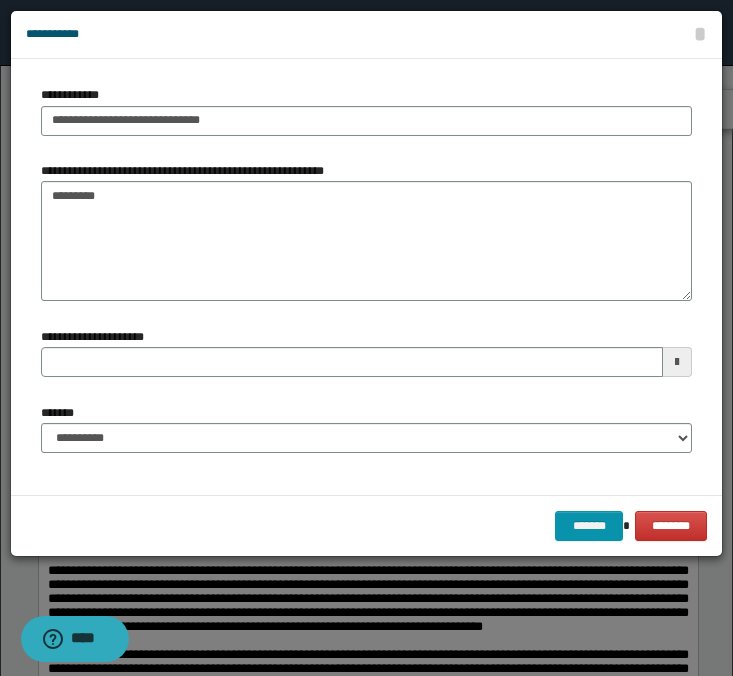 type 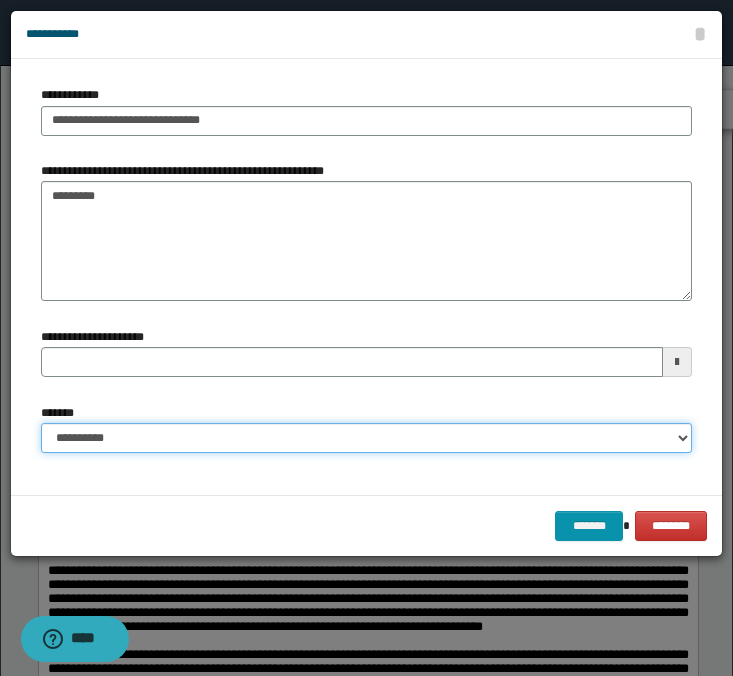 click on "**********" at bounding box center [366, 438] 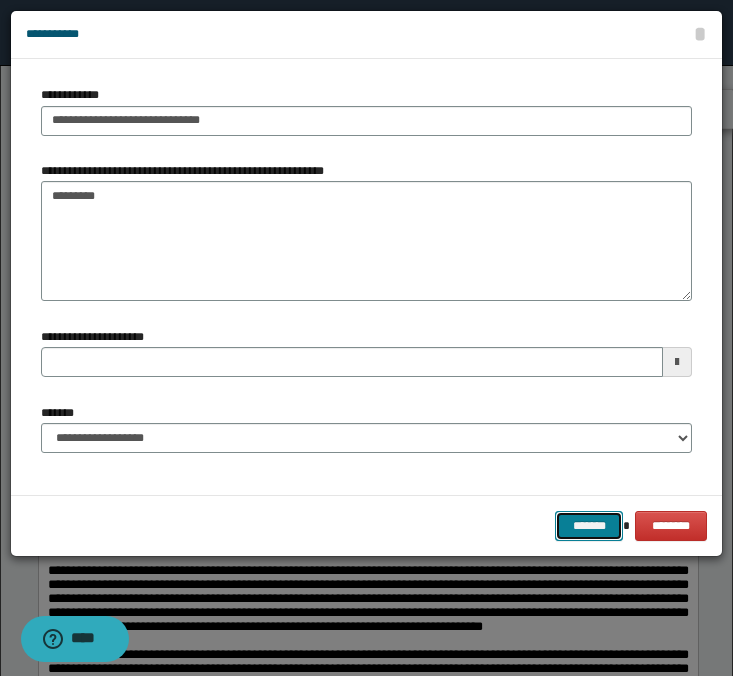click on "*******" at bounding box center (589, 526) 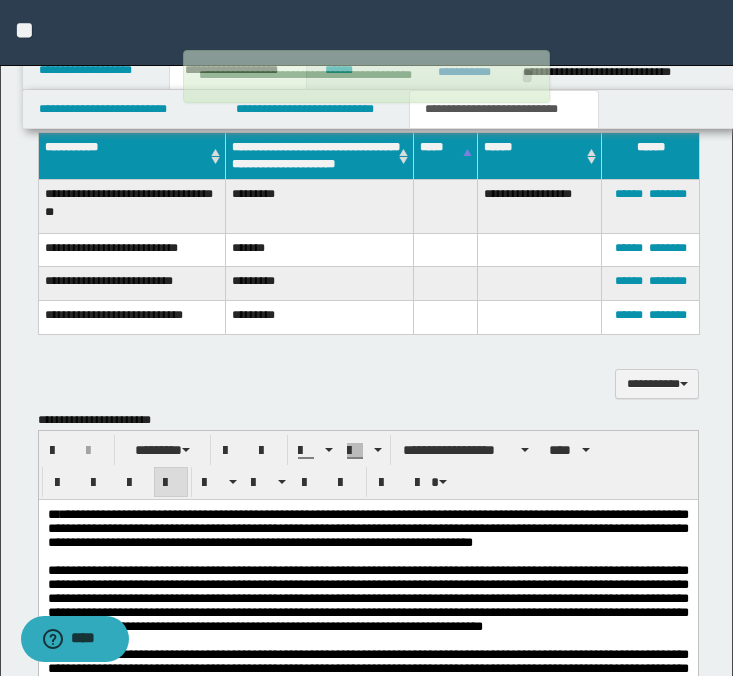 type 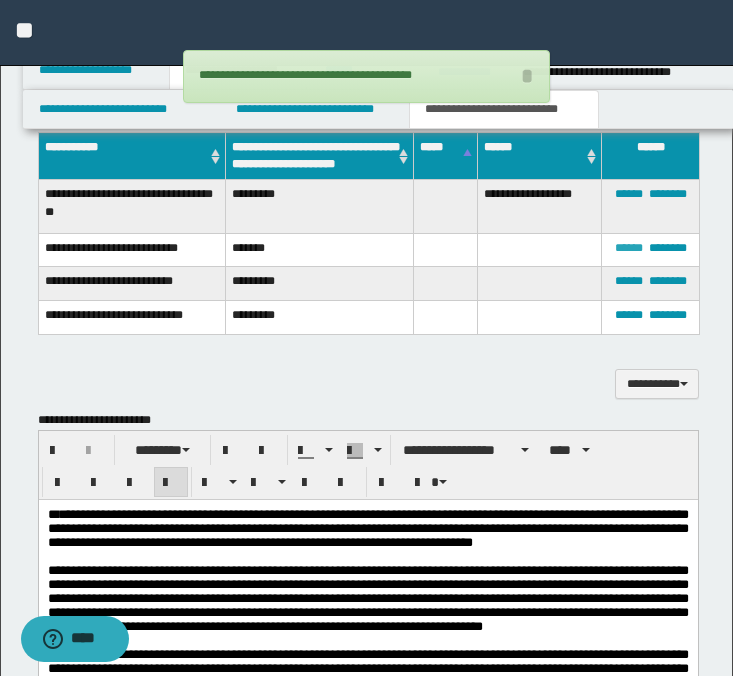 click on "******" at bounding box center [629, 248] 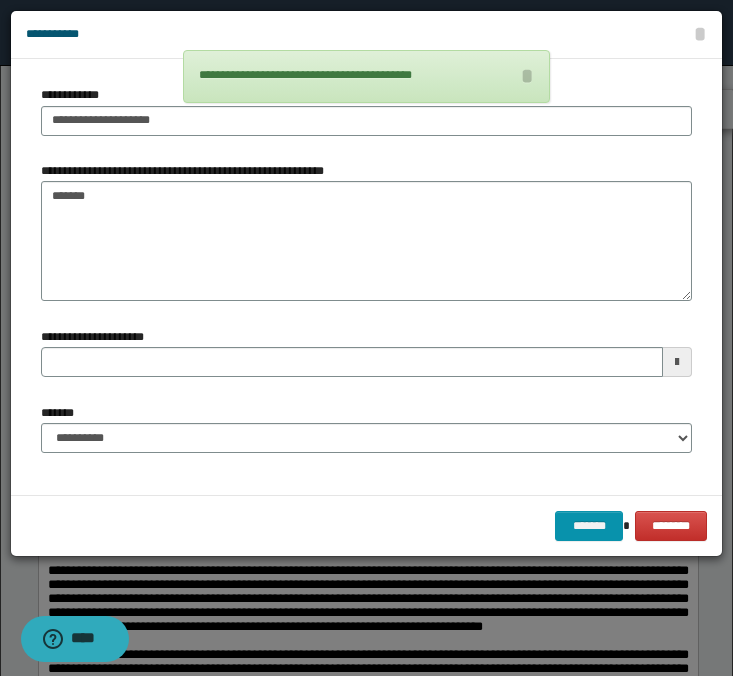 type 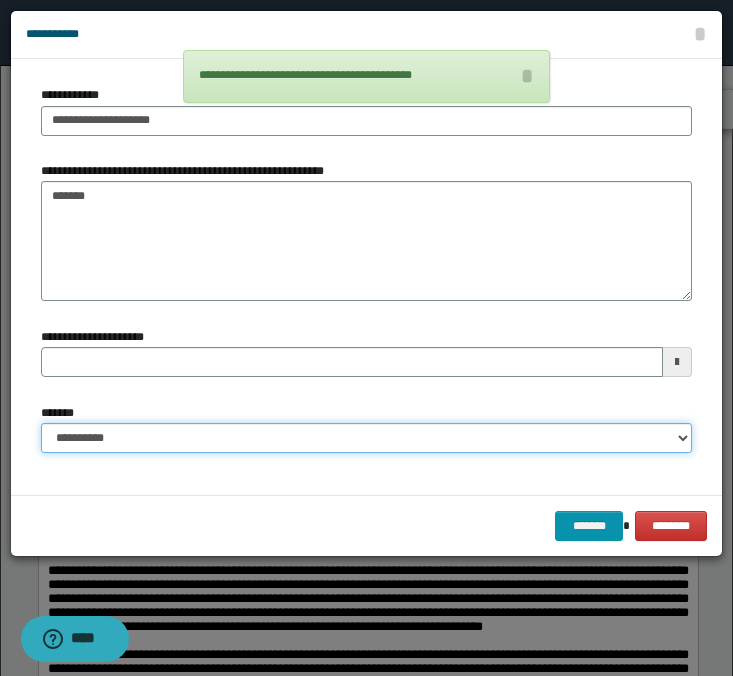 click on "**********" at bounding box center (366, 438) 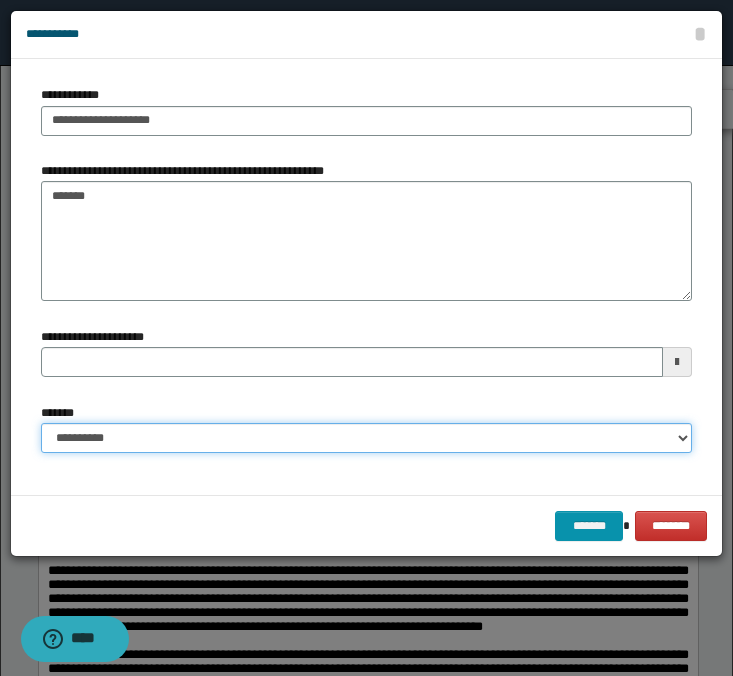 select on "*" 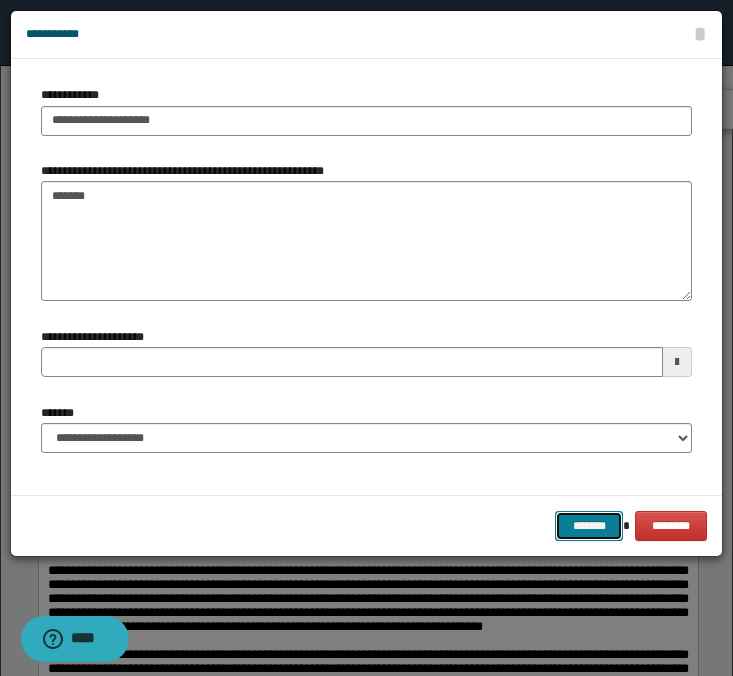 click on "*******" at bounding box center [589, 526] 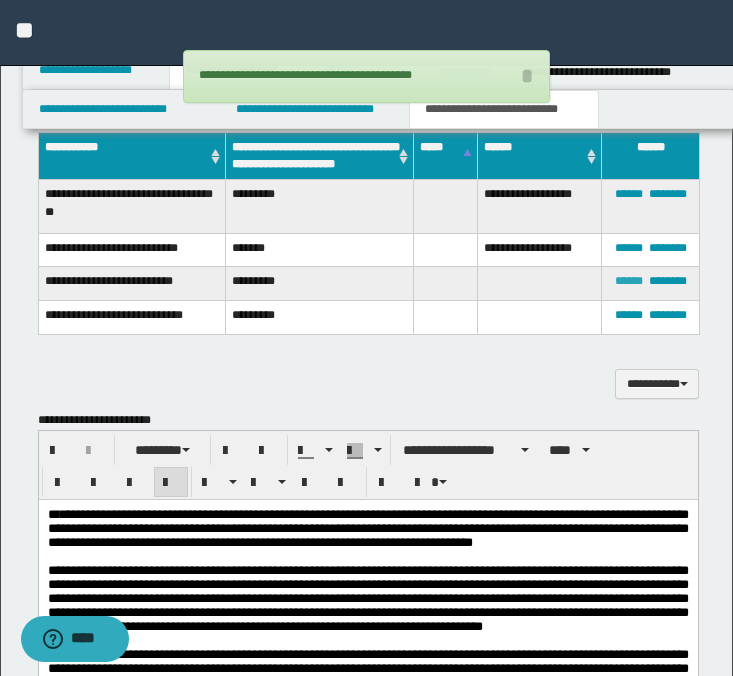 click on "******" at bounding box center (629, 281) 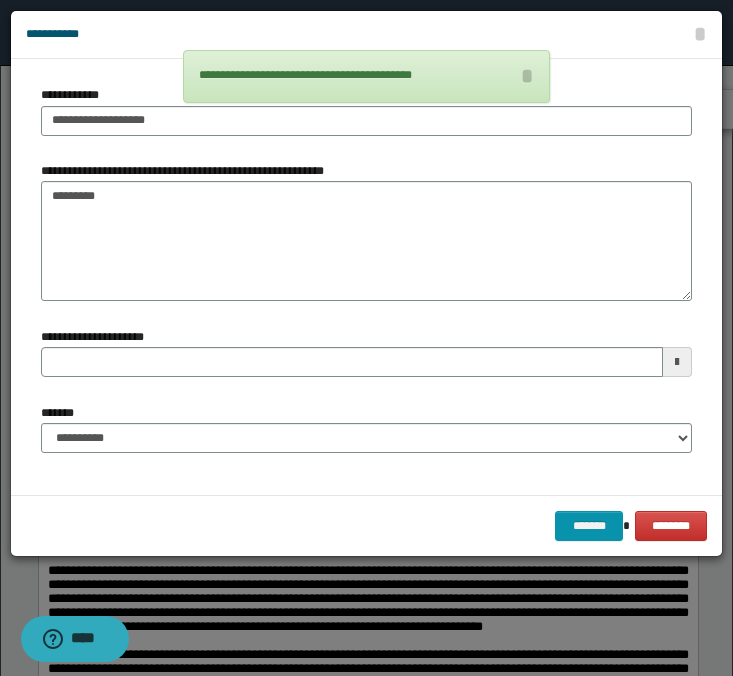 type 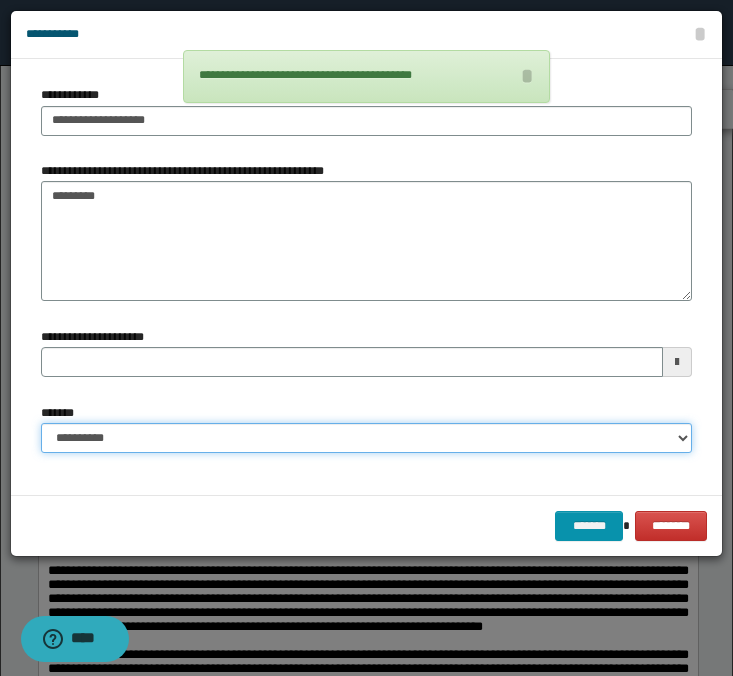 click on "**********" at bounding box center [366, 438] 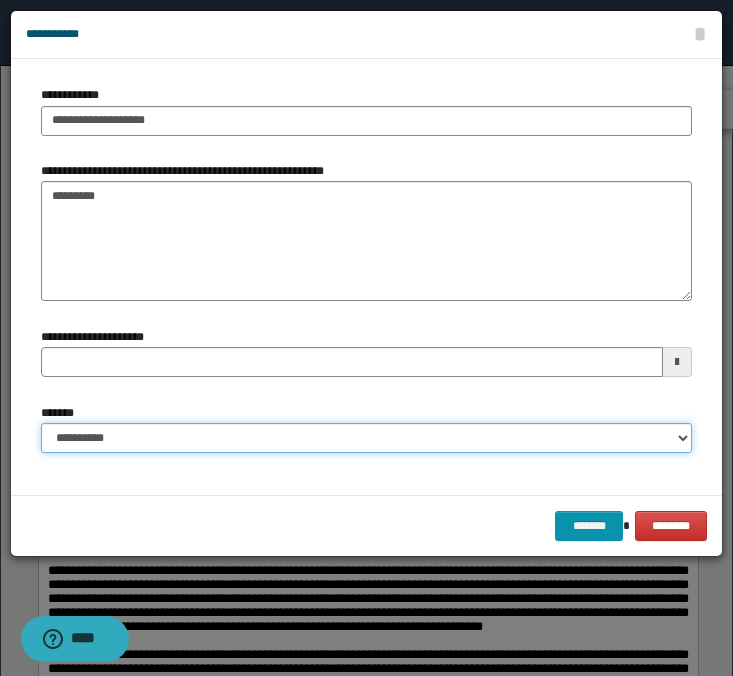 select on "*" 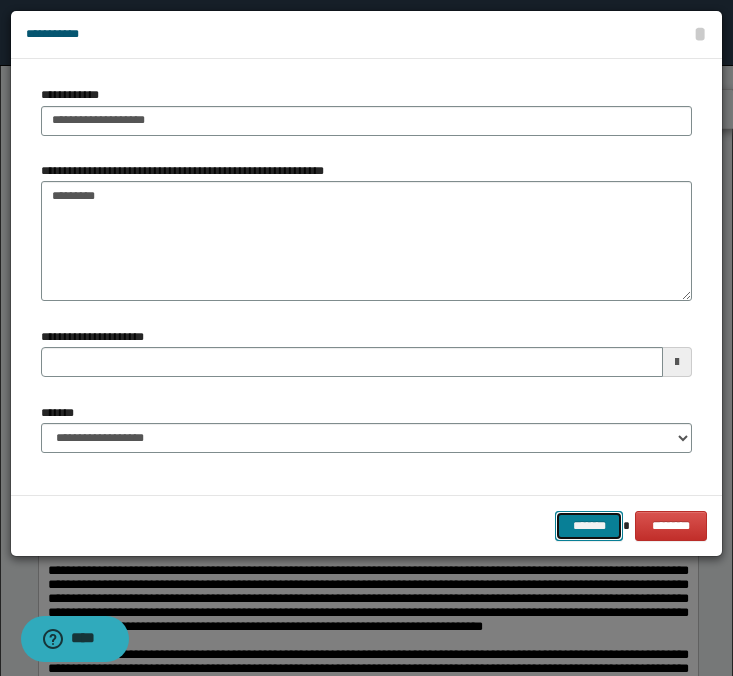 click on "*******" at bounding box center [589, 526] 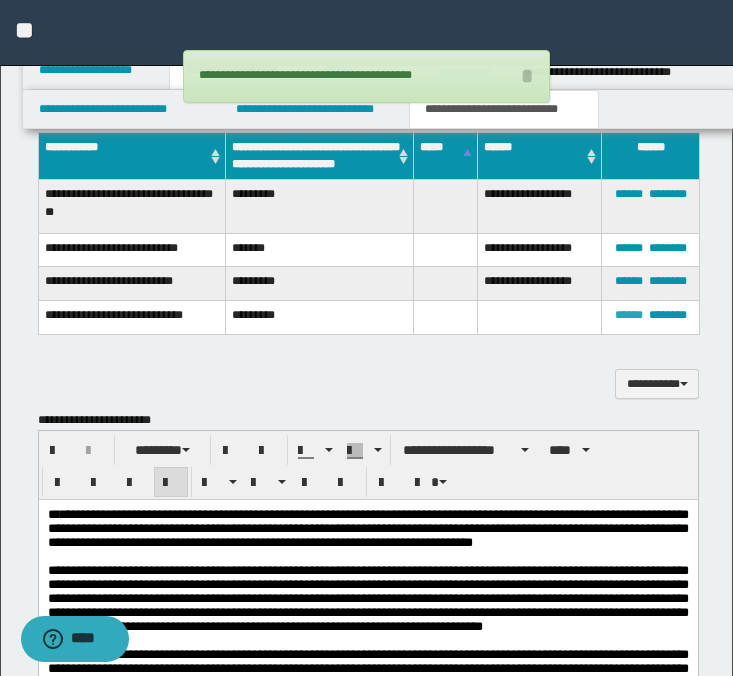 click on "******" at bounding box center (629, 315) 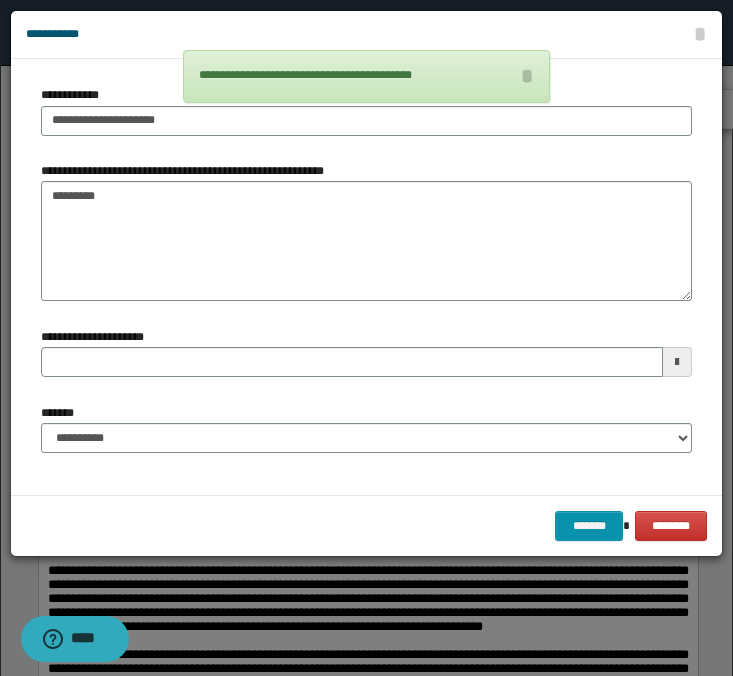 type 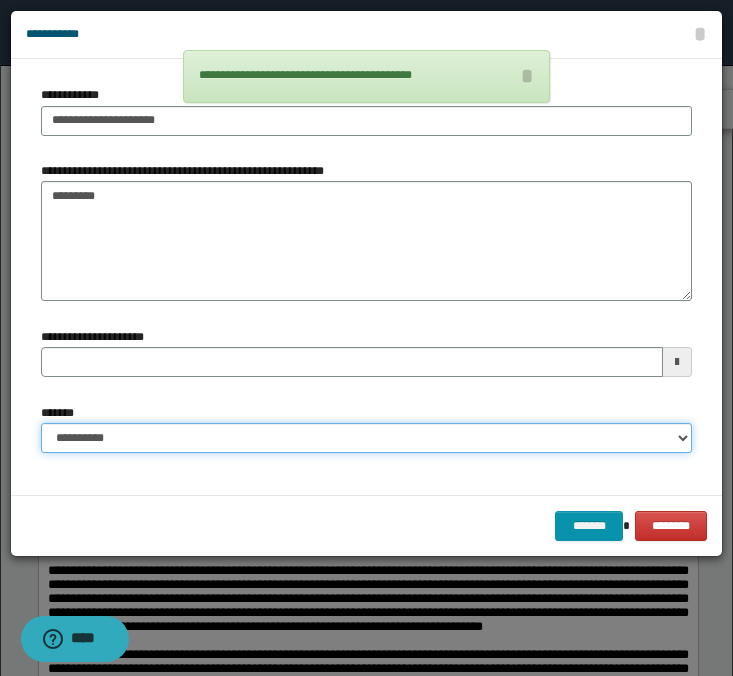 click on "**********" at bounding box center [366, 438] 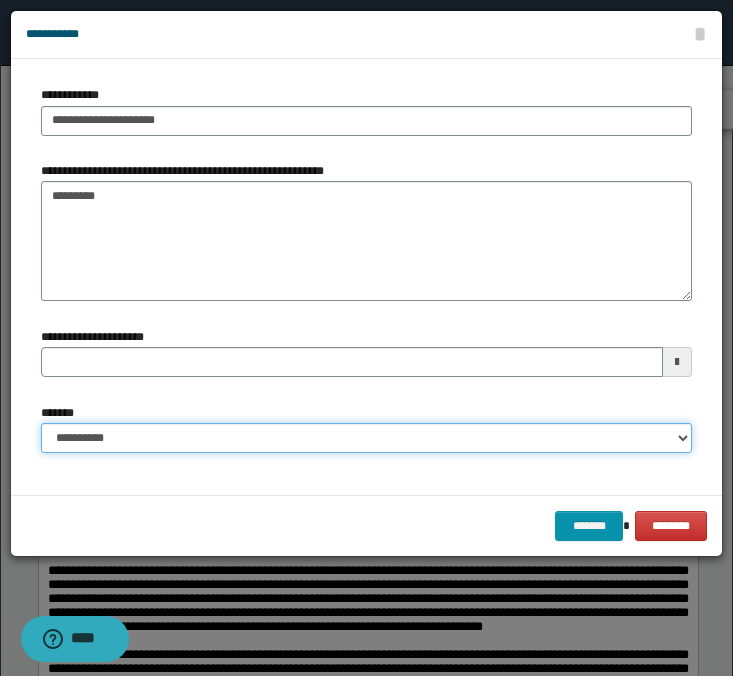 select on "*" 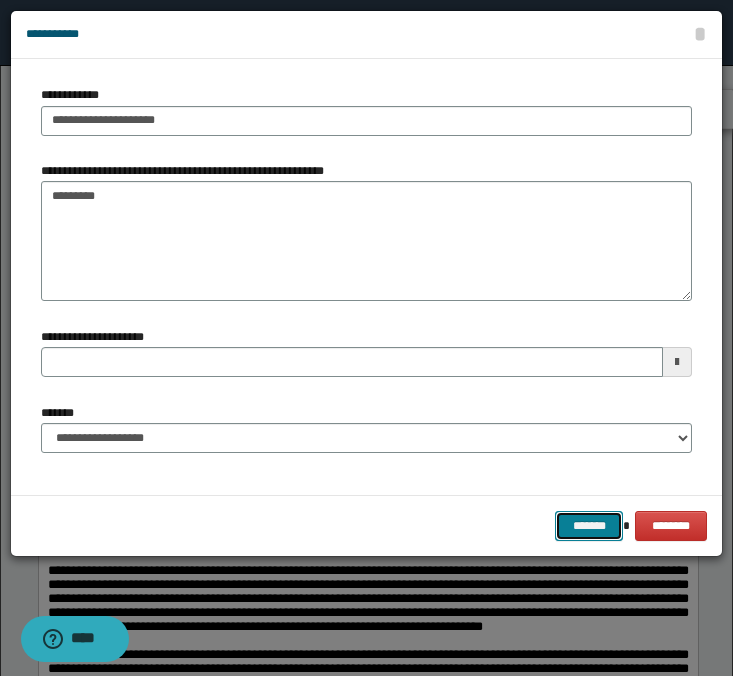 click on "*******" at bounding box center (589, 526) 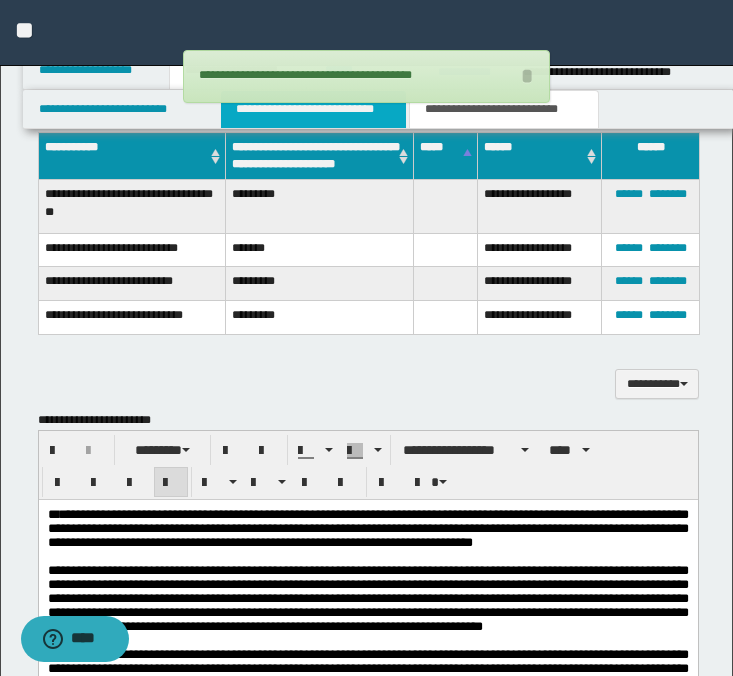 click on "**********" at bounding box center (314, 109) 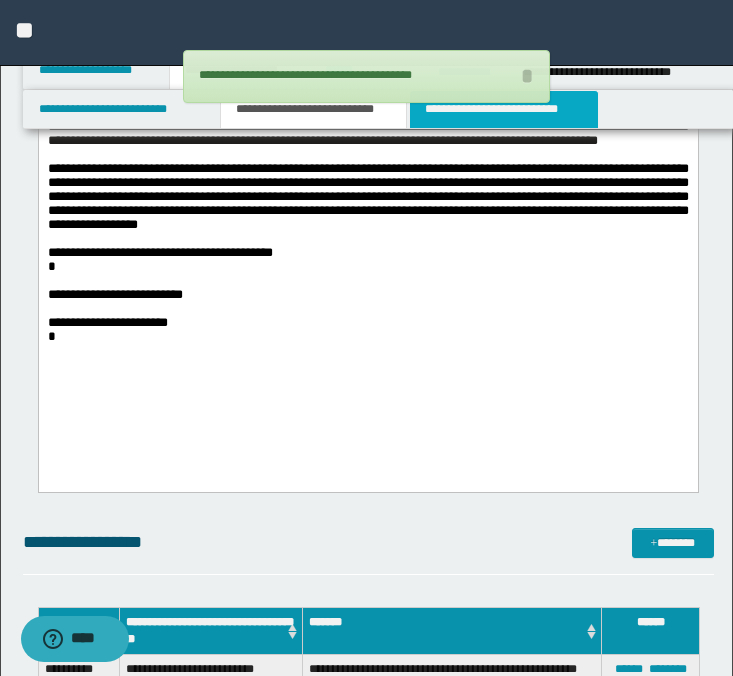 click on "**********" at bounding box center (504, 109) 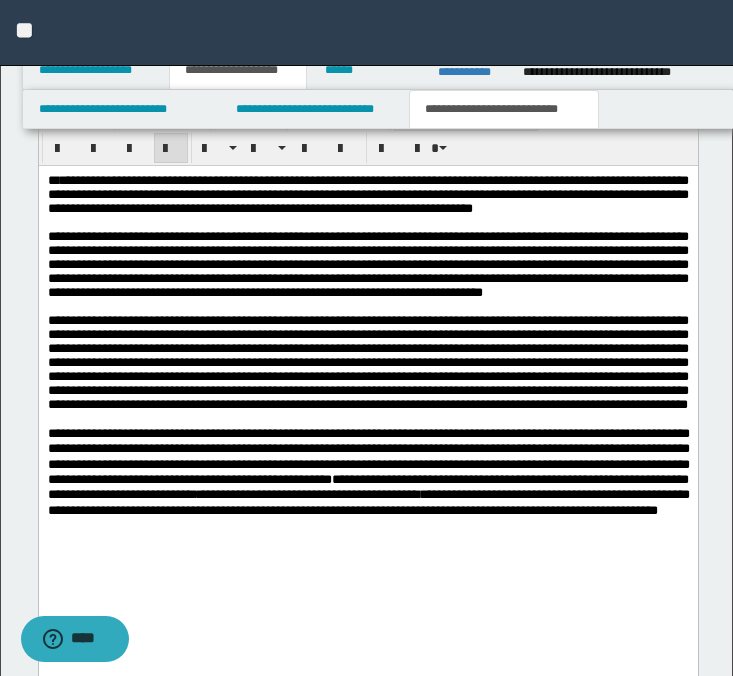 scroll, scrollTop: 573, scrollLeft: 0, axis: vertical 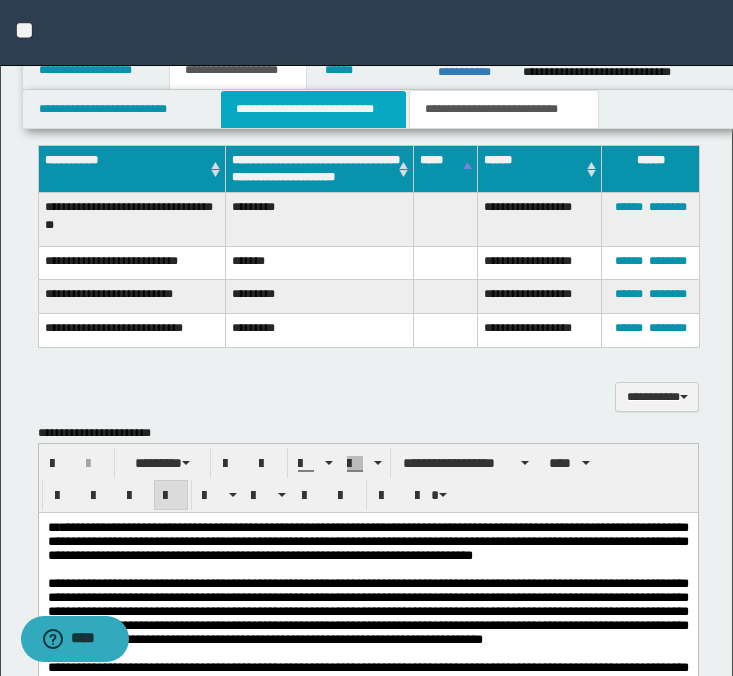 click on "**********" at bounding box center (314, 109) 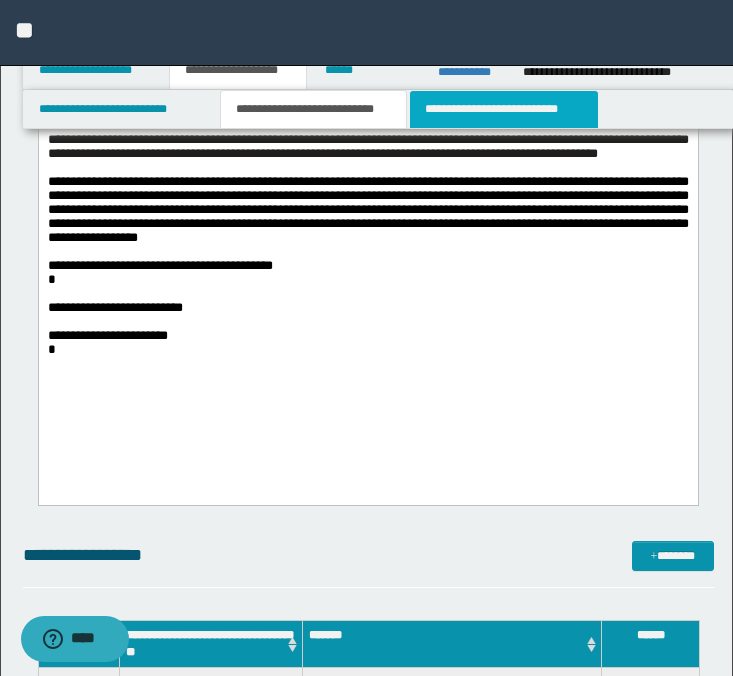 click on "**********" at bounding box center (504, 109) 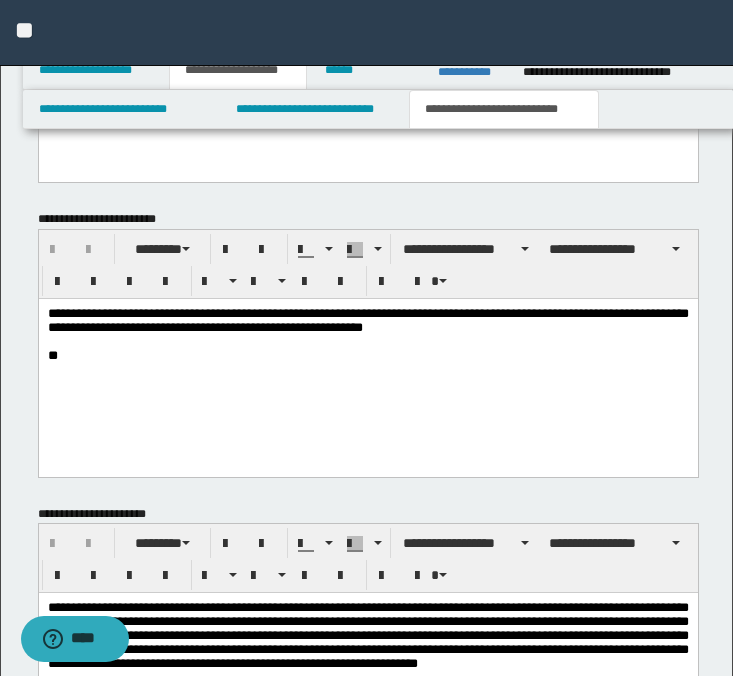 scroll, scrollTop: 1549, scrollLeft: 0, axis: vertical 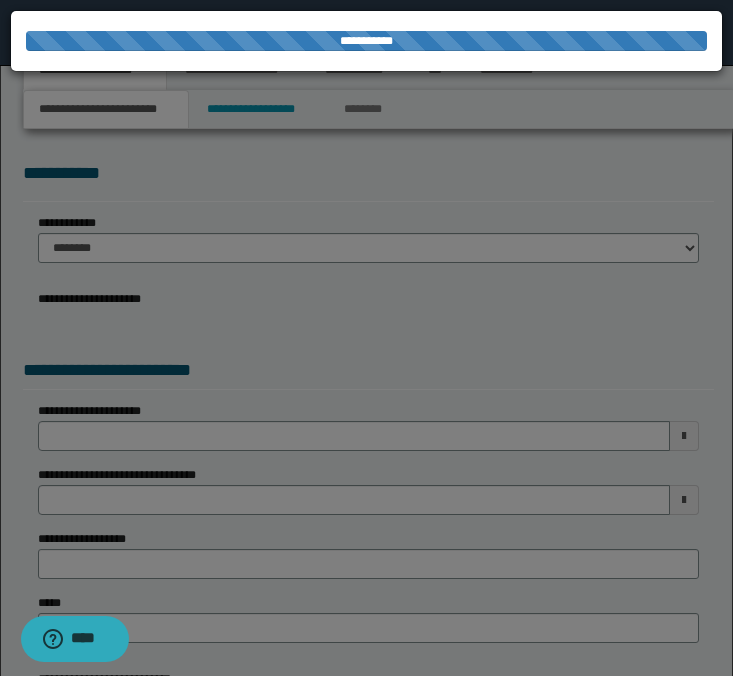 select on "*" 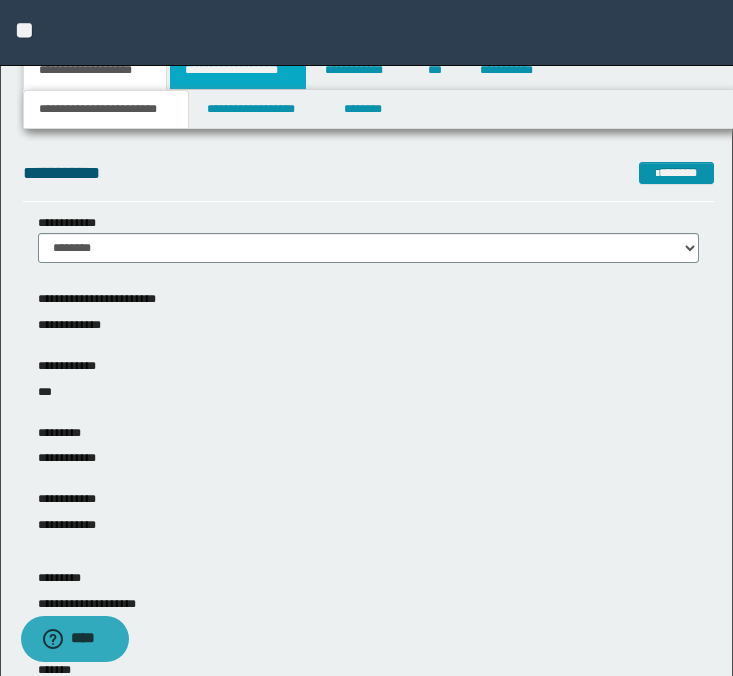 click on "**********" at bounding box center [238, 70] 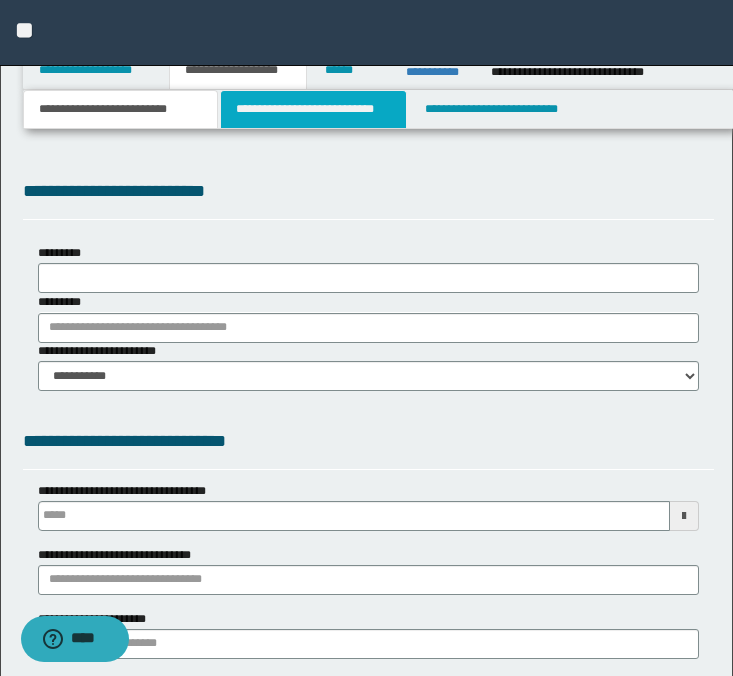 type 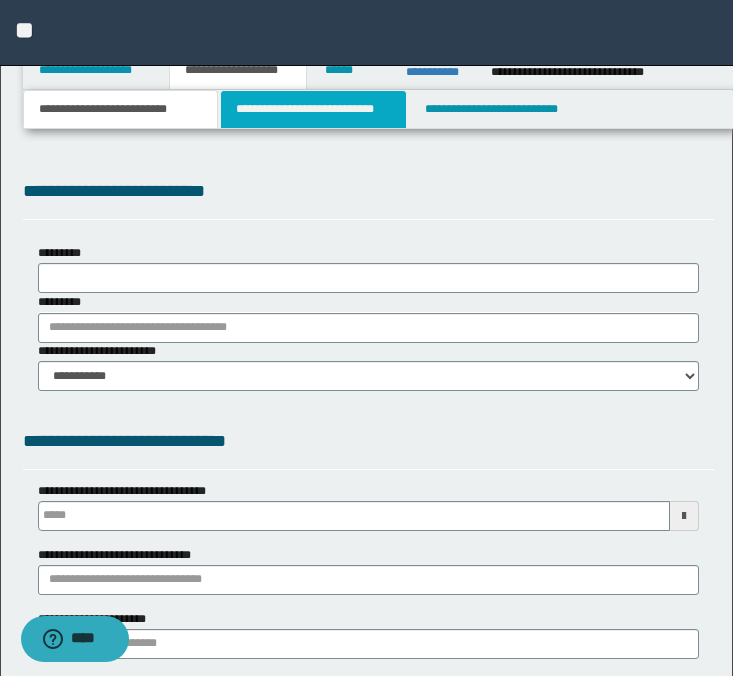 scroll, scrollTop: 0, scrollLeft: 0, axis: both 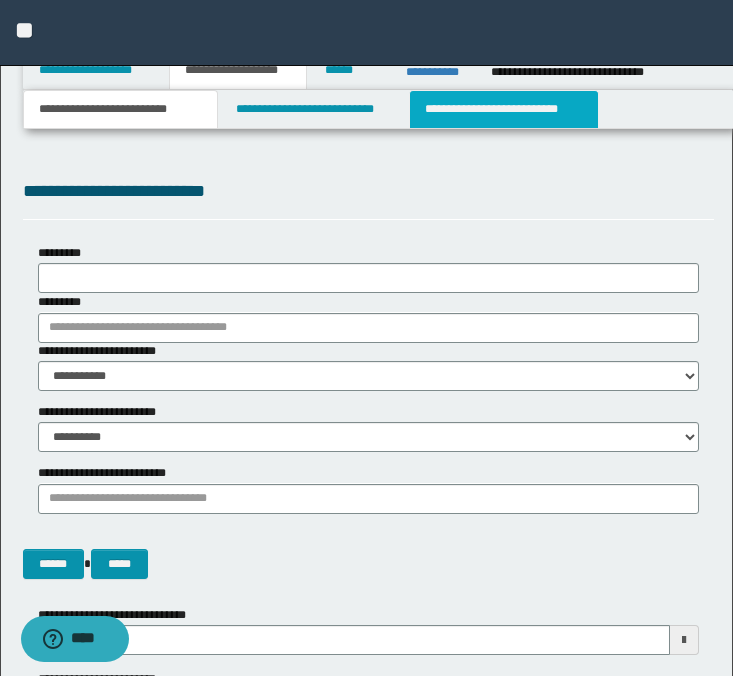 click on "**********" at bounding box center (504, 109) 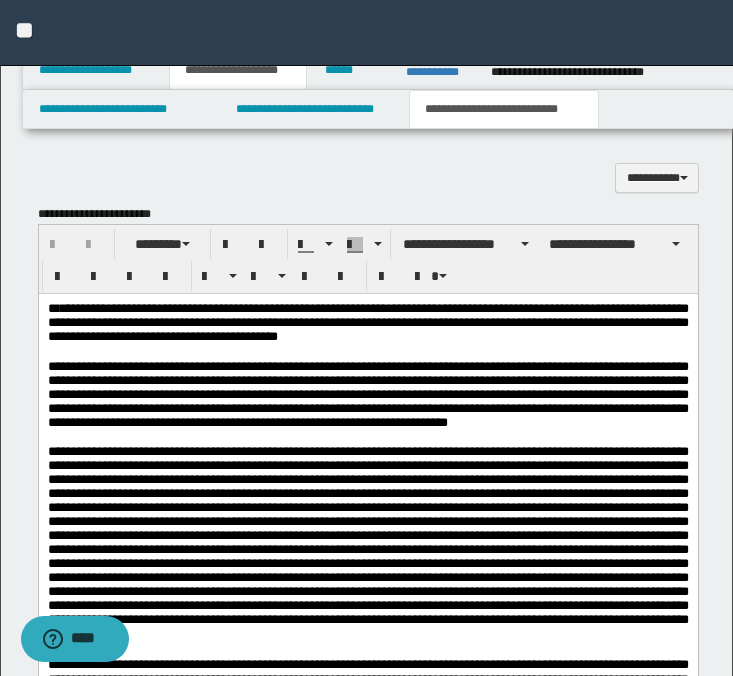 scroll, scrollTop: 1004, scrollLeft: 0, axis: vertical 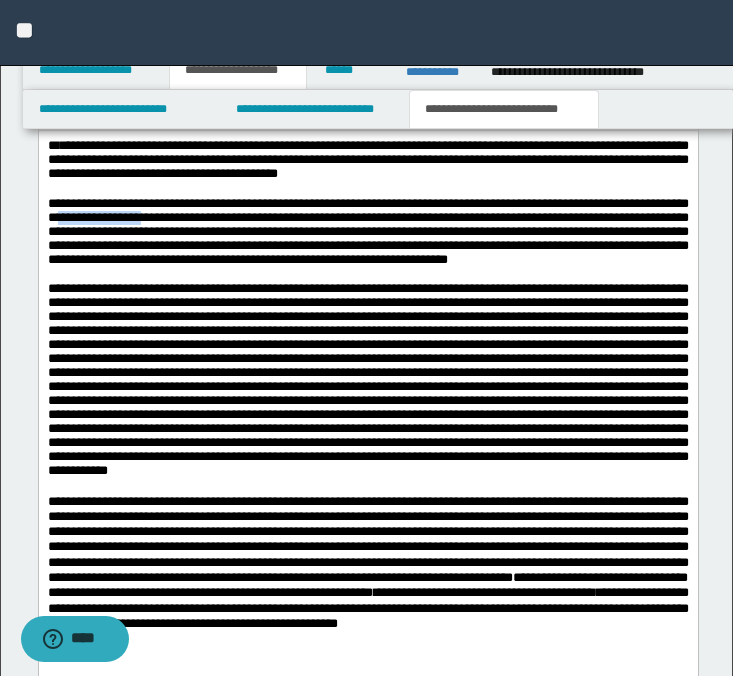 drag, startPoint x: 197, startPoint y: 221, endPoint x: 98, endPoint y: 215, distance: 99.18165 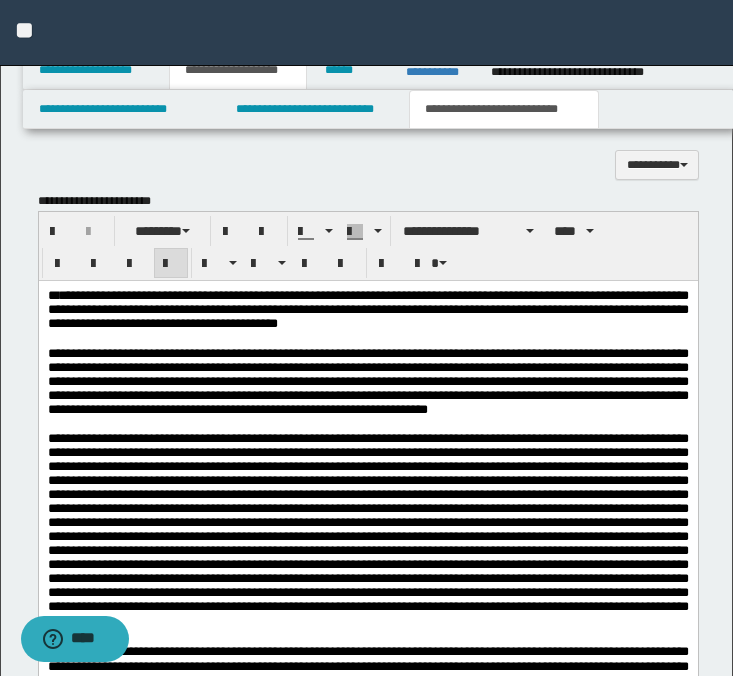scroll, scrollTop: 792, scrollLeft: 0, axis: vertical 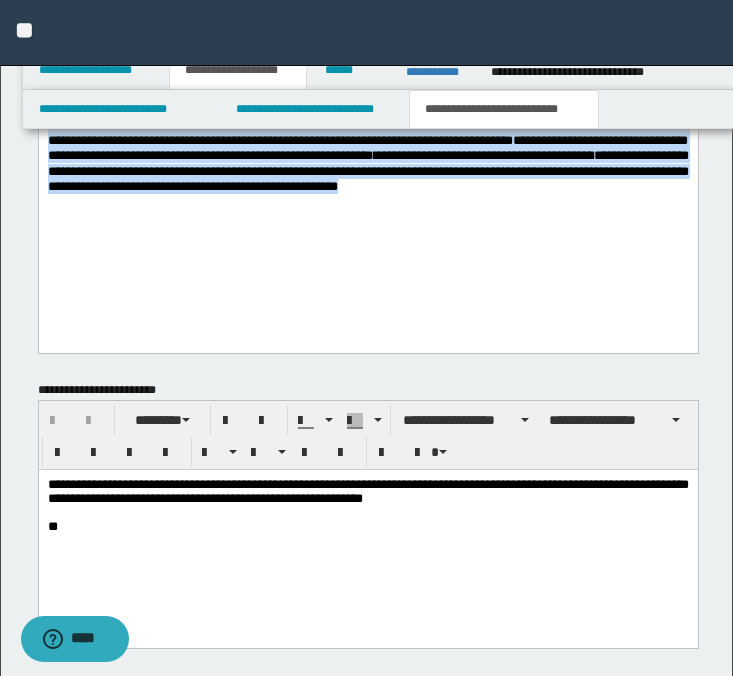 drag, startPoint x: 46, startPoint y: -289, endPoint x: 493, endPoint y: 478, distance: 887.74884 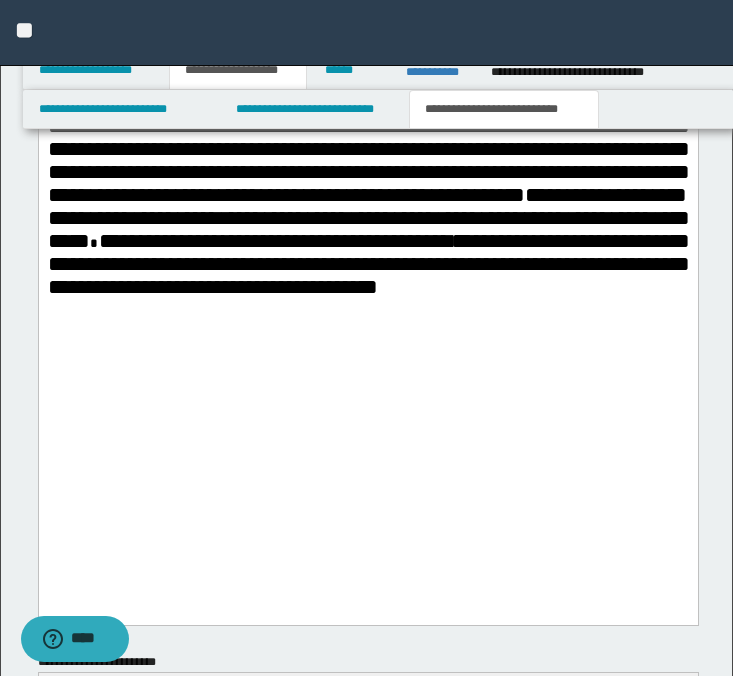 scroll, scrollTop: 1971, scrollLeft: 0, axis: vertical 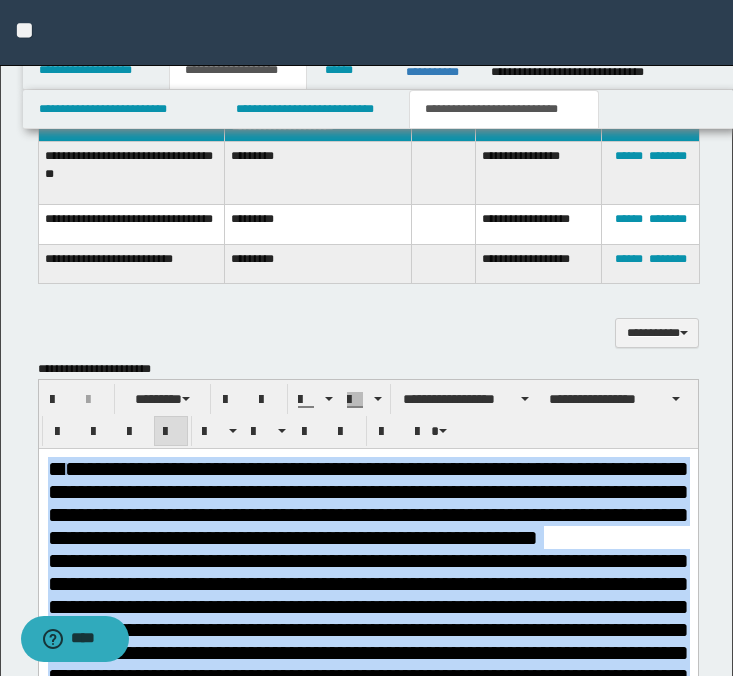 drag, startPoint x: 350, startPoint y: 1771, endPoint x: 11, endPoint y: 466, distance: 1348.3123 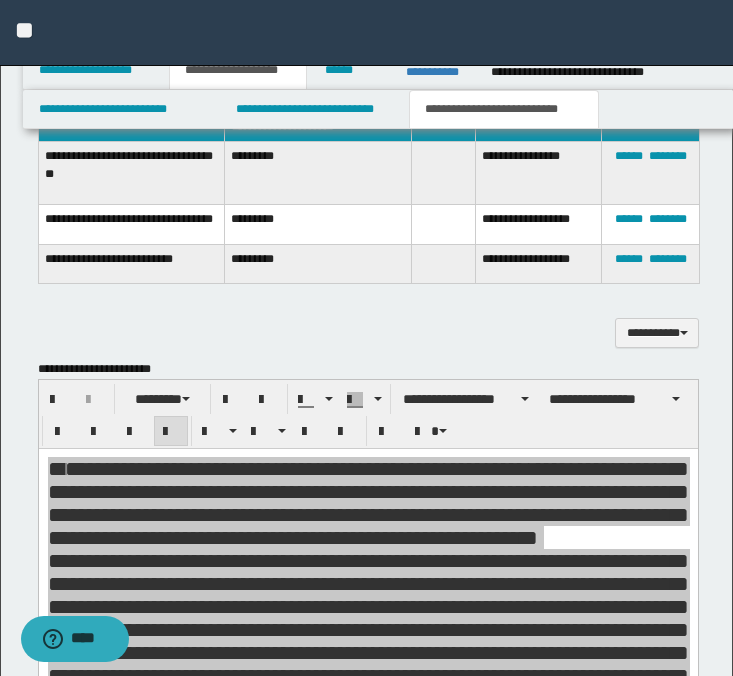 click on "**********" at bounding box center (368, 414) 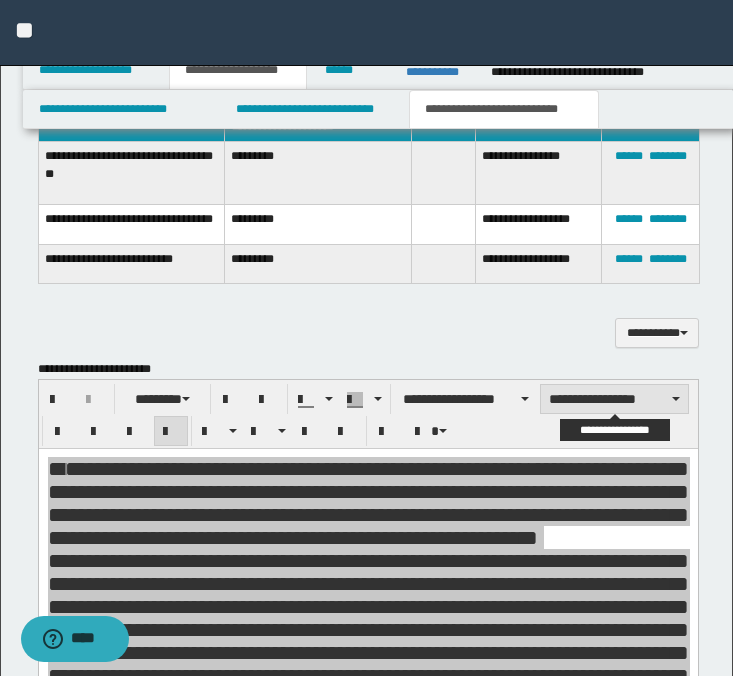 click on "**********" at bounding box center [614, 399] 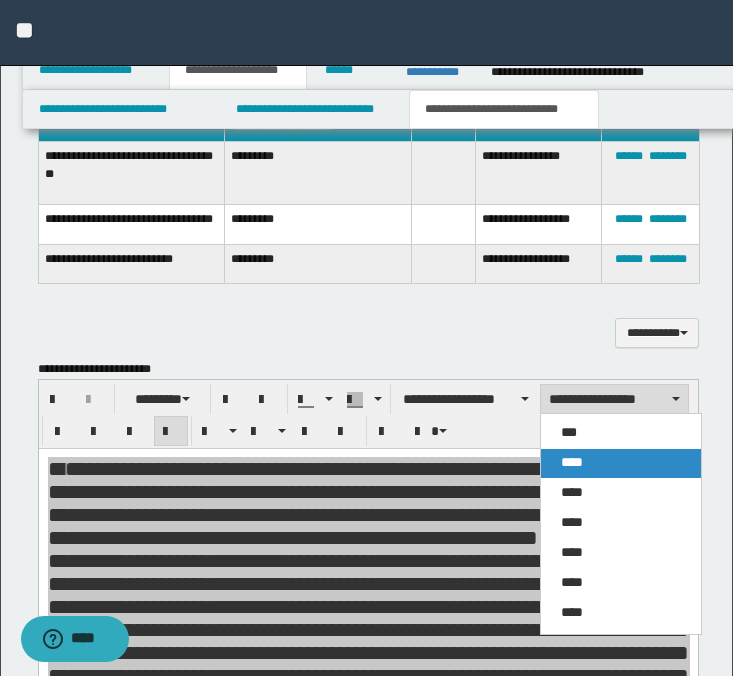 drag, startPoint x: 608, startPoint y: 459, endPoint x: 569, endPoint y: 7, distance: 453.6794 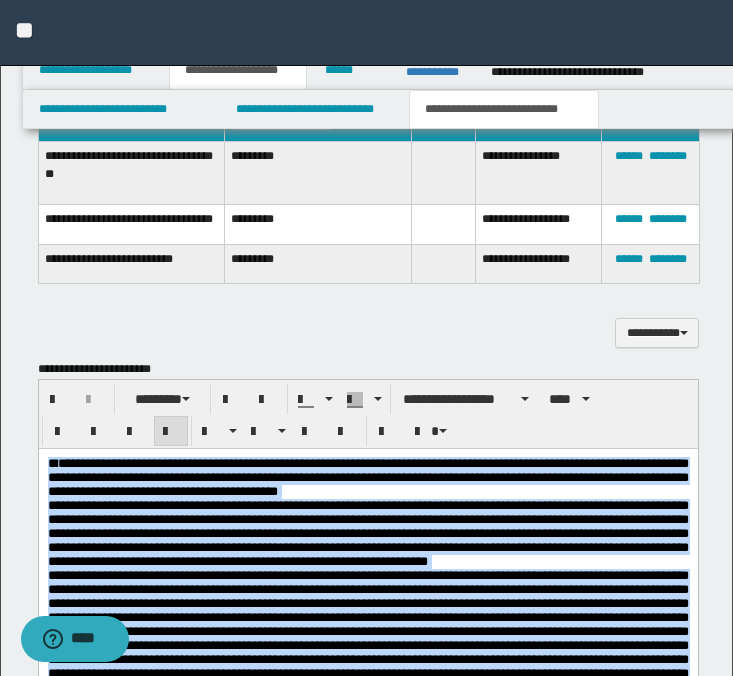 click on "**********" at bounding box center (367, 477) 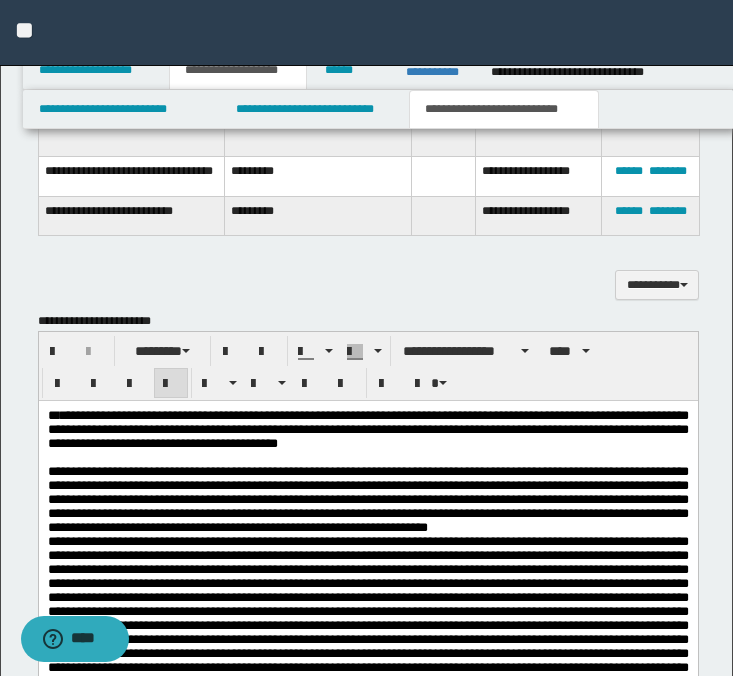 scroll, scrollTop: 746, scrollLeft: 0, axis: vertical 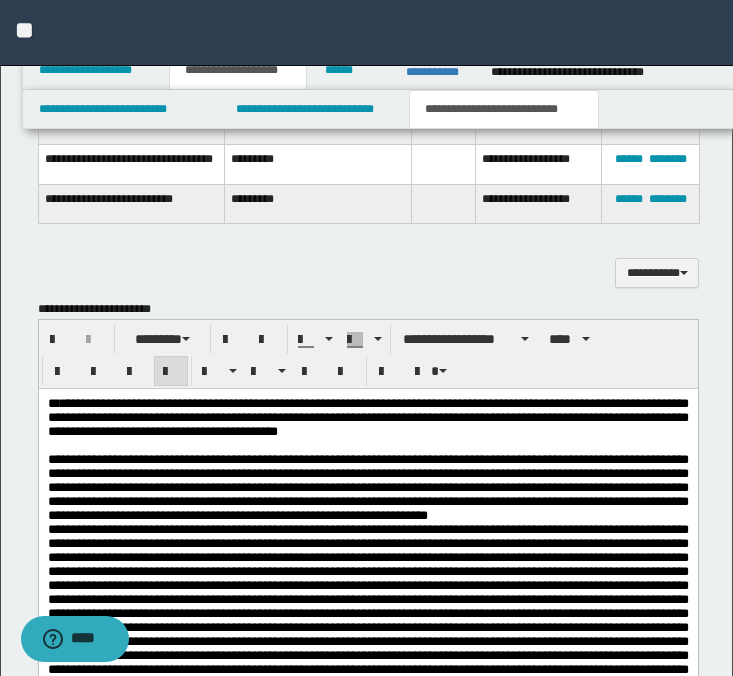 click on "**********" at bounding box center (367, 487) 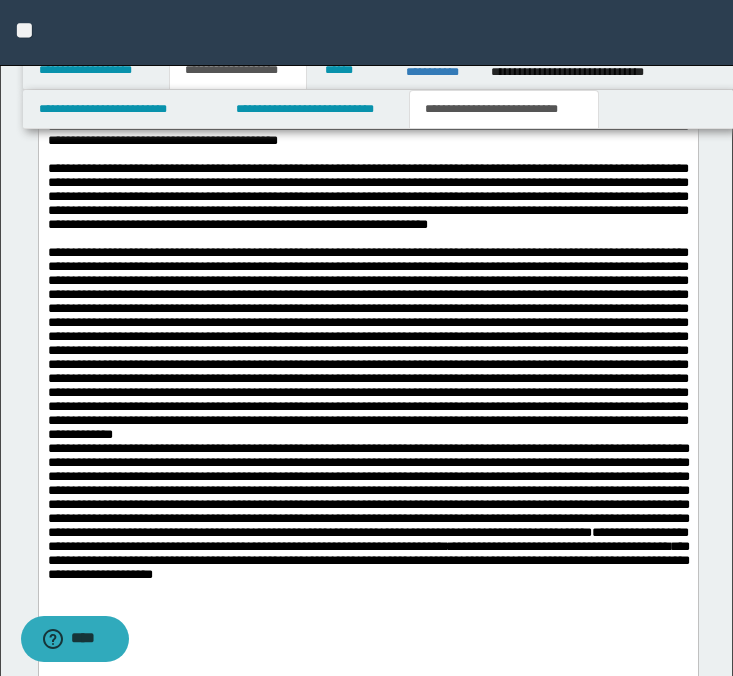 scroll, scrollTop: 1039, scrollLeft: 0, axis: vertical 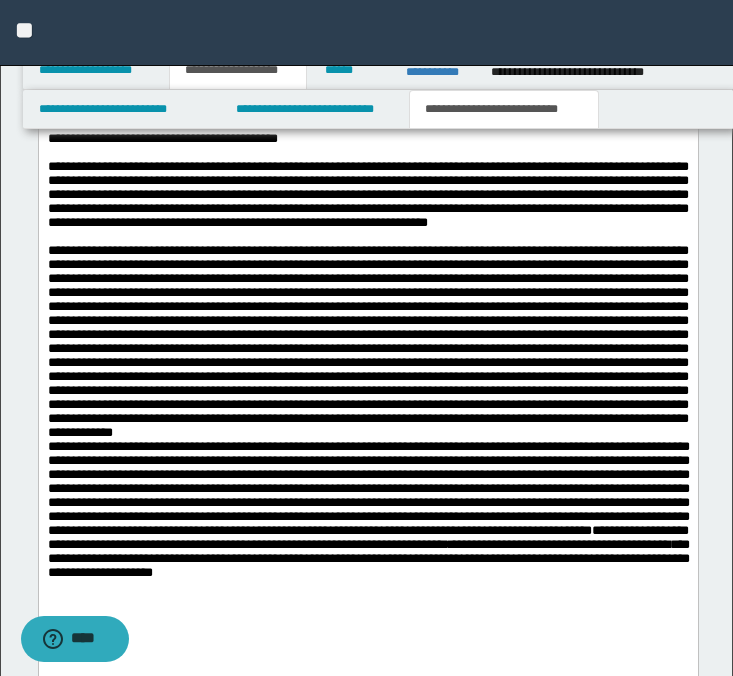 click at bounding box center (367, 341) 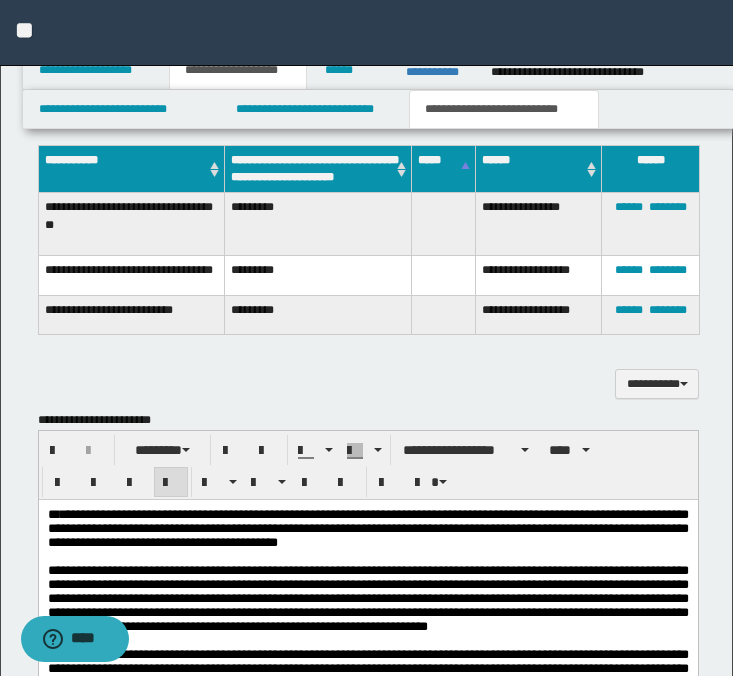 scroll, scrollTop: 595, scrollLeft: 0, axis: vertical 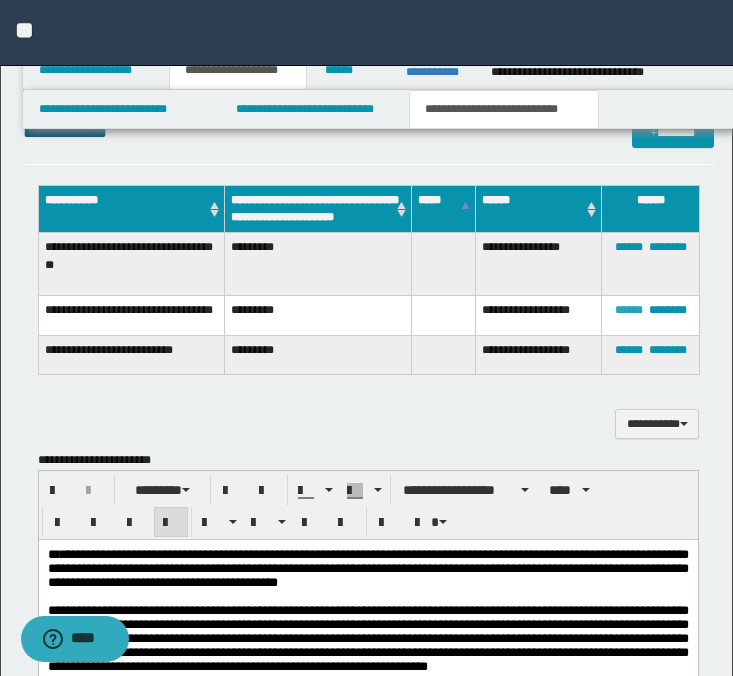 click on "******" at bounding box center [629, 310] 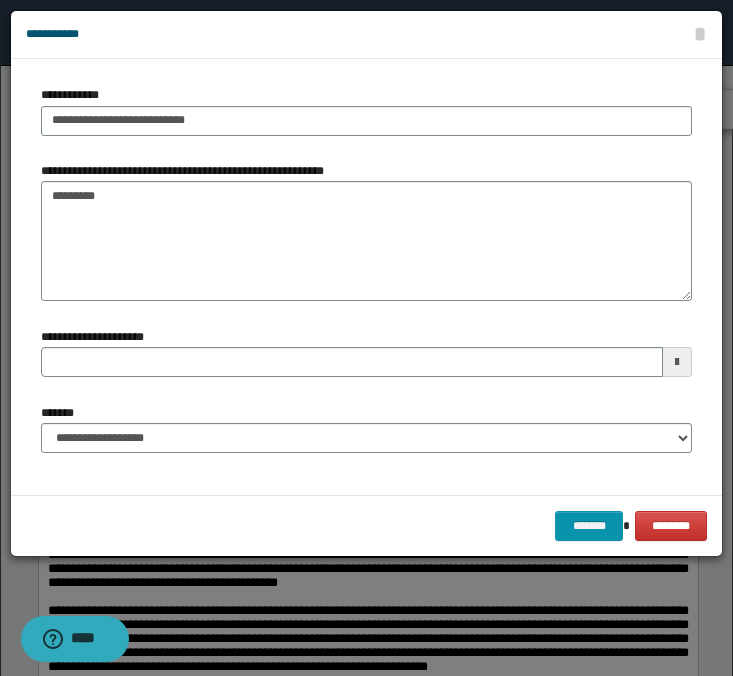 type 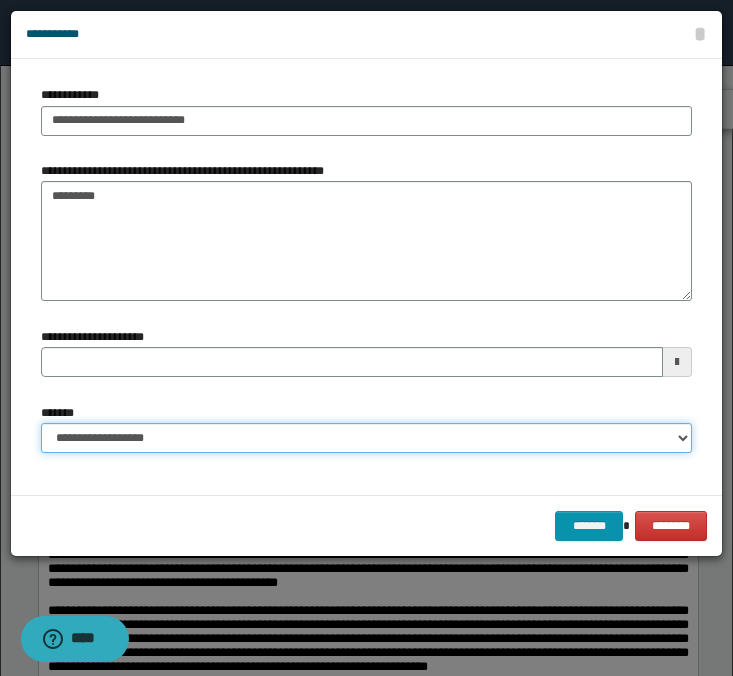 click on "**********" at bounding box center (366, 438) 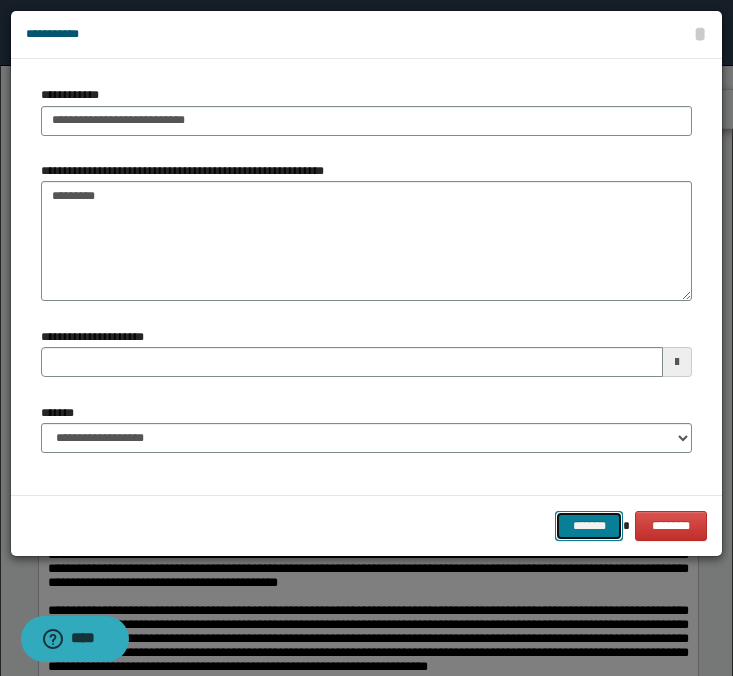 click on "*******" at bounding box center (589, 526) 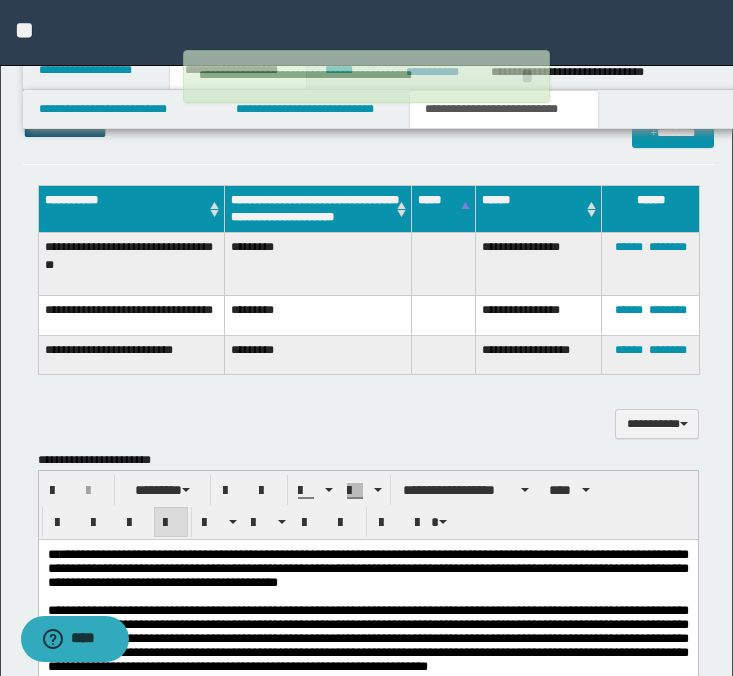 type 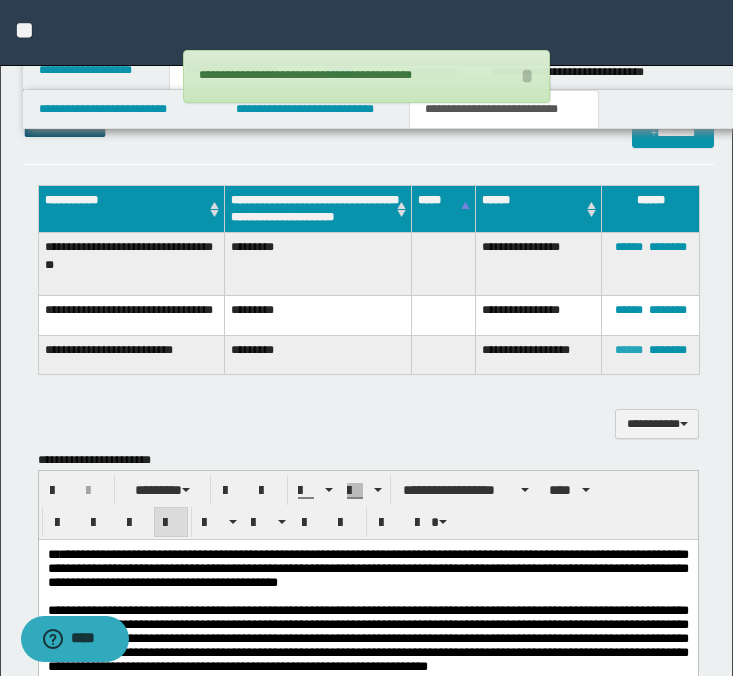 click on "******" at bounding box center (629, 350) 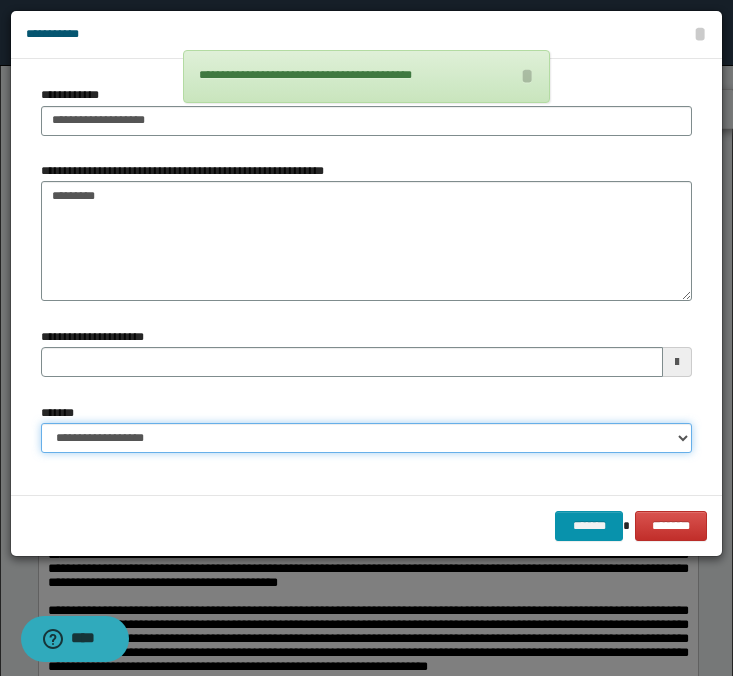 click on "**********" at bounding box center [366, 438] 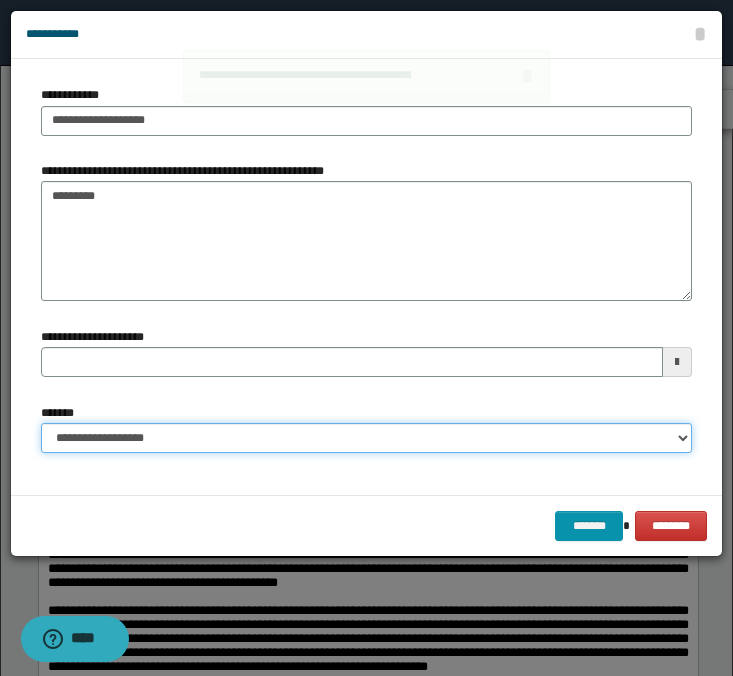 select on "*" 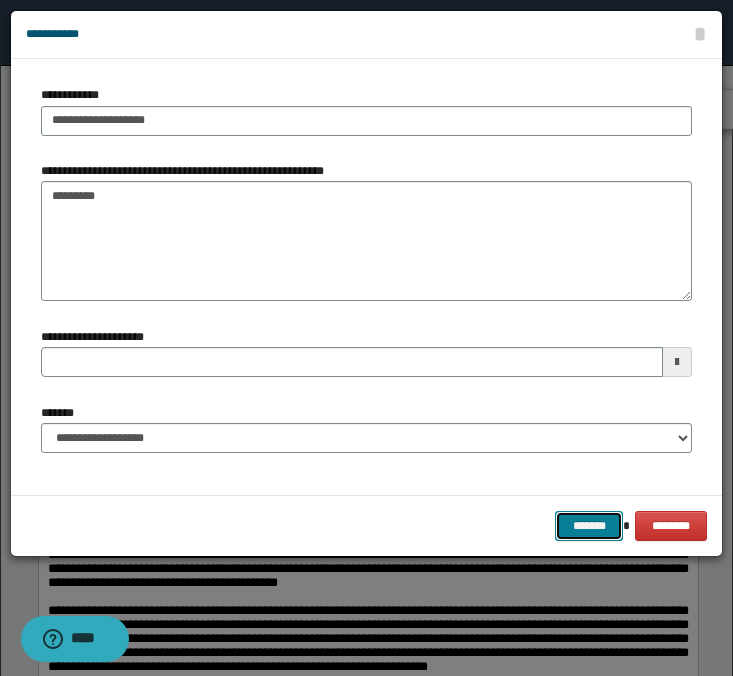 click on "*******" at bounding box center (589, 526) 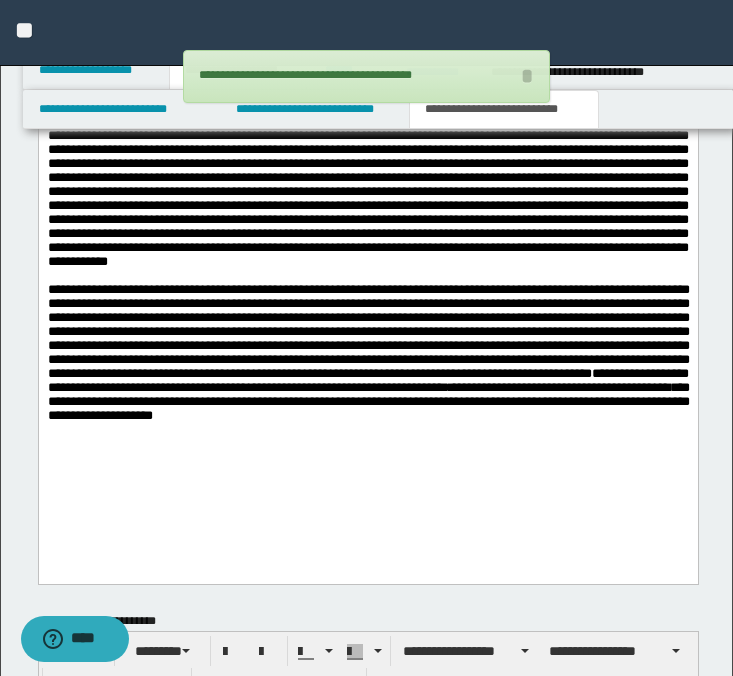 scroll, scrollTop: 1223, scrollLeft: 0, axis: vertical 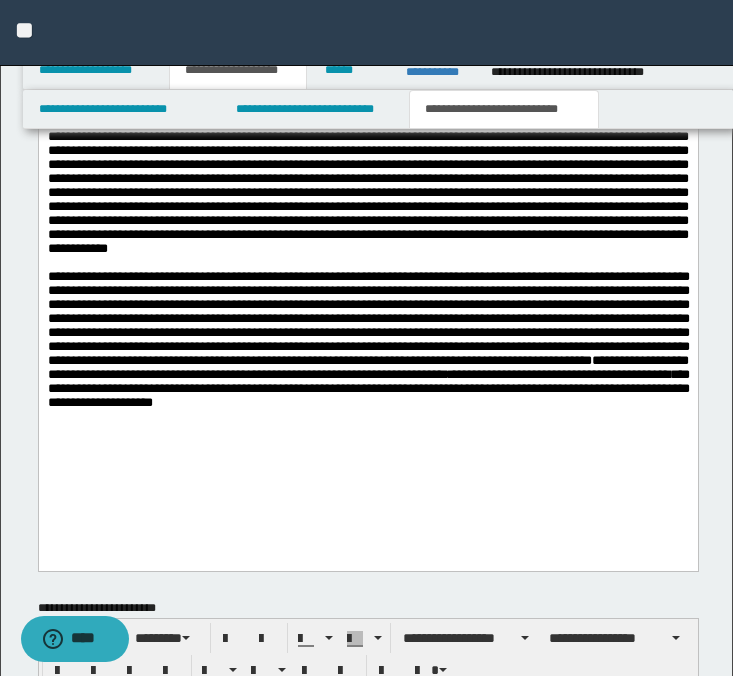 click on "**********" at bounding box center (368, 318) 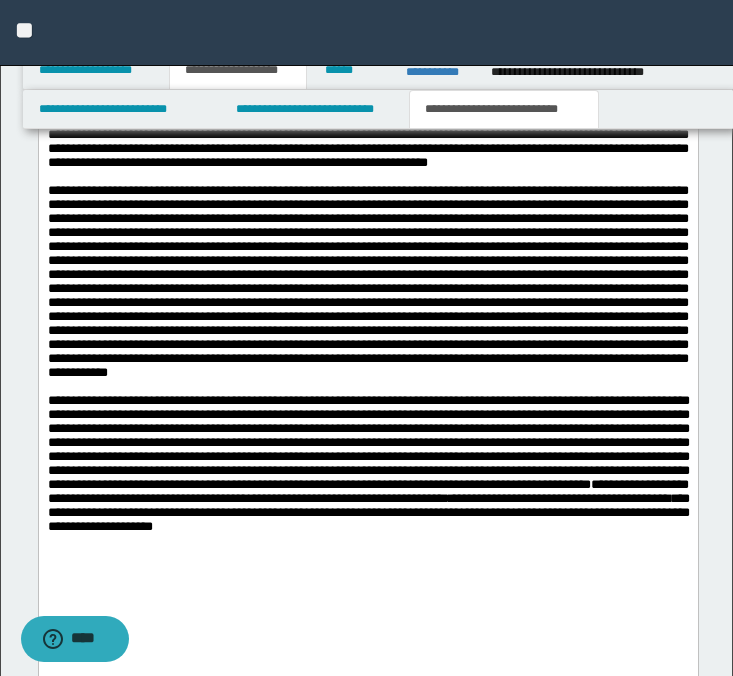 scroll, scrollTop: 902, scrollLeft: 0, axis: vertical 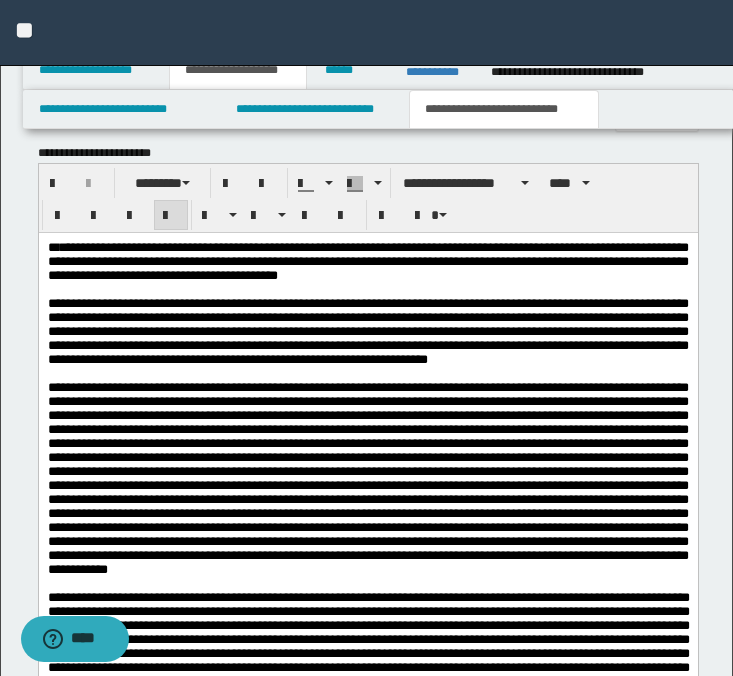 click on "**********" at bounding box center (368, 392) 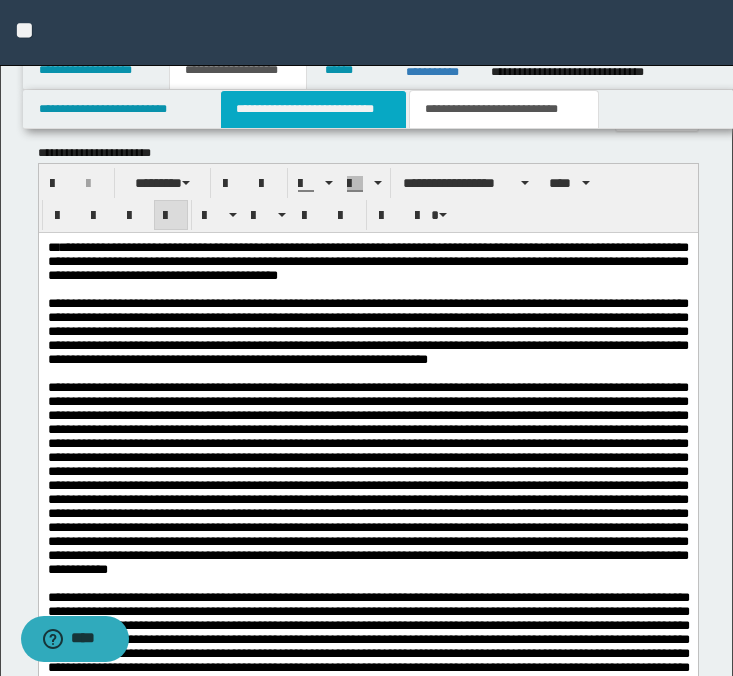 click on "**********" at bounding box center [314, 109] 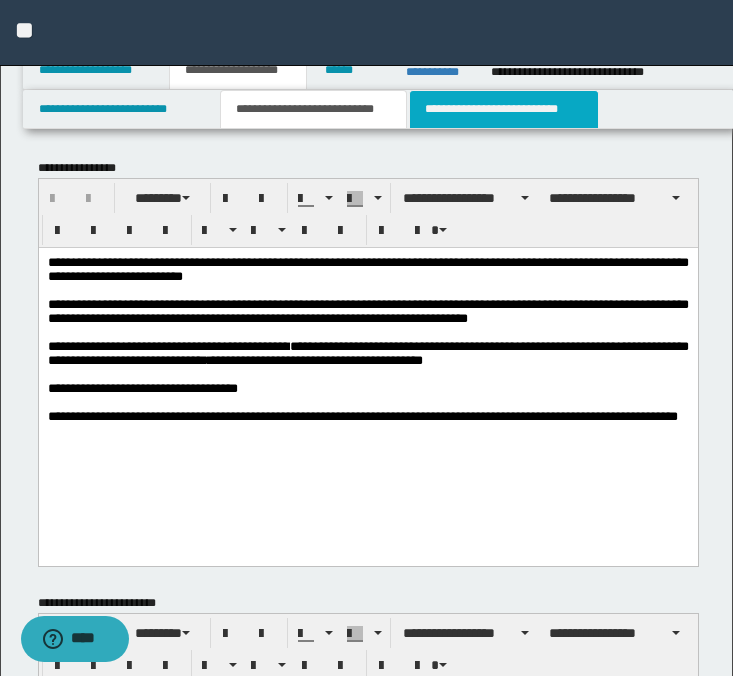 scroll, scrollTop: 0, scrollLeft: 0, axis: both 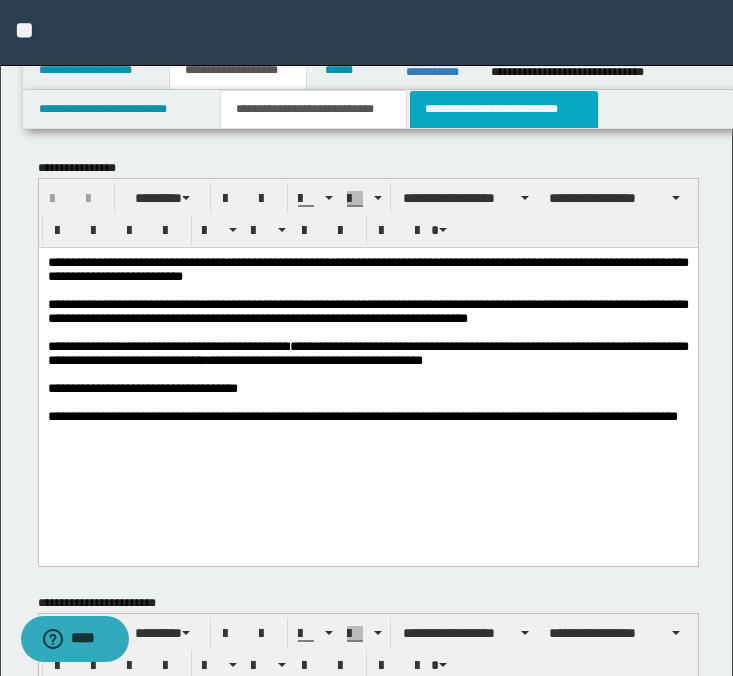 click on "**********" at bounding box center [504, 109] 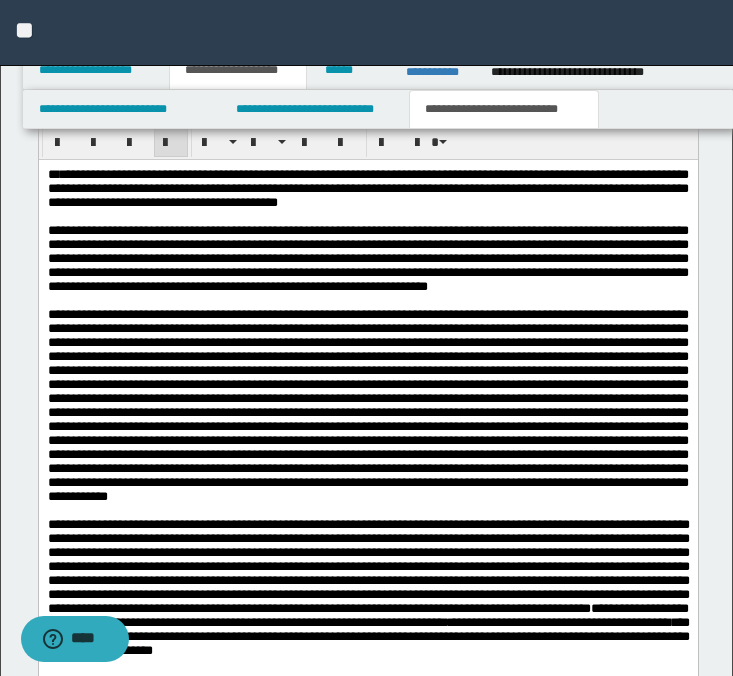 scroll, scrollTop: 920, scrollLeft: 0, axis: vertical 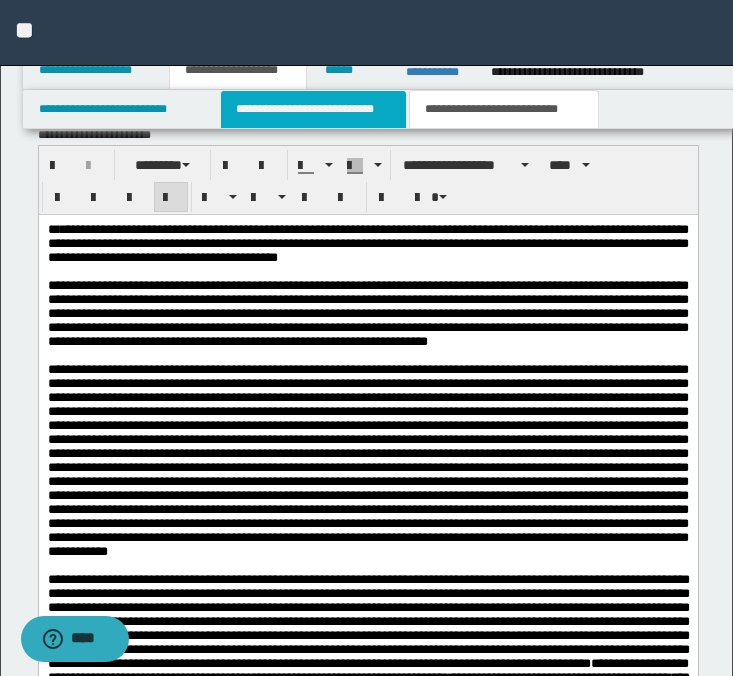 click on "**********" at bounding box center [314, 109] 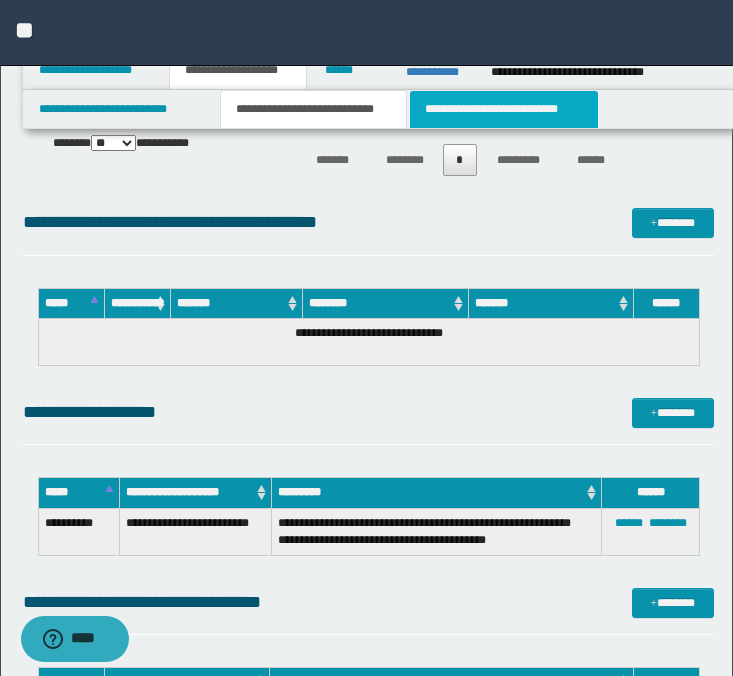 click on "**********" at bounding box center [504, 109] 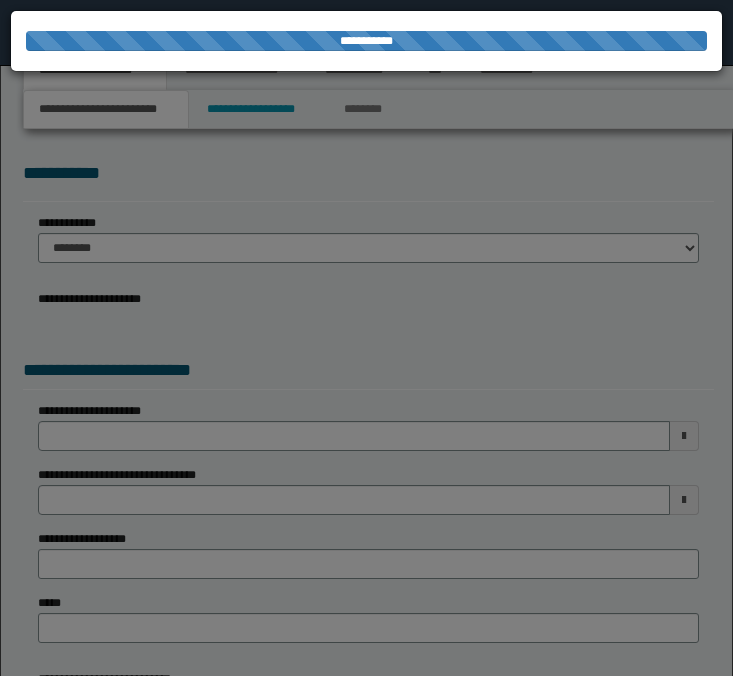 scroll, scrollTop: 0, scrollLeft: 0, axis: both 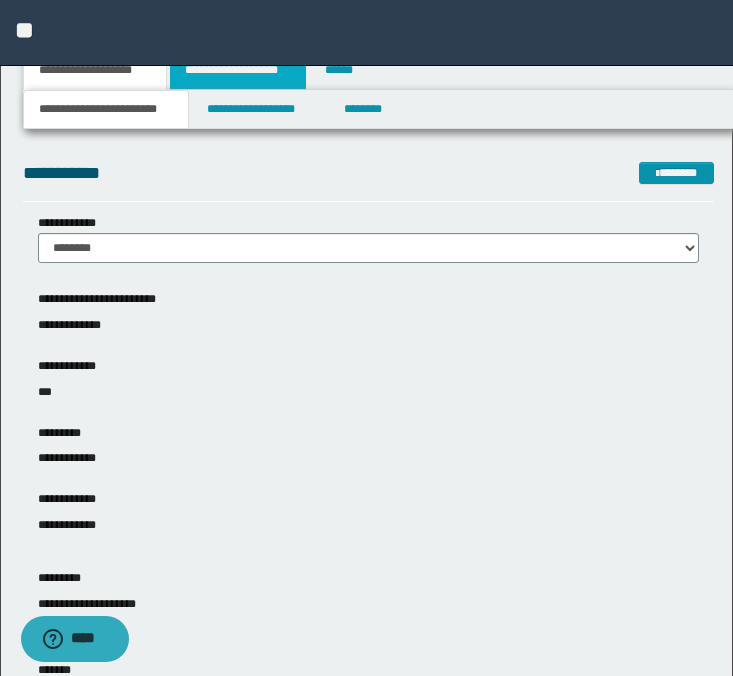 click on "**********" at bounding box center (238, 70) 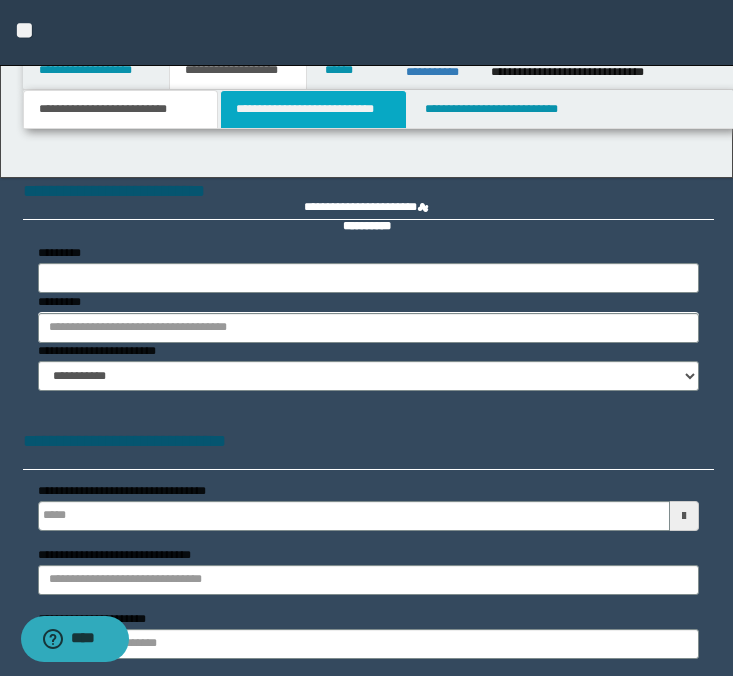 type 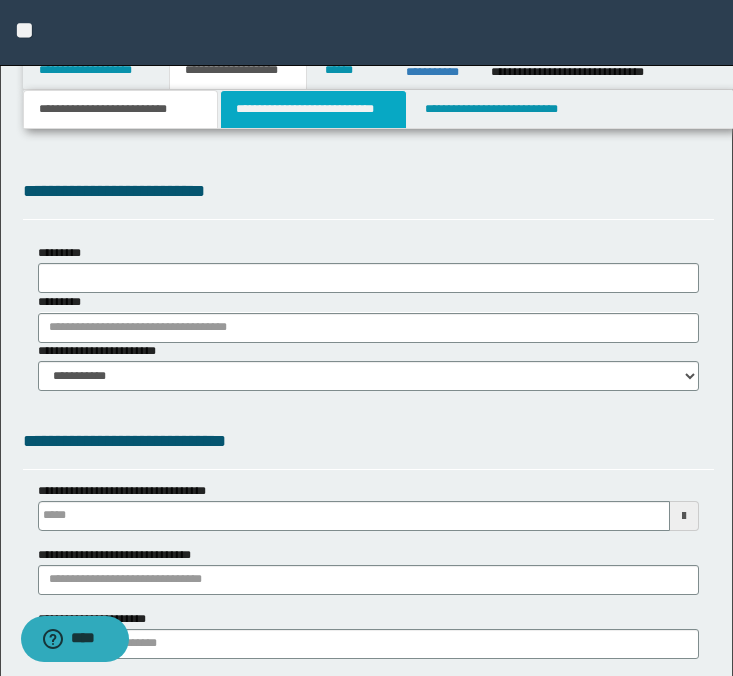 select on "*" 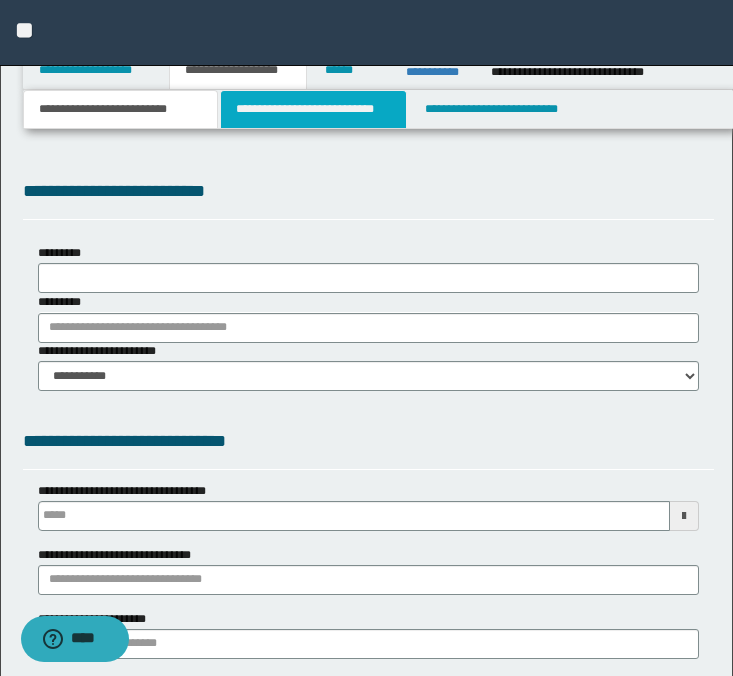 type 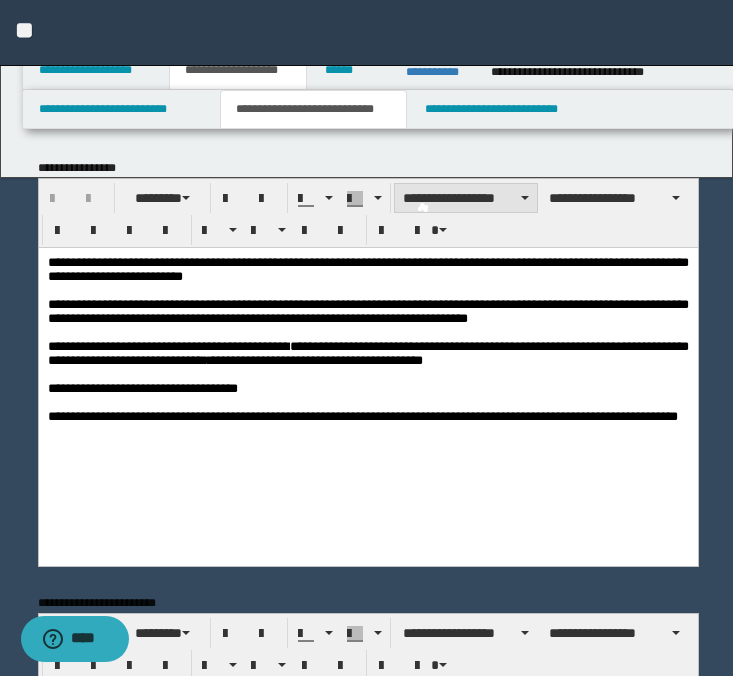 scroll, scrollTop: 0, scrollLeft: 0, axis: both 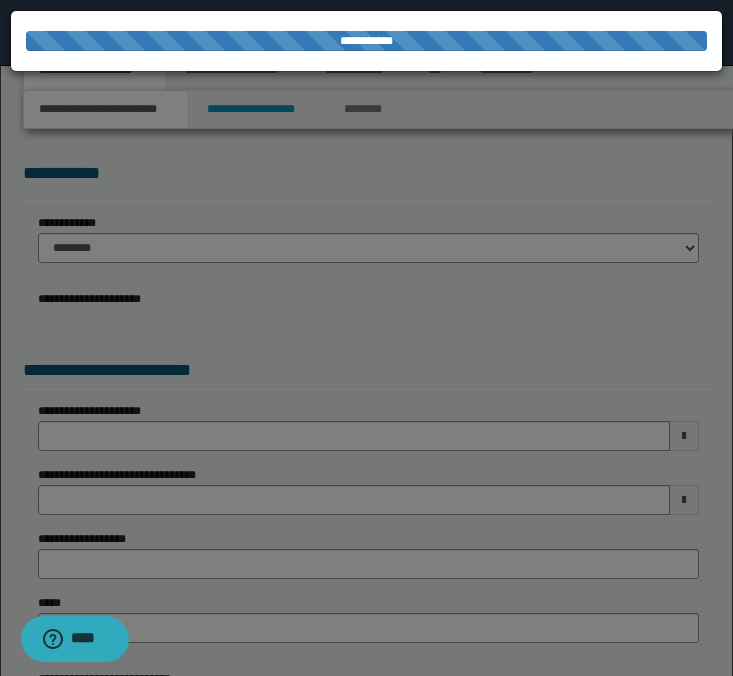 select on "*" 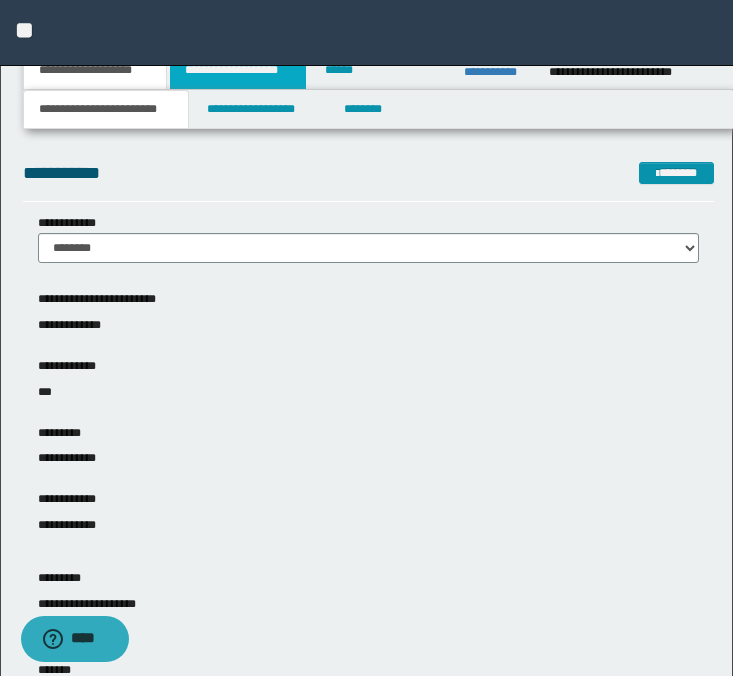 click on "**********" at bounding box center (238, 70) 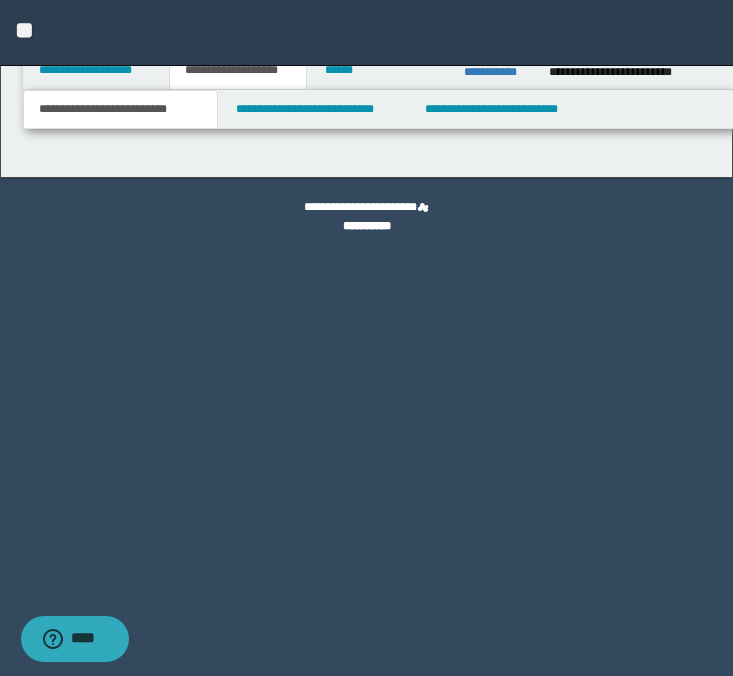 click on "**********" at bounding box center (238, 70) 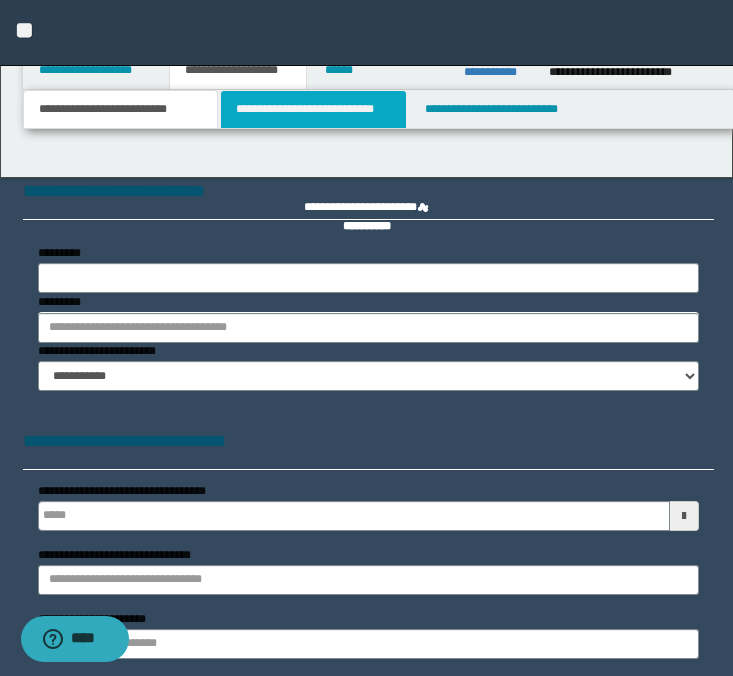 type 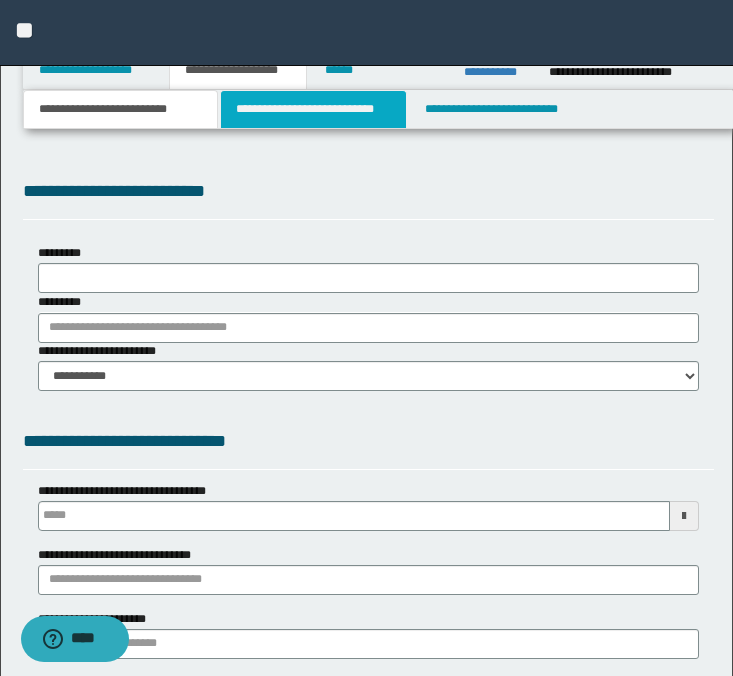 select on "*" 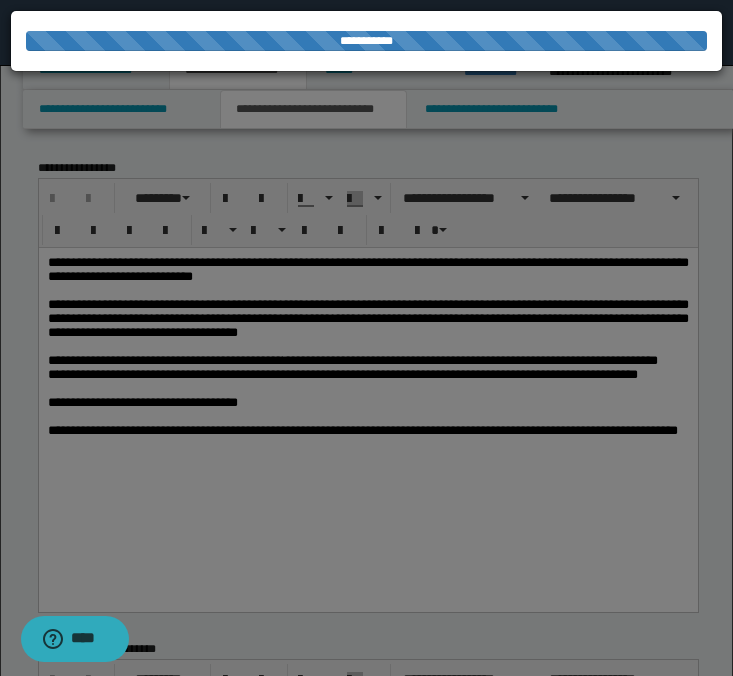 scroll, scrollTop: 0, scrollLeft: 0, axis: both 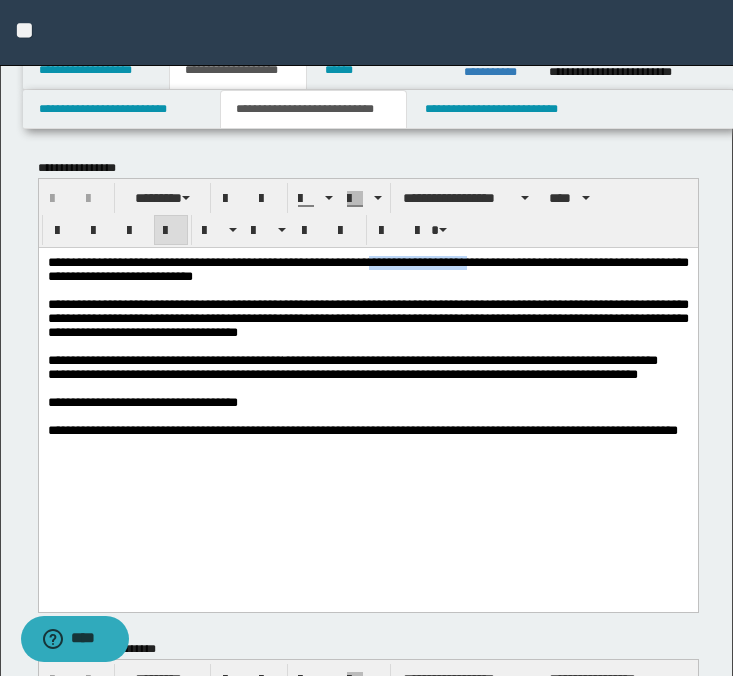 drag, startPoint x: 552, startPoint y: 263, endPoint x: 410, endPoint y: 256, distance: 142.17242 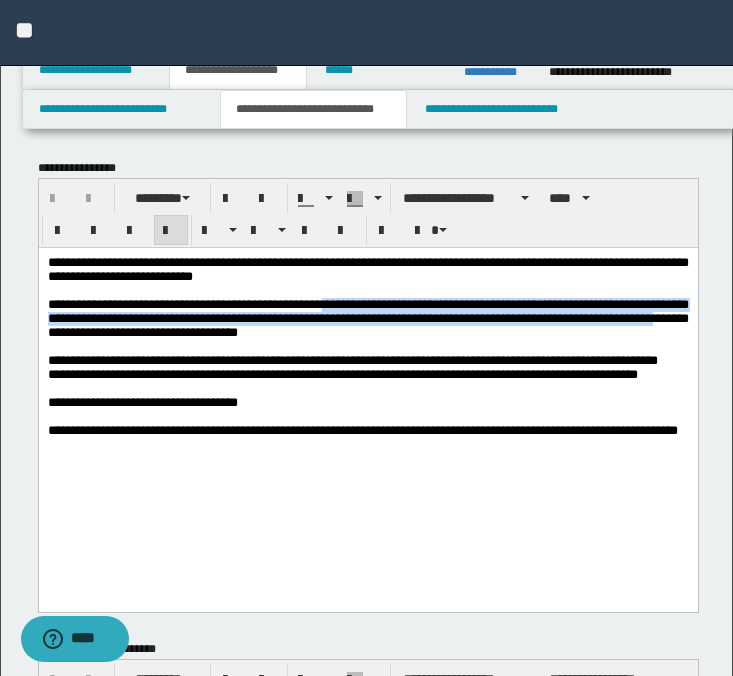 drag, startPoint x: 377, startPoint y: 308, endPoint x: 139, endPoint y: 335, distance: 239.52661 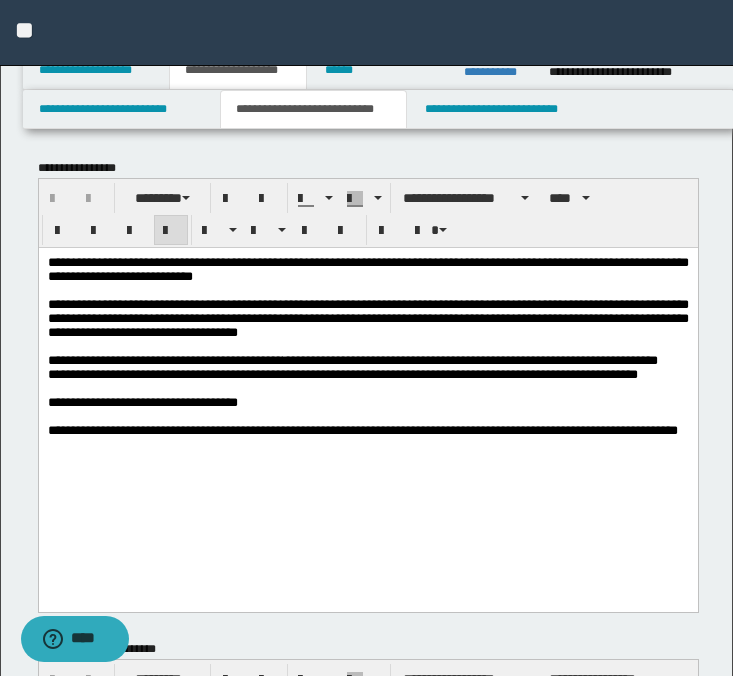 click at bounding box center (367, 346) 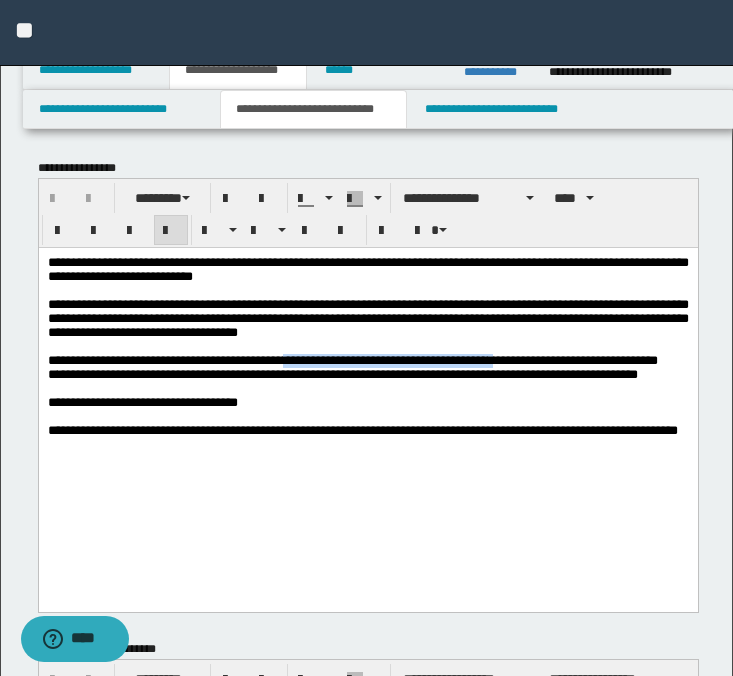 drag, startPoint x: 532, startPoint y: 368, endPoint x: 314, endPoint y: 368, distance: 218 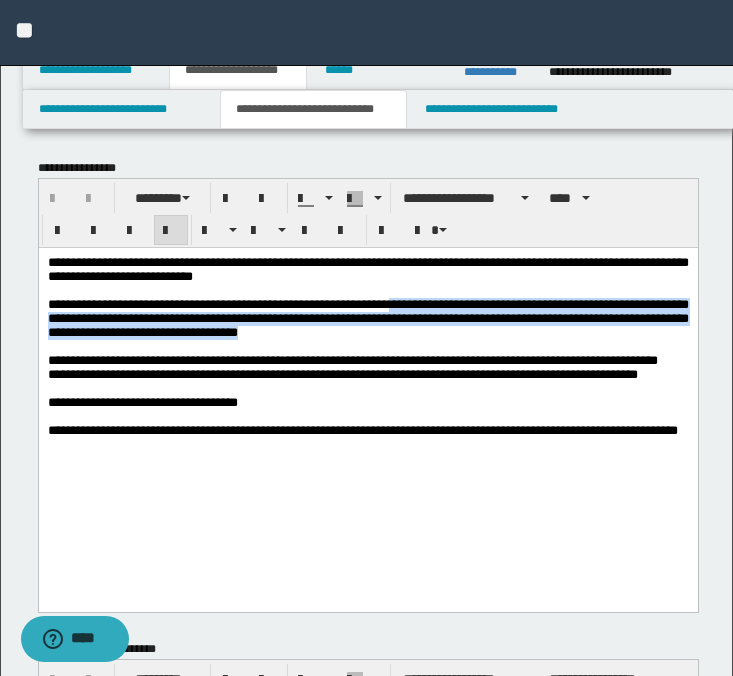 drag, startPoint x: 466, startPoint y: 308, endPoint x: 639, endPoint y: 339, distance: 175.75551 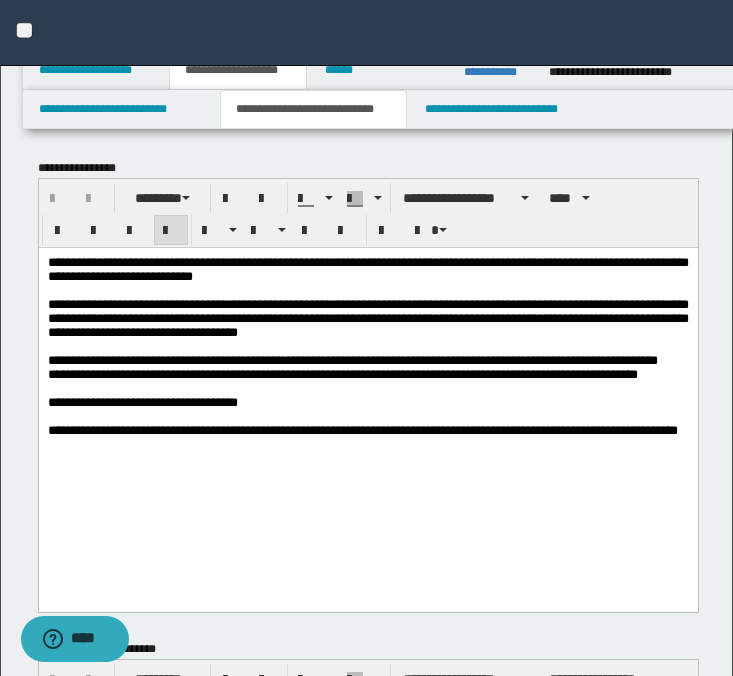 click at bounding box center [367, 346] 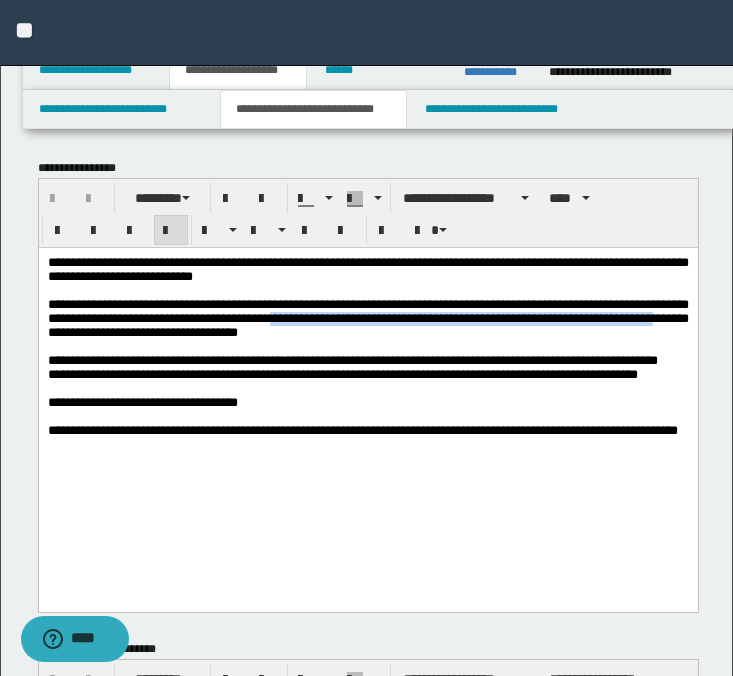 drag, startPoint x: 379, startPoint y: 322, endPoint x: 139, endPoint y: 342, distance: 240.8319 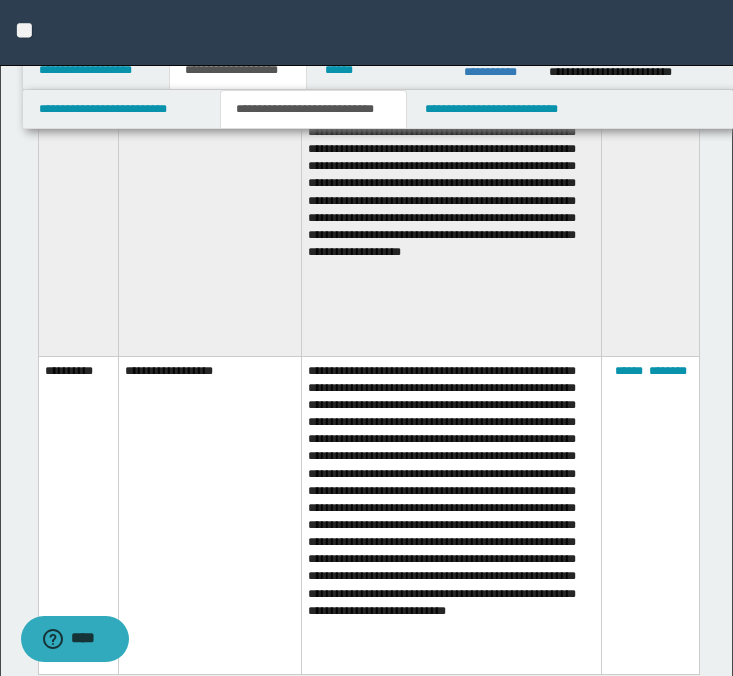 scroll, scrollTop: 1055, scrollLeft: 0, axis: vertical 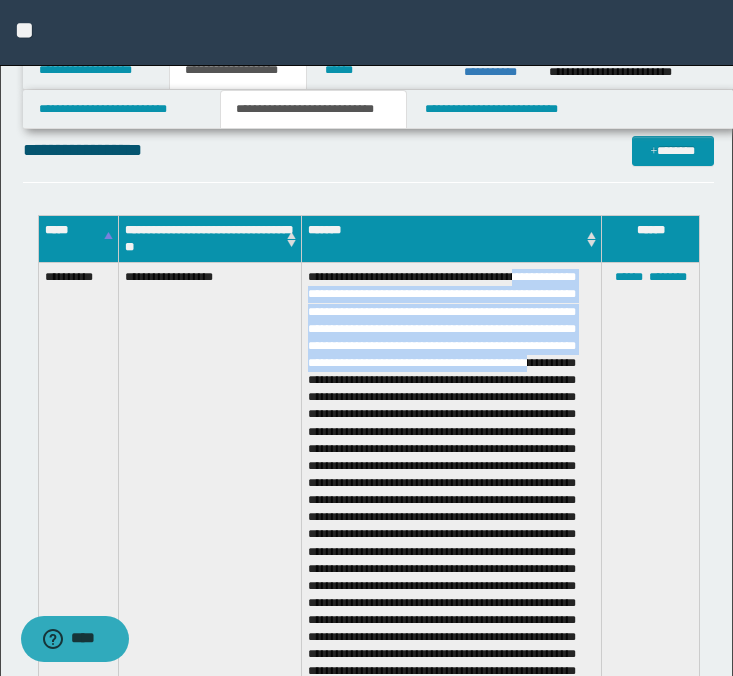 drag, startPoint x: 547, startPoint y: 275, endPoint x: 495, endPoint y: 380, distance: 117.170815 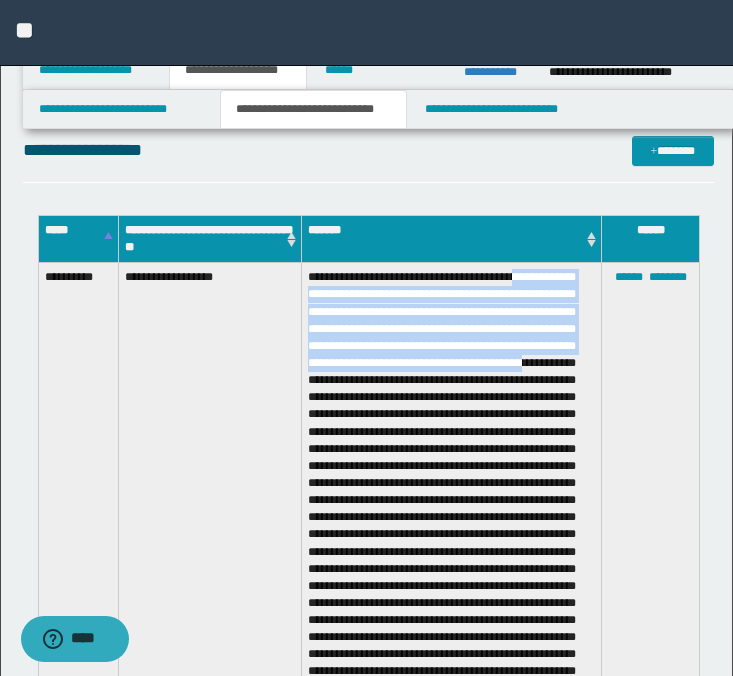 click at bounding box center (452, 554) 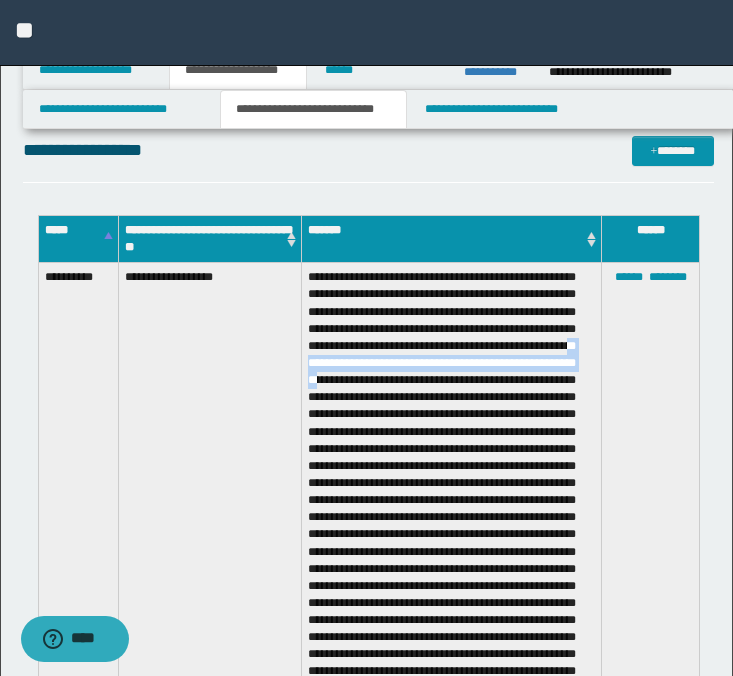 drag, startPoint x: 496, startPoint y: 362, endPoint x: 579, endPoint y: 383, distance: 85.61542 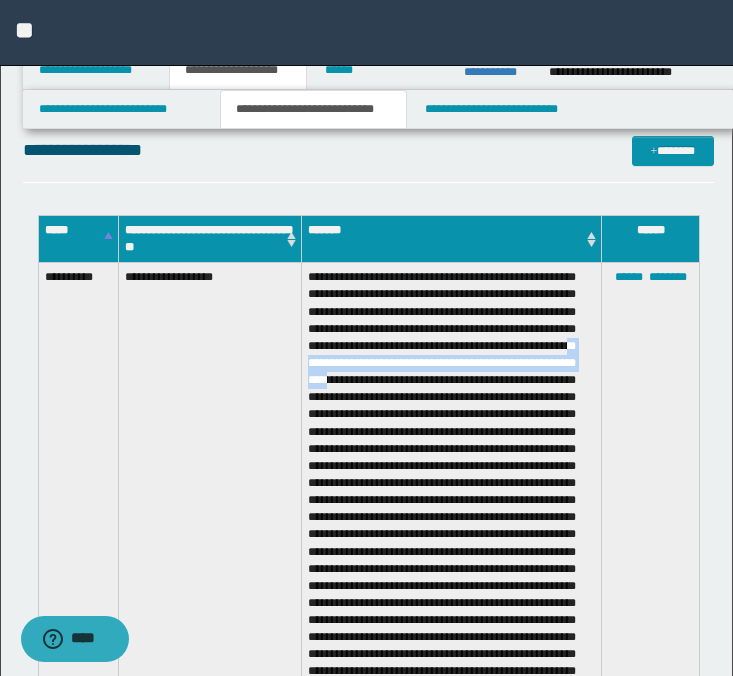 drag, startPoint x: 497, startPoint y: 363, endPoint x: 599, endPoint y: 376, distance: 102.825096 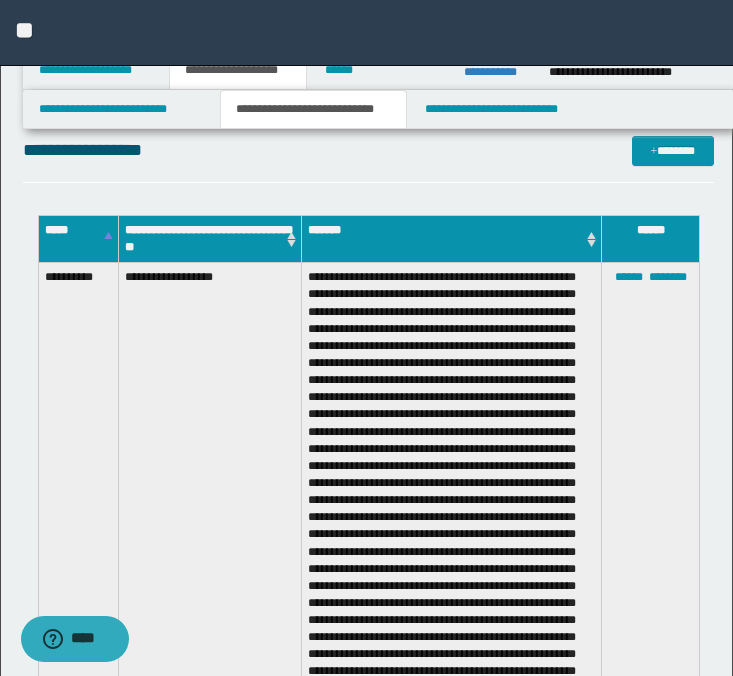 click at bounding box center [452, 554] 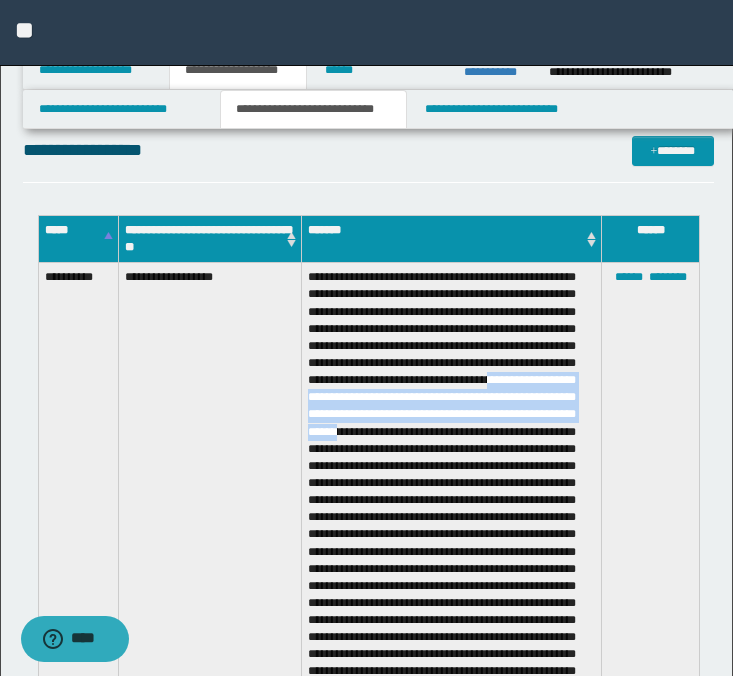 drag, startPoint x: 473, startPoint y: 393, endPoint x: 498, endPoint y: 440, distance: 53.235325 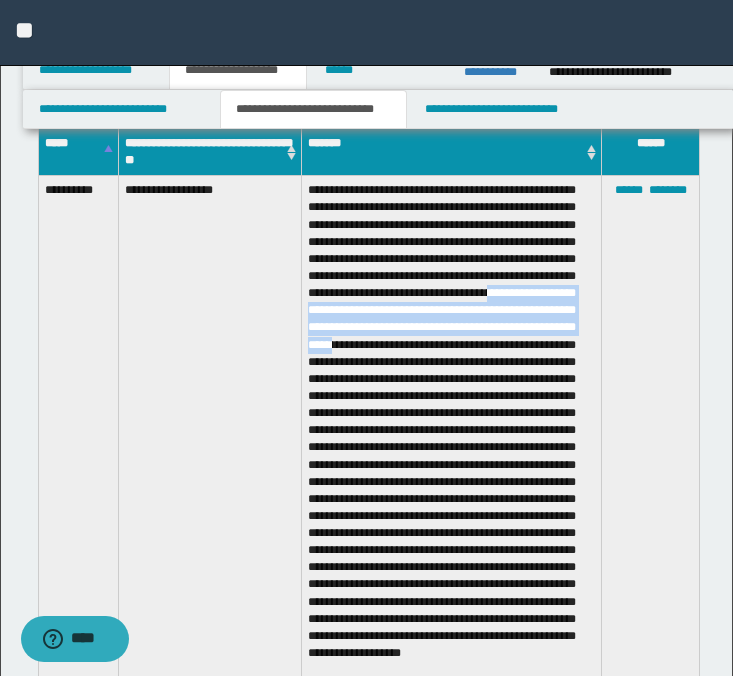 scroll, scrollTop: 1151, scrollLeft: 0, axis: vertical 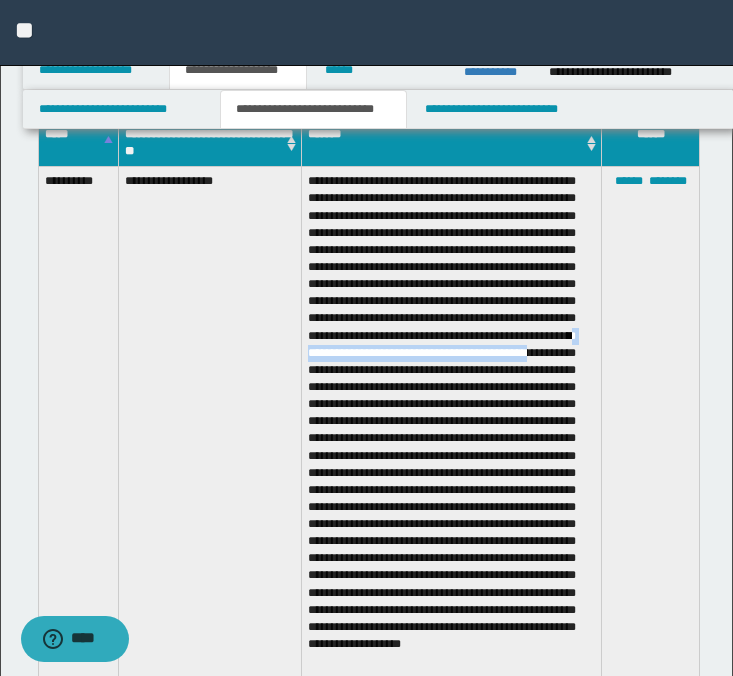 drag, startPoint x: 494, startPoint y: 372, endPoint x: 535, endPoint y: 381, distance: 41.976185 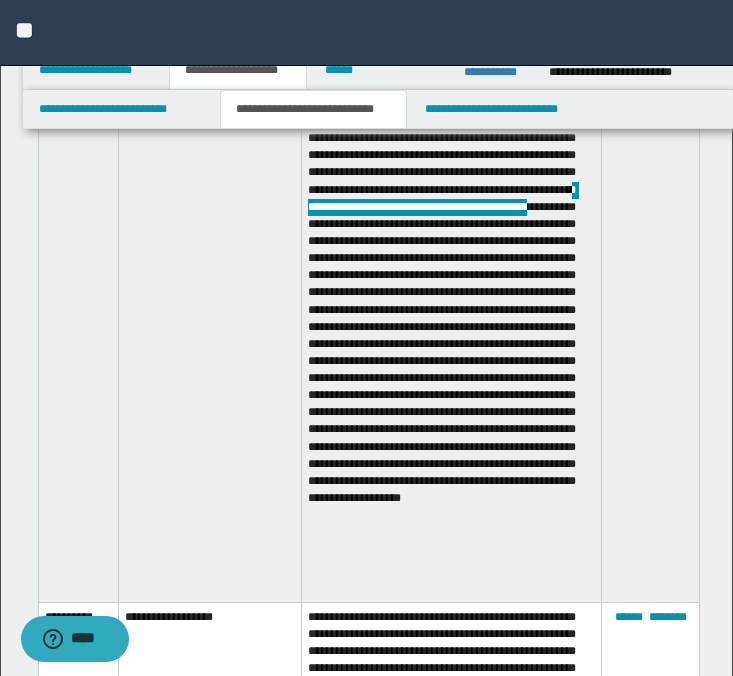 scroll, scrollTop: 1304, scrollLeft: 0, axis: vertical 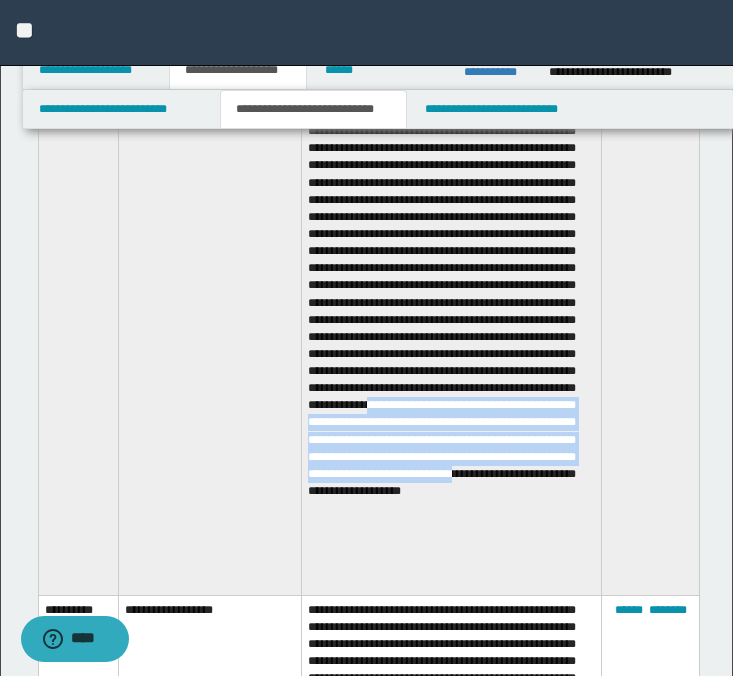 drag, startPoint x: 433, startPoint y: 470, endPoint x: 538, endPoint y: 562, distance: 139.60301 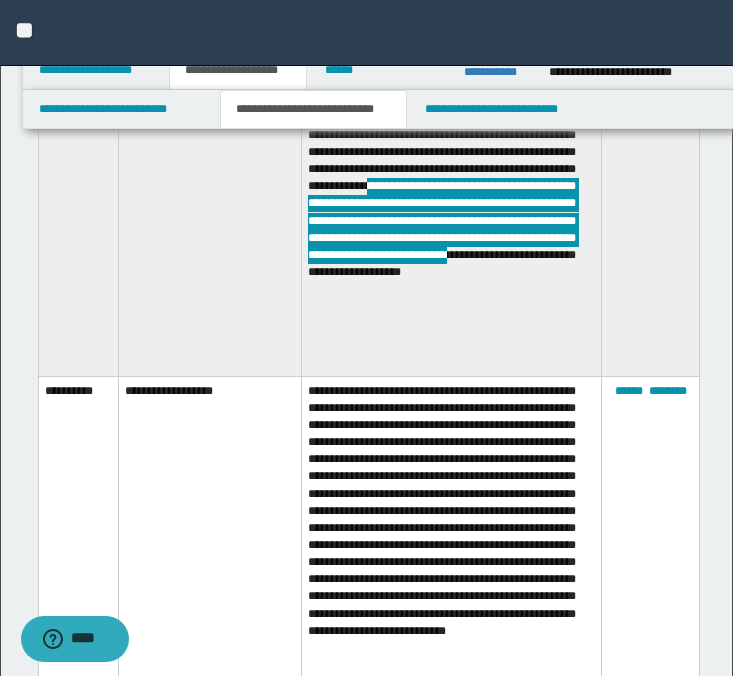 scroll, scrollTop: 1581, scrollLeft: 0, axis: vertical 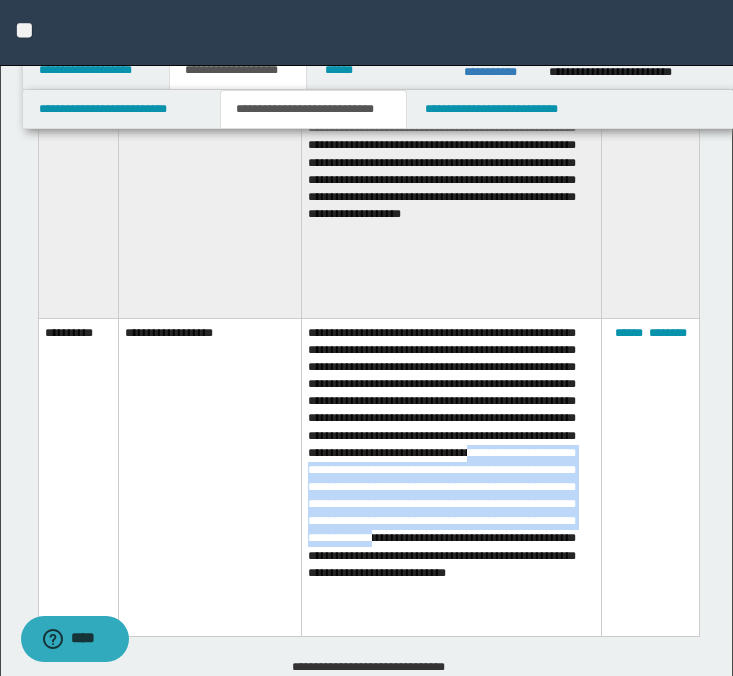 drag, startPoint x: 416, startPoint y: 487, endPoint x: 514, endPoint y: 562, distance: 123.40584 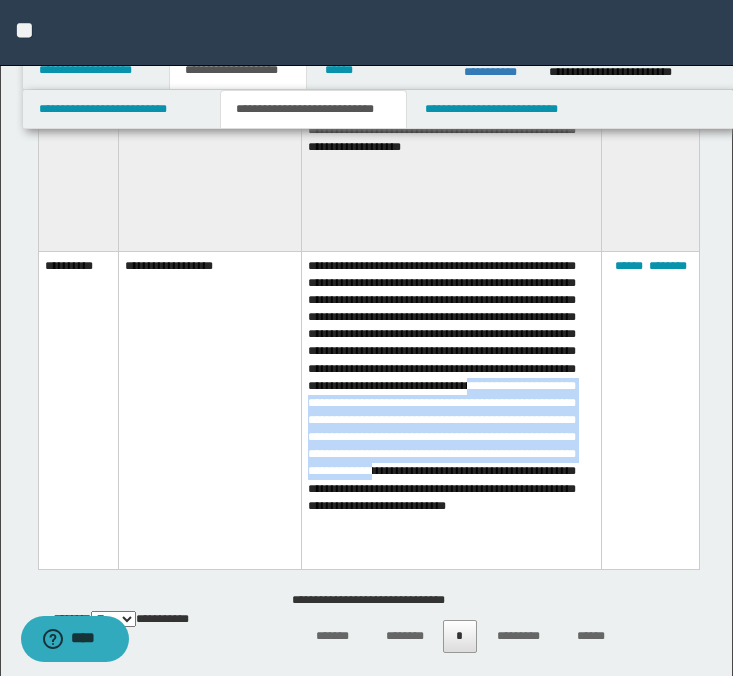 scroll, scrollTop: 1651, scrollLeft: 0, axis: vertical 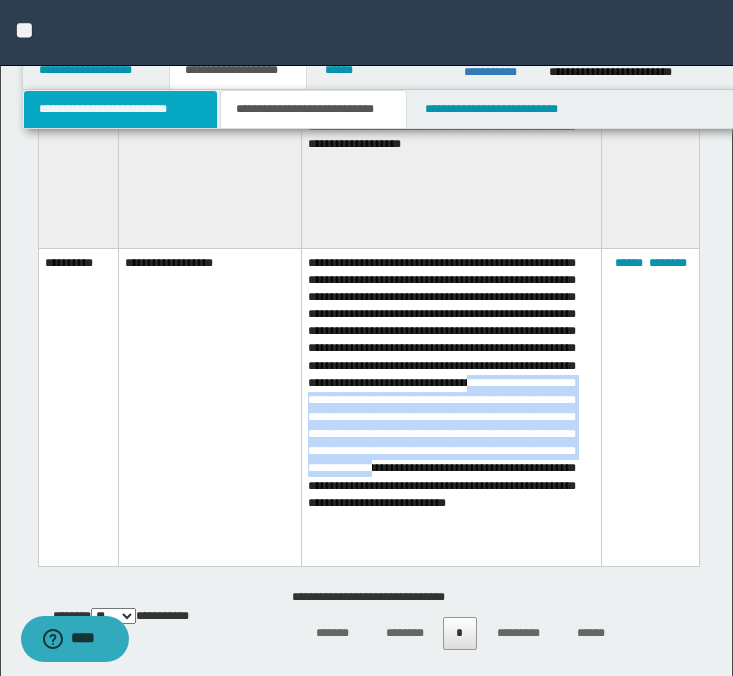 click on "**********" at bounding box center (120, 109) 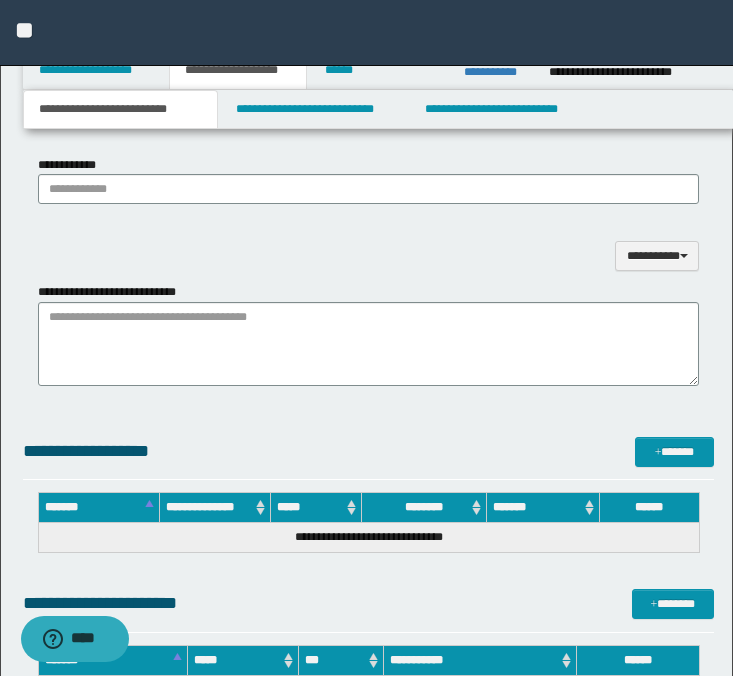scroll, scrollTop: 1307, scrollLeft: 0, axis: vertical 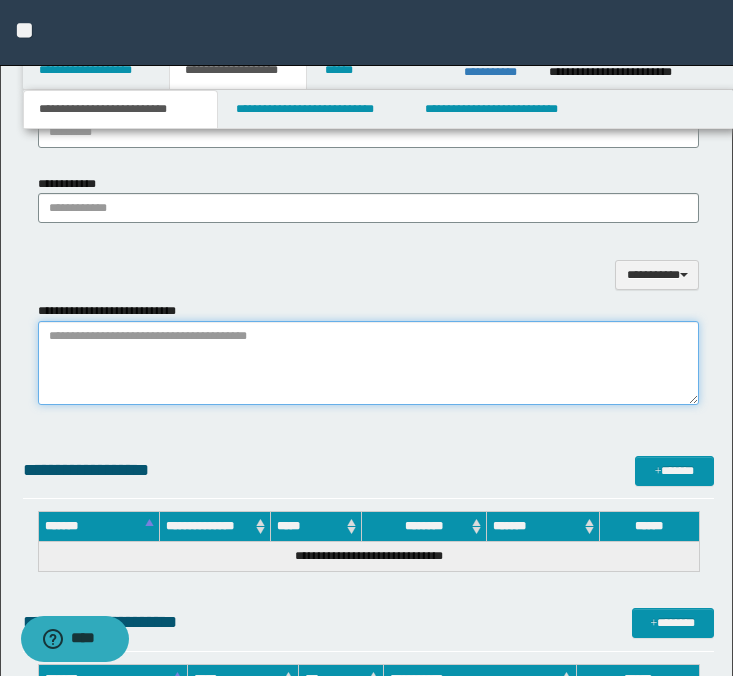 click on "**********" at bounding box center [368, 363] 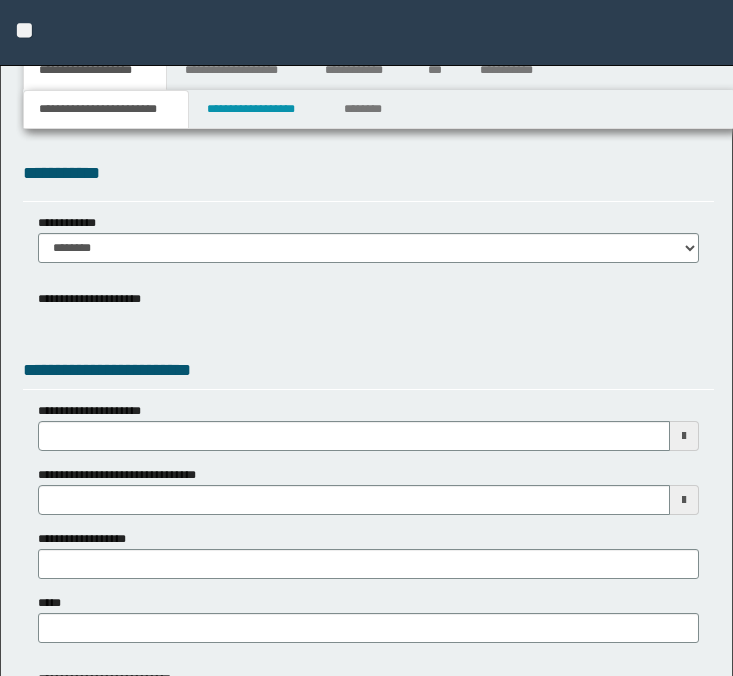 scroll, scrollTop: 497, scrollLeft: 0, axis: vertical 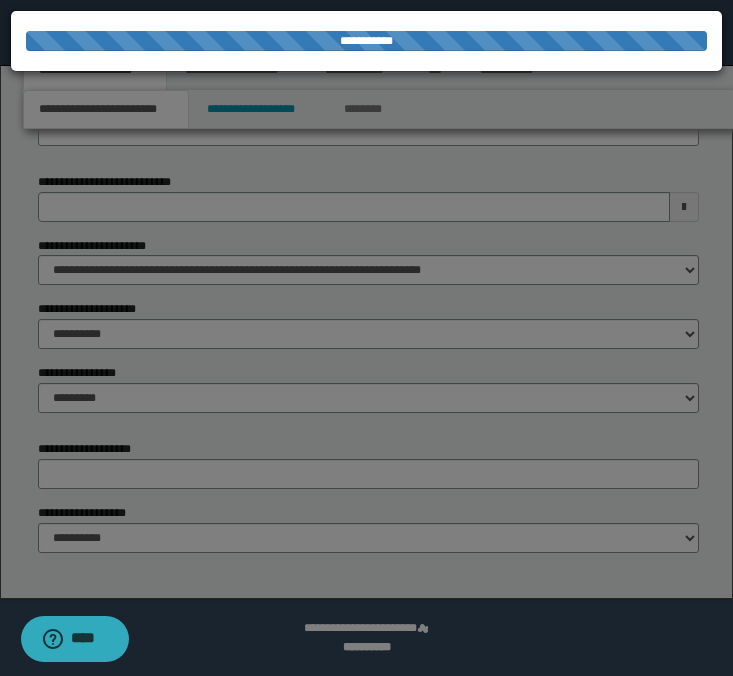select on "*" 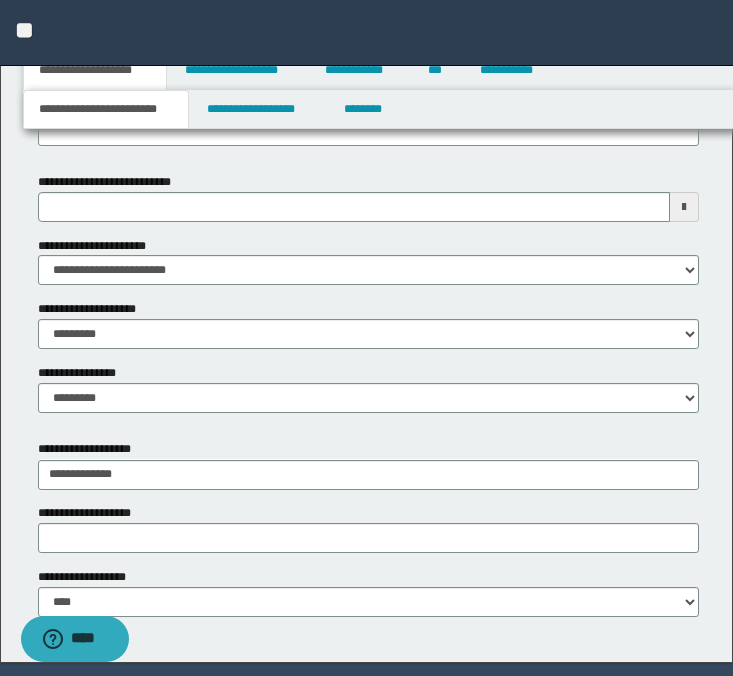 scroll, scrollTop: 988, scrollLeft: 0, axis: vertical 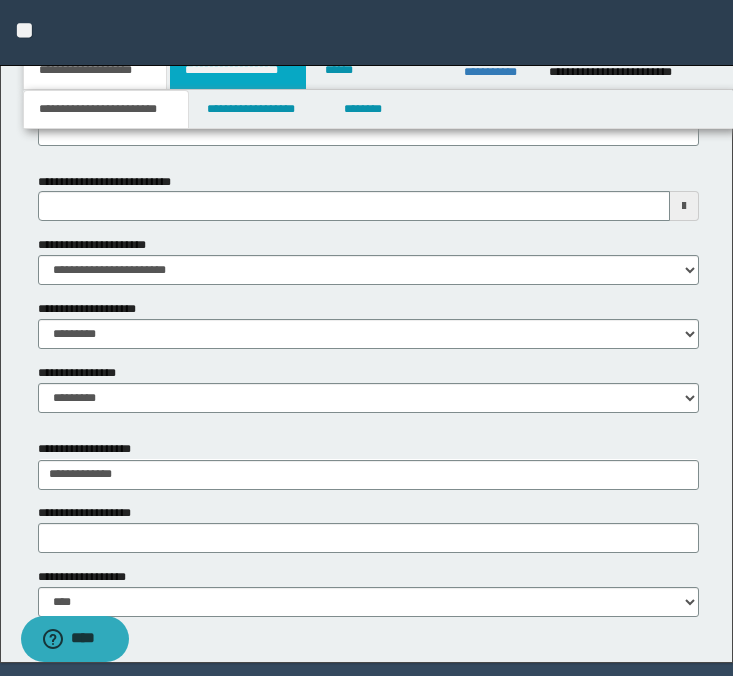 click on "**********" at bounding box center [238, 70] 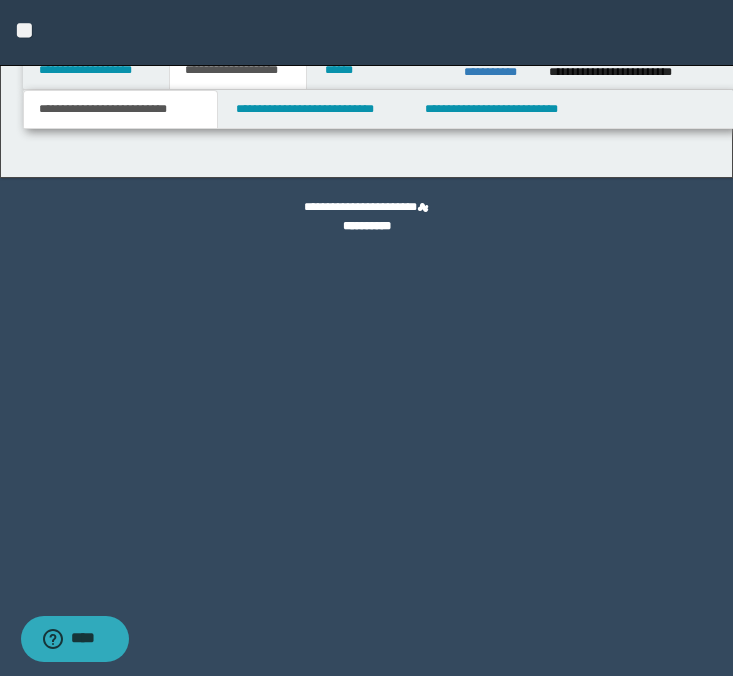 scroll, scrollTop: 0, scrollLeft: 0, axis: both 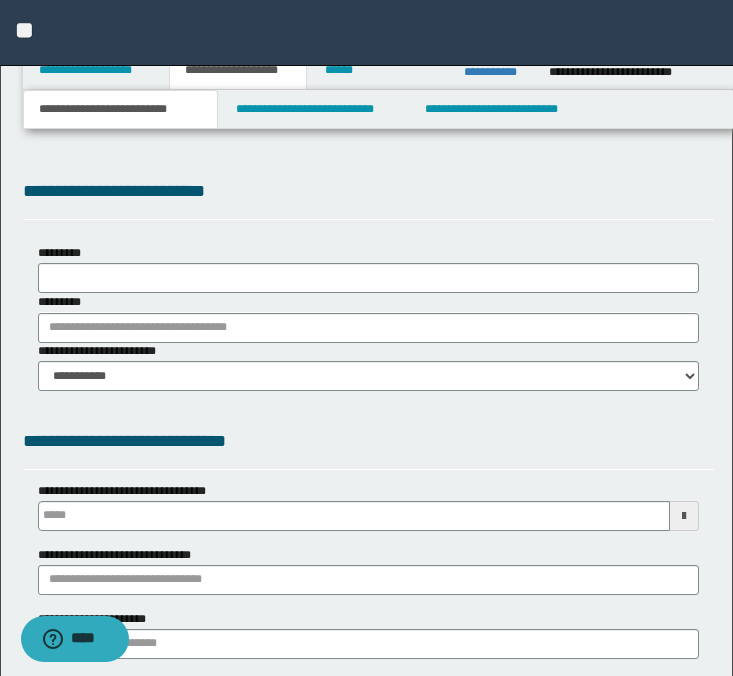 type 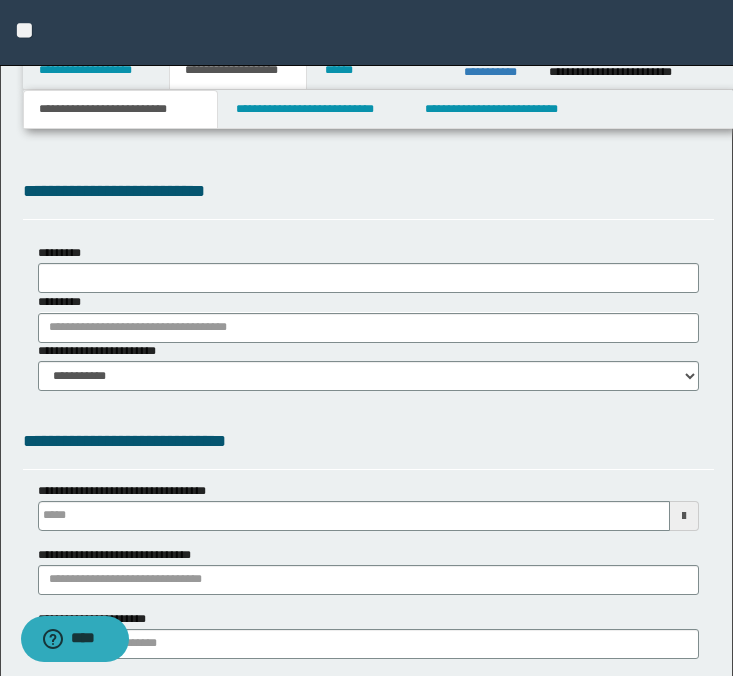 select on "*" 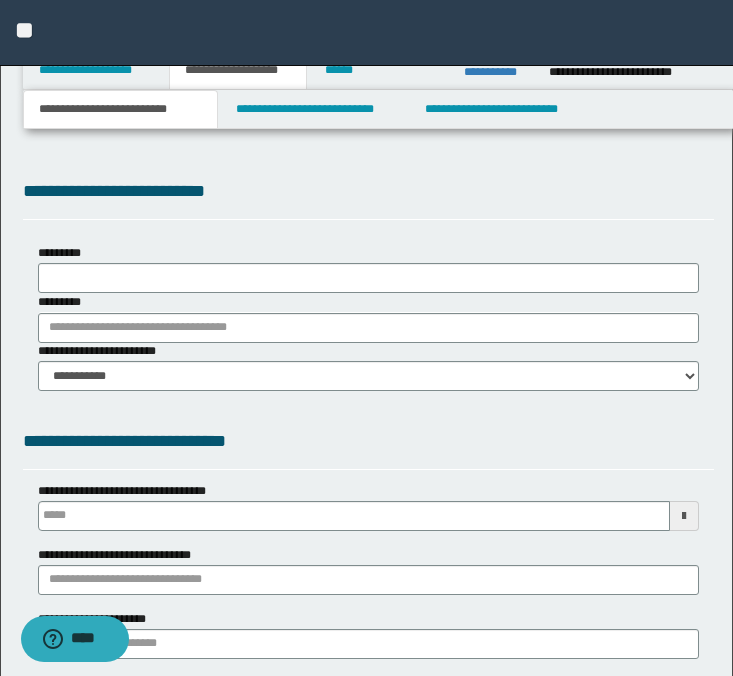 type 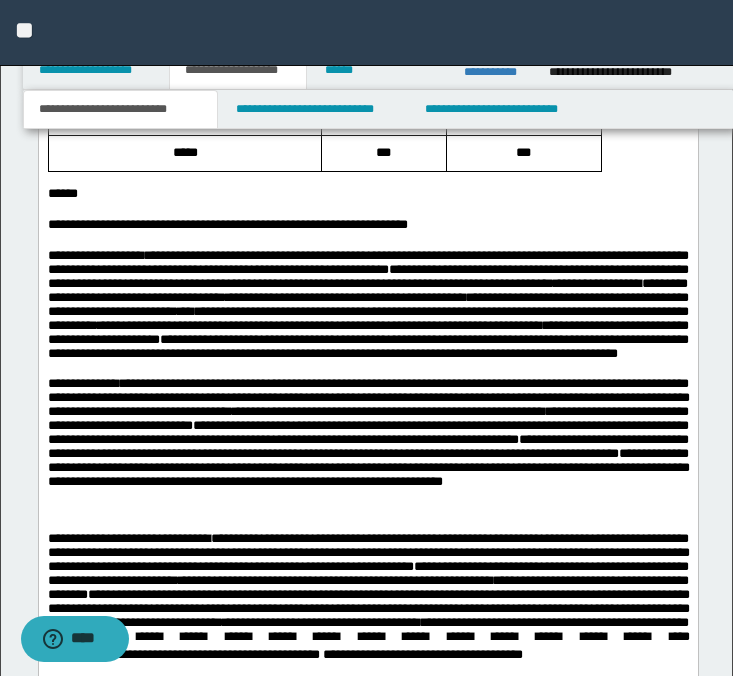 scroll, scrollTop: 2229, scrollLeft: 0, axis: vertical 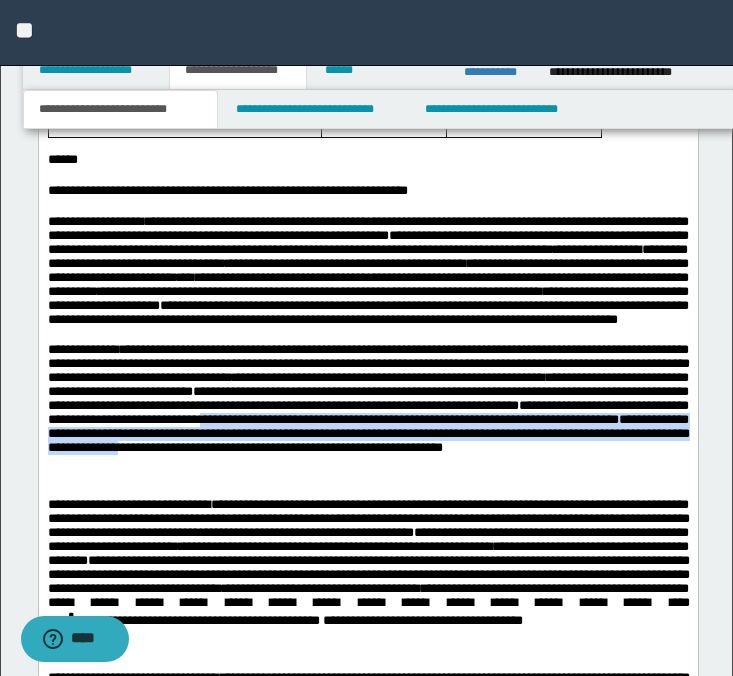 drag, startPoint x: 520, startPoint y: 461, endPoint x: 538, endPoint y: 481, distance: 26.907248 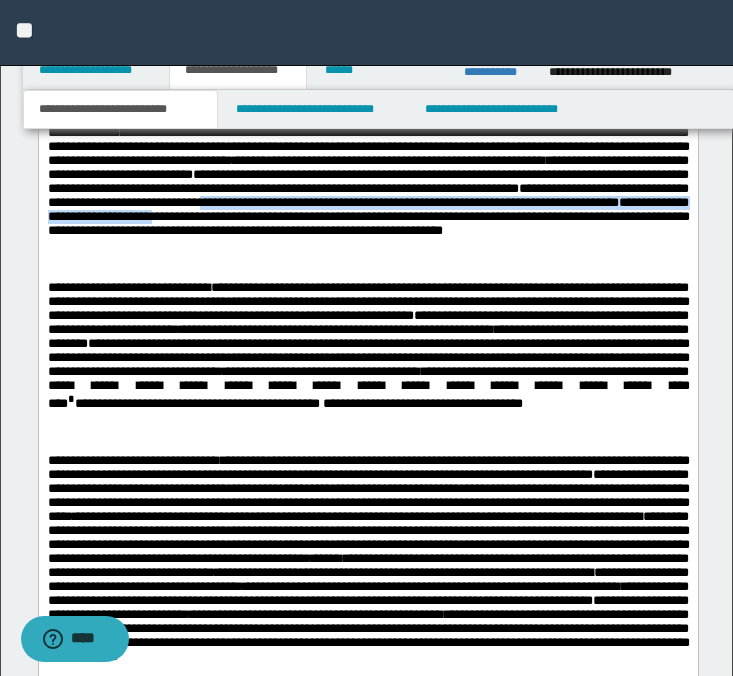 scroll, scrollTop: 2447, scrollLeft: 0, axis: vertical 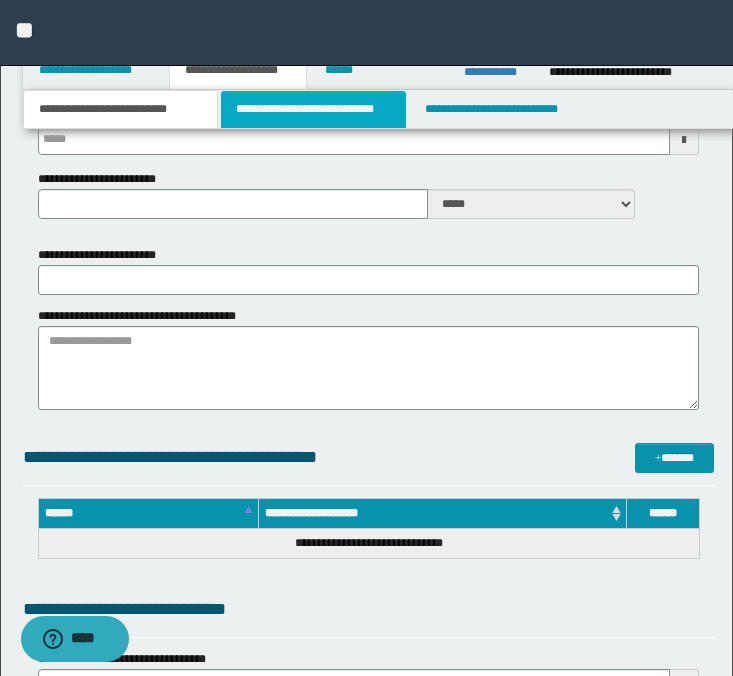 click on "**********" at bounding box center (314, 109) 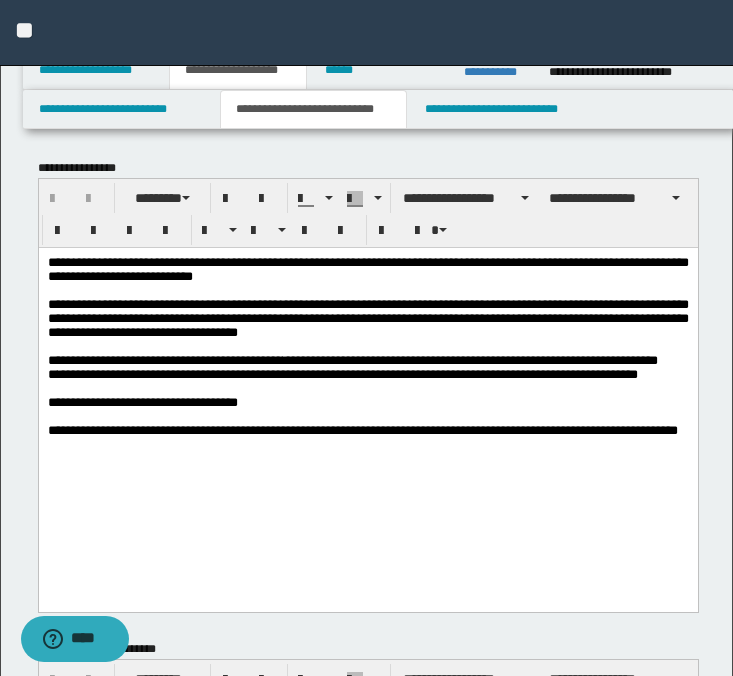 scroll, scrollTop: 0, scrollLeft: 0, axis: both 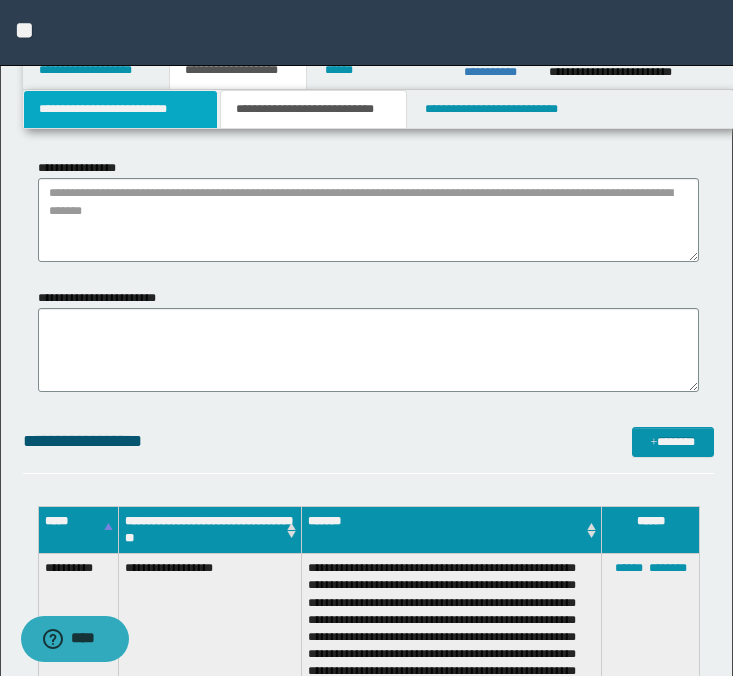 click on "**********" at bounding box center (120, 109) 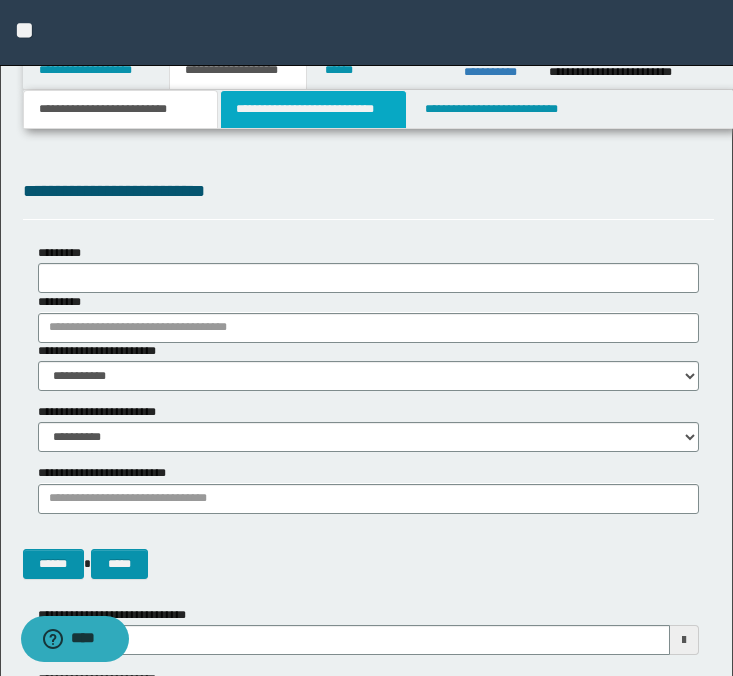 click on "**********" at bounding box center (314, 109) 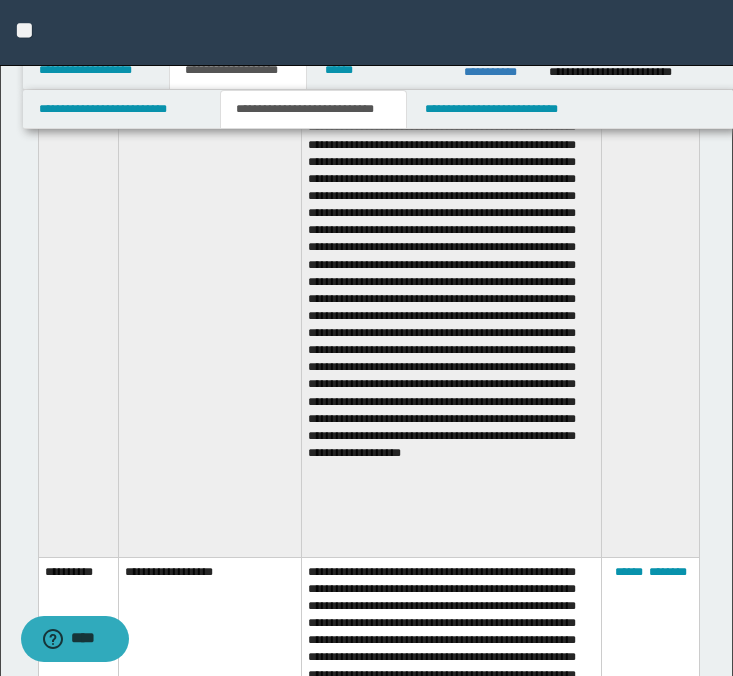 scroll, scrollTop: 0, scrollLeft: 0, axis: both 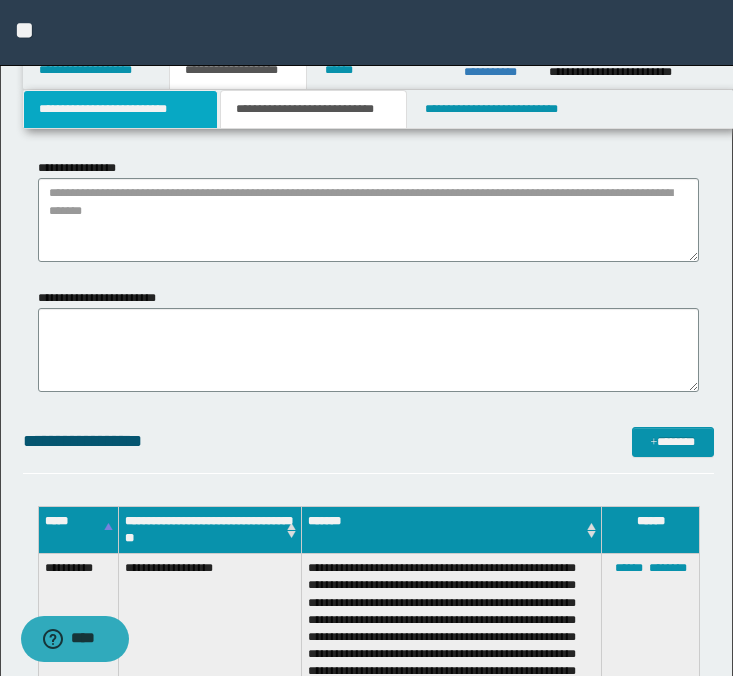click on "**********" at bounding box center [120, 109] 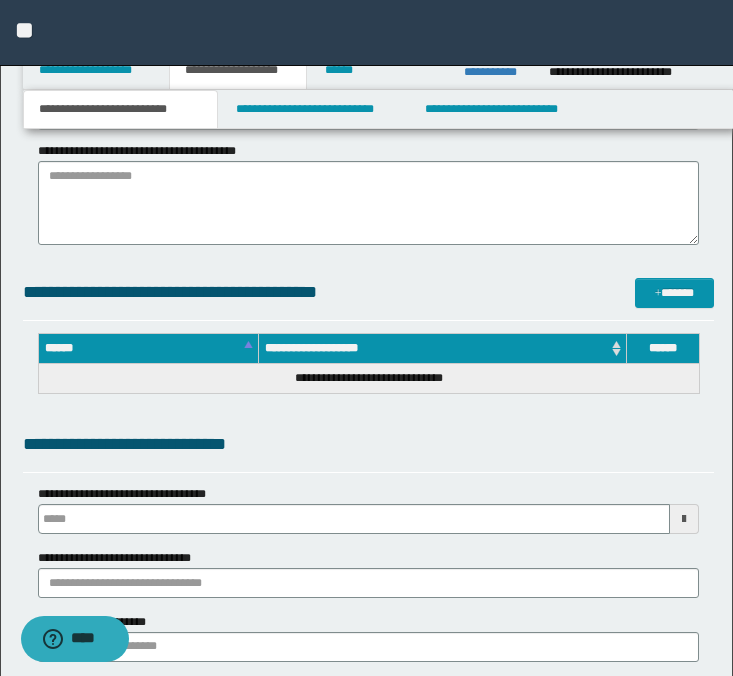 scroll, scrollTop: 925, scrollLeft: 0, axis: vertical 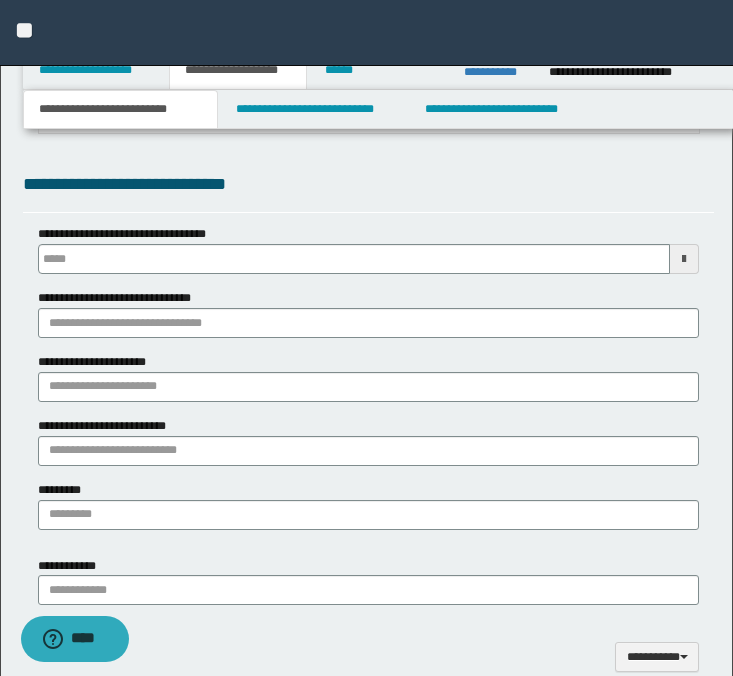type 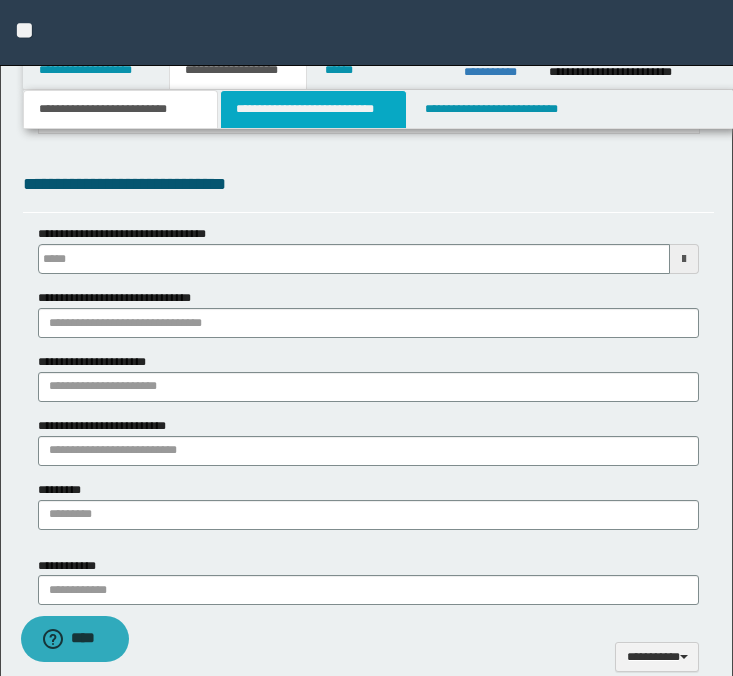 click on "**********" at bounding box center (314, 109) 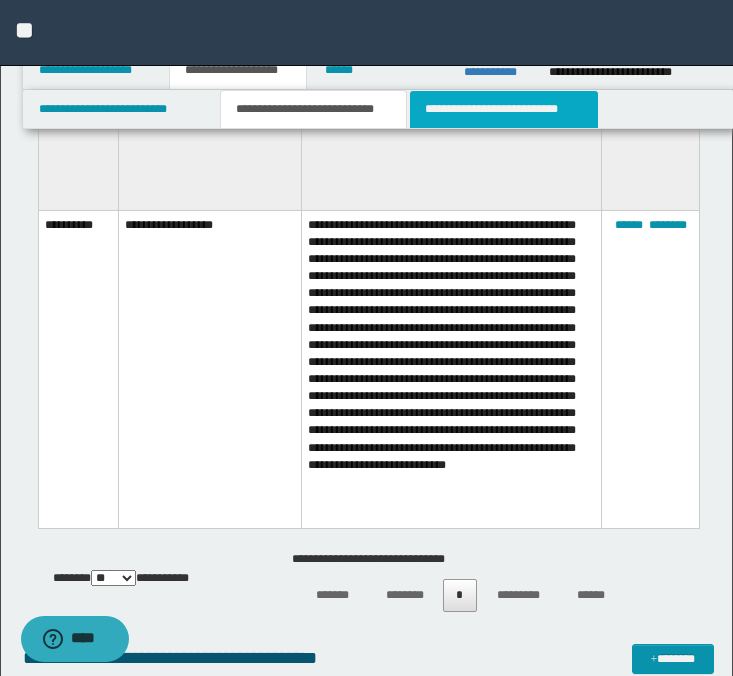 click on "**********" at bounding box center (504, 109) 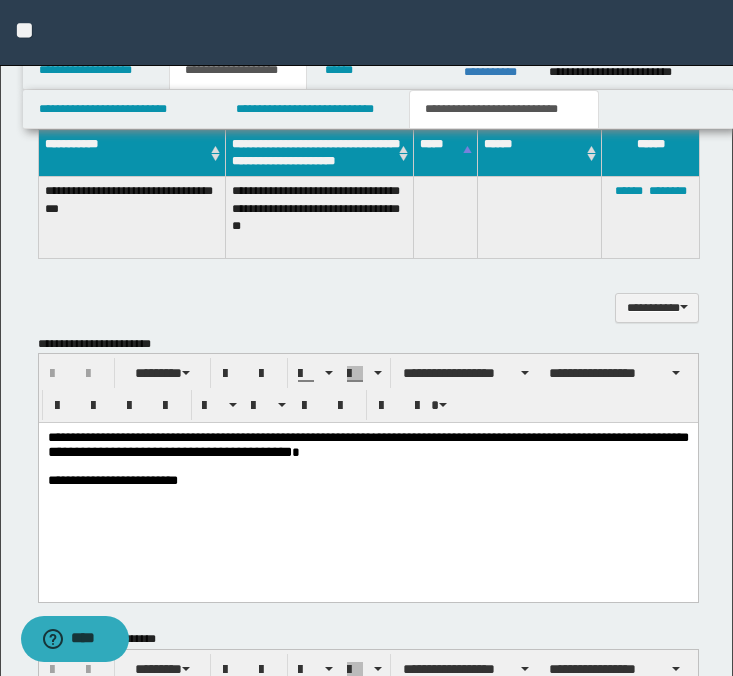 scroll, scrollTop: 665, scrollLeft: 0, axis: vertical 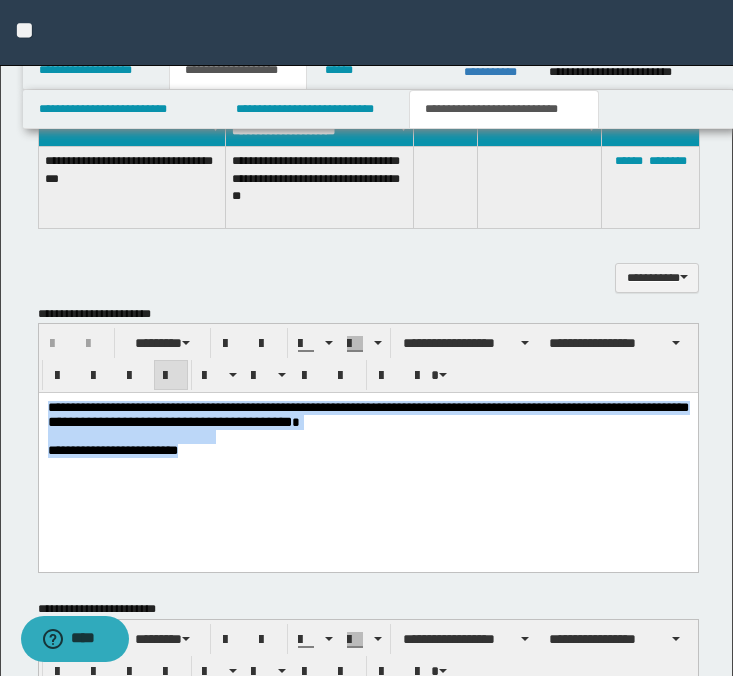 drag, startPoint x: 242, startPoint y: 472, endPoint x: -4, endPoint y: 359, distance: 270.71204 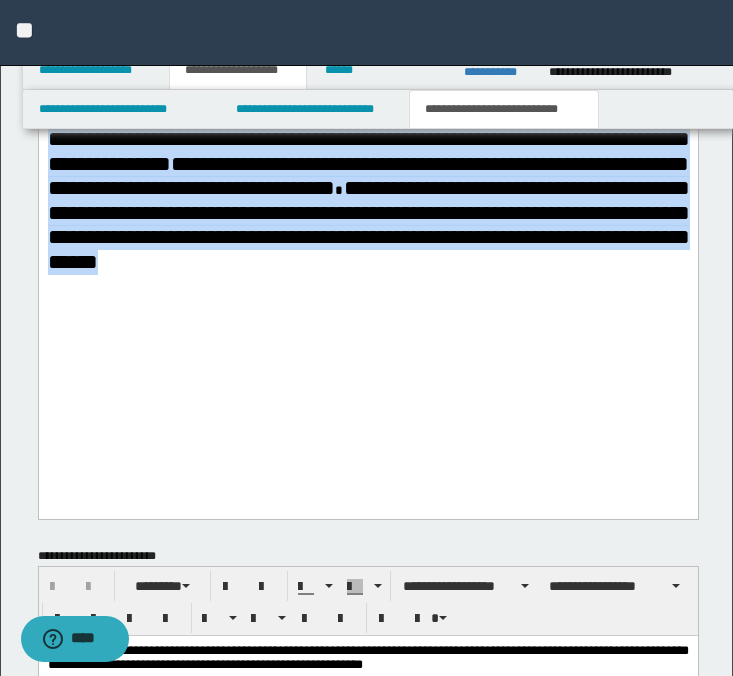 drag, startPoint x: 46, startPoint y: -557, endPoint x: 616, endPoint y: 522, distance: 1220.3037 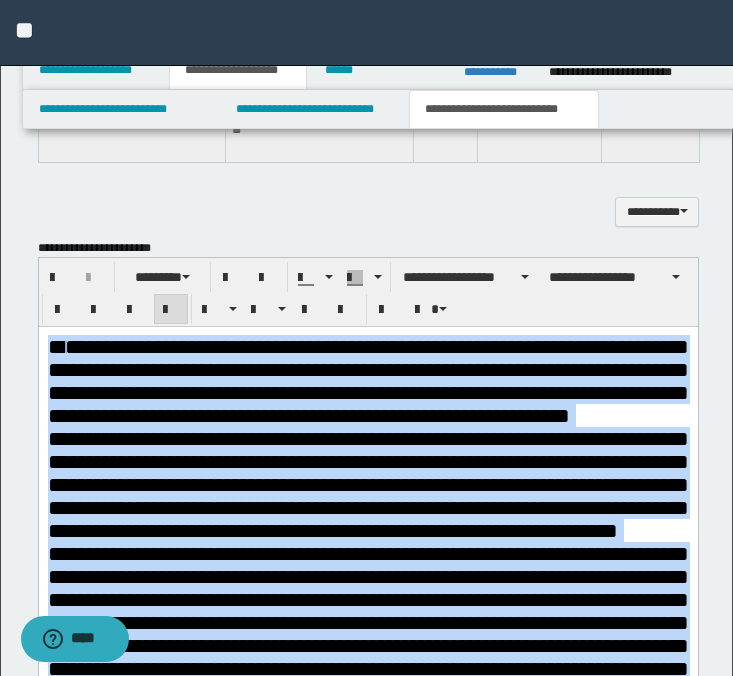 scroll, scrollTop: 696, scrollLeft: 0, axis: vertical 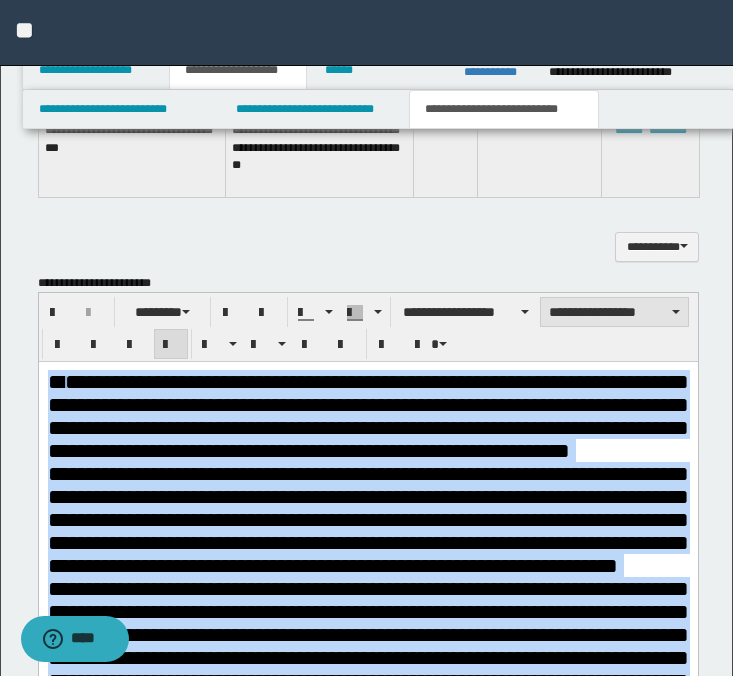 click on "**********" at bounding box center [614, 312] 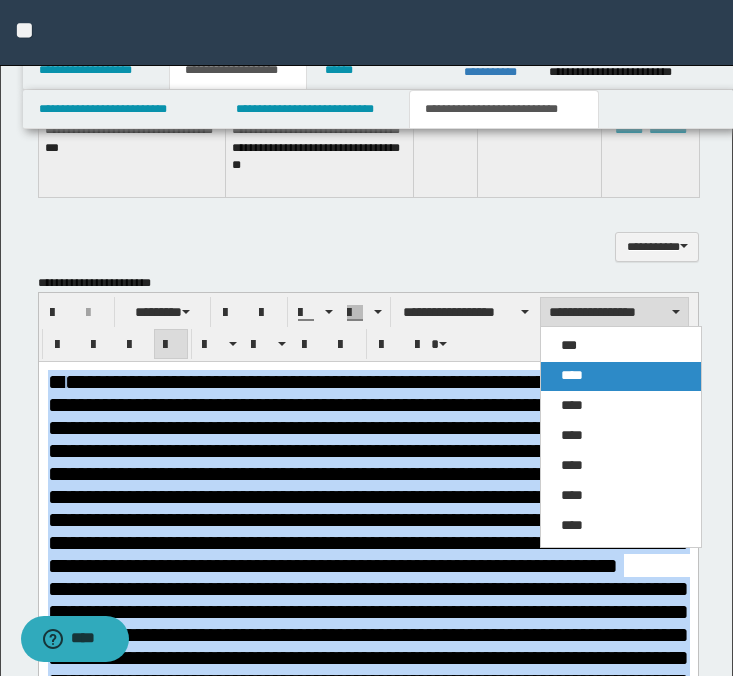 click on "****" at bounding box center [621, 376] 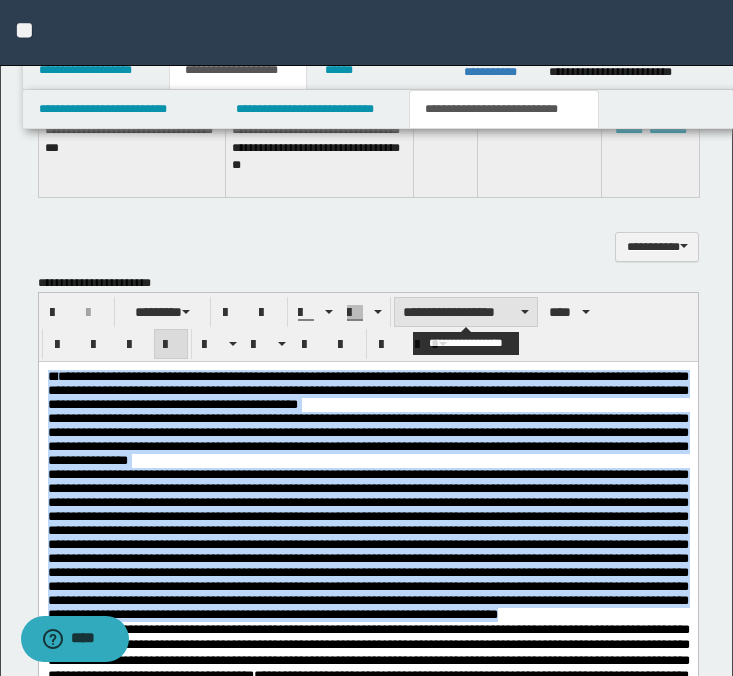 click on "**********" at bounding box center [466, 312] 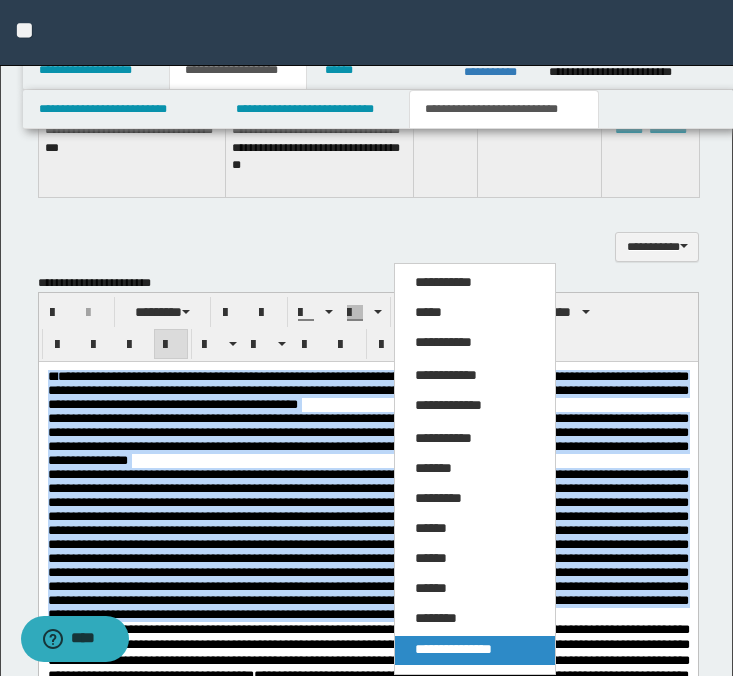 click on "**********" at bounding box center [453, 649] 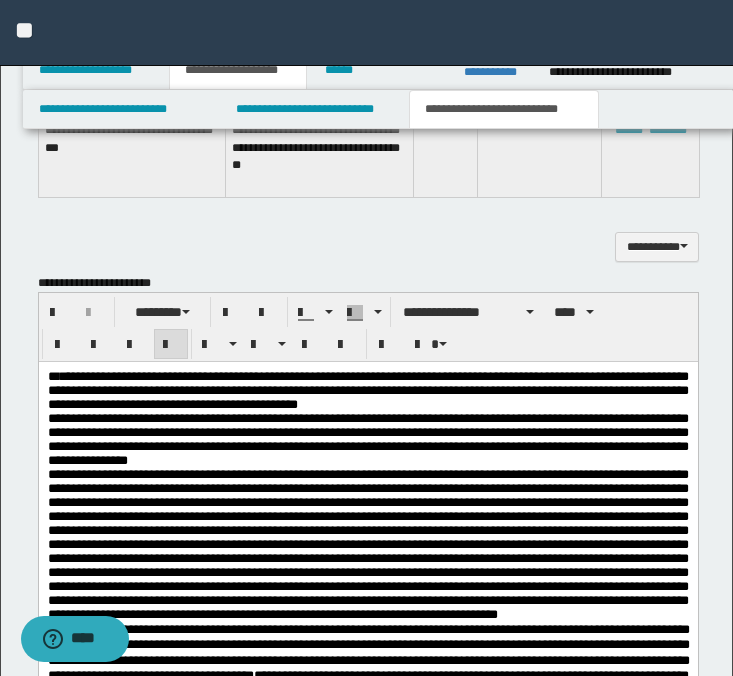 click on "**********" at bounding box center (367, 391) 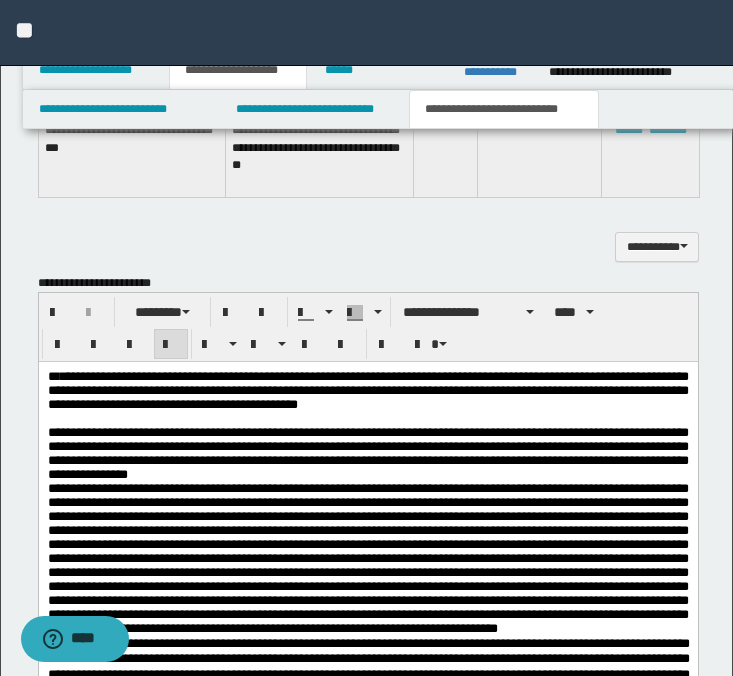click on "**********" at bounding box center [367, 454] 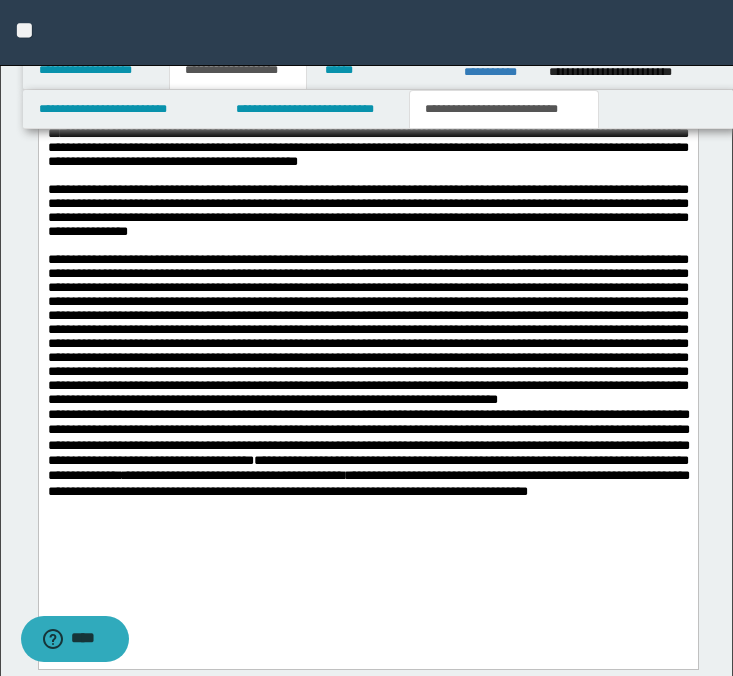 scroll, scrollTop: 948, scrollLeft: 0, axis: vertical 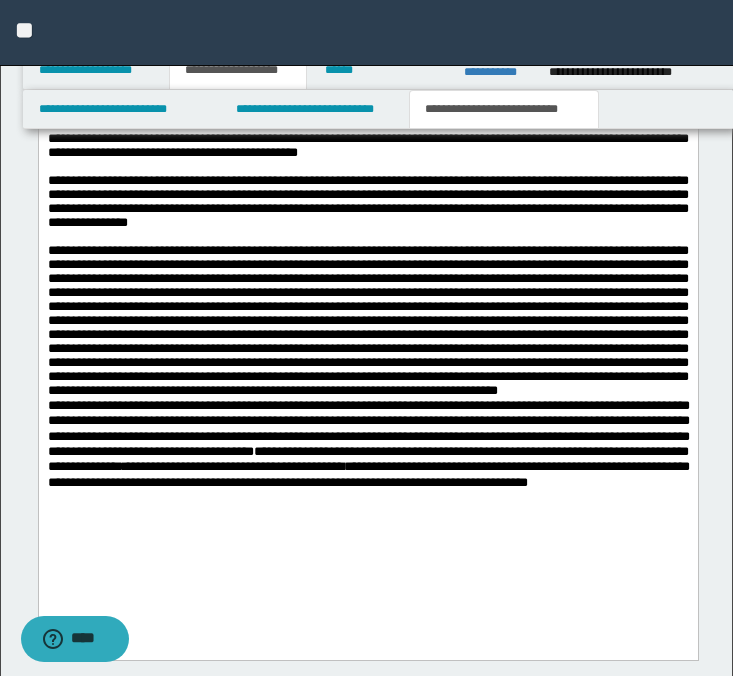 click on "**********" at bounding box center [368, 428] 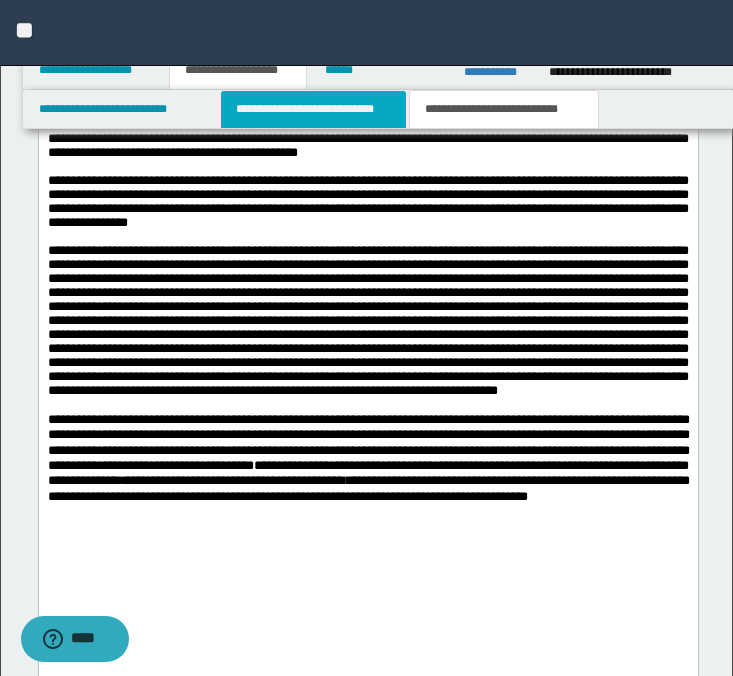 click on "**********" at bounding box center [314, 109] 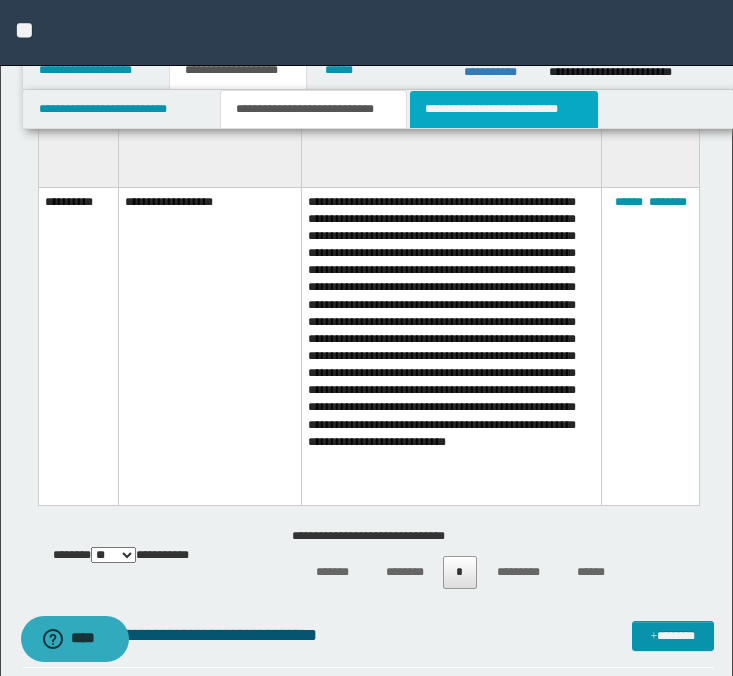 click on "**********" at bounding box center [504, 109] 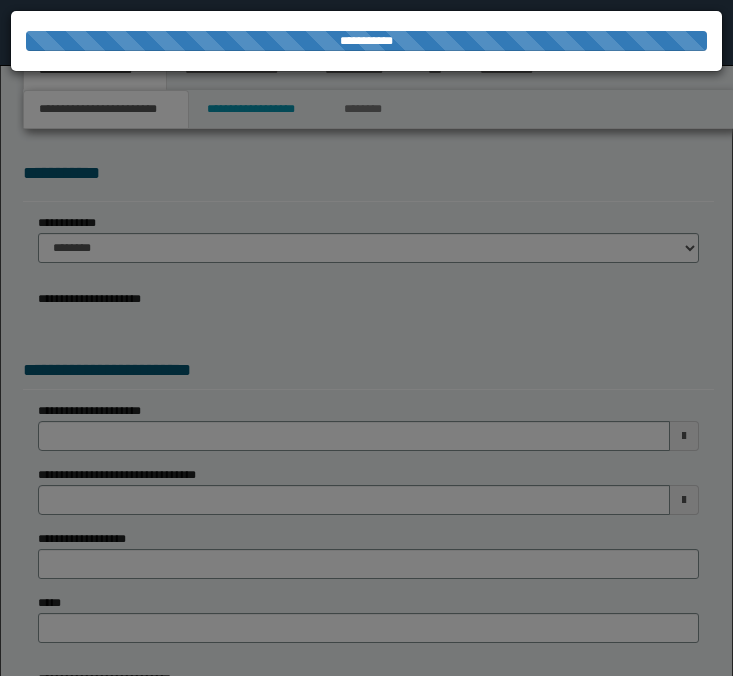 scroll, scrollTop: 0, scrollLeft: 0, axis: both 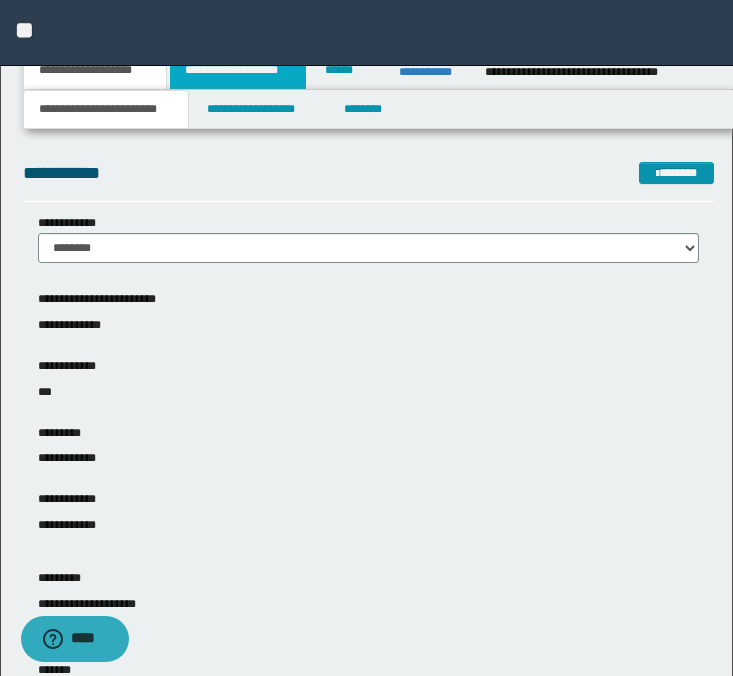 click on "**********" at bounding box center [238, 70] 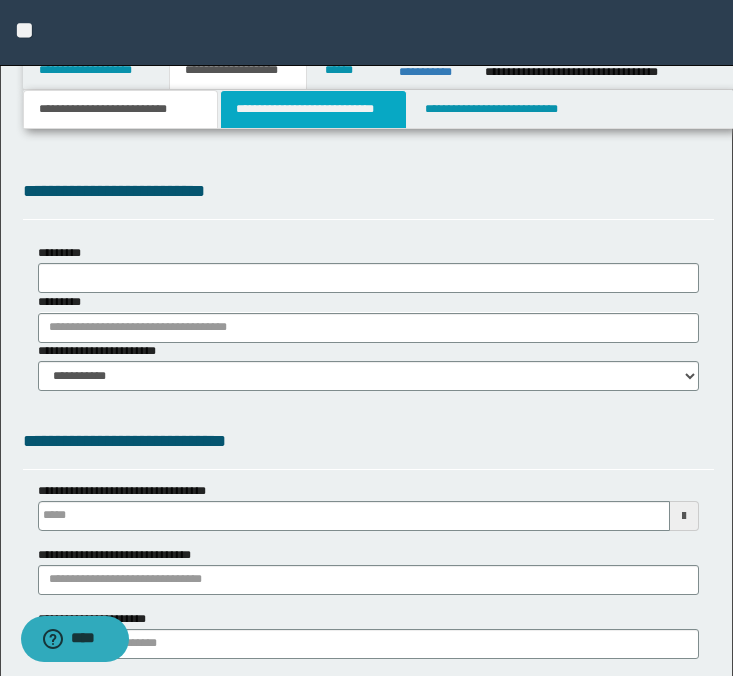 scroll, scrollTop: 0, scrollLeft: 0, axis: both 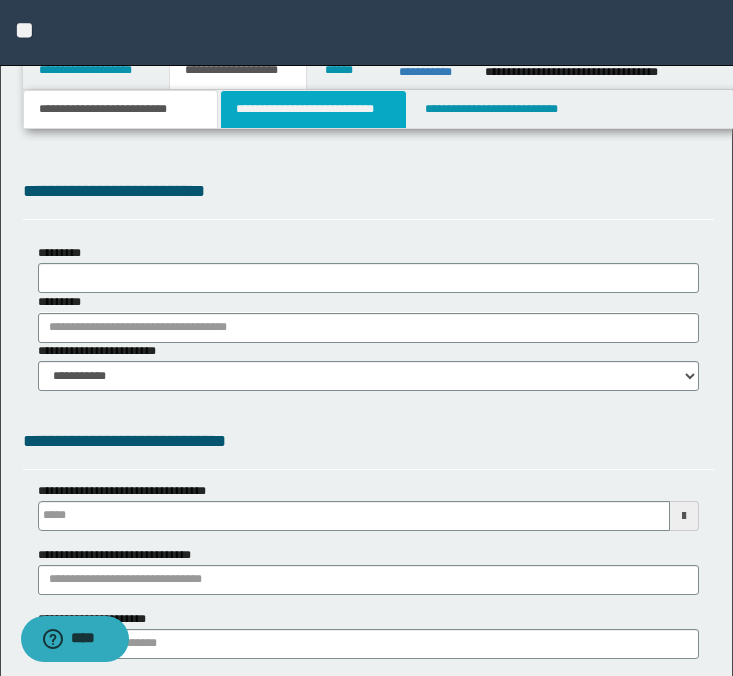 select on "*" 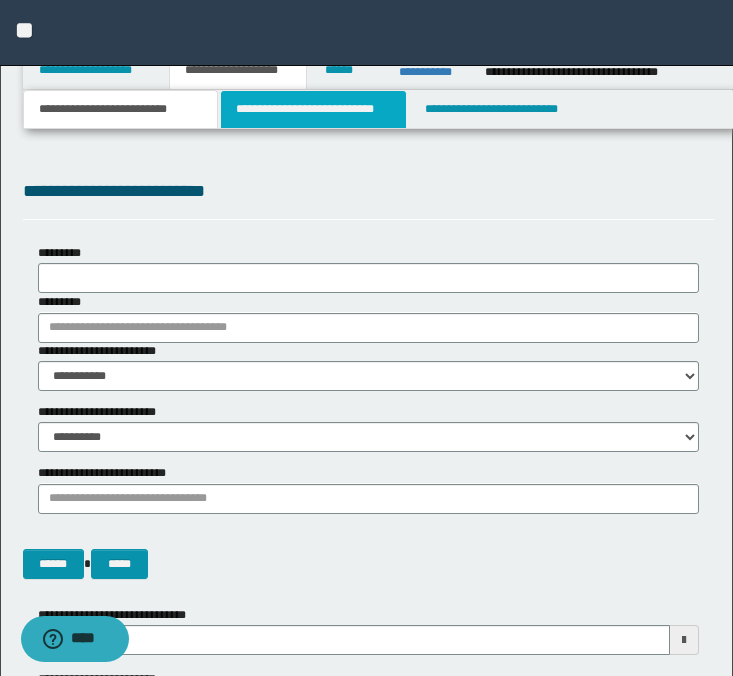 click on "**********" at bounding box center [314, 109] 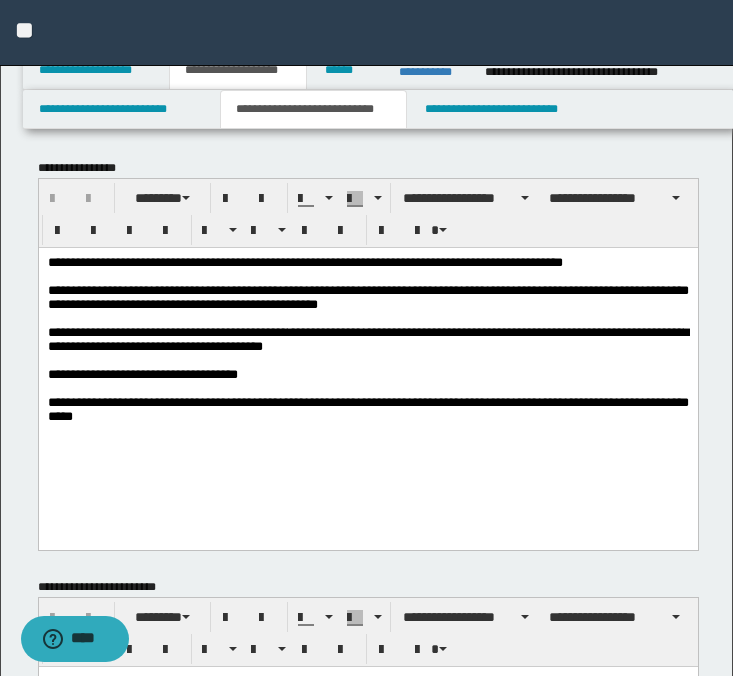scroll, scrollTop: 0, scrollLeft: 0, axis: both 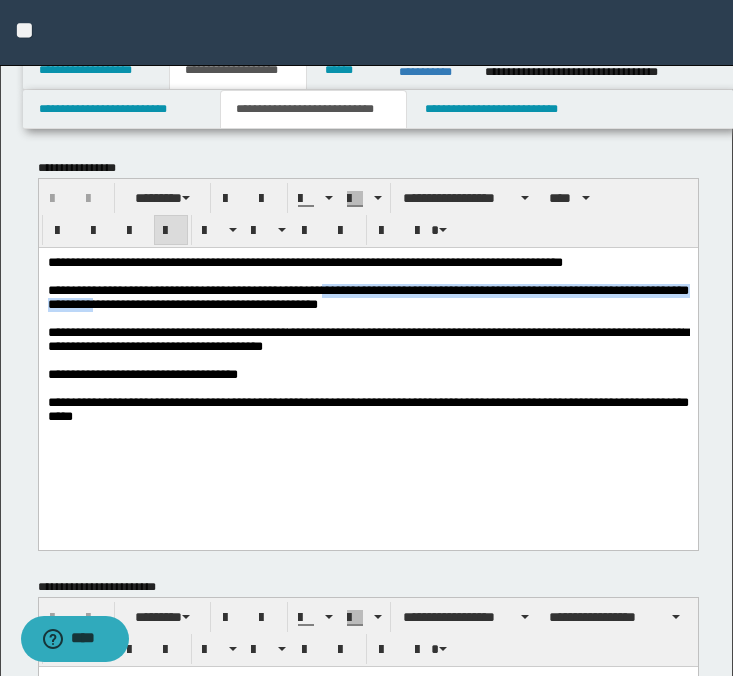 drag, startPoint x: 362, startPoint y: 292, endPoint x: 151, endPoint y: 306, distance: 211.46394 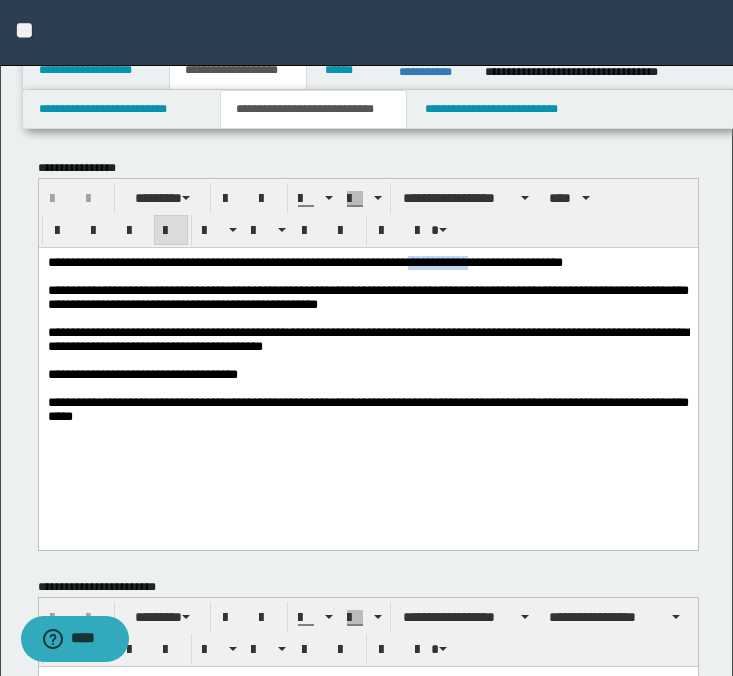 drag, startPoint x: 439, startPoint y: 264, endPoint x: 535, endPoint y: 260, distance: 96.0833 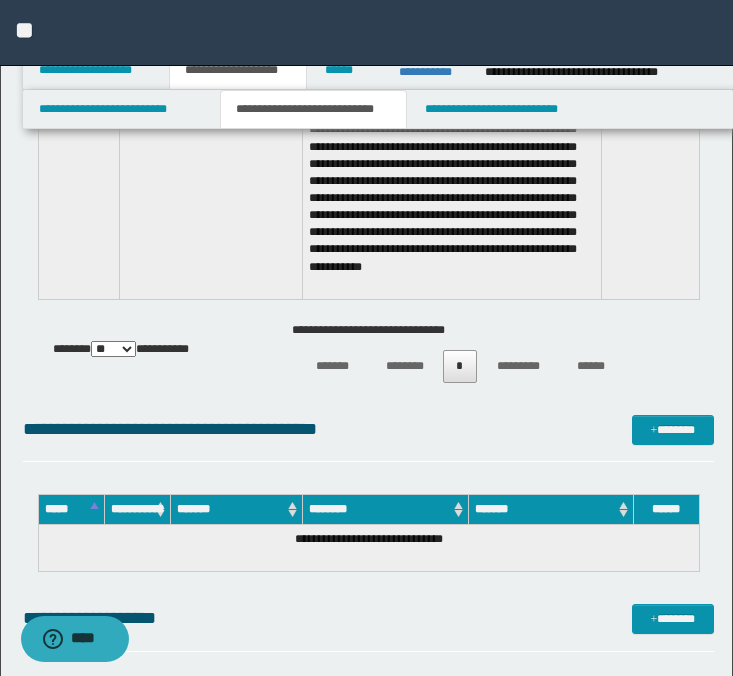 scroll, scrollTop: 706, scrollLeft: 0, axis: vertical 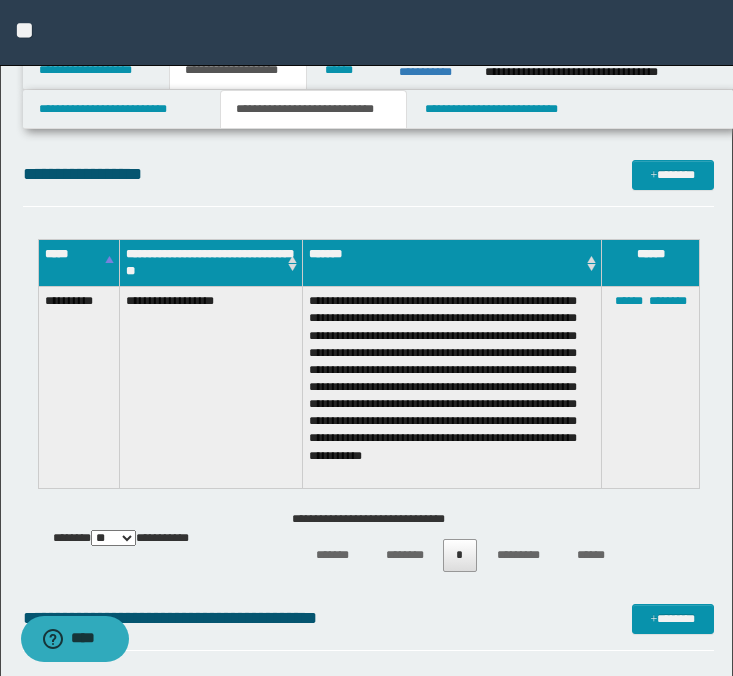 click on "**********" at bounding box center (451, 388) 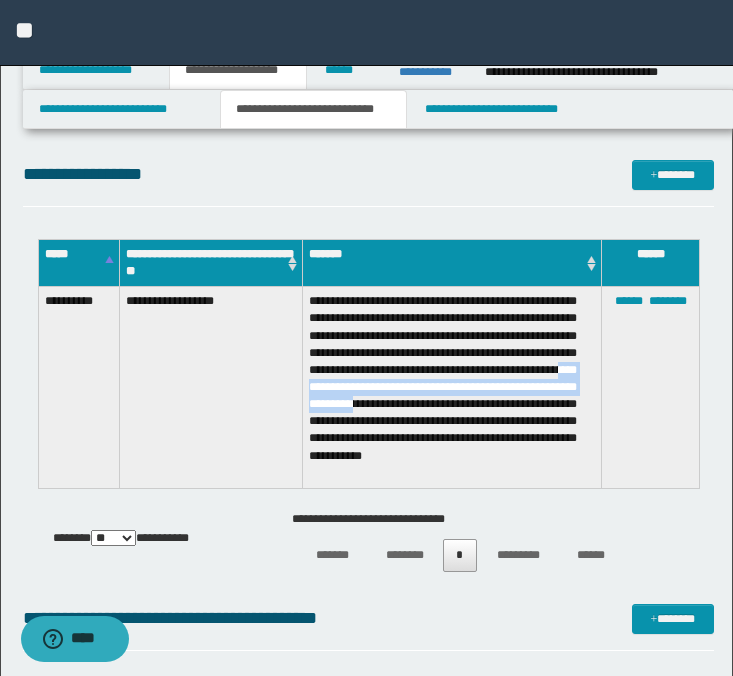 drag, startPoint x: 515, startPoint y: 380, endPoint x: 414, endPoint y: 420, distance: 108.63241 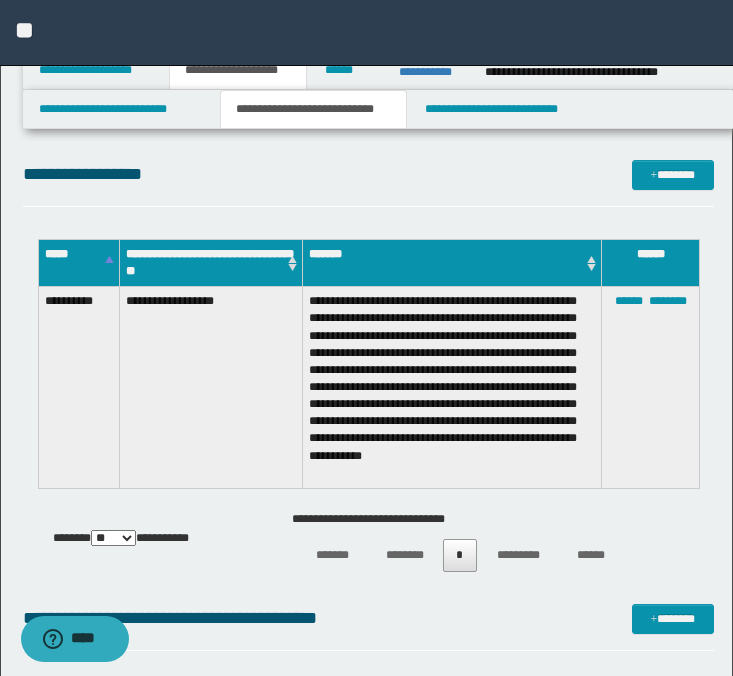 drag, startPoint x: 468, startPoint y: 339, endPoint x: 506, endPoint y: 425, distance: 94.02127 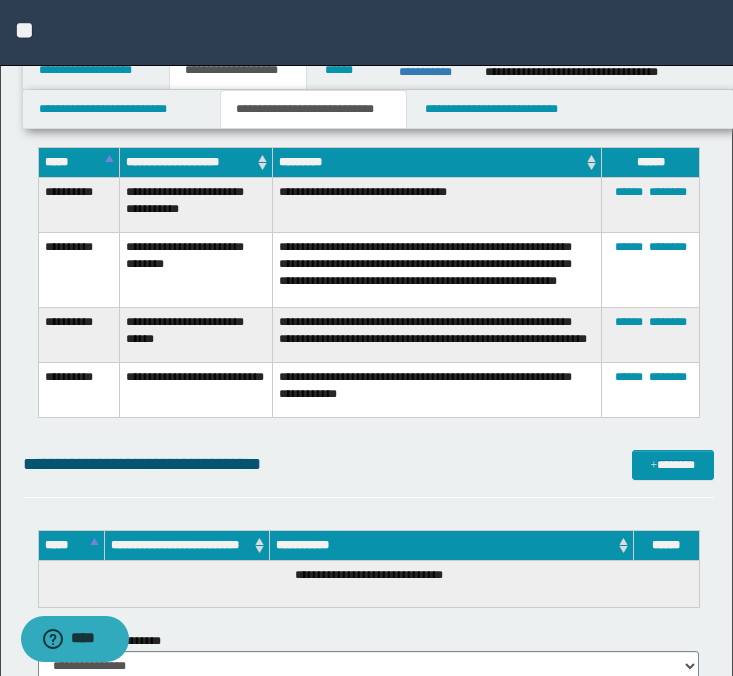 scroll, scrollTop: 1433, scrollLeft: 0, axis: vertical 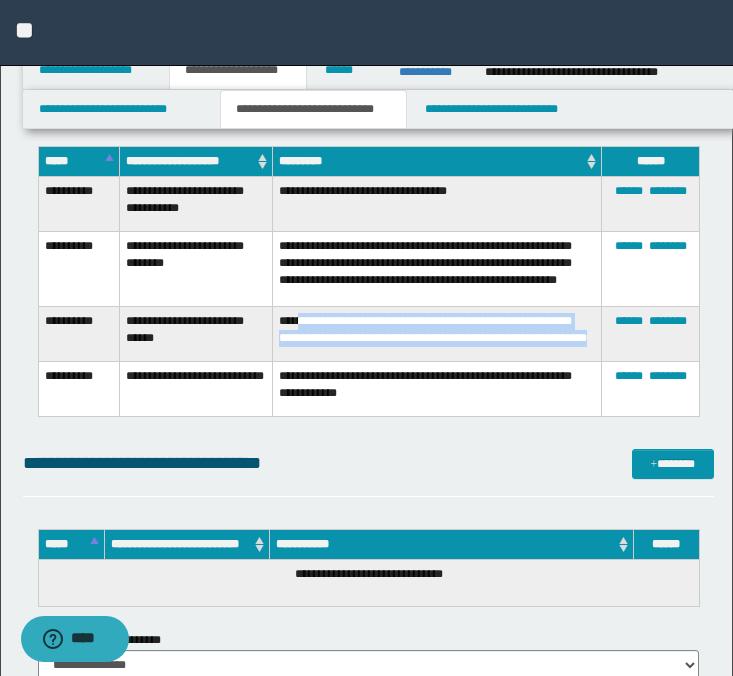 drag, startPoint x: 406, startPoint y: 353, endPoint x: 306, endPoint y: 325, distance: 103.84604 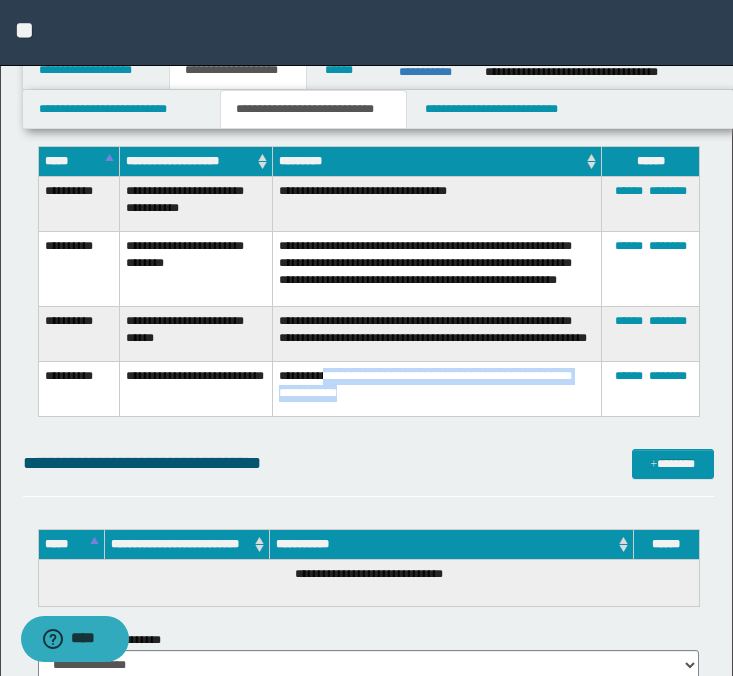 drag, startPoint x: 442, startPoint y: 397, endPoint x: 329, endPoint y: 385, distance: 113.63538 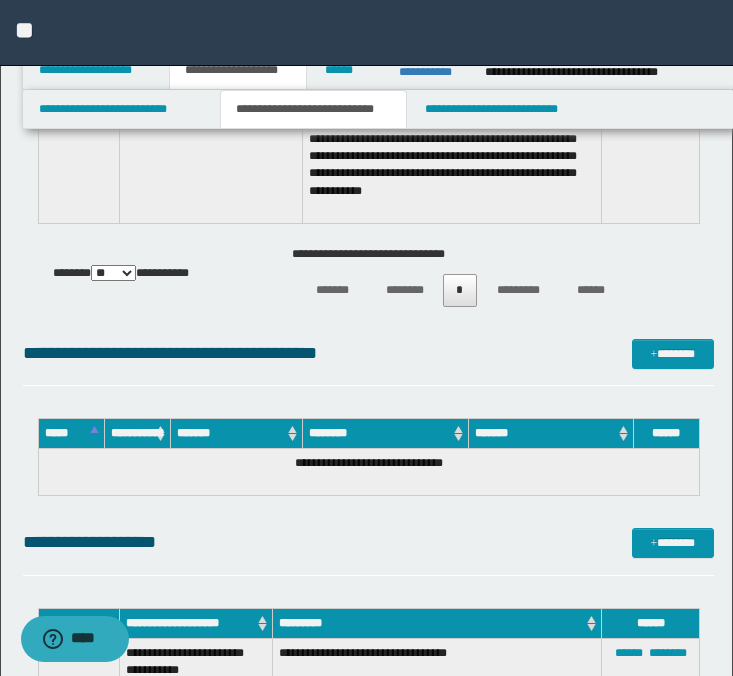 scroll, scrollTop: 975, scrollLeft: 0, axis: vertical 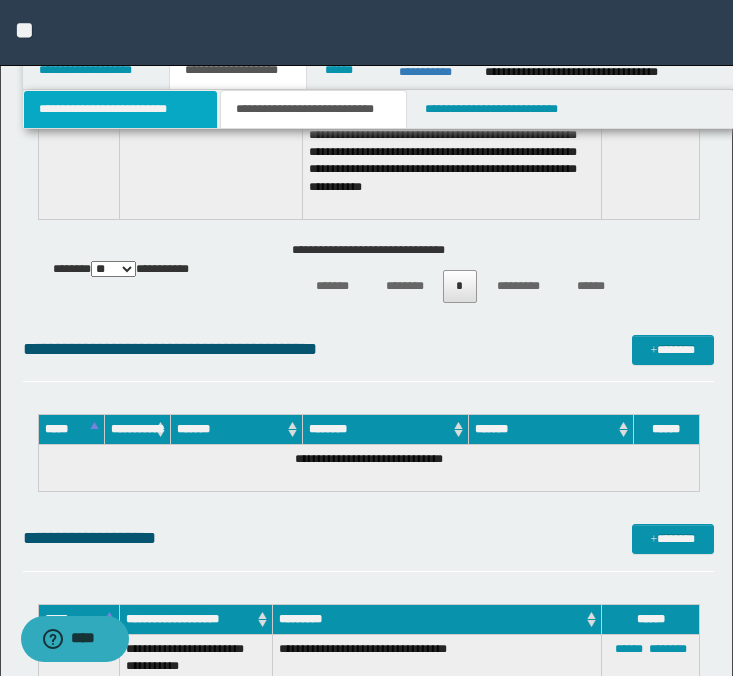 click on "**********" at bounding box center (120, 109) 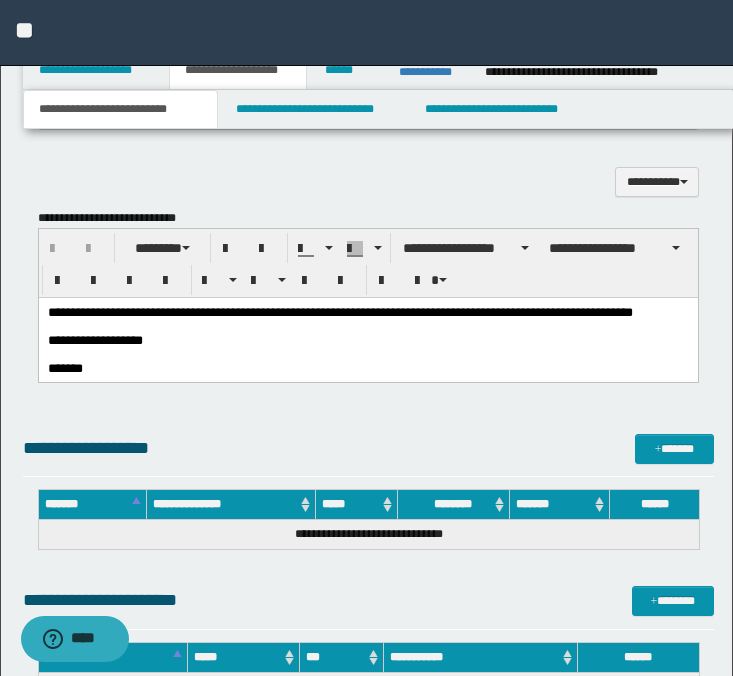 scroll, scrollTop: 1443, scrollLeft: 0, axis: vertical 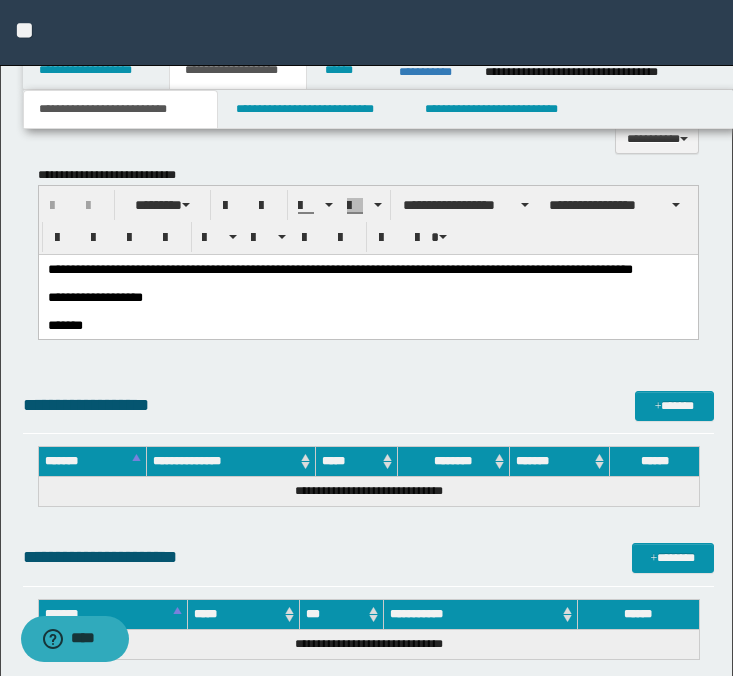 click at bounding box center [367, 311] 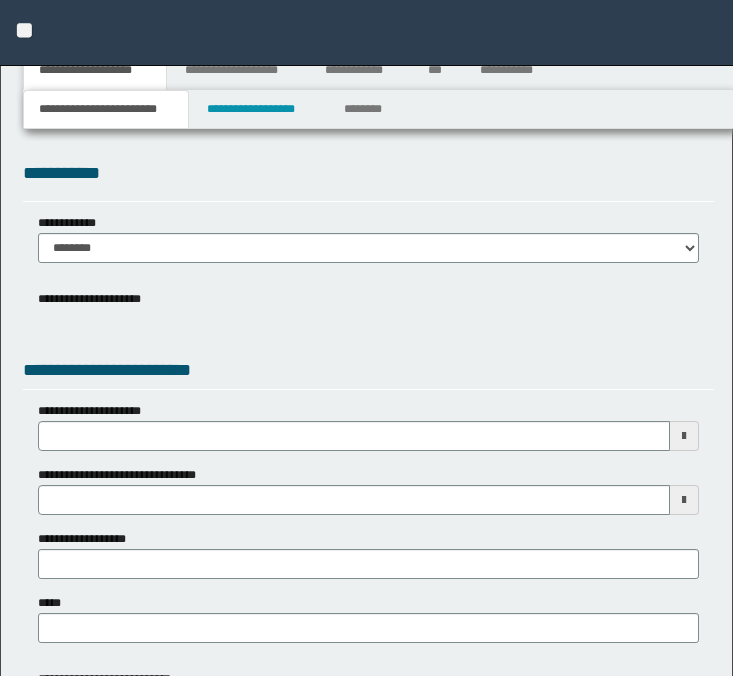 scroll, scrollTop: 497, scrollLeft: 0, axis: vertical 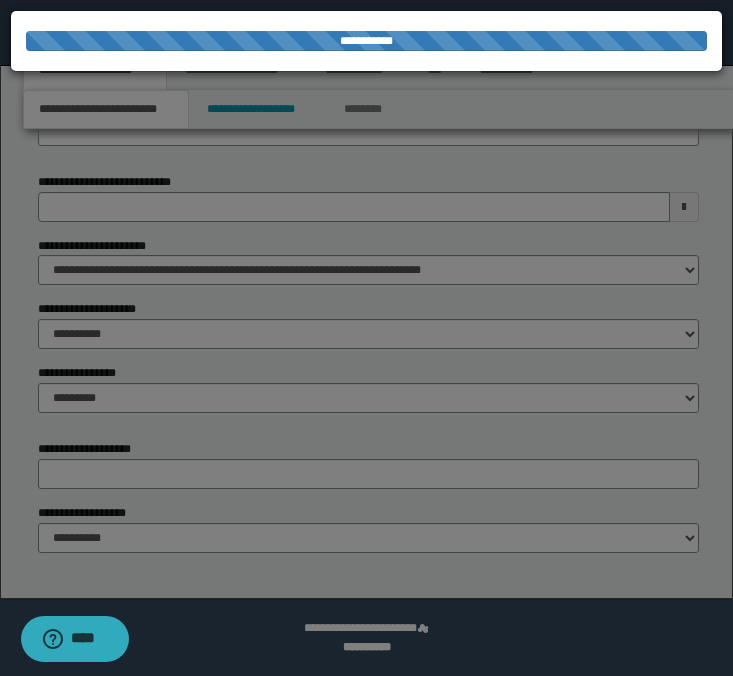 select on "*" 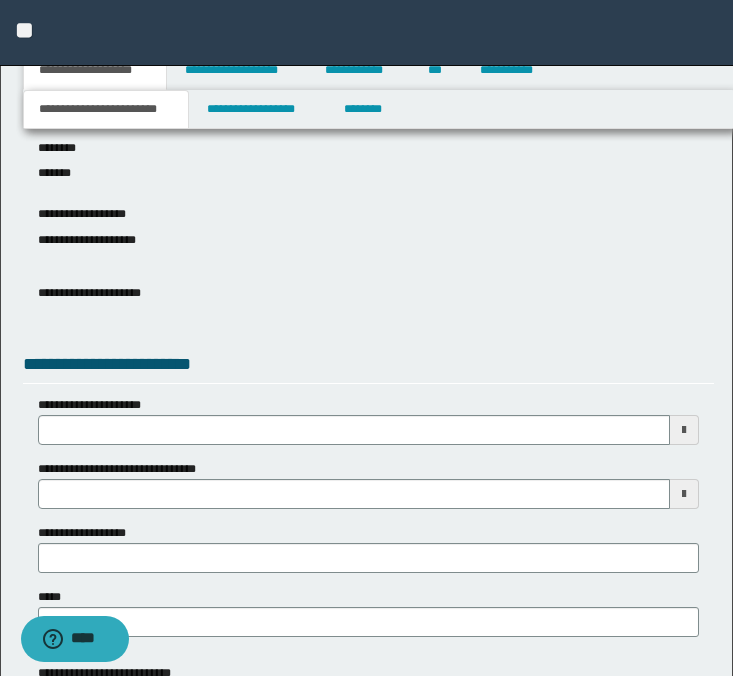 scroll, scrollTop: 988, scrollLeft: 0, axis: vertical 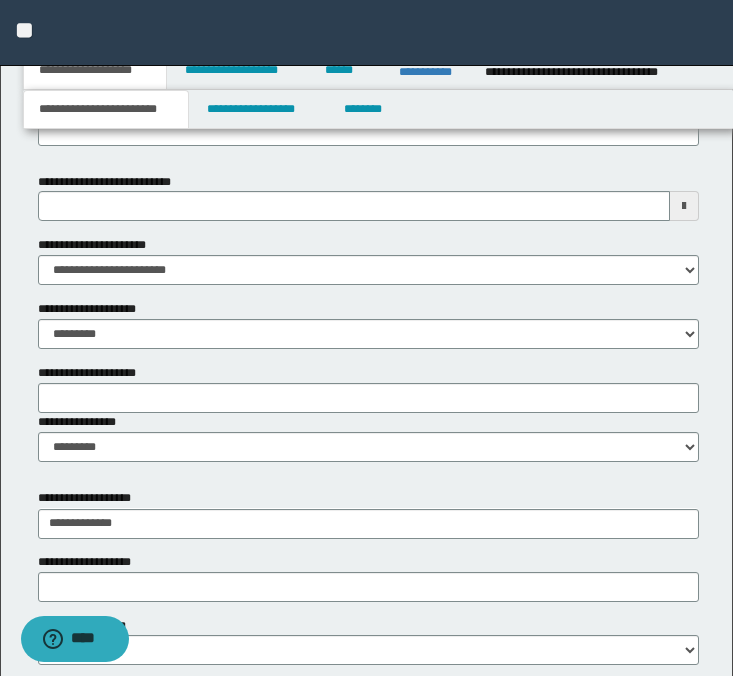 click on "**" at bounding box center [366, 33] 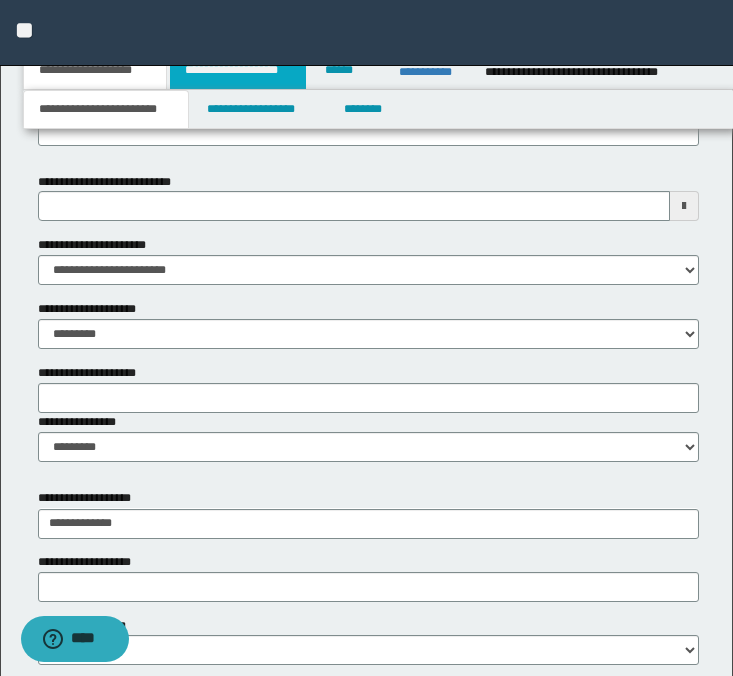 click on "**********" at bounding box center [238, 70] 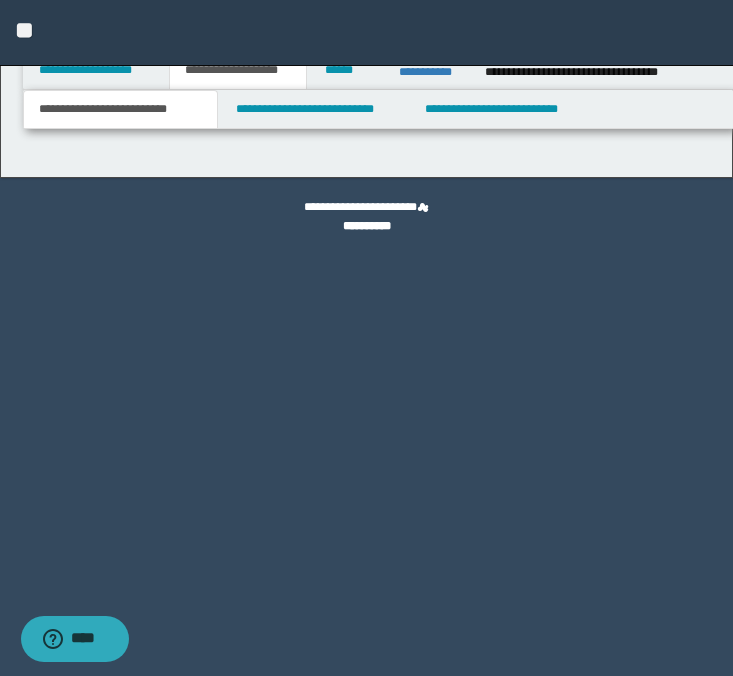 scroll, scrollTop: 0, scrollLeft: 0, axis: both 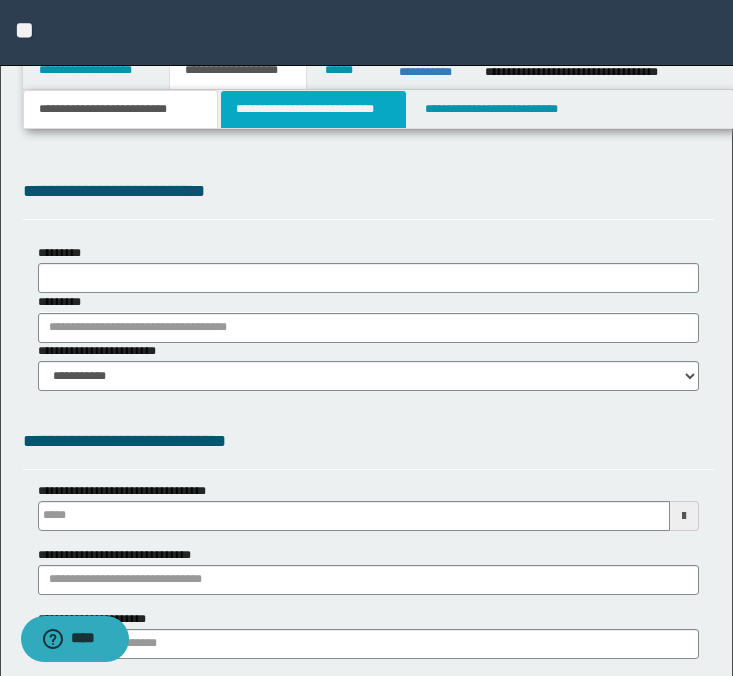 type 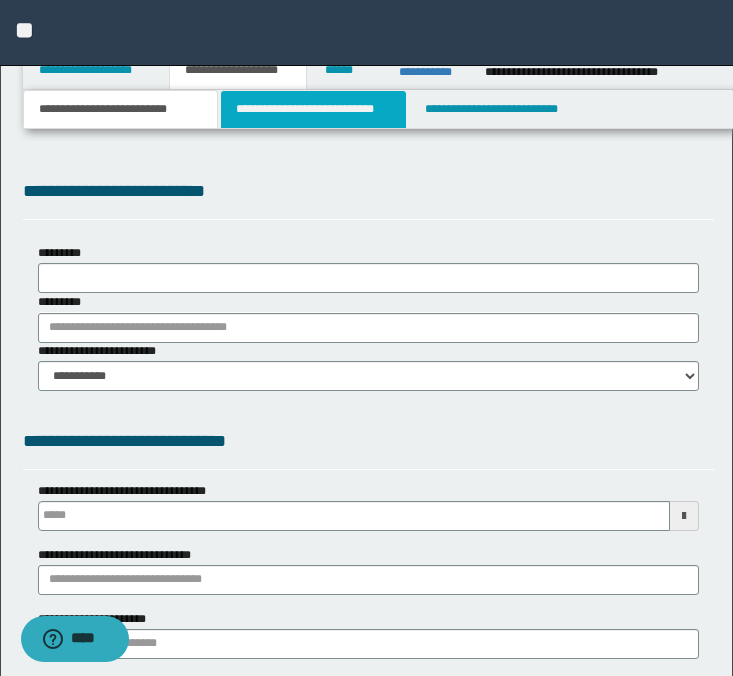 click on "**********" at bounding box center [314, 109] 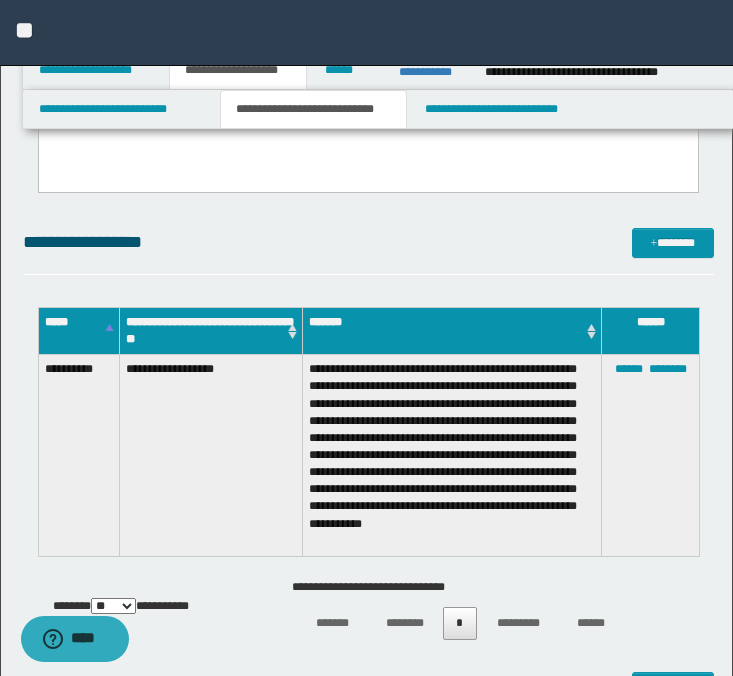 scroll, scrollTop: 699, scrollLeft: 0, axis: vertical 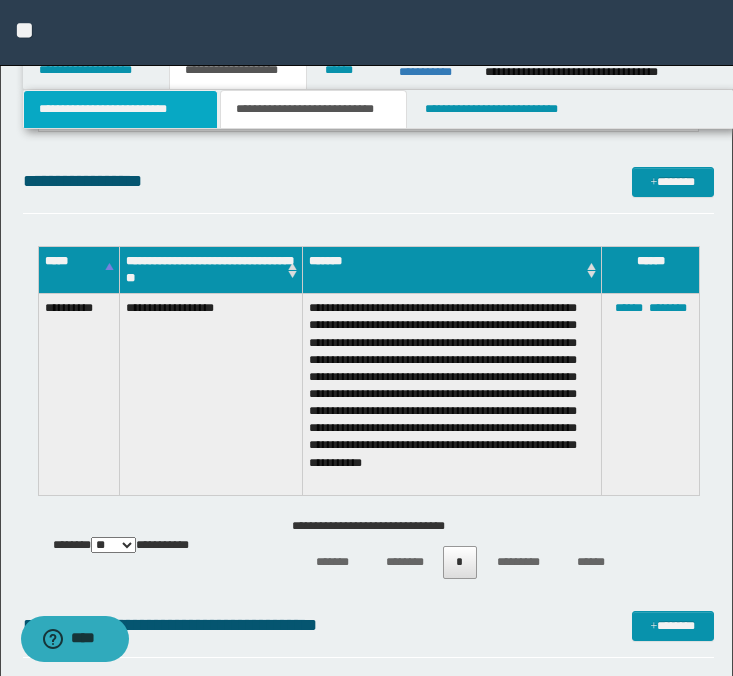 click on "**********" at bounding box center [120, 109] 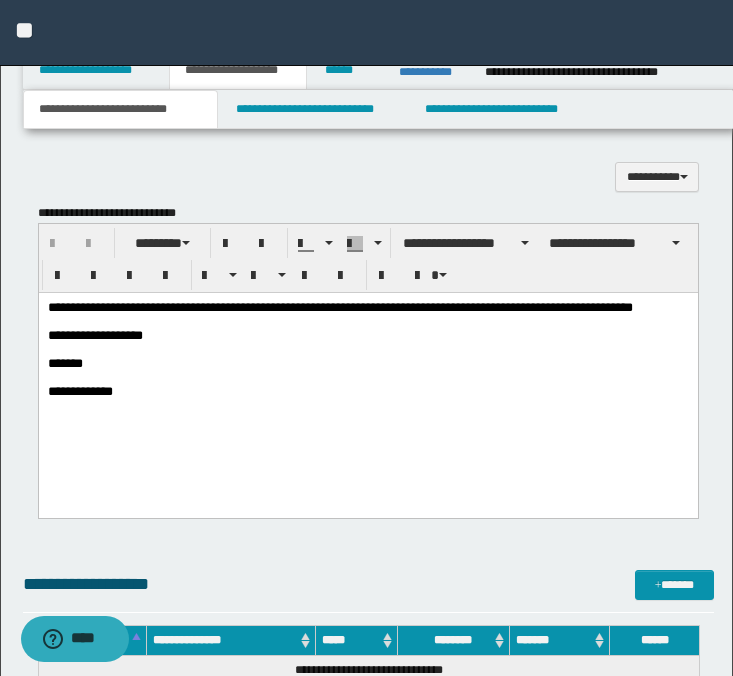 scroll, scrollTop: 1567, scrollLeft: 0, axis: vertical 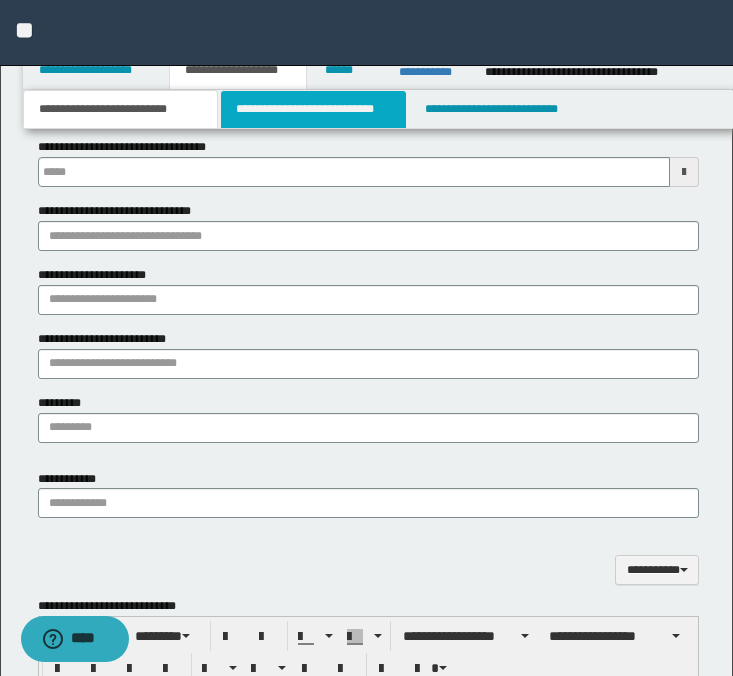 type 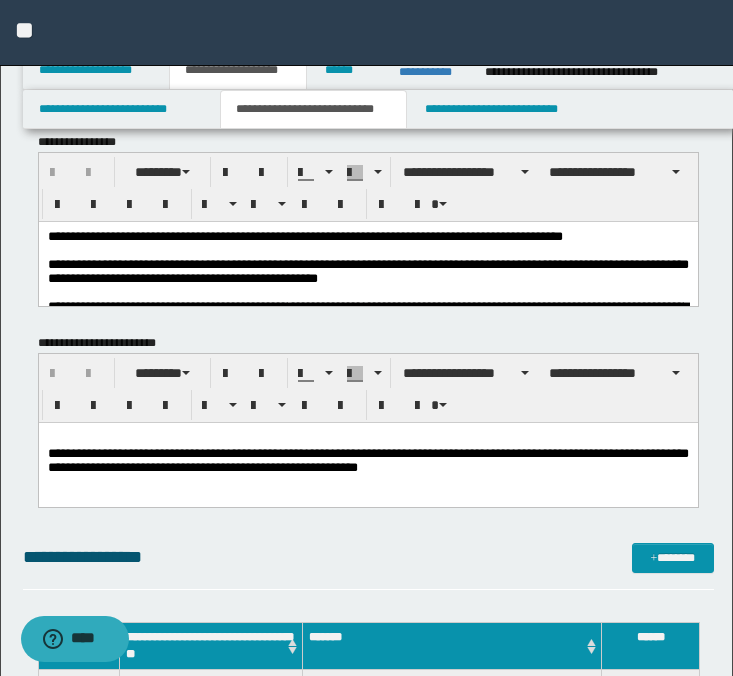 scroll, scrollTop: 0, scrollLeft: 0, axis: both 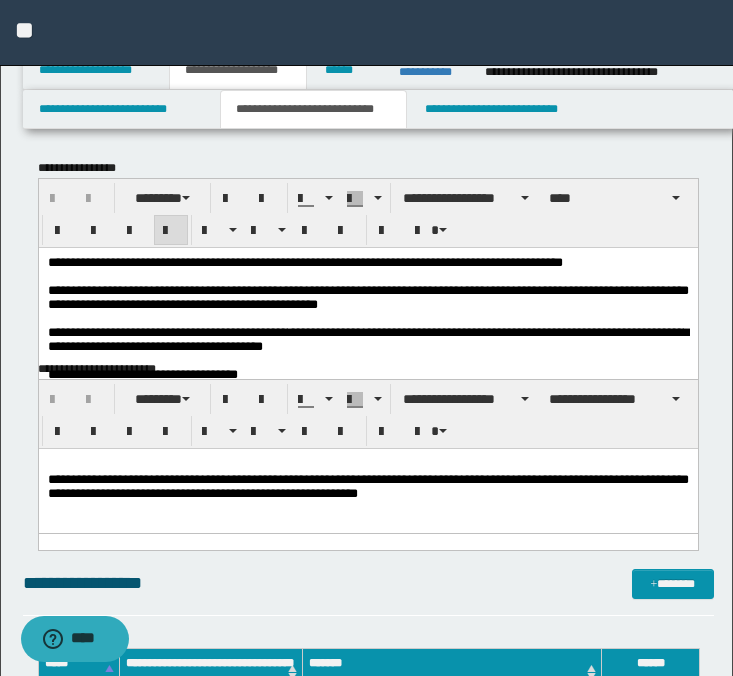 click at bounding box center (367, 276) 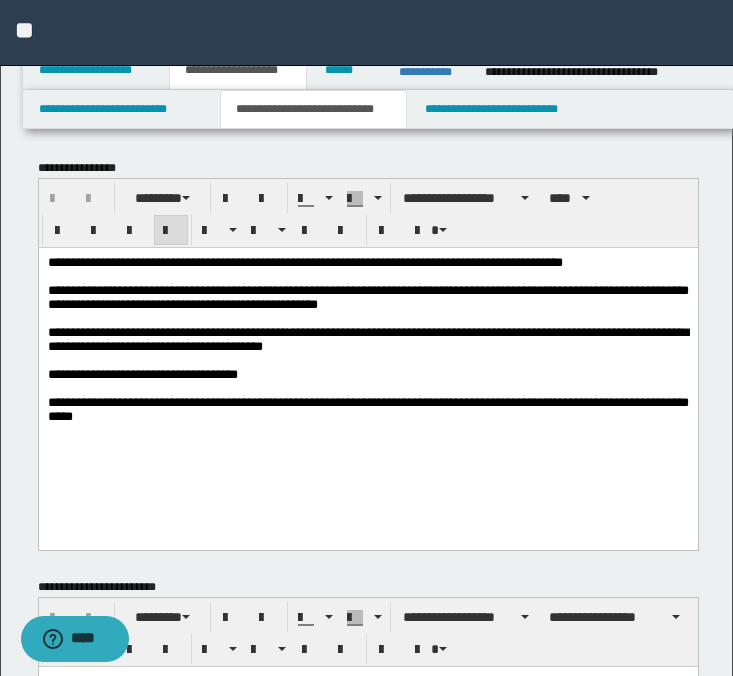 scroll, scrollTop: 218, scrollLeft: 0, axis: vertical 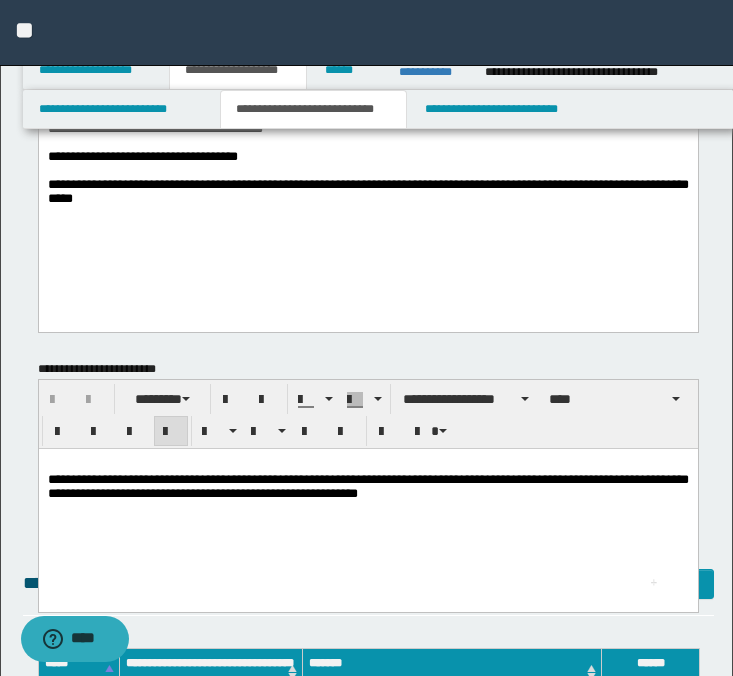 click on "**********" at bounding box center (367, 486) 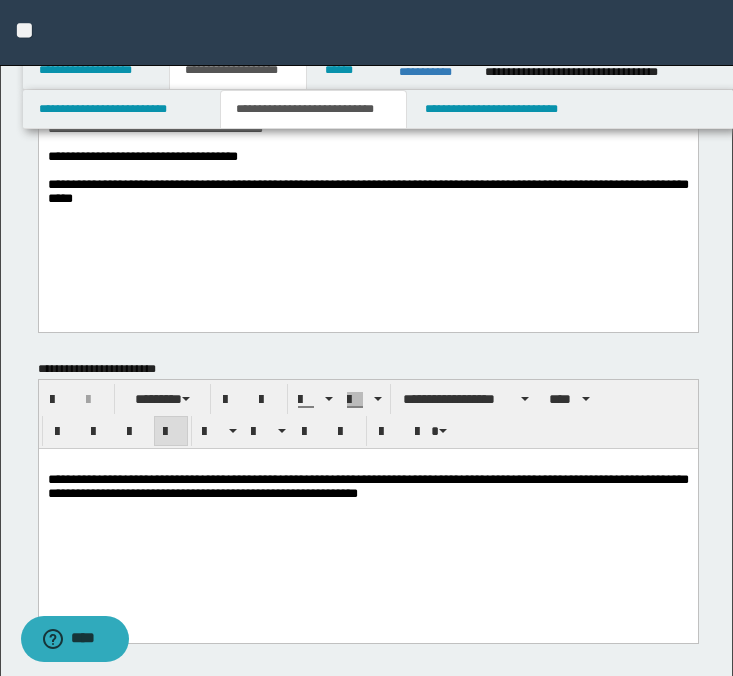 type 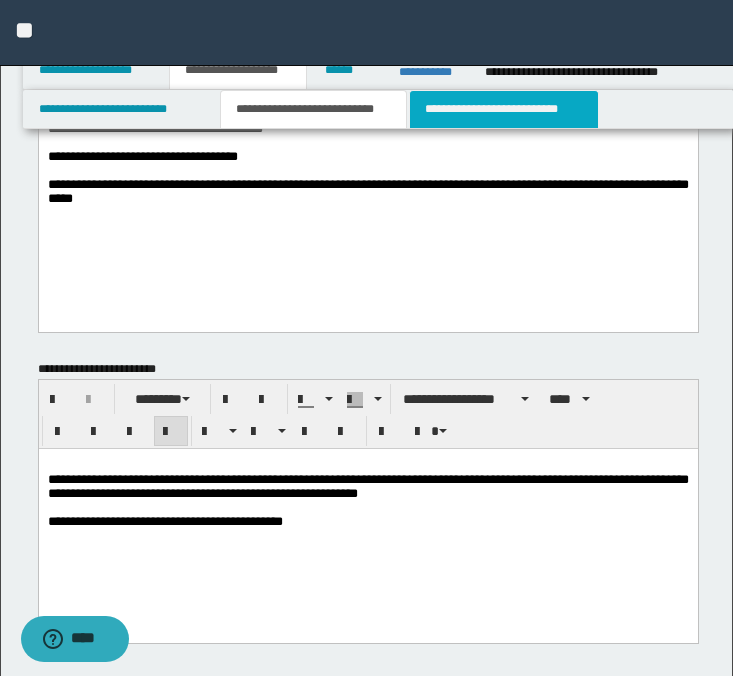 click on "**********" at bounding box center (504, 109) 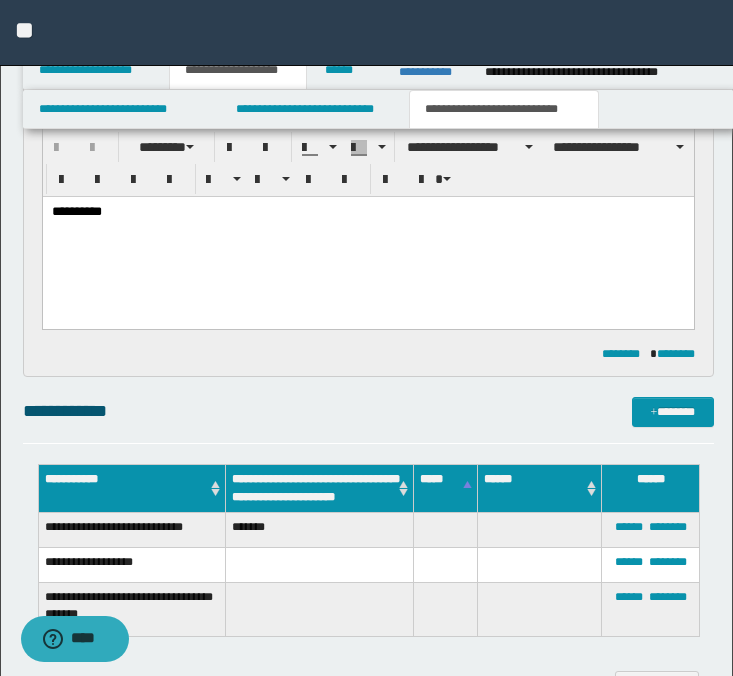 scroll, scrollTop: 1398, scrollLeft: 0, axis: vertical 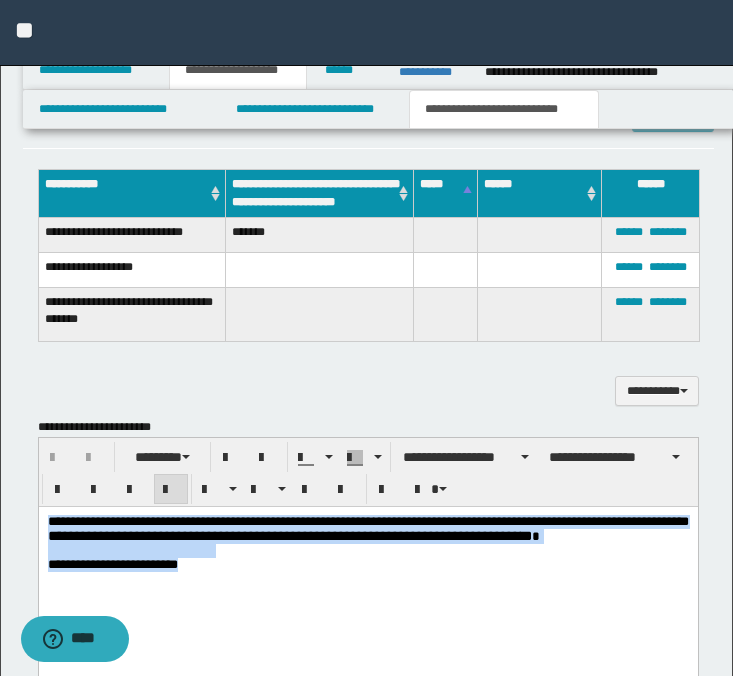 drag, startPoint x: 234, startPoint y: 580, endPoint x: 10, endPoint y: 469, distance: 249.994 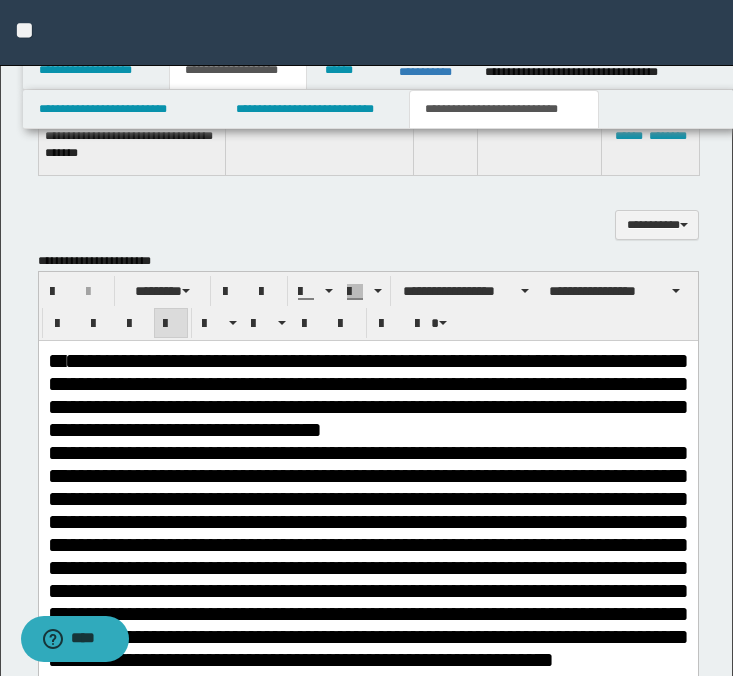 scroll, scrollTop: 1596, scrollLeft: 0, axis: vertical 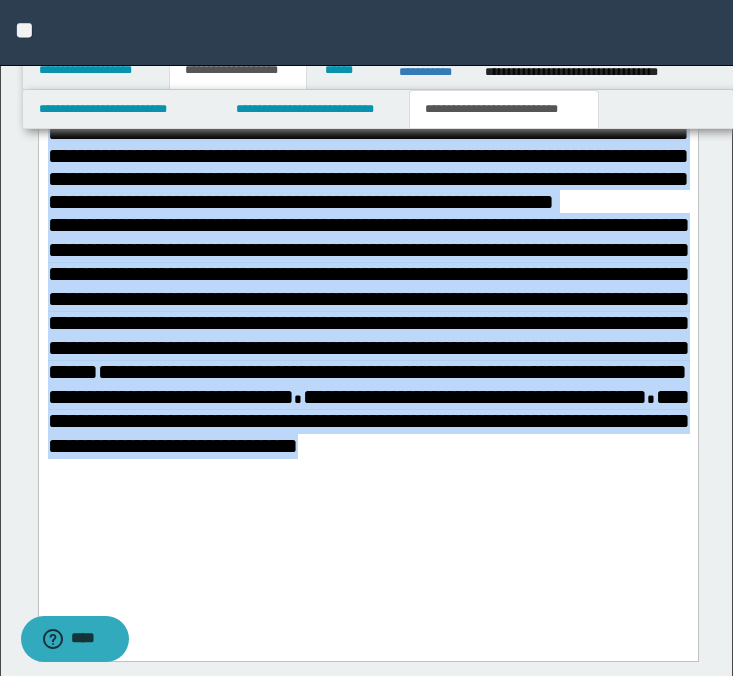 drag, startPoint x: 48, startPoint y: -93, endPoint x: 364, endPoint y: 549, distance: 715.5557 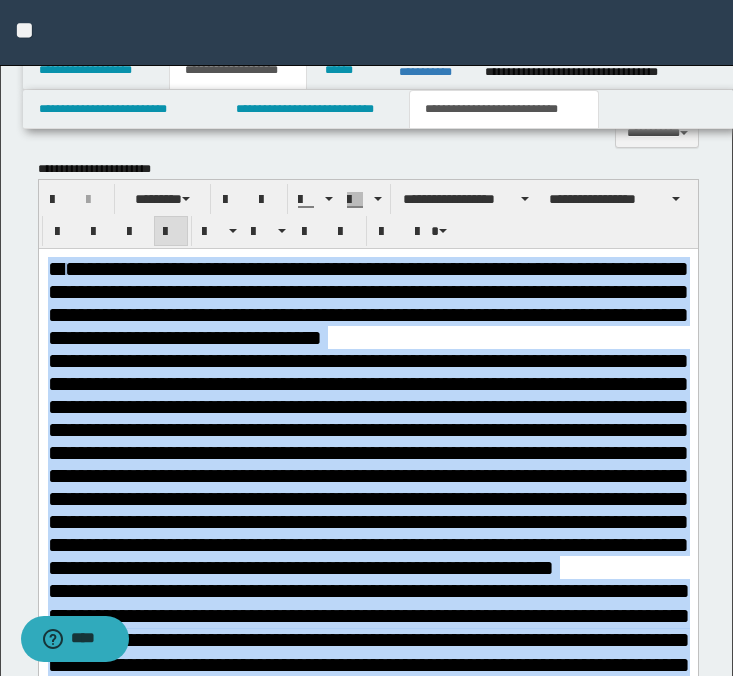 scroll, scrollTop: 1566, scrollLeft: 0, axis: vertical 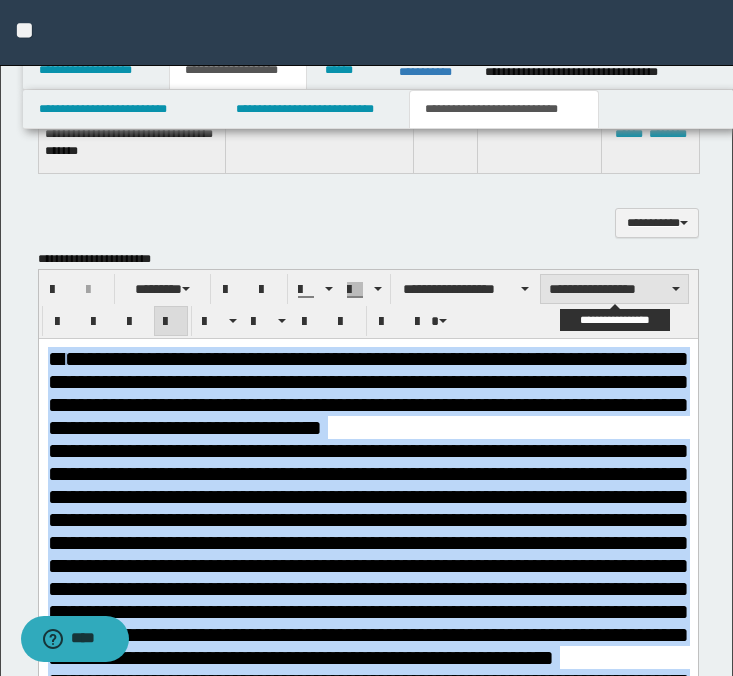 click on "**********" at bounding box center (614, 289) 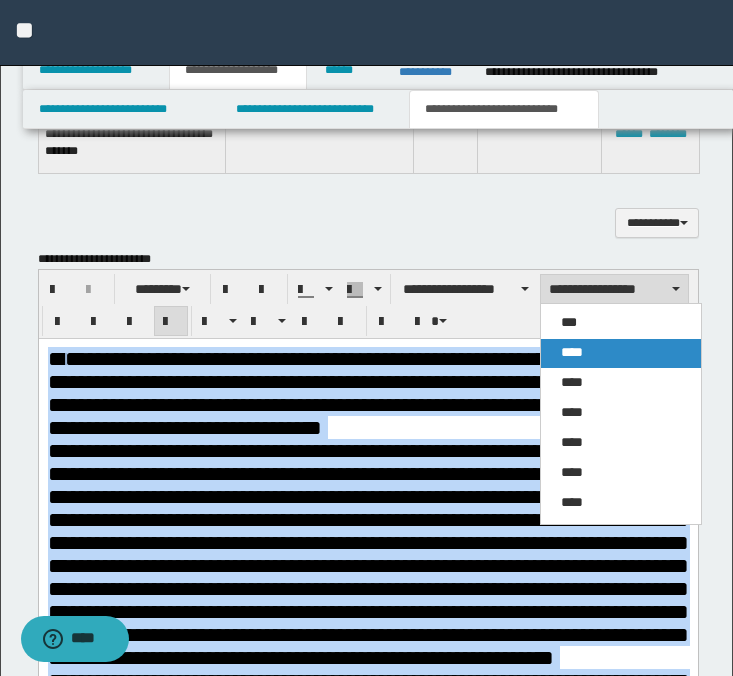 click on "****" at bounding box center [621, 353] 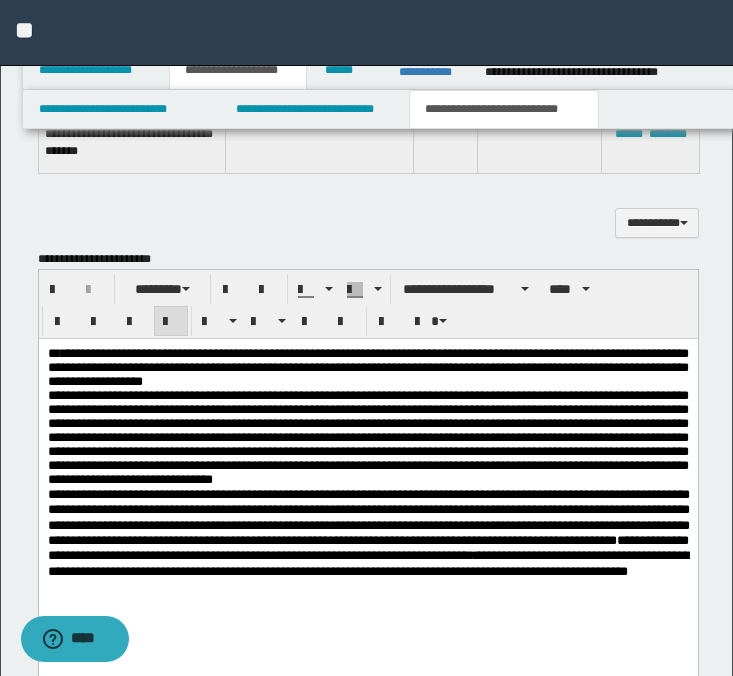 click on "**********" at bounding box center (367, 367) 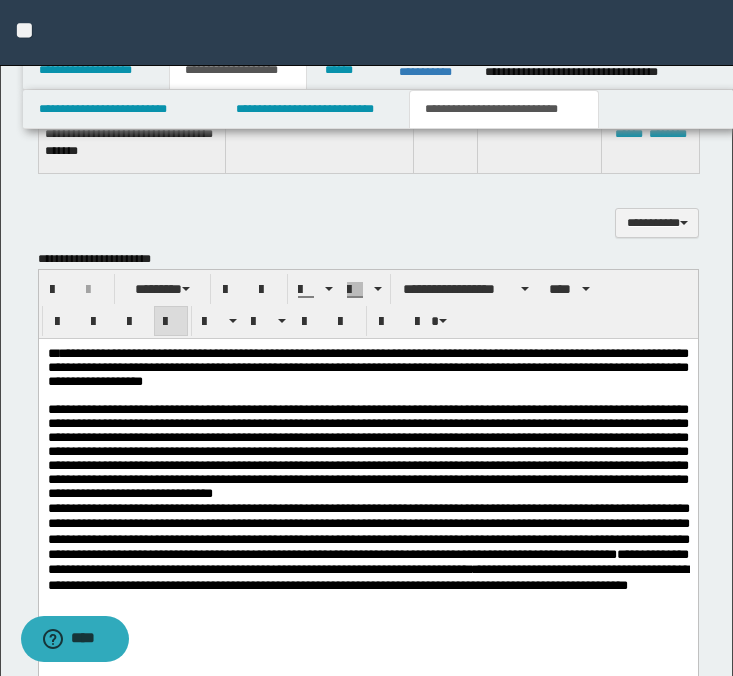 click on "**********" at bounding box center (367, 451) 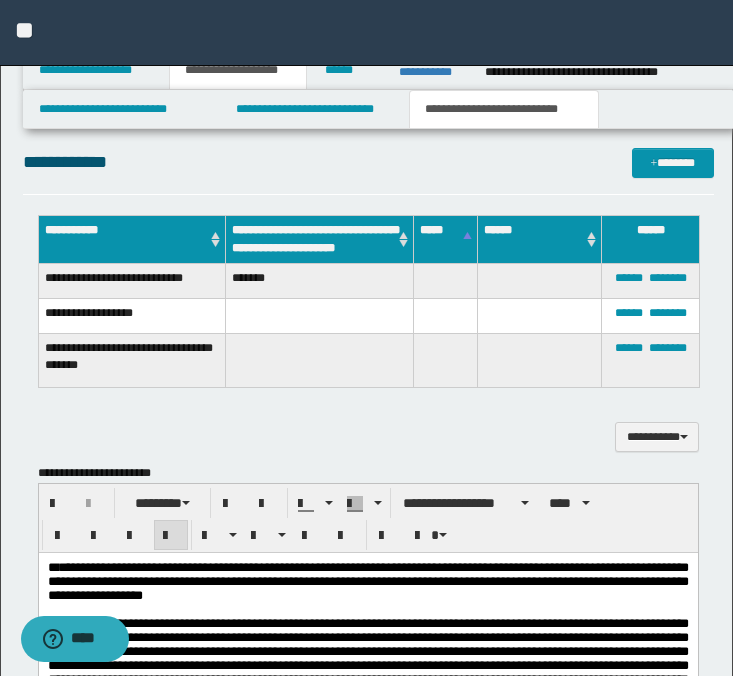 scroll, scrollTop: 1287, scrollLeft: 0, axis: vertical 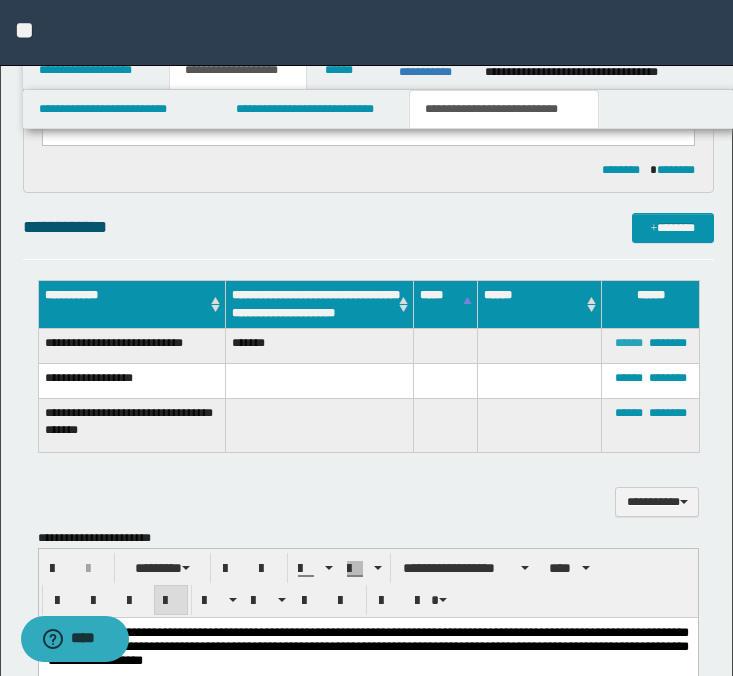 click on "******" at bounding box center [629, 343] 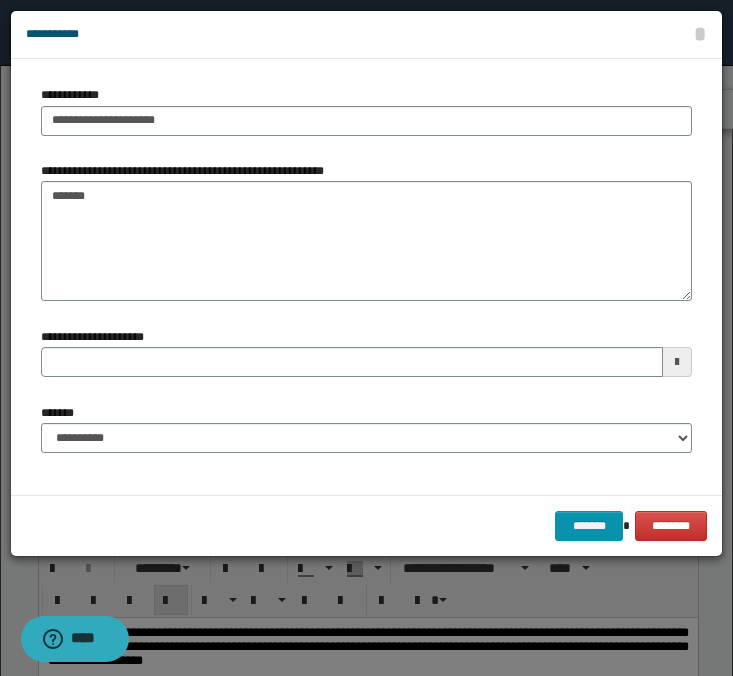 type 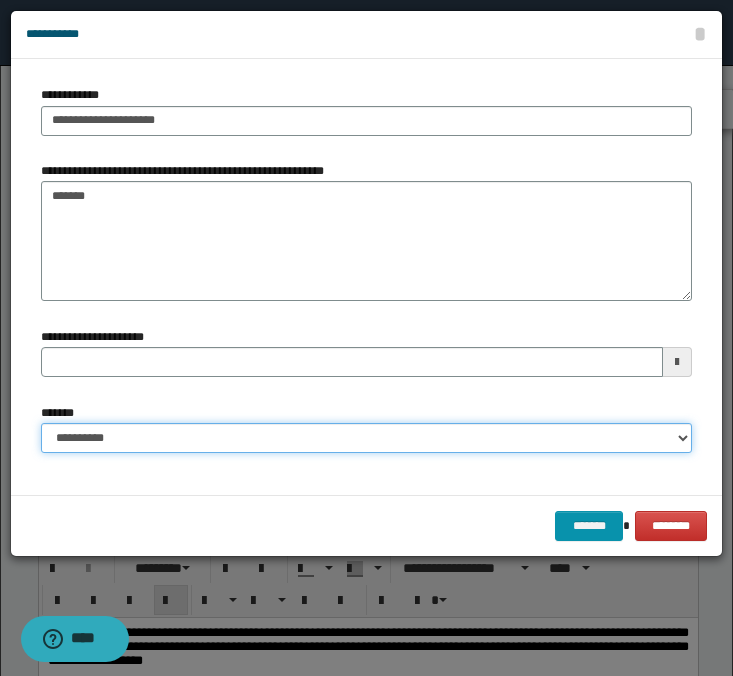 click on "**********" at bounding box center [366, 438] 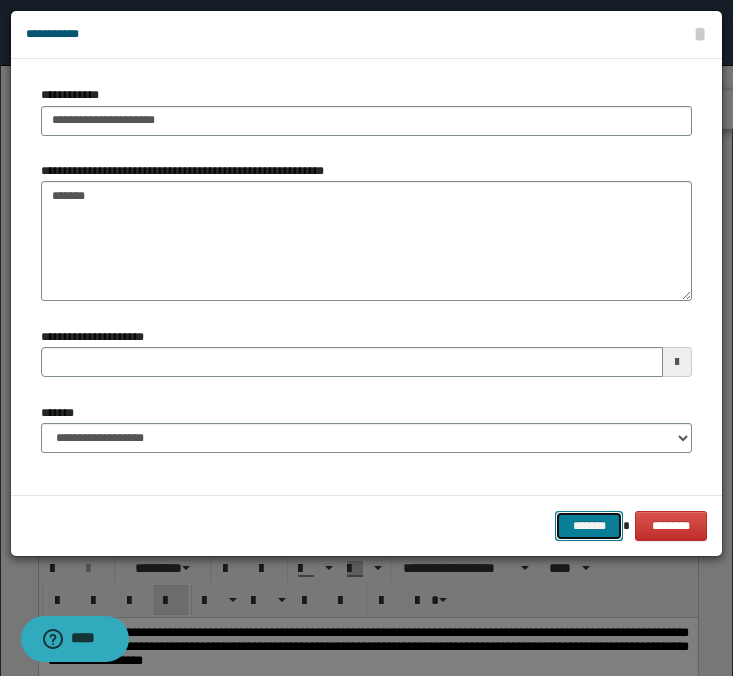 click on "*******" at bounding box center [589, 526] 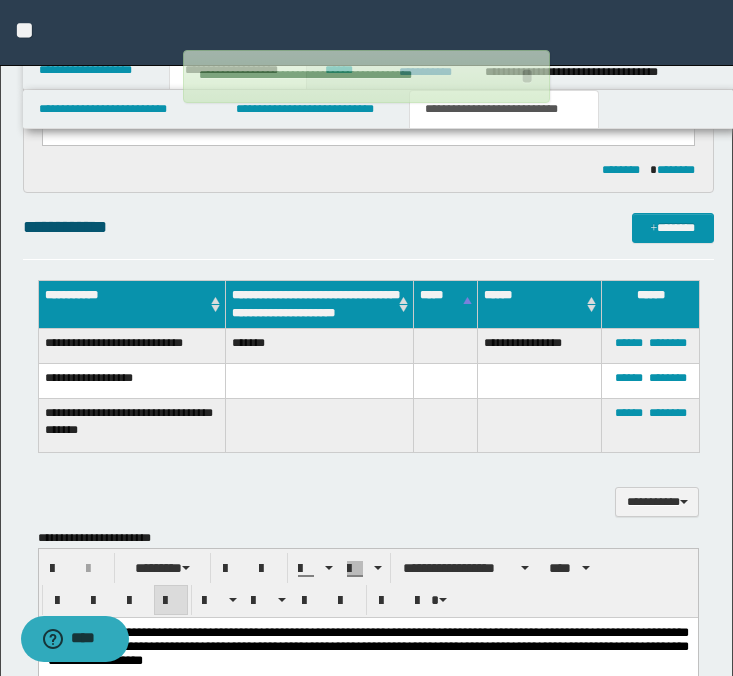 type 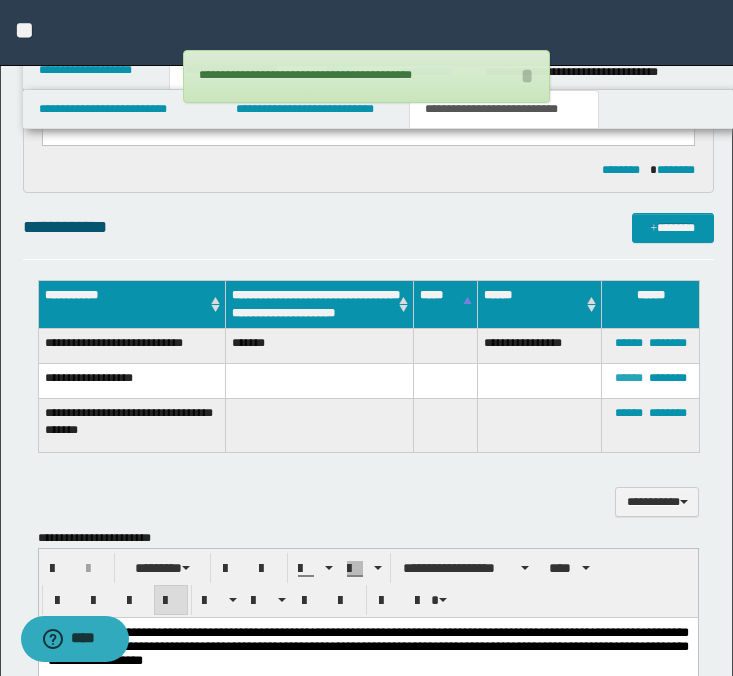 click on "******" at bounding box center [629, 378] 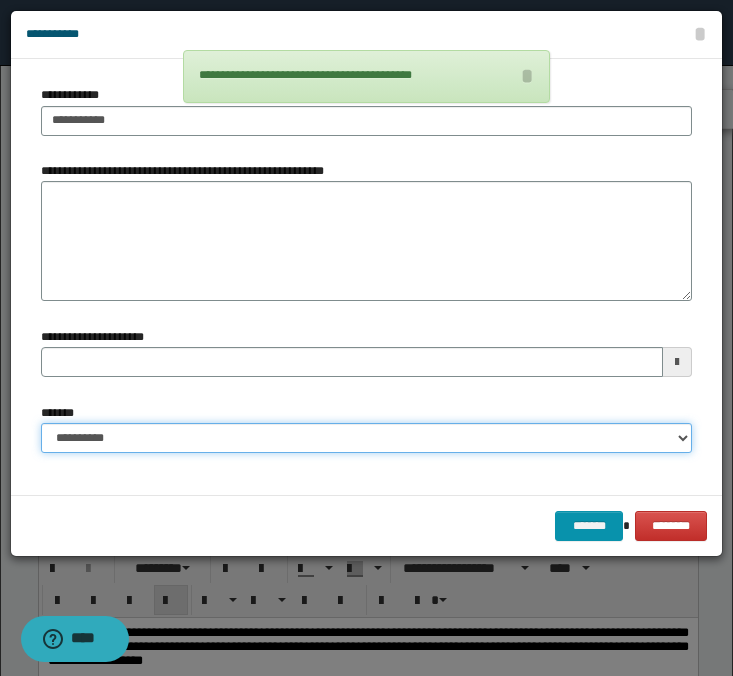 click on "**********" at bounding box center (366, 438) 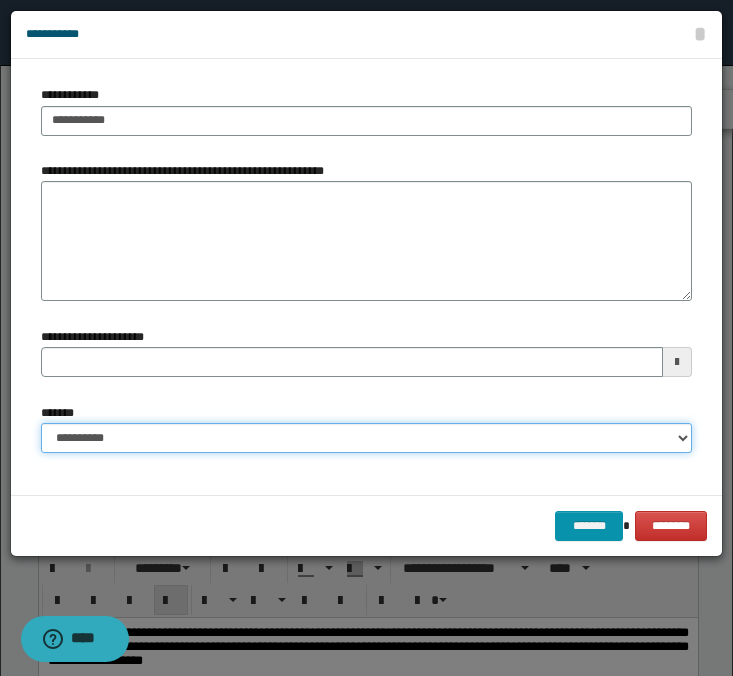 select on "*" 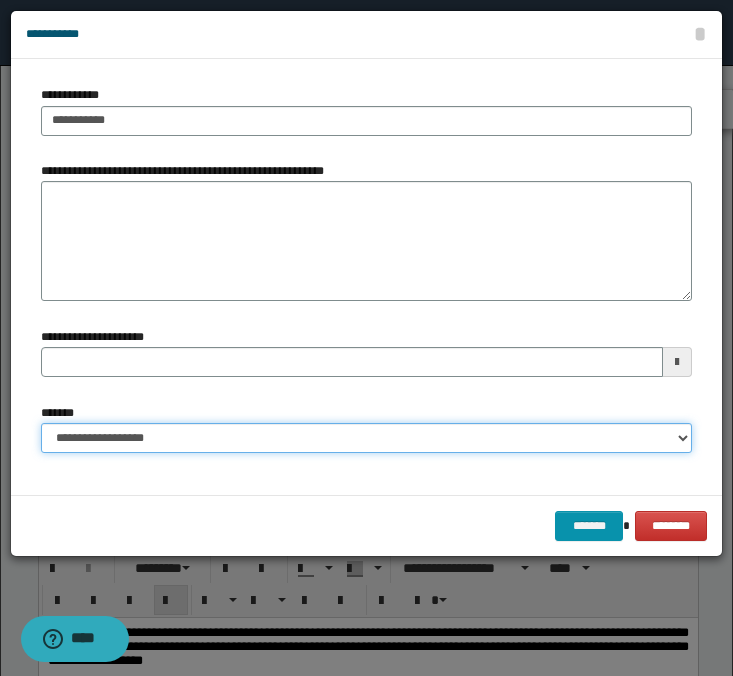 type 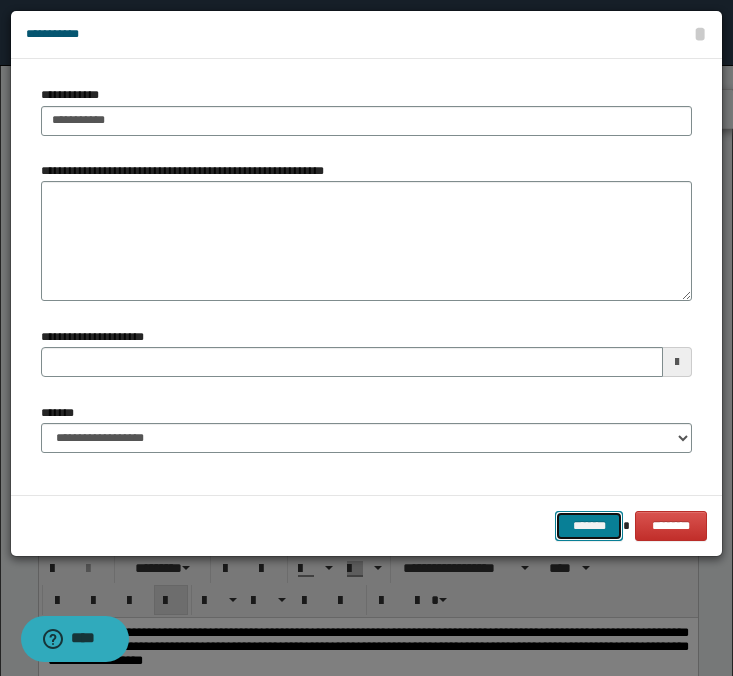 click on "*******" at bounding box center (589, 526) 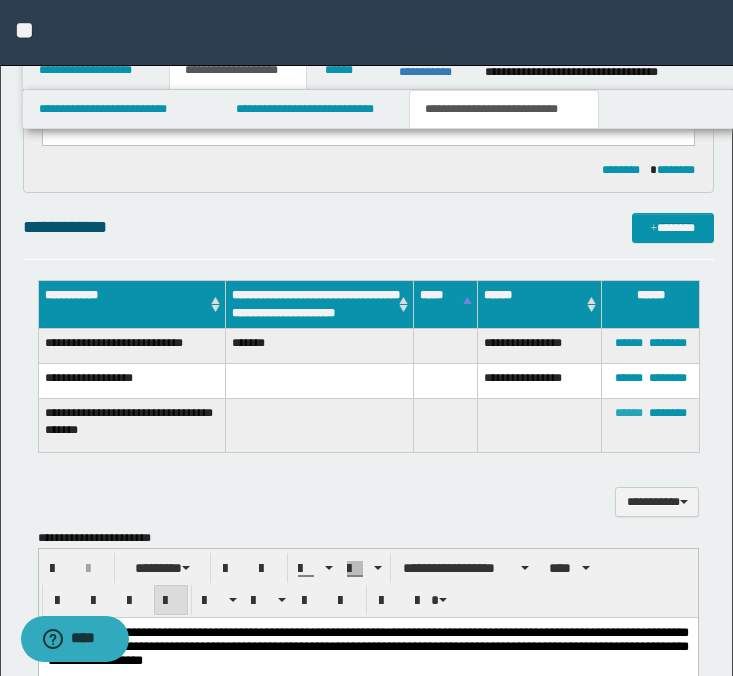 click on "******" at bounding box center (629, 413) 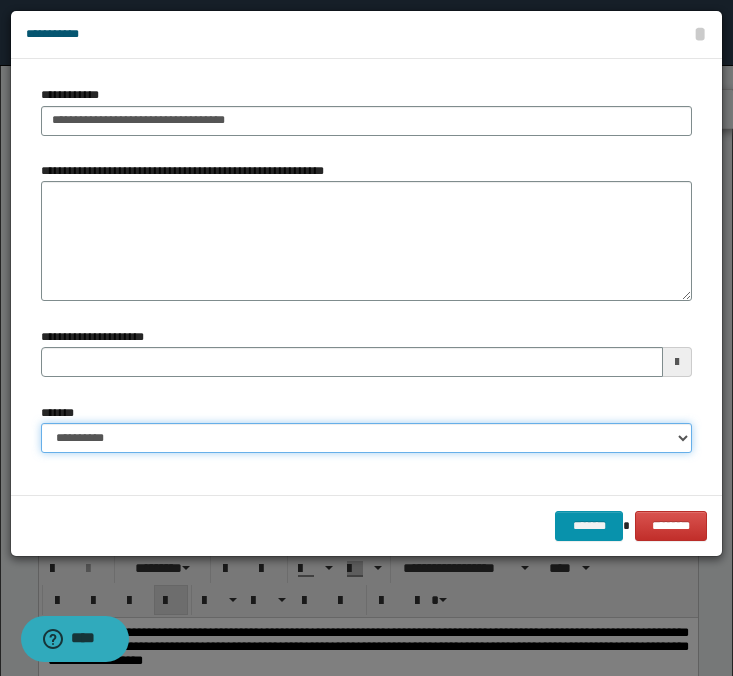 click on "**********" at bounding box center (366, 438) 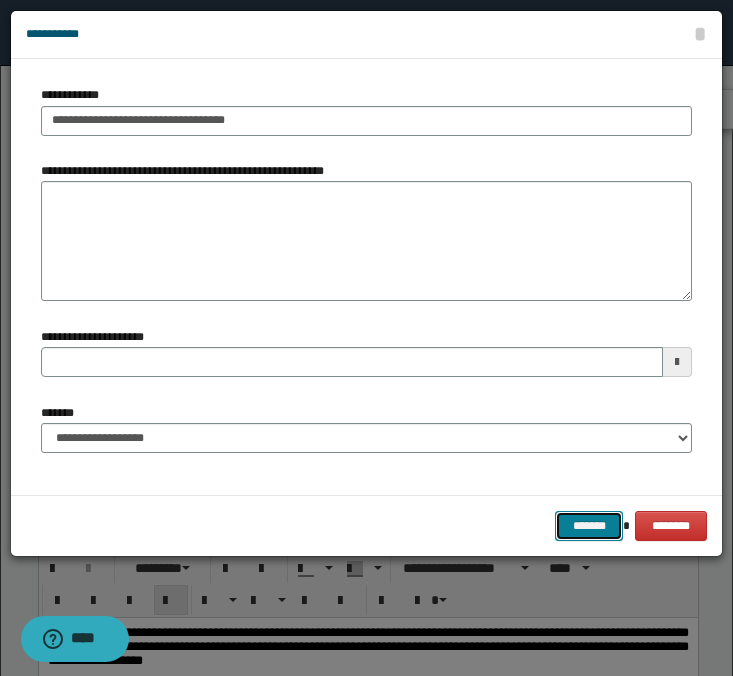 click on "*******" at bounding box center (589, 526) 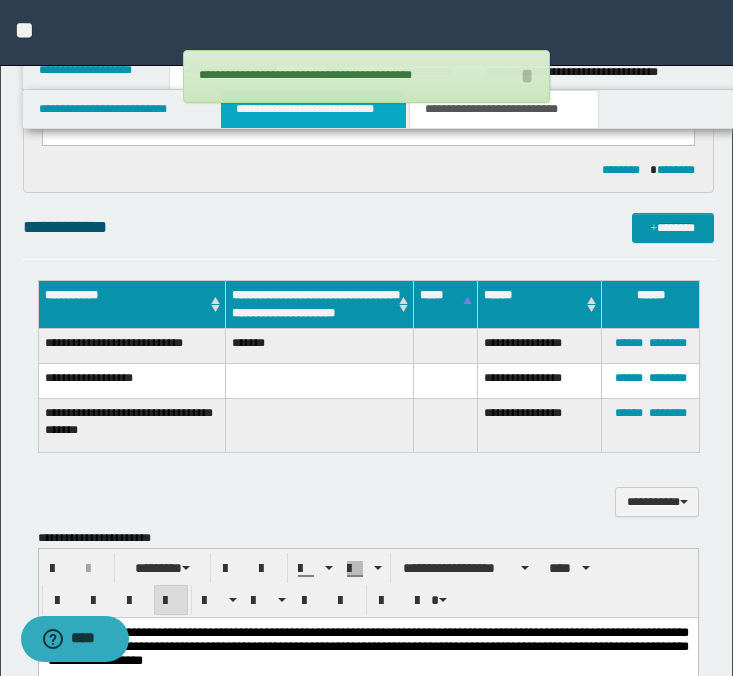click on "**********" at bounding box center (314, 109) 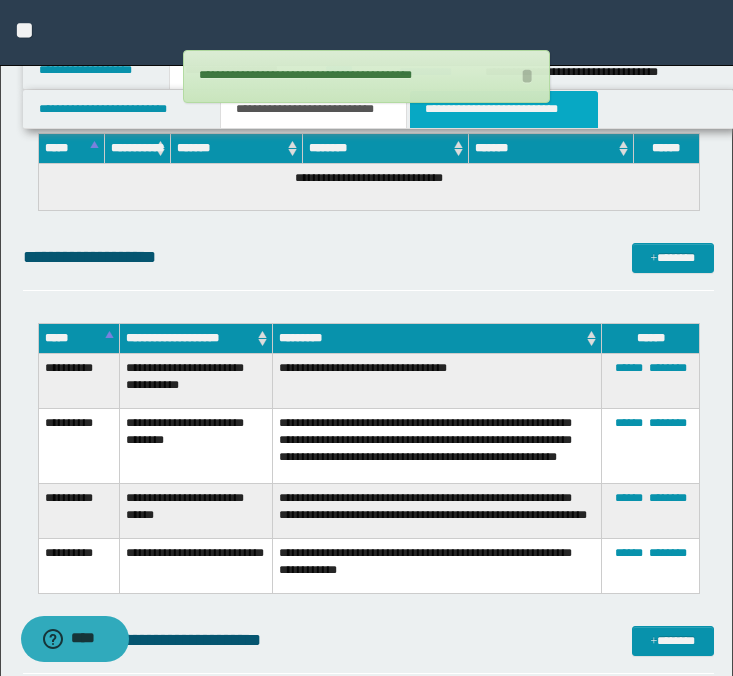 click on "**********" at bounding box center [504, 109] 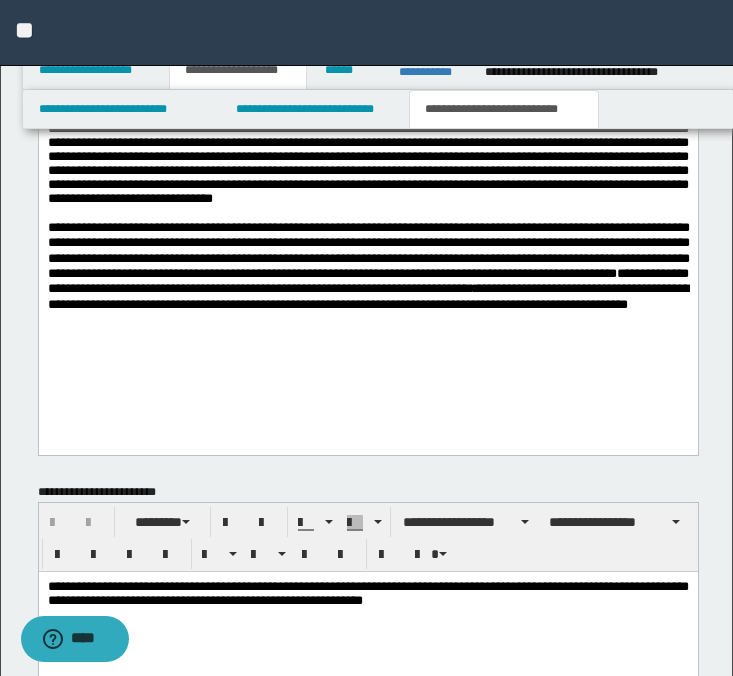 scroll, scrollTop: 2029, scrollLeft: 0, axis: vertical 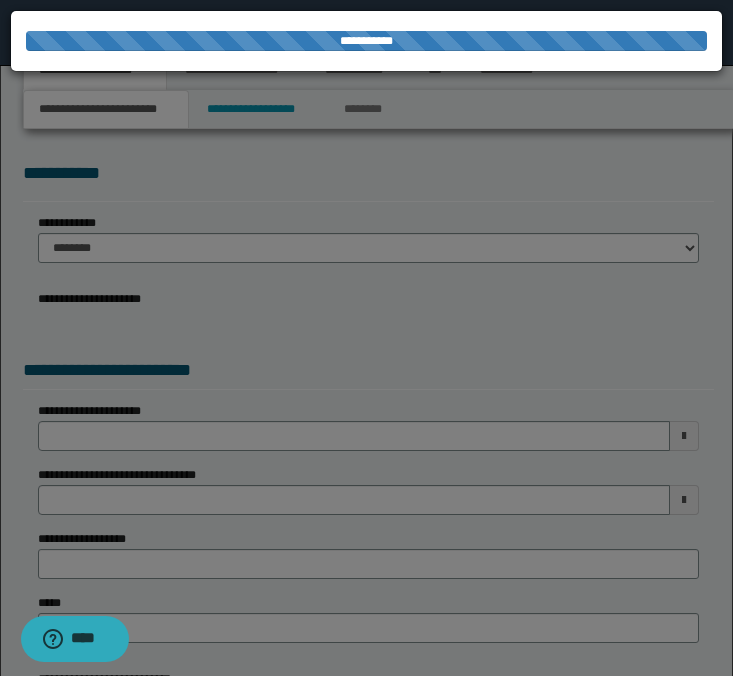 select on "*" 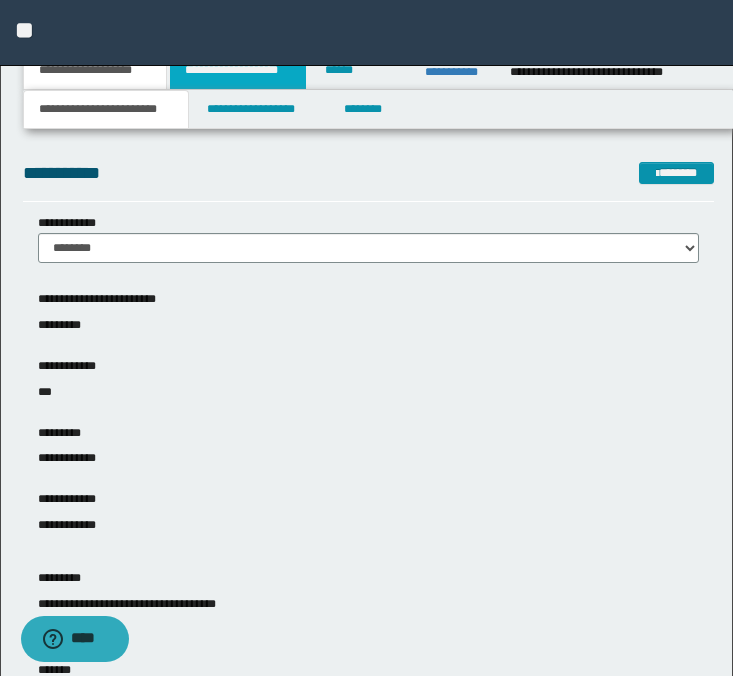 click on "**********" at bounding box center (238, 70) 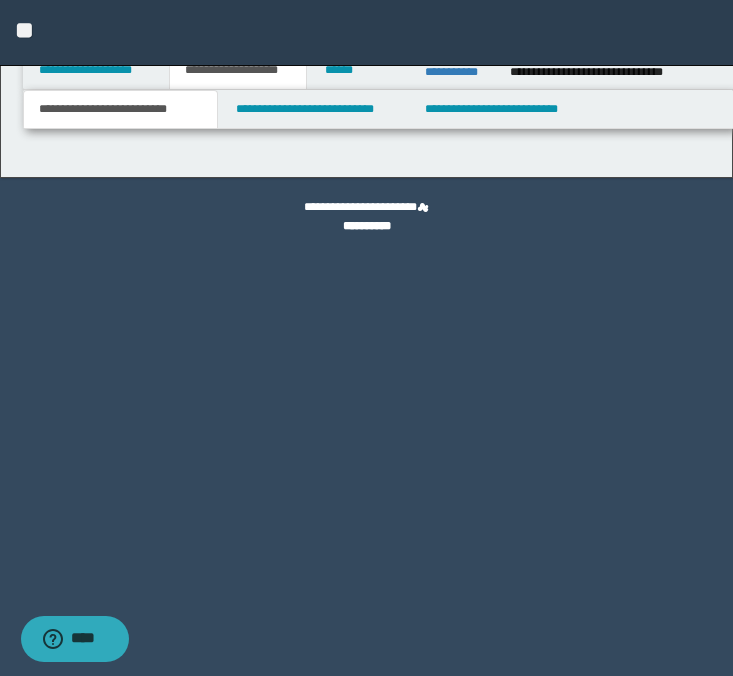 click on "**********" at bounding box center [238, 70] 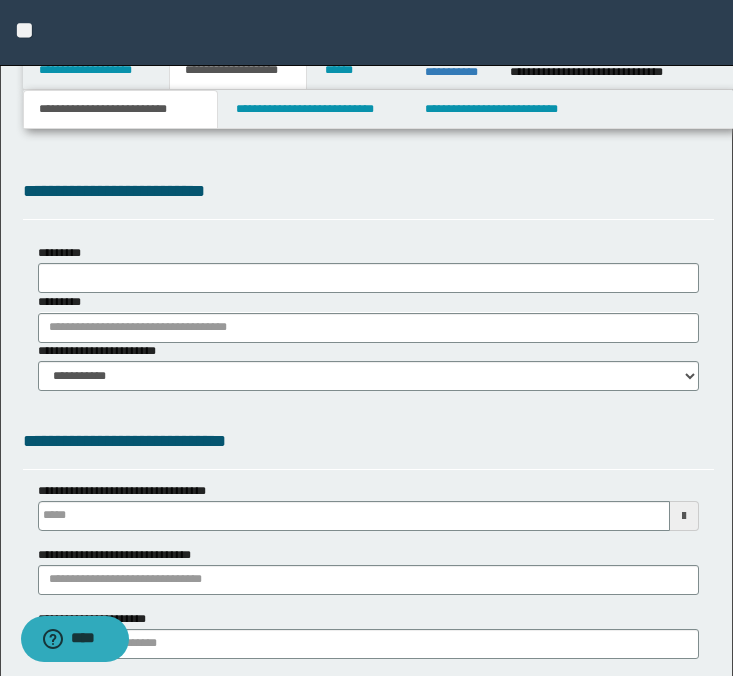 scroll, scrollTop: 0, scrollLeft: 0, axis: both 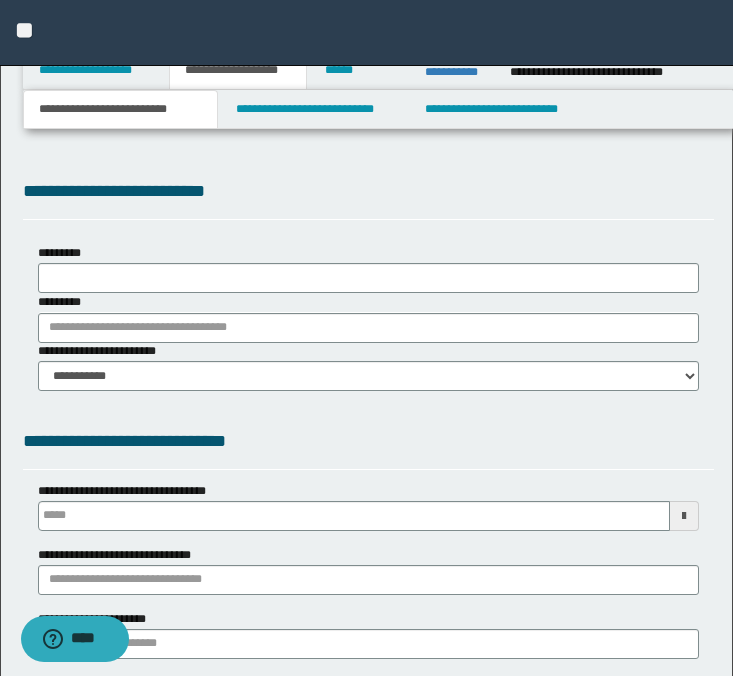 type 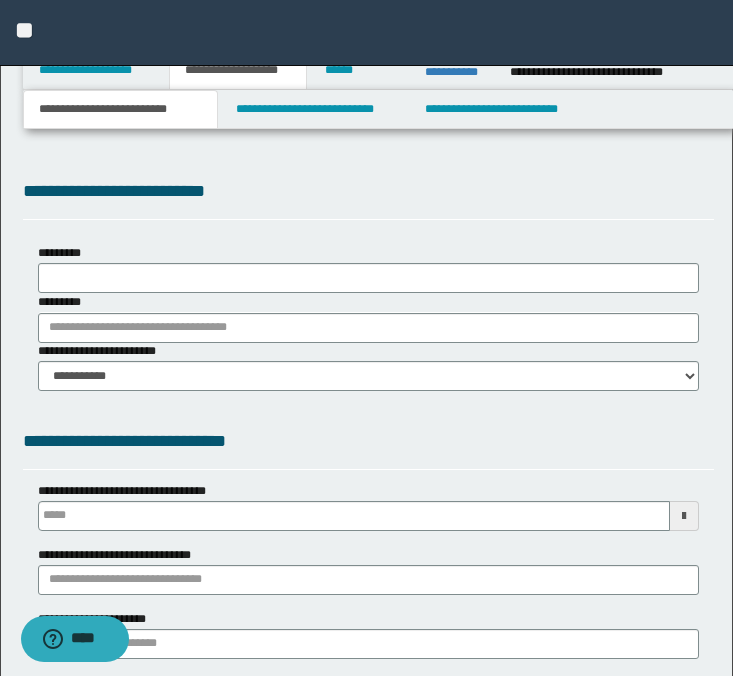 select on "*" 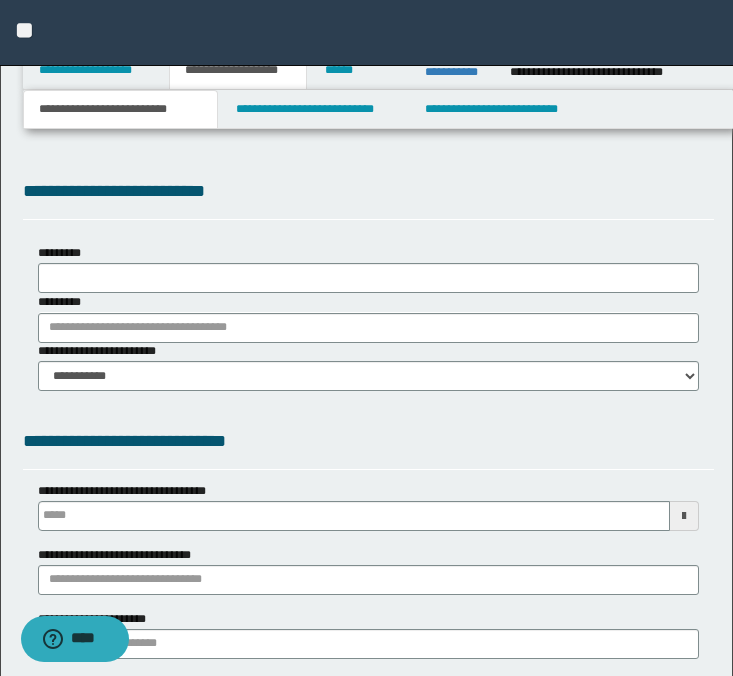 type 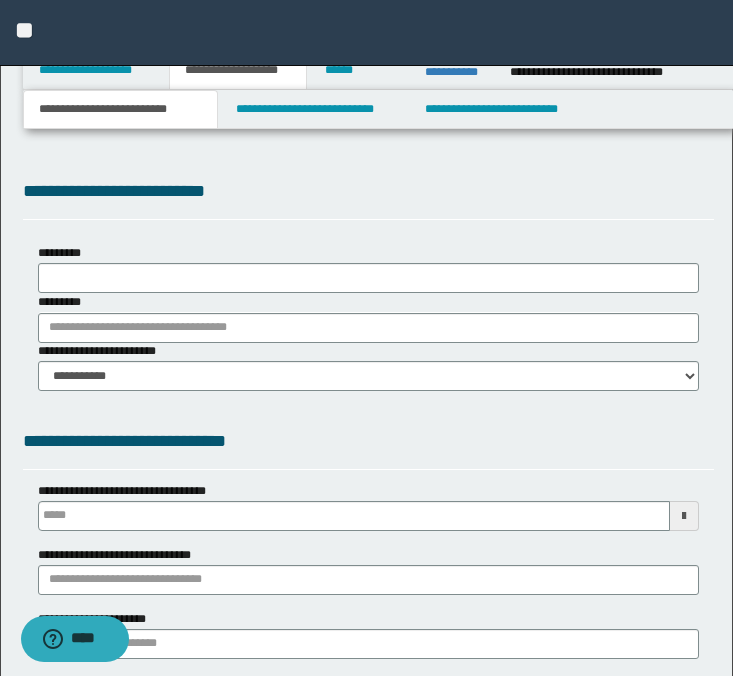select on "*" 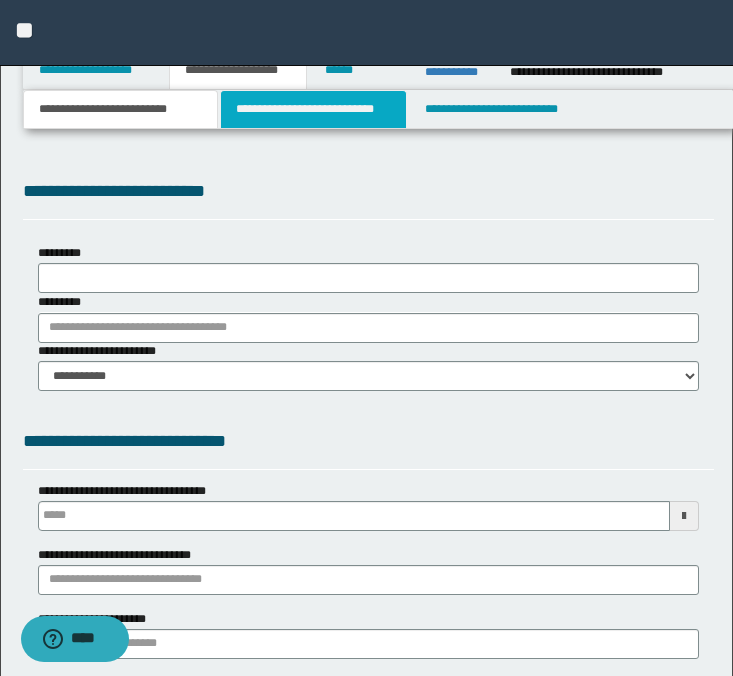 type 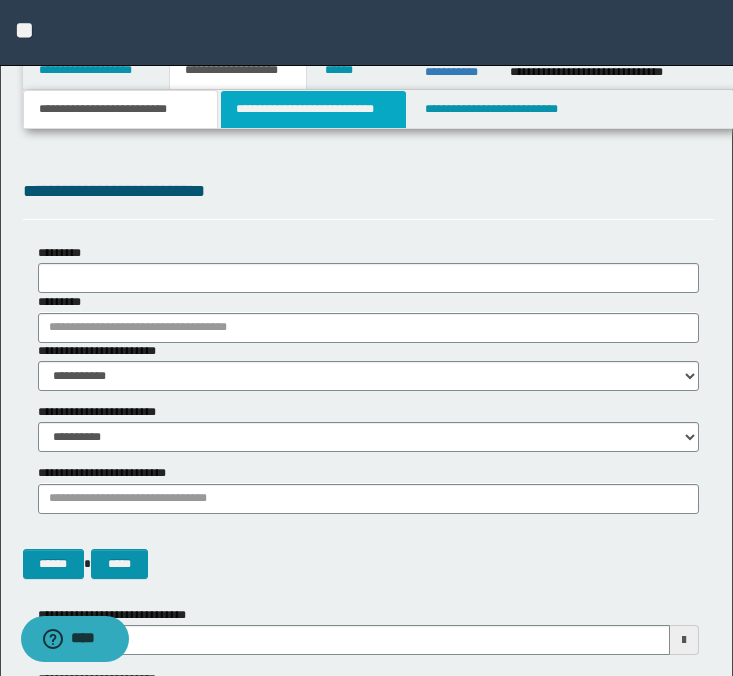 click on "**********" at bounding box center [314, 109] 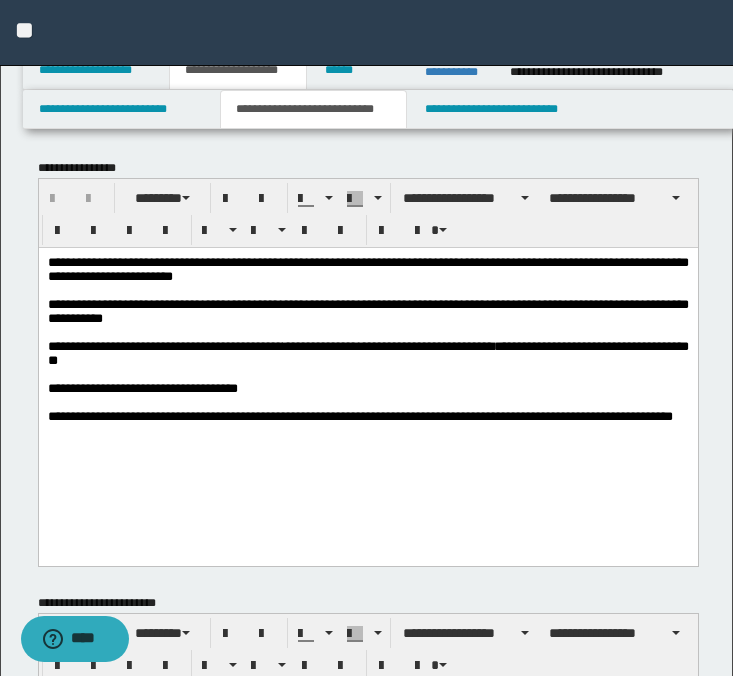 scroll, scrollTop: 0, scrollLeft: 0, axis: both 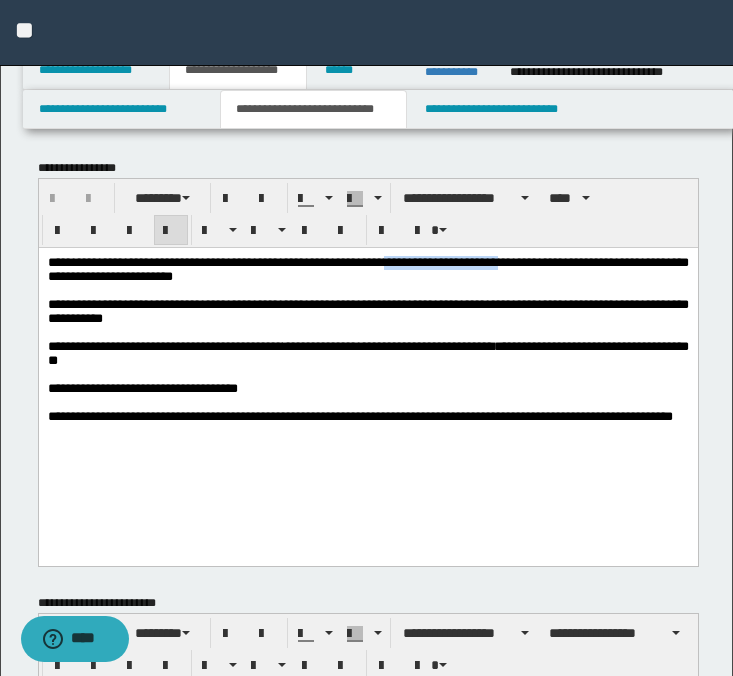 drag, startPoint x: 582, startPoint y: 262, endPoint x: 412, endPoint y: 262, distance: 170 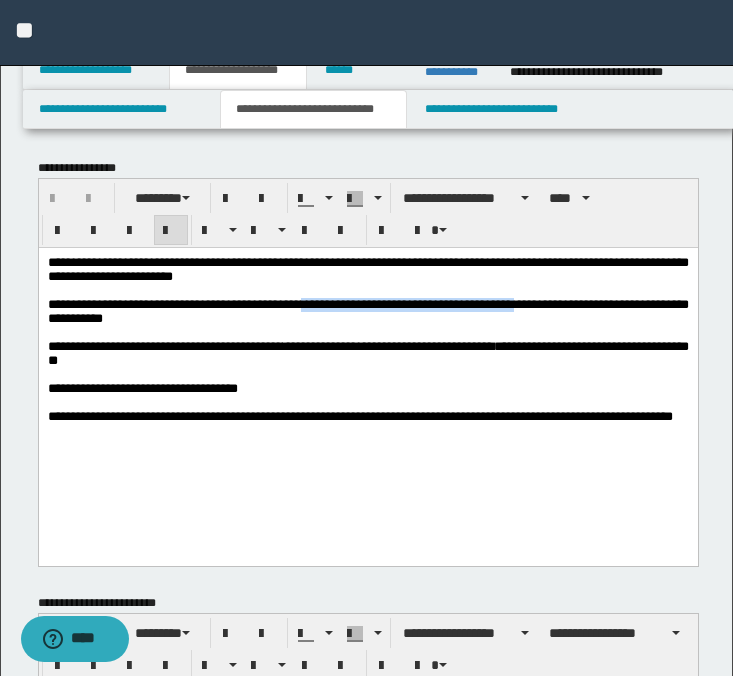 drag, startPoint x: 590, startPoint y: 310, endPoint x: 348, endPoint y: 311, distance: 242.00206 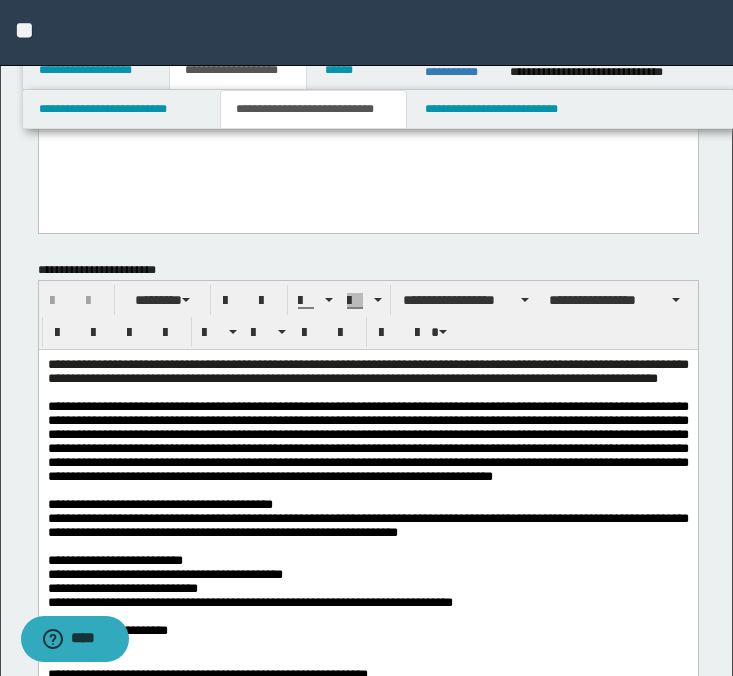 scroll, scrollTop: 393, scrollLeft: 0, axis: vertical 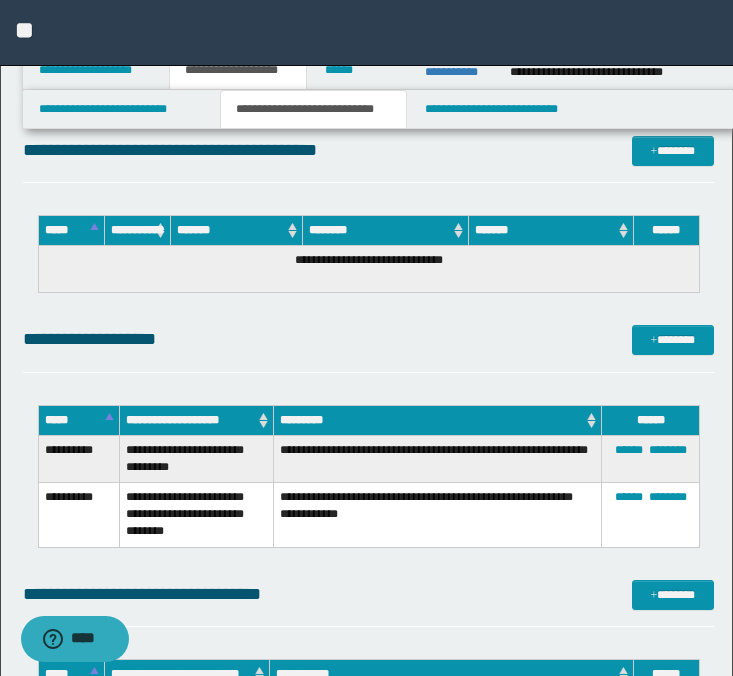 click on "**********" at bounding box center (437, 458) 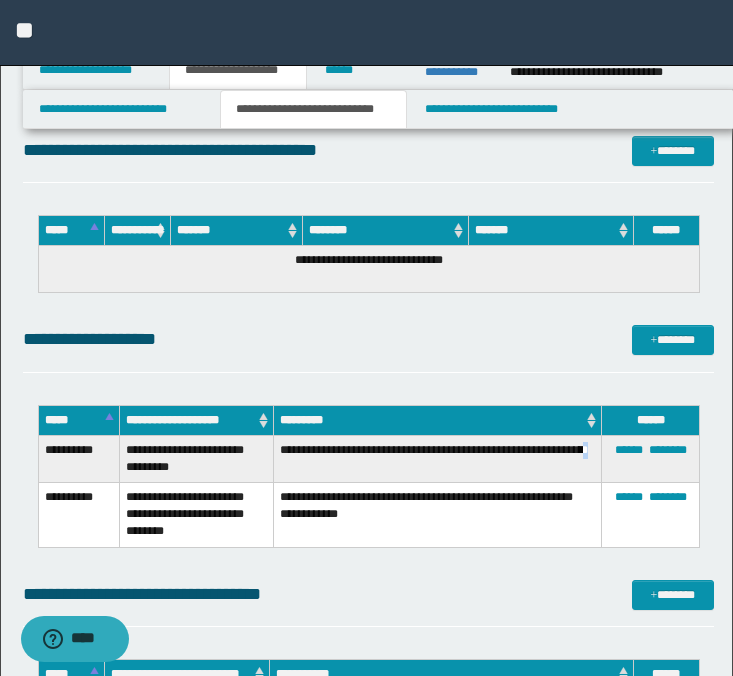 drag, startPoint x: 335, startPoint y: 471, endPoint x: 321, endPoint y: 465, distance: 15.231546 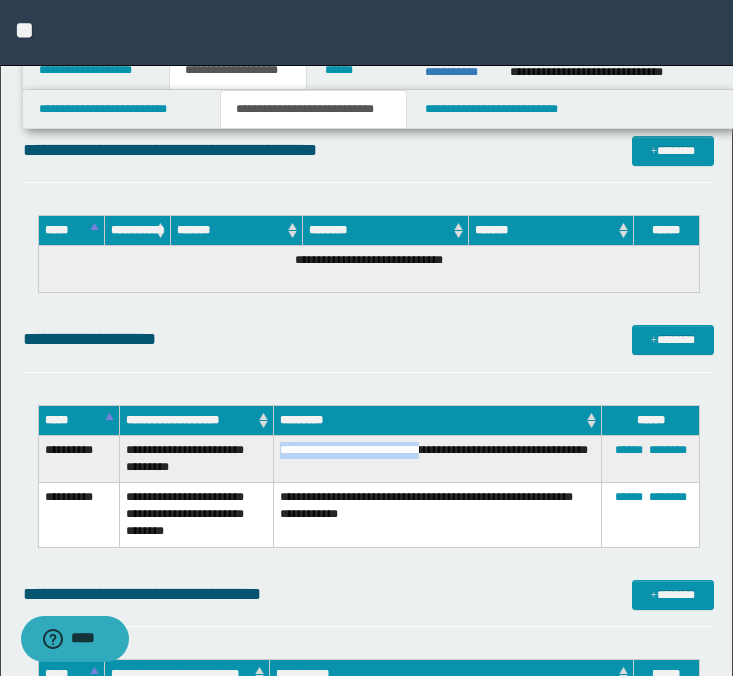 drag, startPoint x: 281, startPoint y: 450, endPoint x: 445, endPoint y: 445, distance: 164.0762 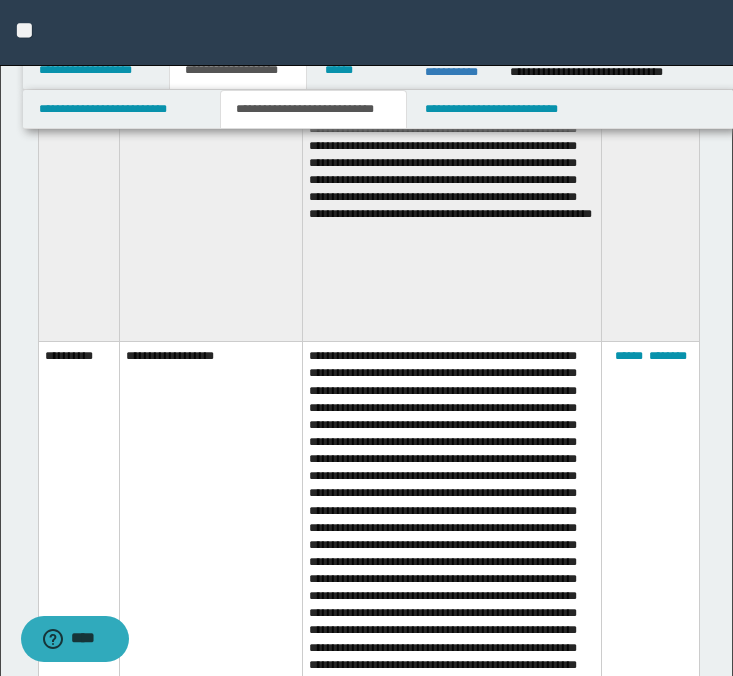 scroll, scrollTop: 1719, scrollLeft: 0, axis: vertical 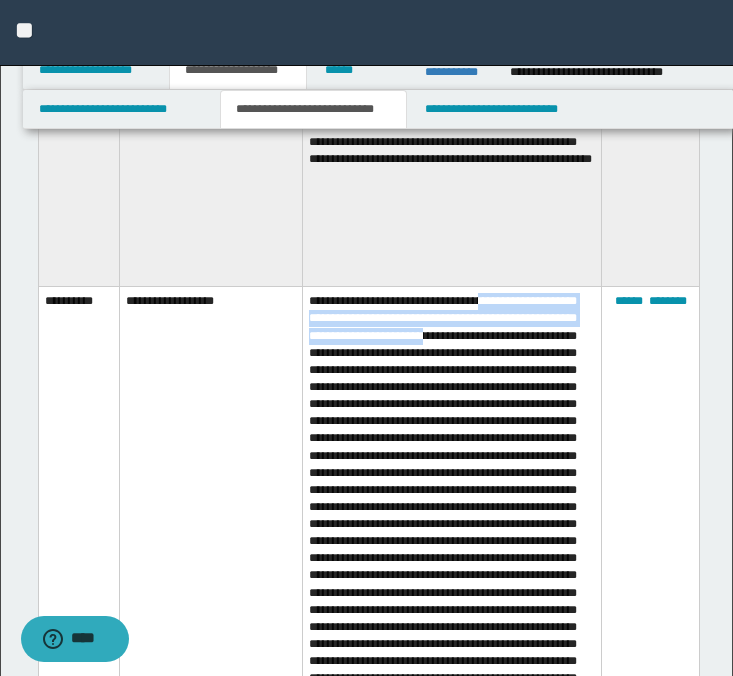 drag, startPoint x: 513, startPoint y: 290, endPoint x: 572, endPoint y: 314, distance: 63.694584 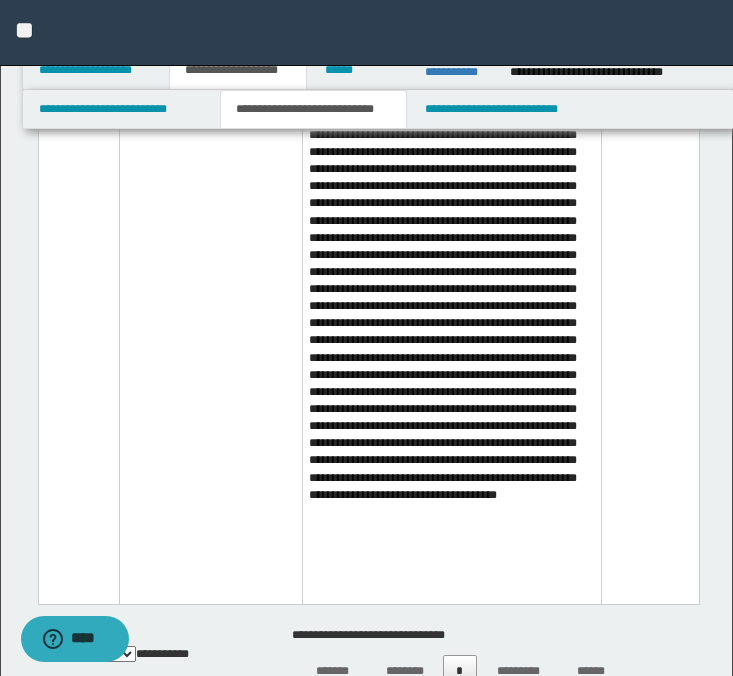 scroll, scrollTop: 2023, scrollLeft: 0, axis: vertical 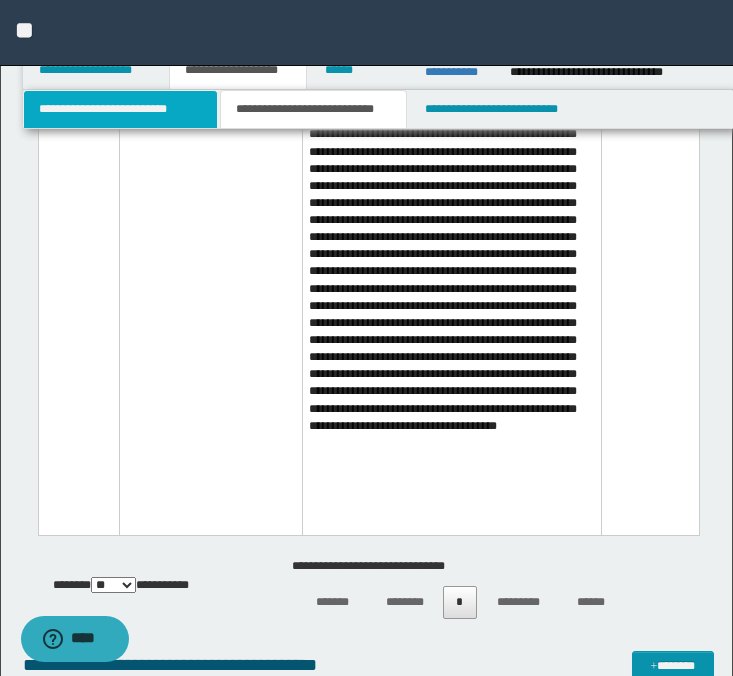 click on "**********" at bounding box center [120, 109] 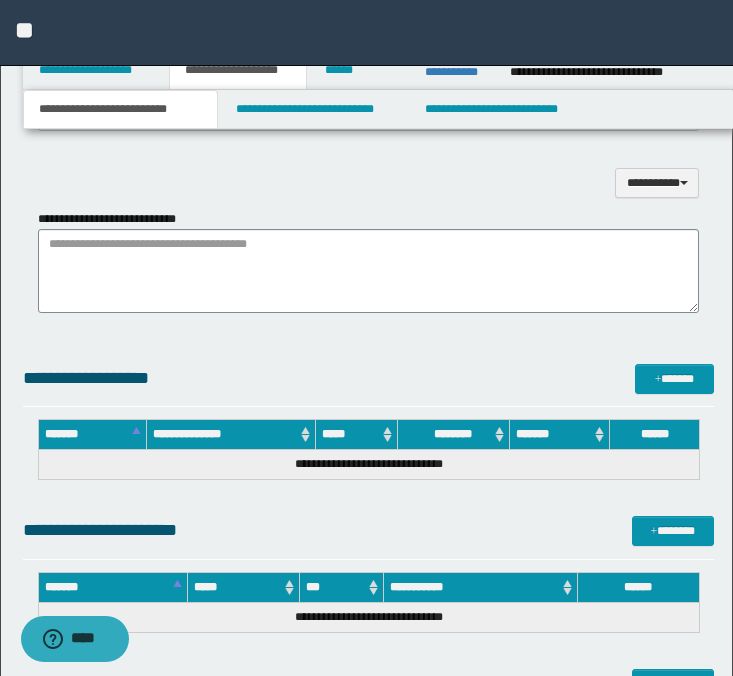 scroll, scrollTop: 1316, scrollLeft: 0, axis: vertical 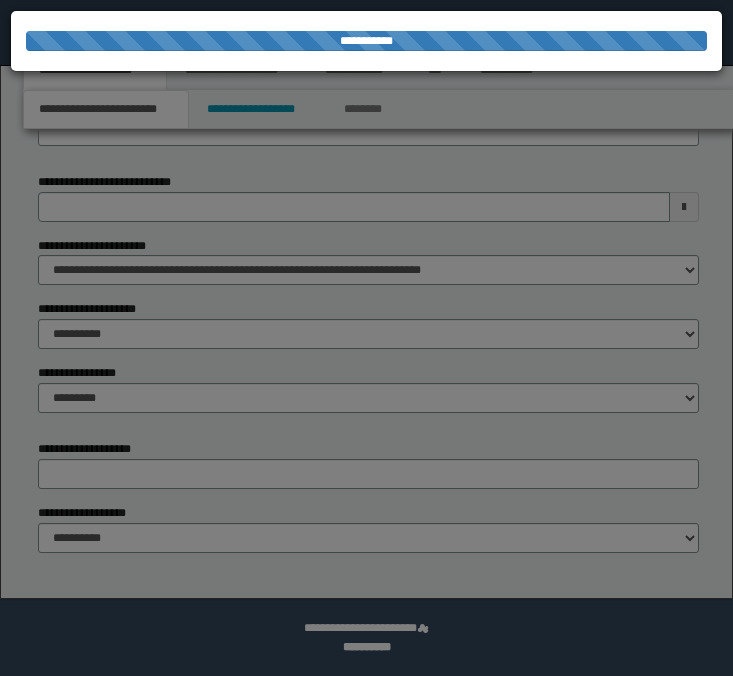 select on "*" 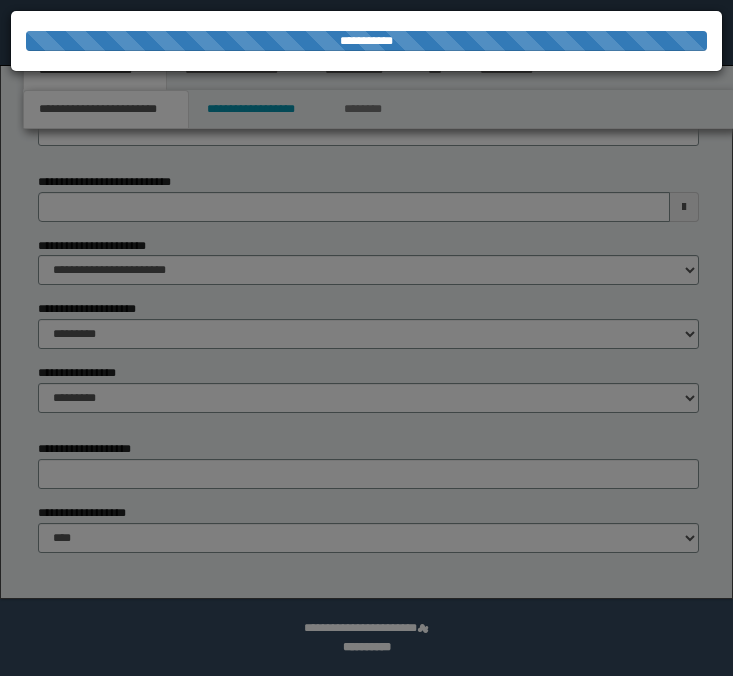 scroll, scrollTop: 0, scrollLeft: 0, axis: both 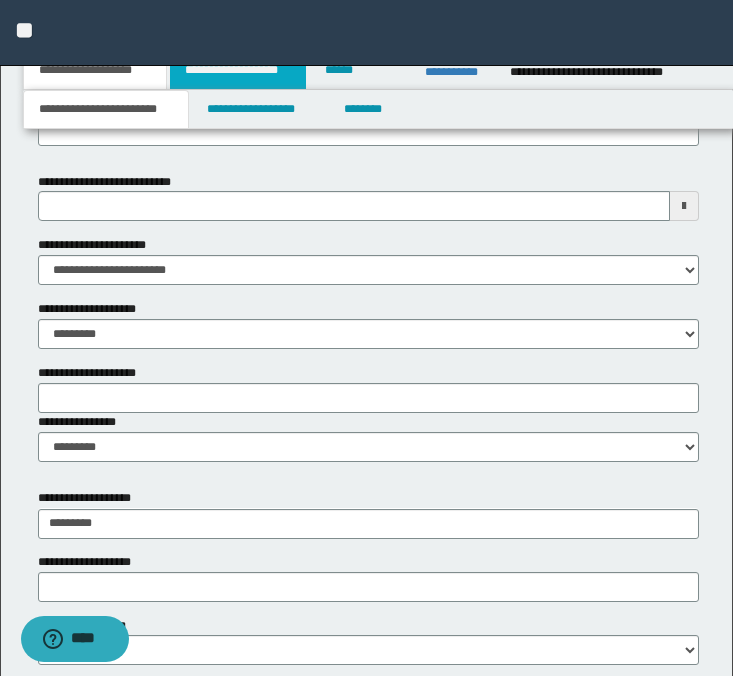 click on "**********" at bounding box center (238, 70) 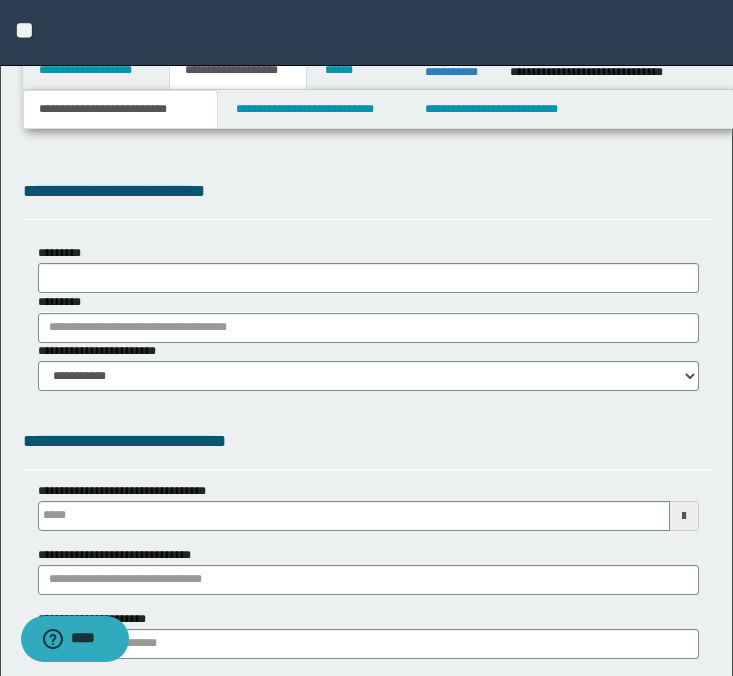 scroll, scrollTop: 0, scrollLeft: 0, axis: both 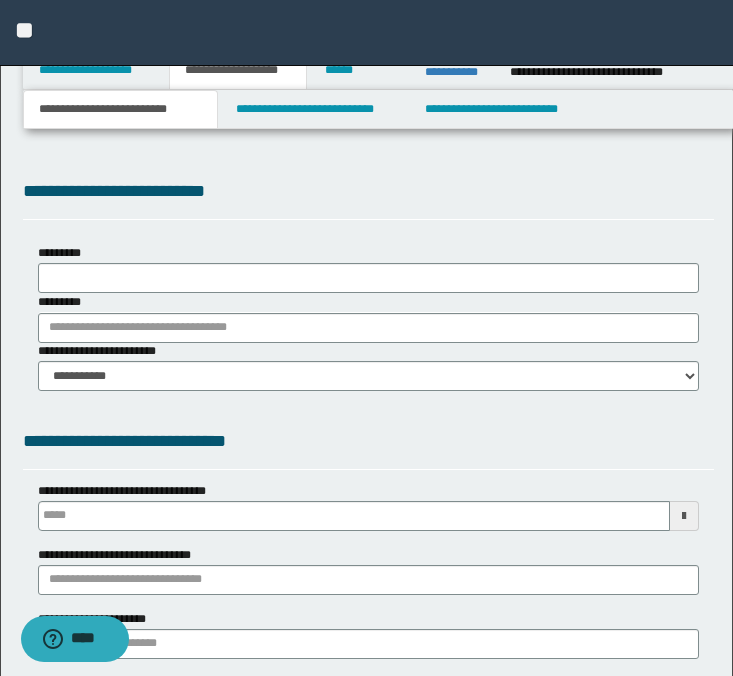 select on "*" 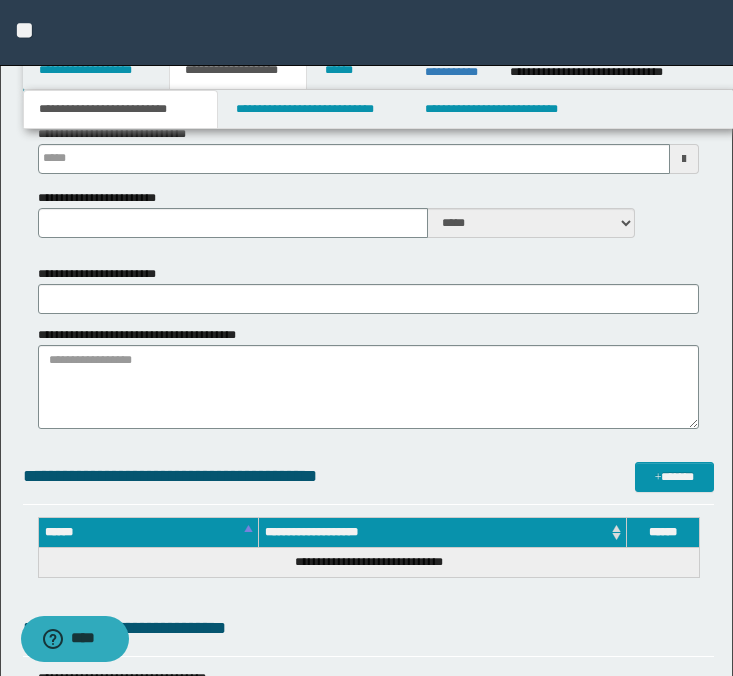 type 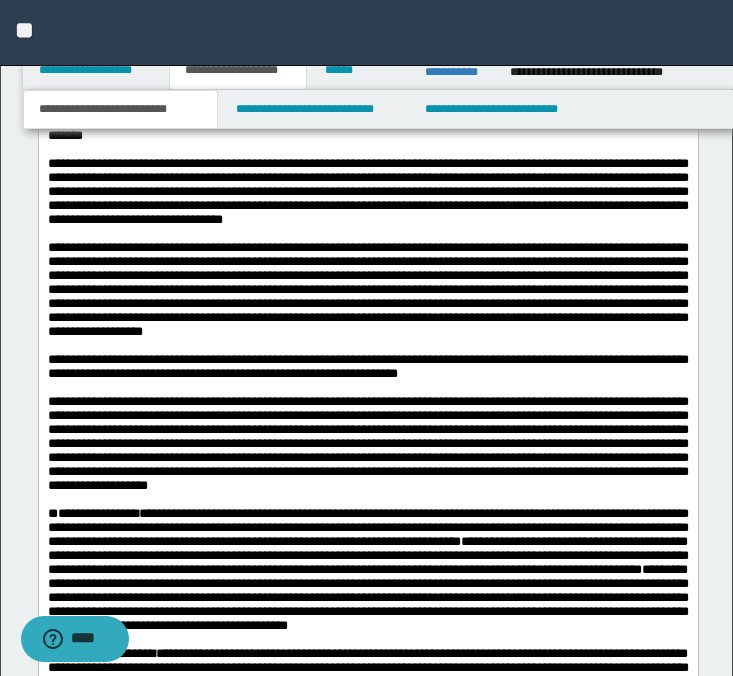 scroll, scrollTop: 1675, scrollLeft: 0, axis: vertical 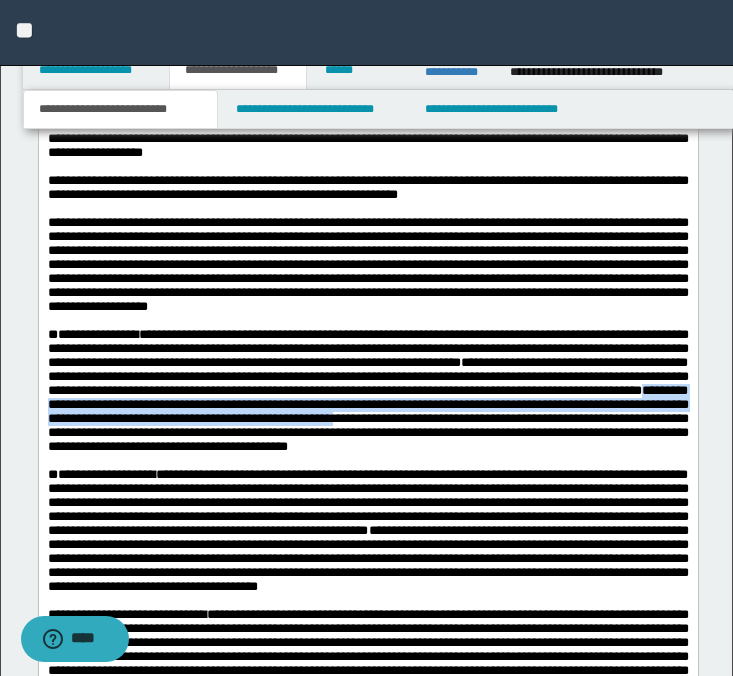 drag, startPoint x: 155, startPoint y: 458, endPoint x: 555, endPoint y: 469, distance: 400.1512 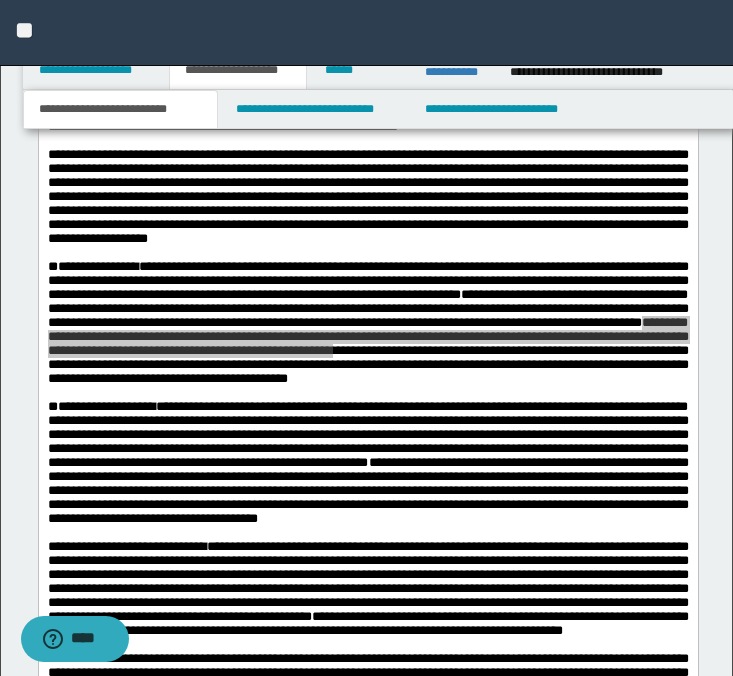 scroll, scrollTop: 1927, scrollLeft: 0, axis: vertical 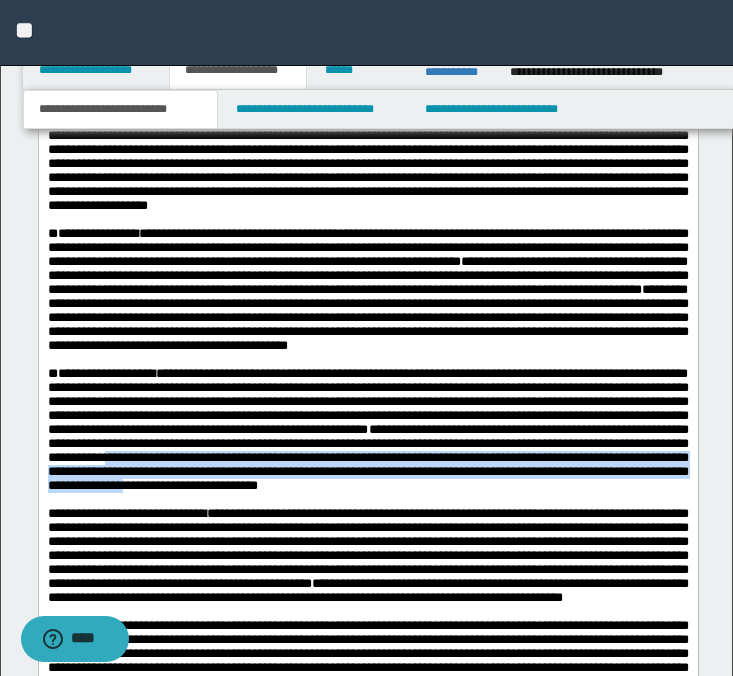 drag, startPoint x: 408, startPoint y: 528, endPoint x: 500, endPoint y: 563, distance: 98.43272 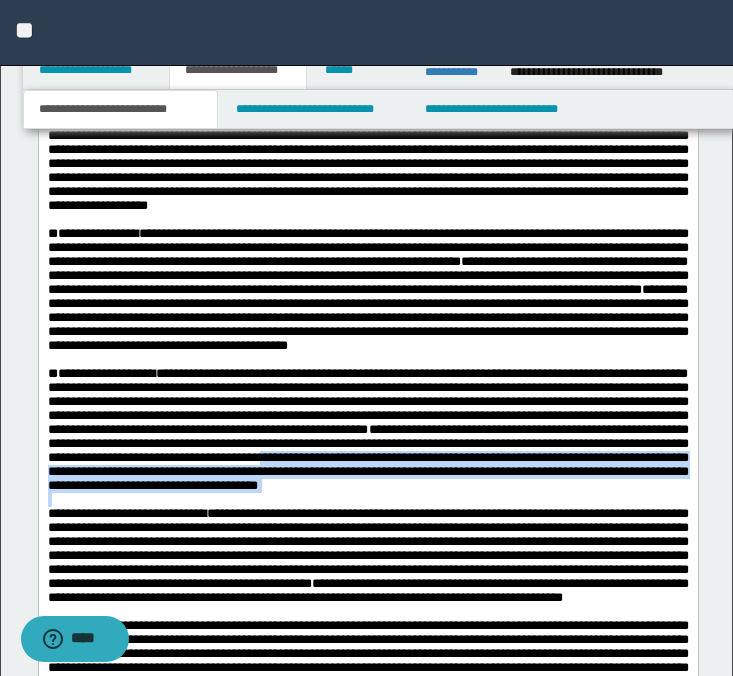drag, startPoint x: 565, startPoint y: 526, endPoint x: 617, endPoint y: 568, distance: 66.8431 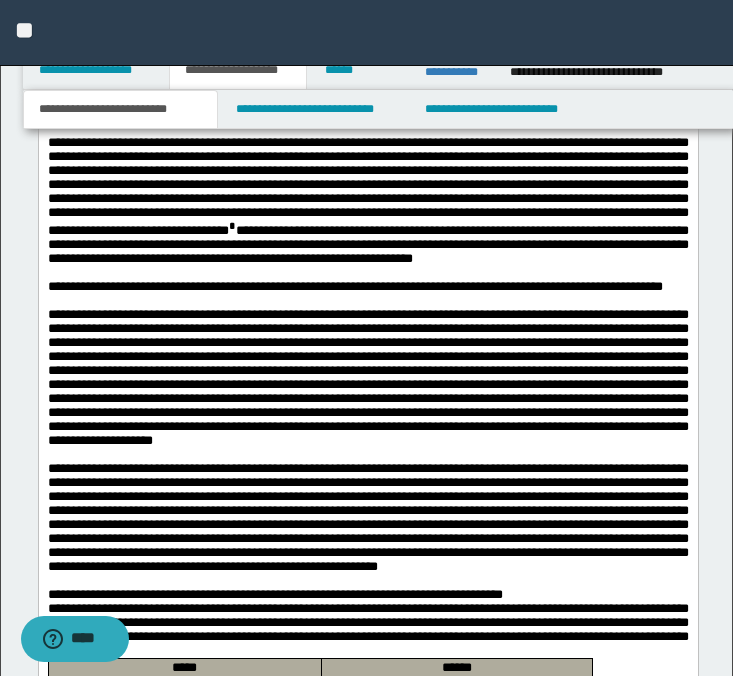 scroll, scrollTop: 2683, scrollLeft: 0, axis: vertical 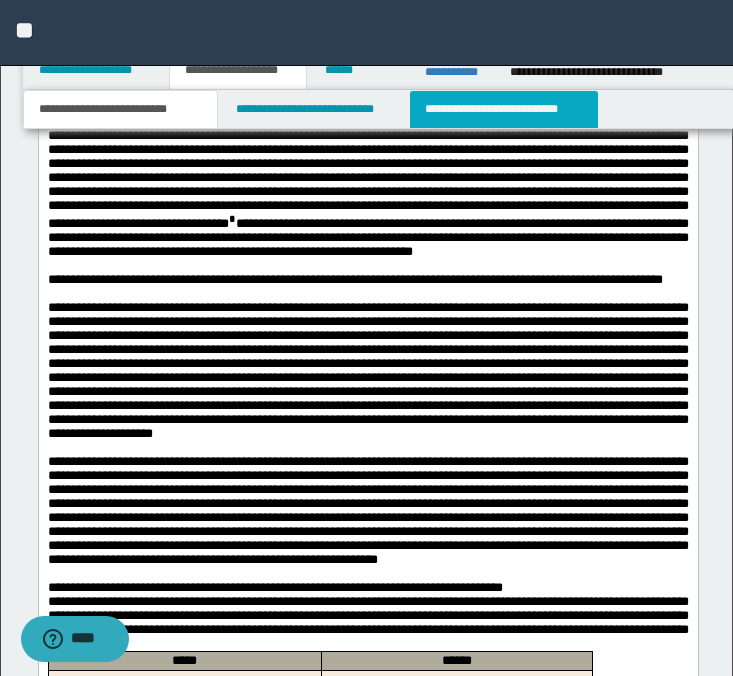 click on "**********" at bounding box center [504, 109] 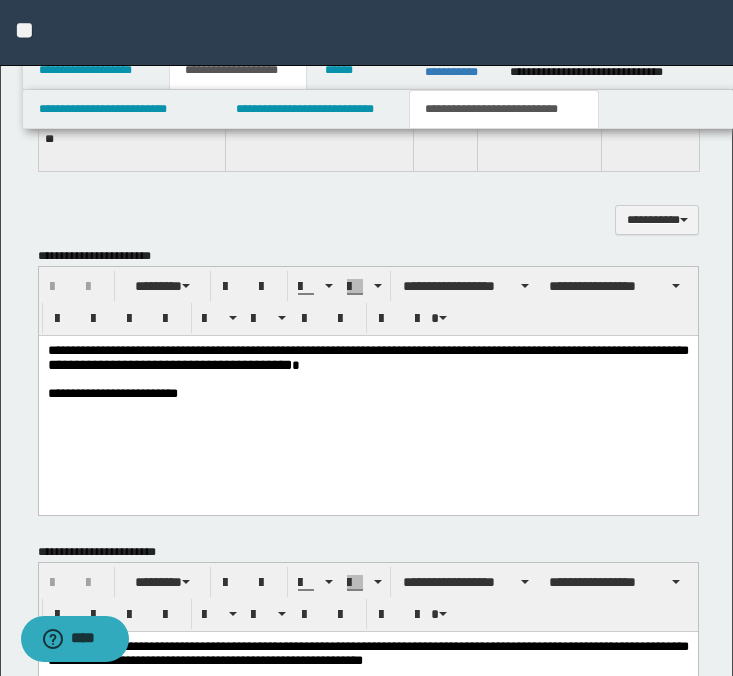 scroll, scrollTop: 709, scrollLeft: 0, axis: vertical 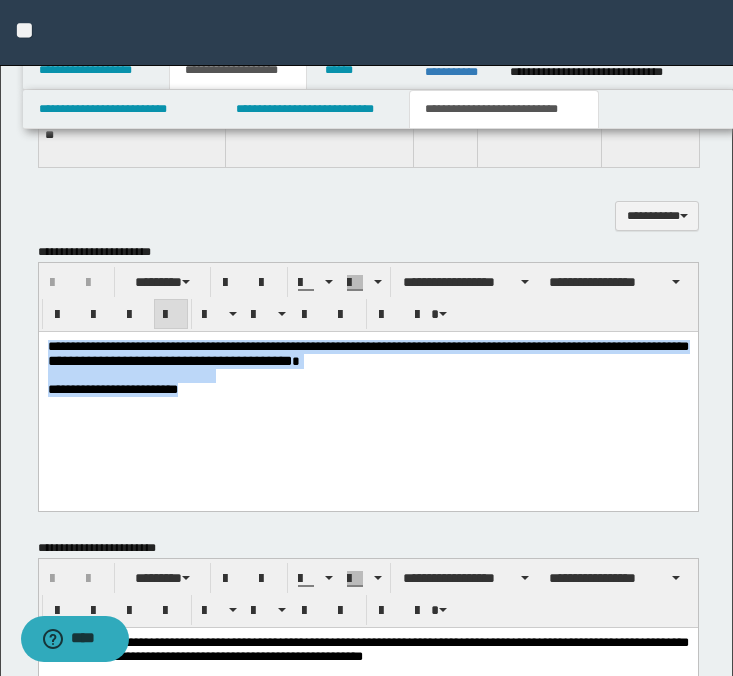 drag, startPoint x: 226, startPoint y: 404, endPoint x: -1, endPoint y: 309, distance: 246.07722 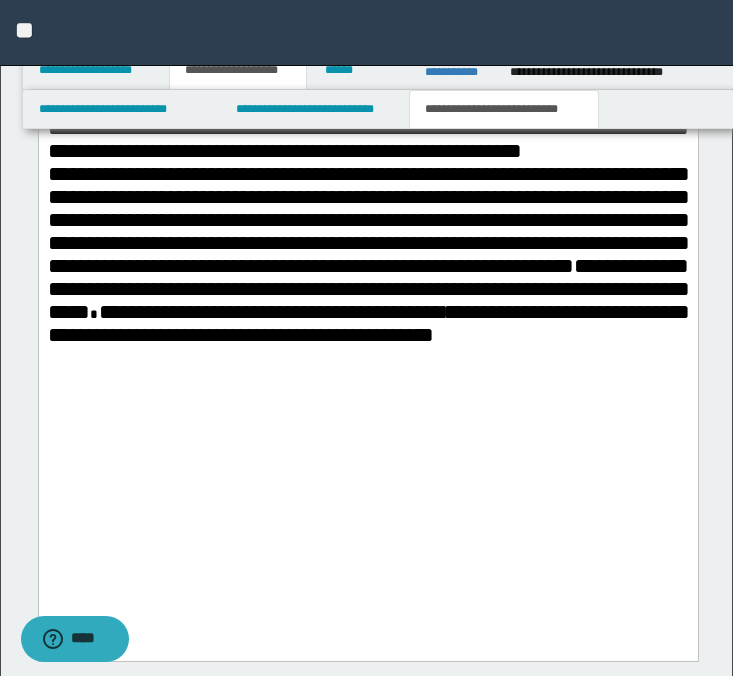 scroll, scrollTop: 1645, scrollLeft: 0, axis: vertical 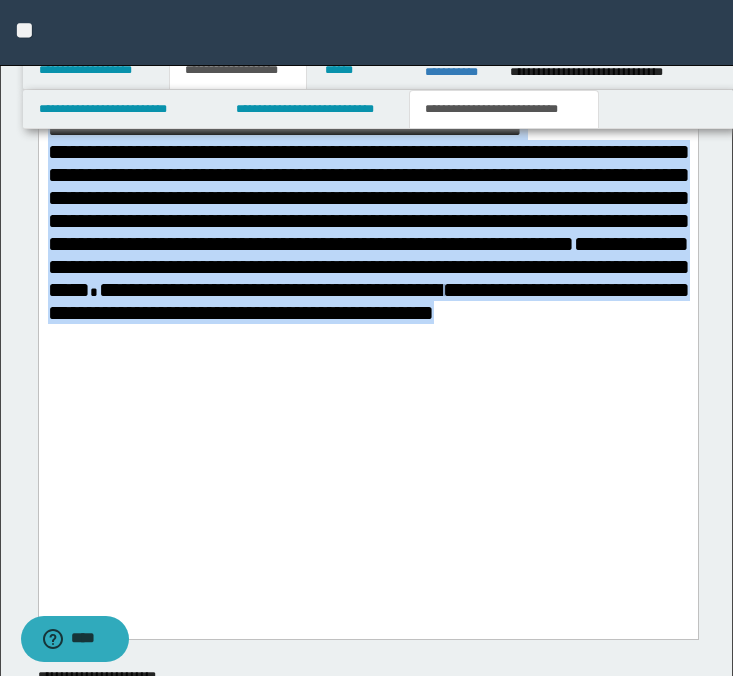 drag, startPoint x: 47, startPoint y: -583, endPoint x: 464, endPoint y: 524, distance: 1182.9362 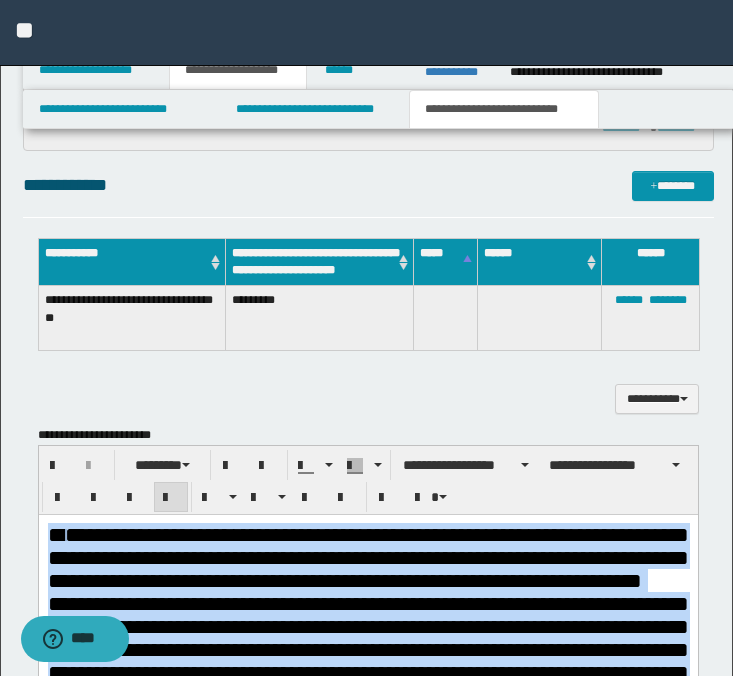 scroll, scrollTop: 510, scrollLeft: 0, axis: vertical 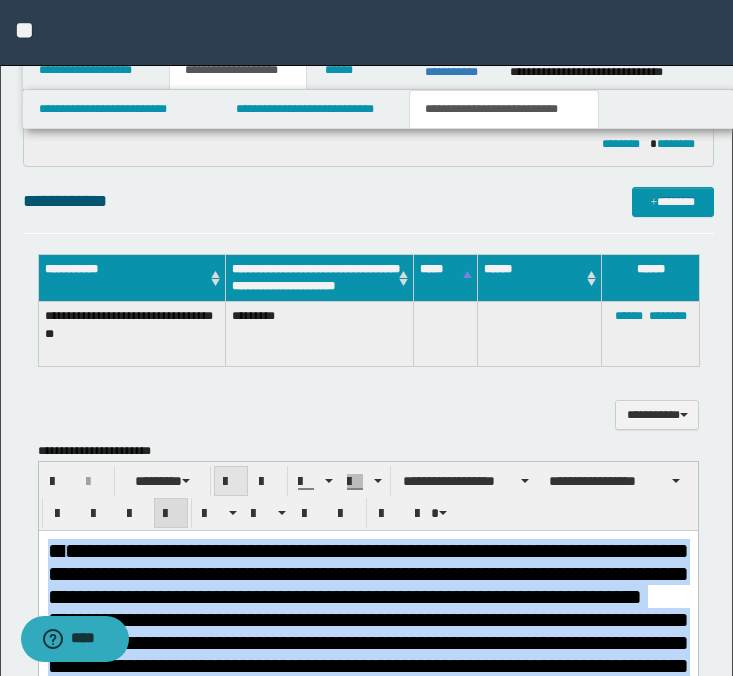 click at bounding box center [231, 482] 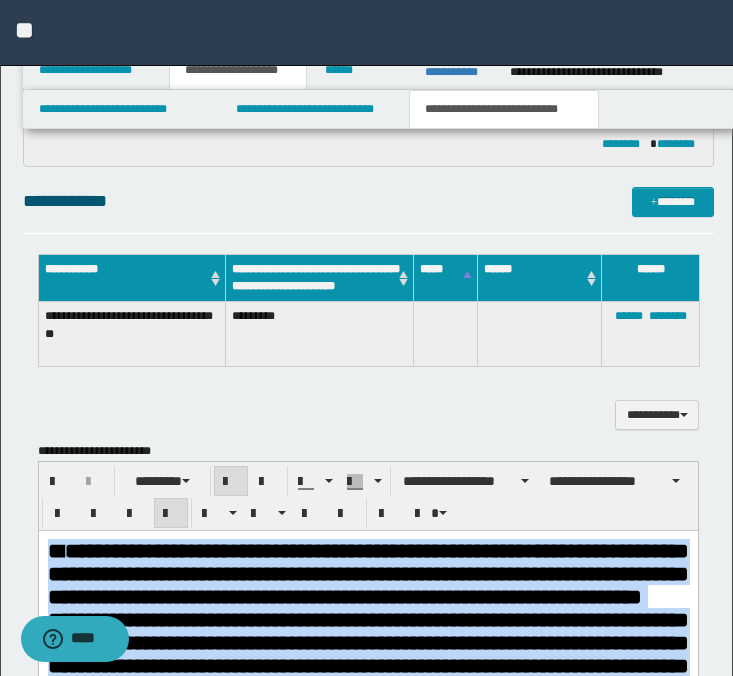click at bounding box center [231, 482] 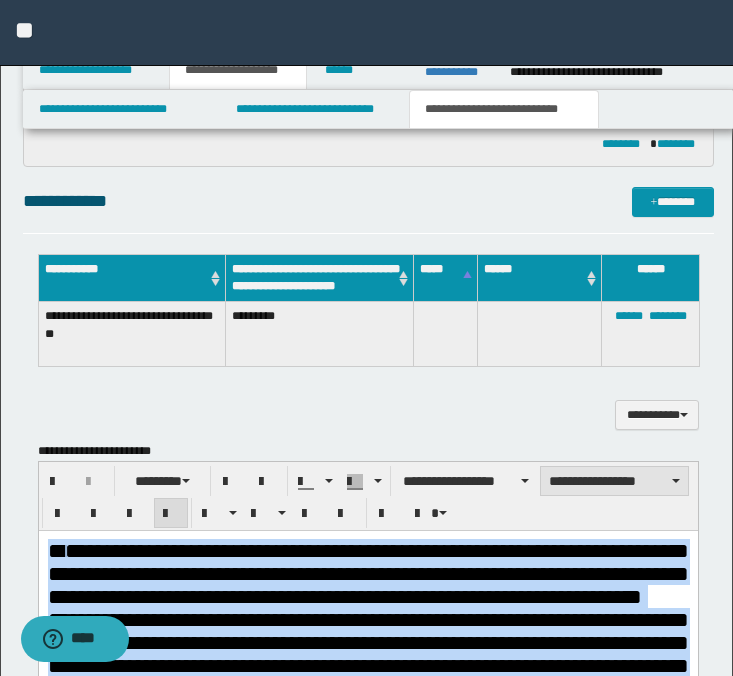click on "**********" at bounding box center [614, 481] 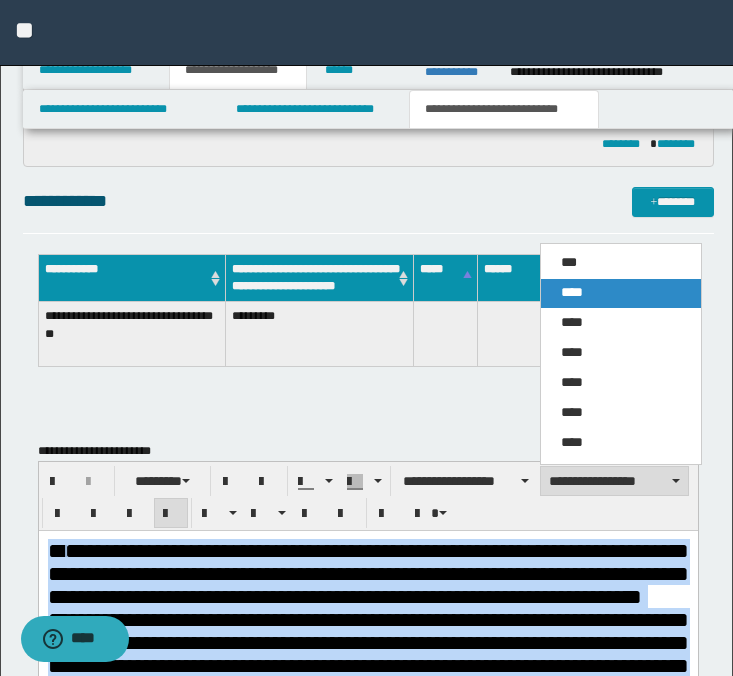 click on "****" at bounding box center [621, 293] 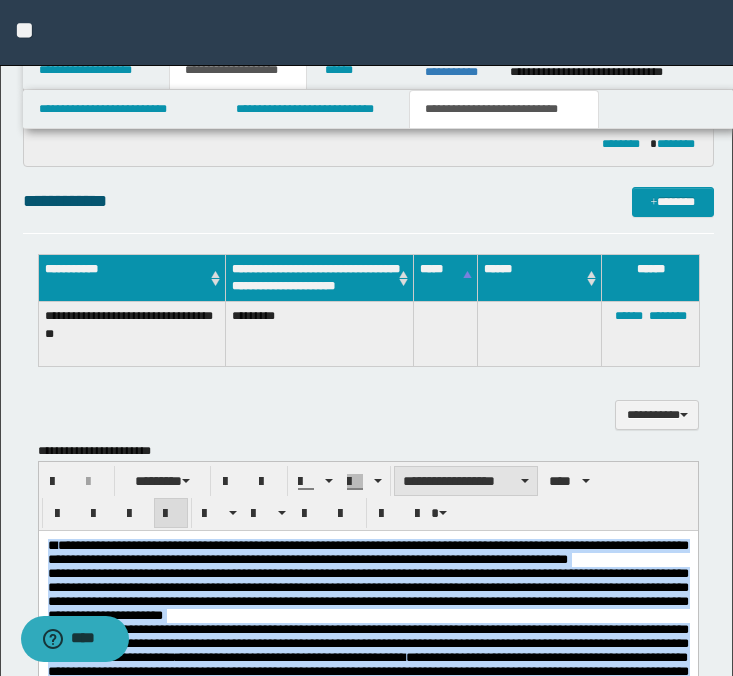 click on "**********" at bounding box center (466, 481) 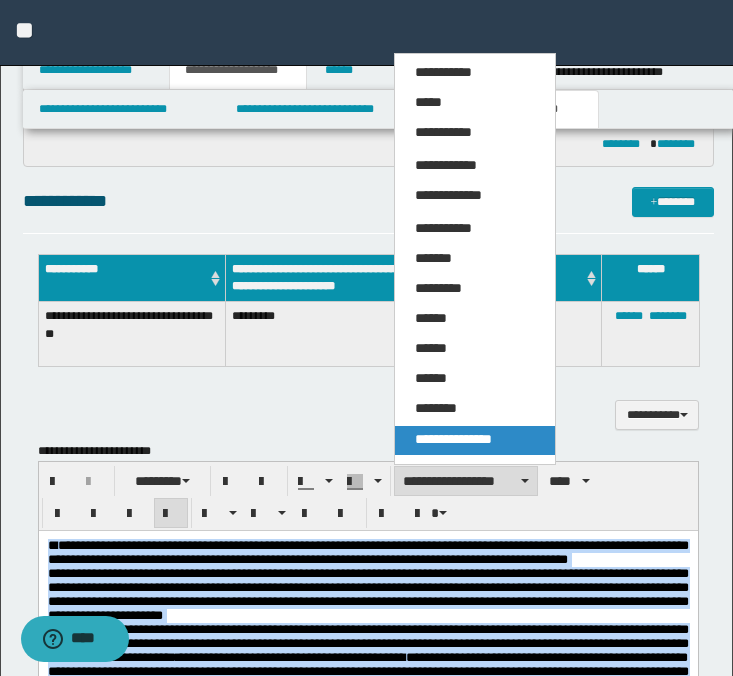 click on "**********" at bounding box center (453, 439) 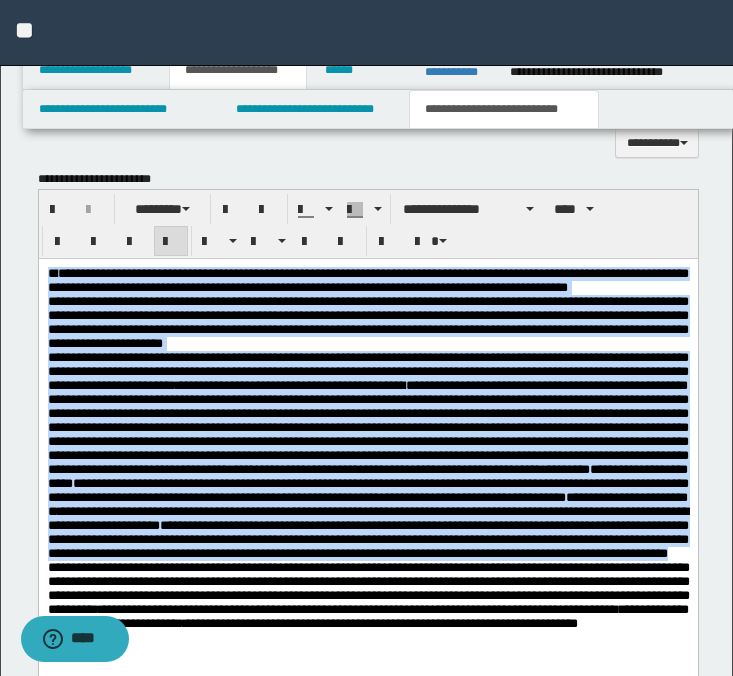 scroll, scrollTop: 801, scrollLeft: 0, axis: vertical 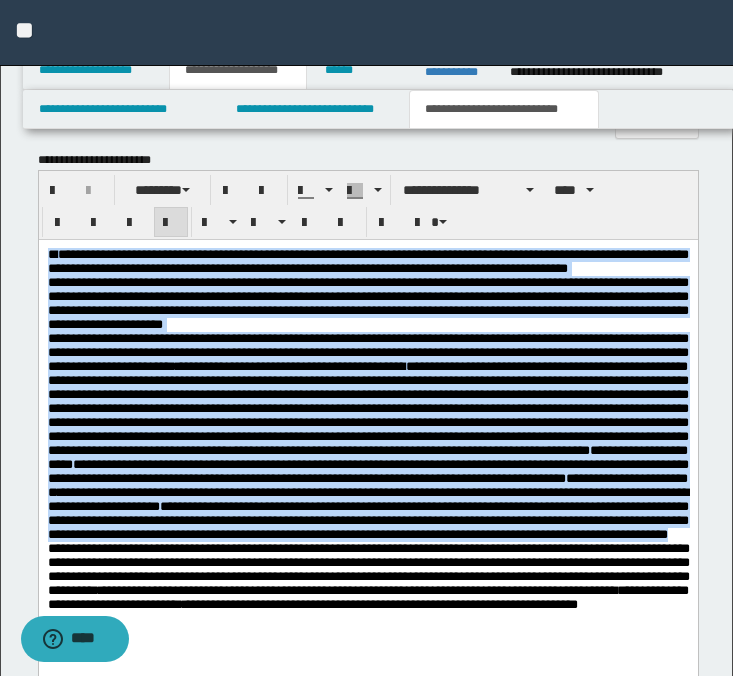 click on "**********" at bounding box center (367, 262) 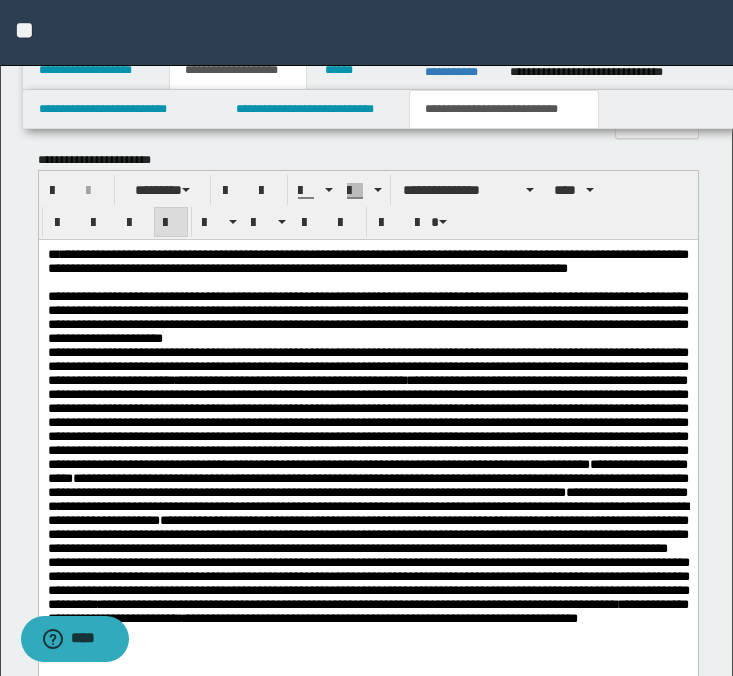 click on "**********" at bounding box center [367, 318] 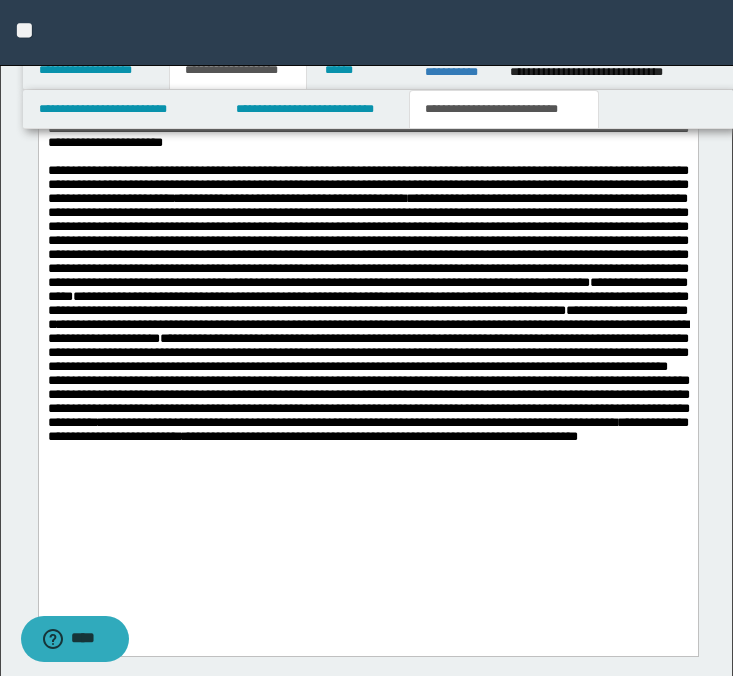 scroll, scrollTop: 1004, scrollLeft: 0, axis: vertical 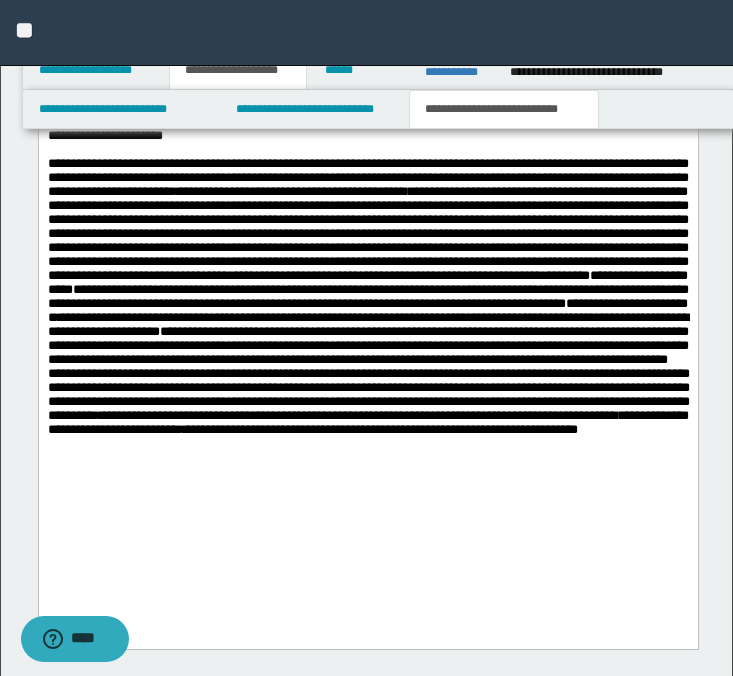 click on "**********" at bounding box center (367, 262) 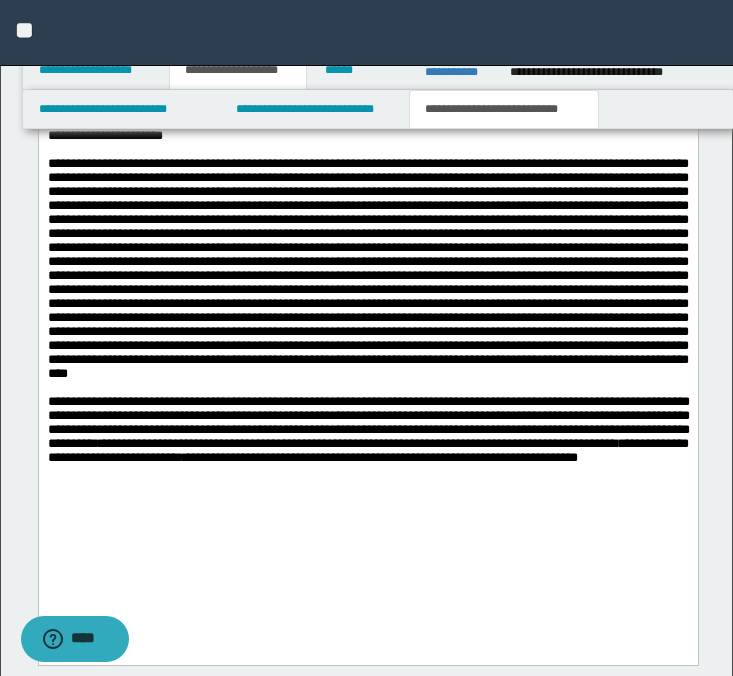 click on "**********" at bounding box center [368, 422] 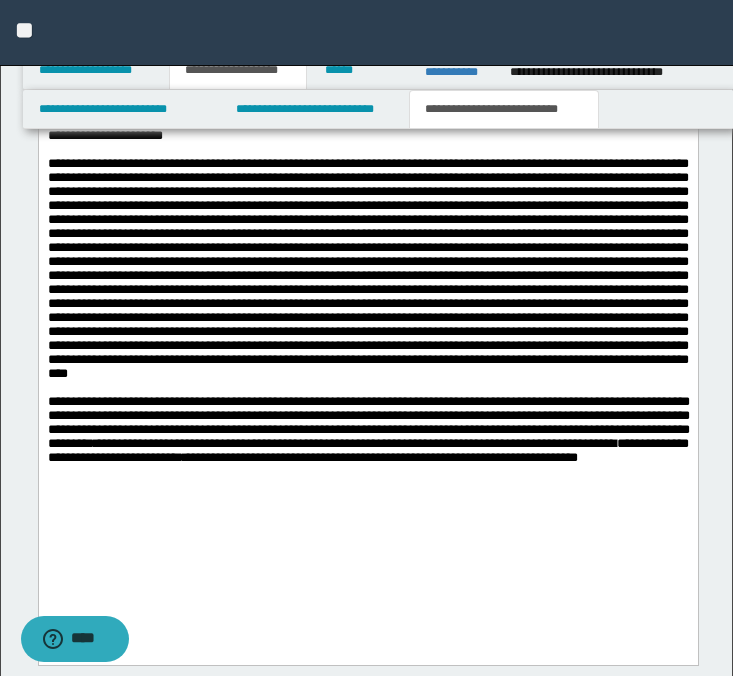 click on "**********" at bounding box center (367, 291) 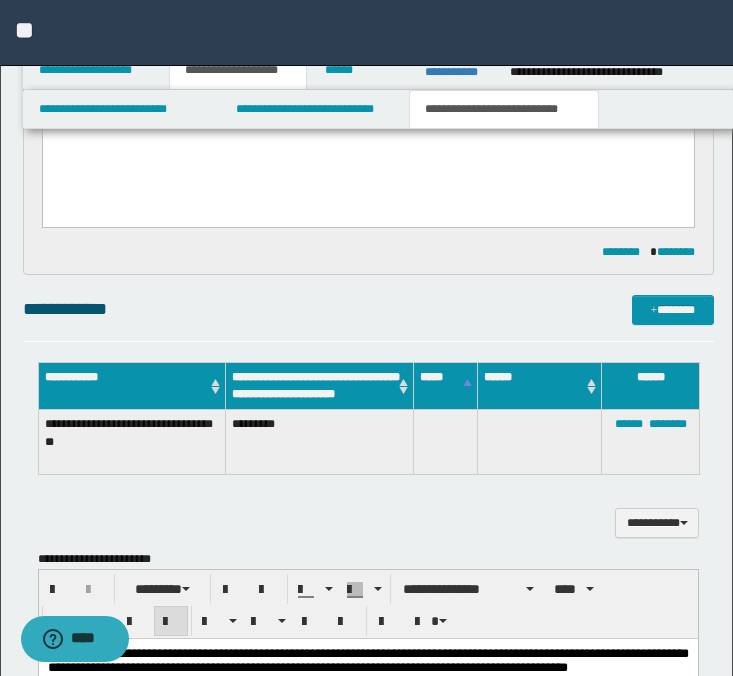 scroll, scrollTop: 408, scrollLeft: 0, axis: vertical 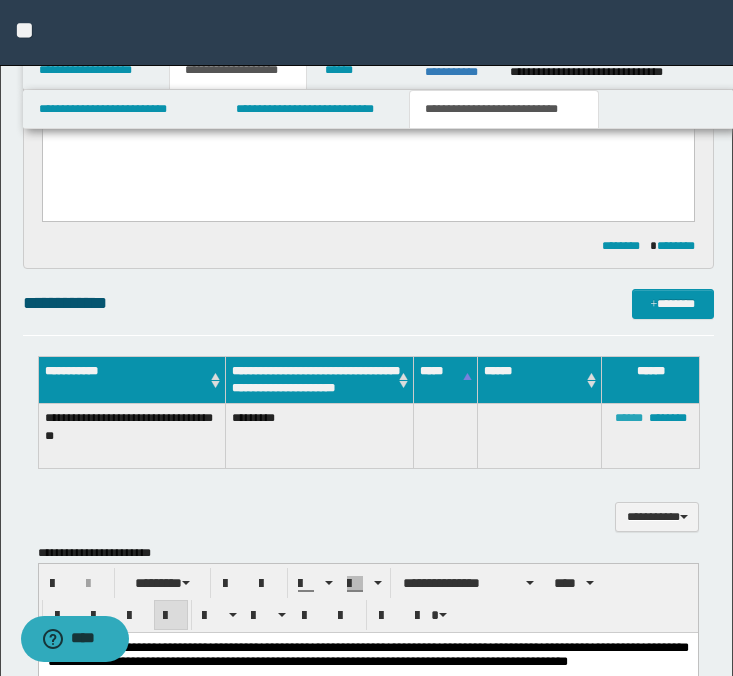 click on "******" at bounding box center (629, 418) 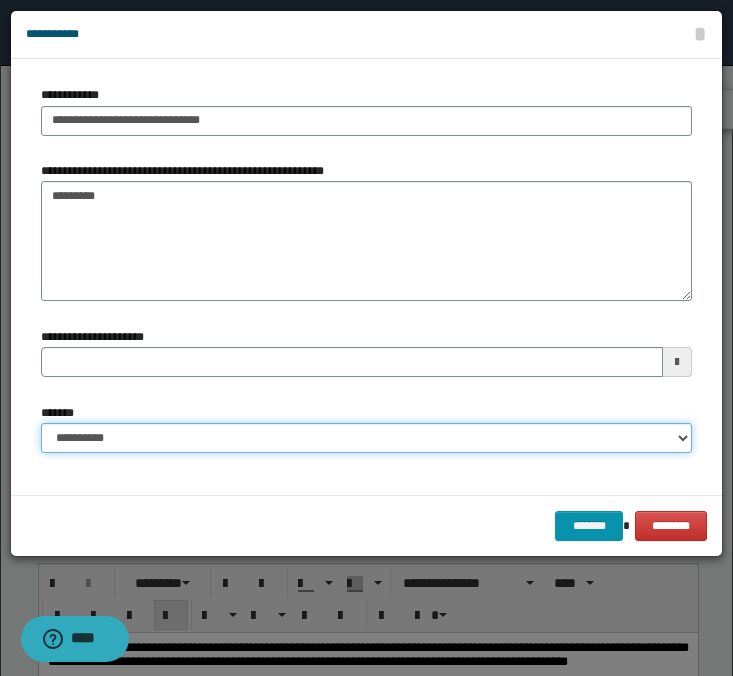 click on "**********" at bounding box center [366, 438] 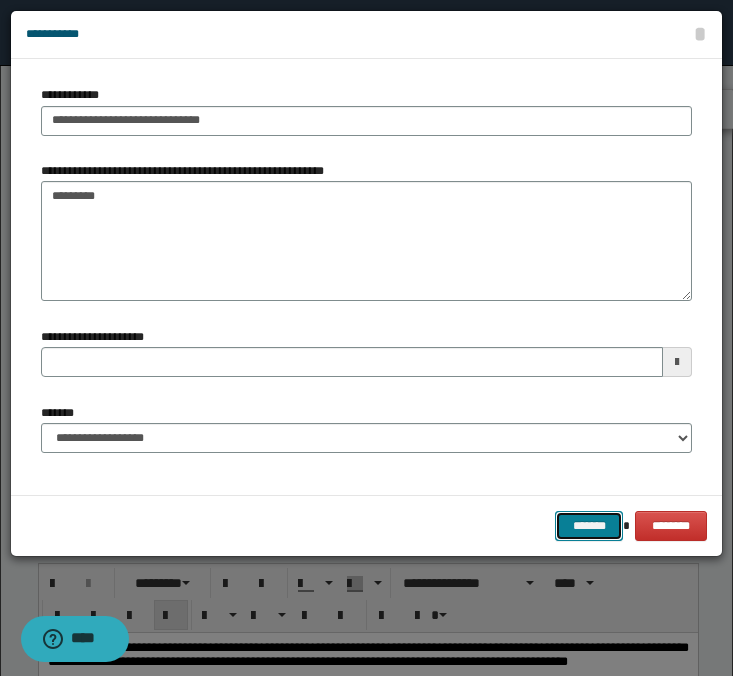 click on "*******" at bounding box center (589, 526) 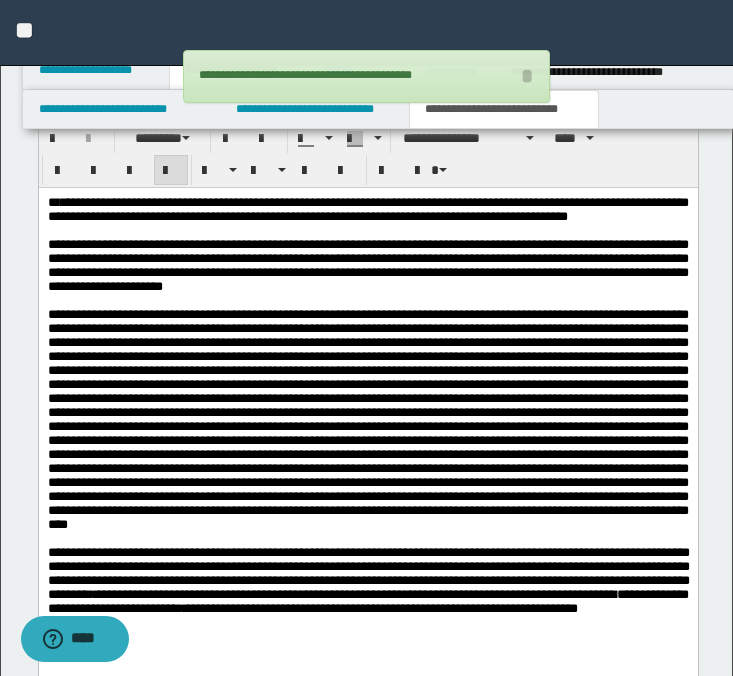 click at bounding box center (367, 419) 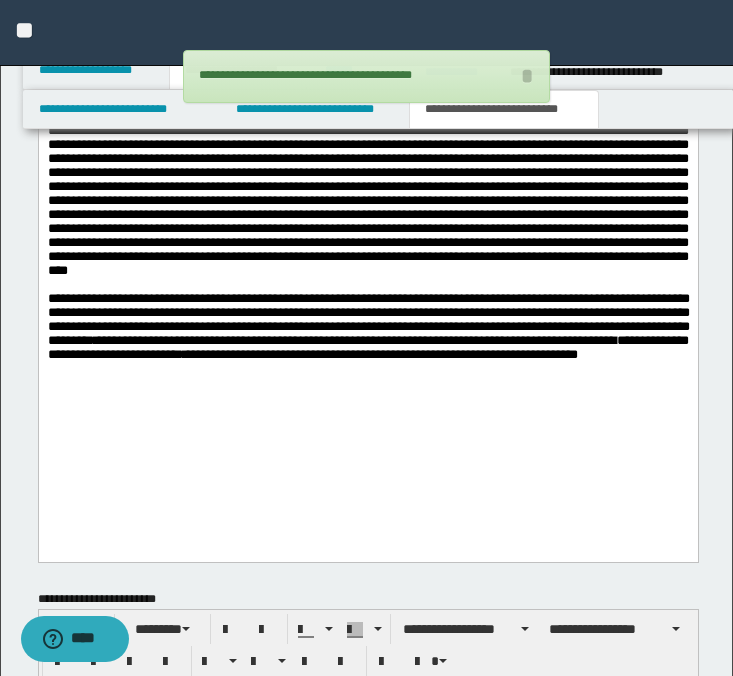 scroll, scrollTop: 1178, scrollLeft: 0, axis: vertical 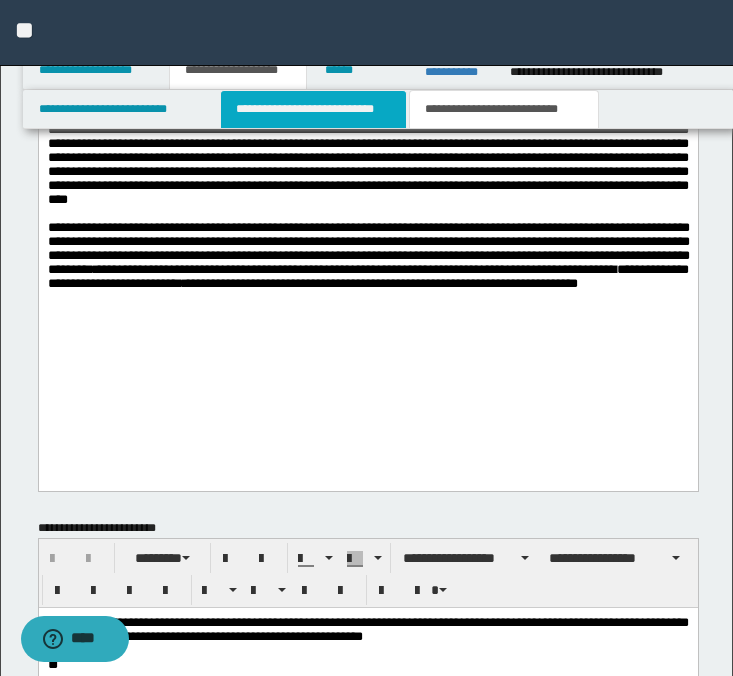 click on "**********" at bounding box center (314, 109) 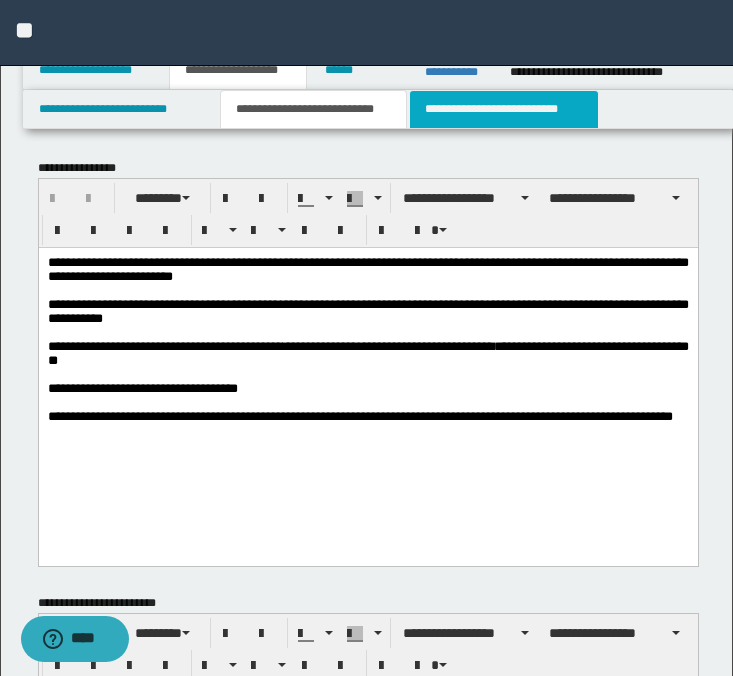 scroll, scrollTop: 0, scrollLeft: 0, axis: both 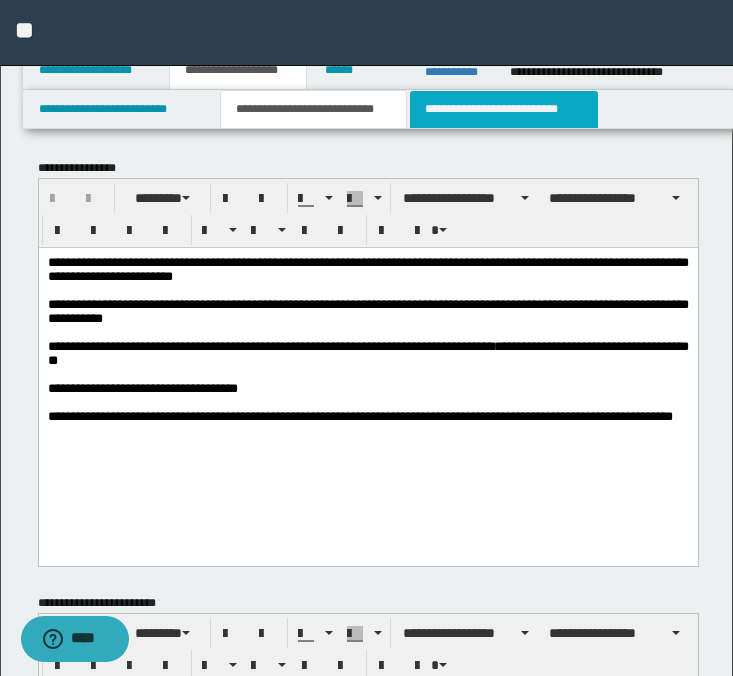 click on "**********" at bounding box center [504, 109] 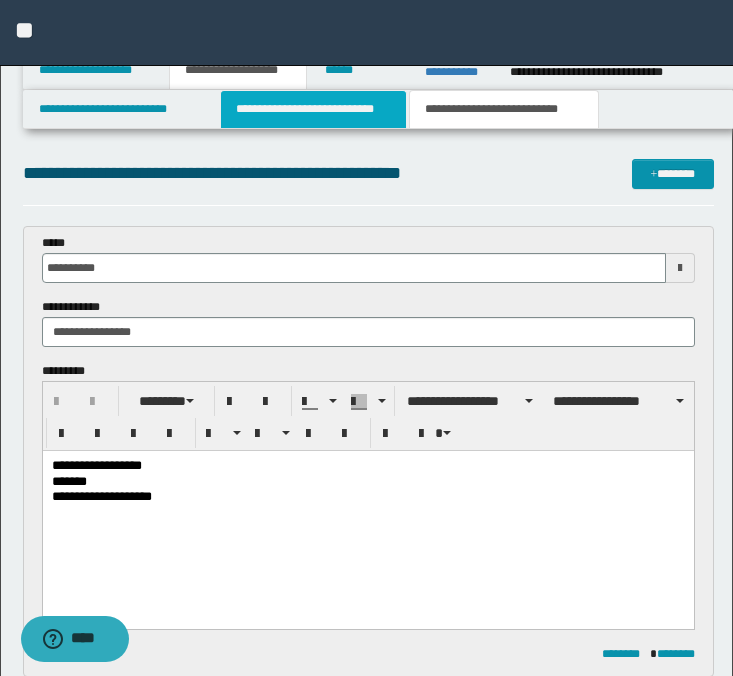 click on "**********" at bounding box center [314, 109] 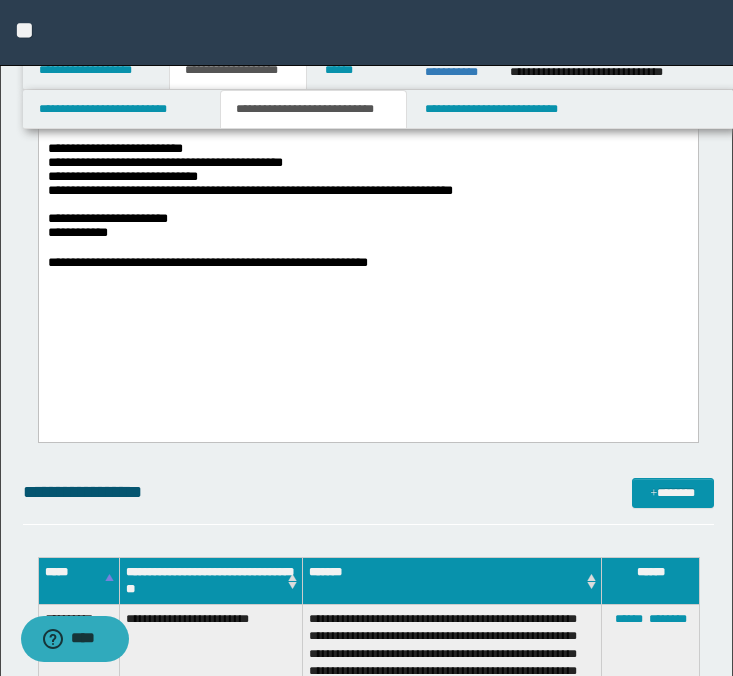 scroll, scrollTop: 0, scrollLeft: 0, axis: both 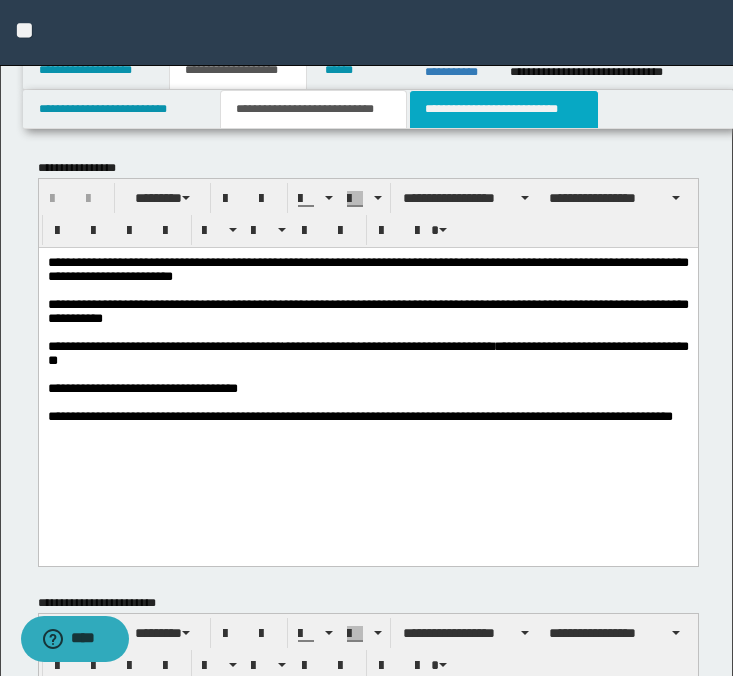 click on "**********" at bounding box center [504, 109] 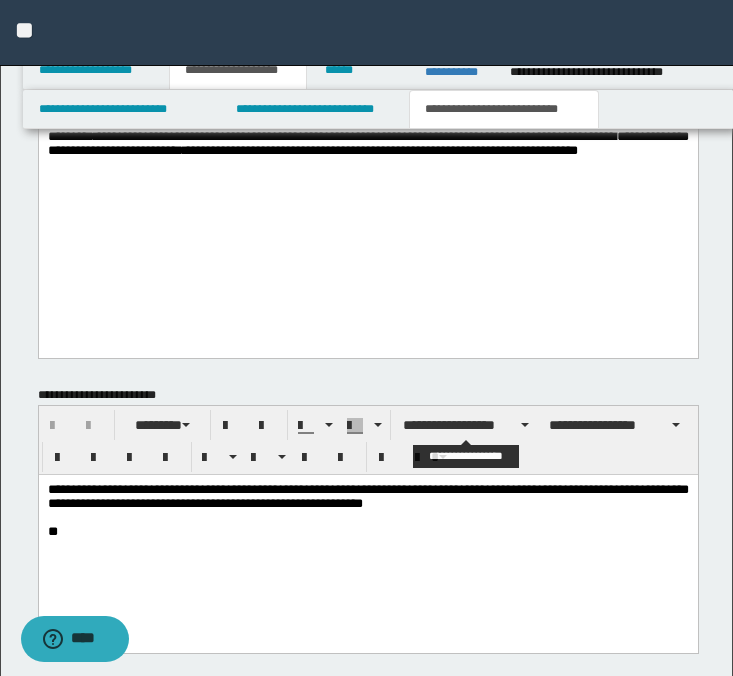 scroll, scrollTop: 1295, scrollLeft: 0, axis: vertical 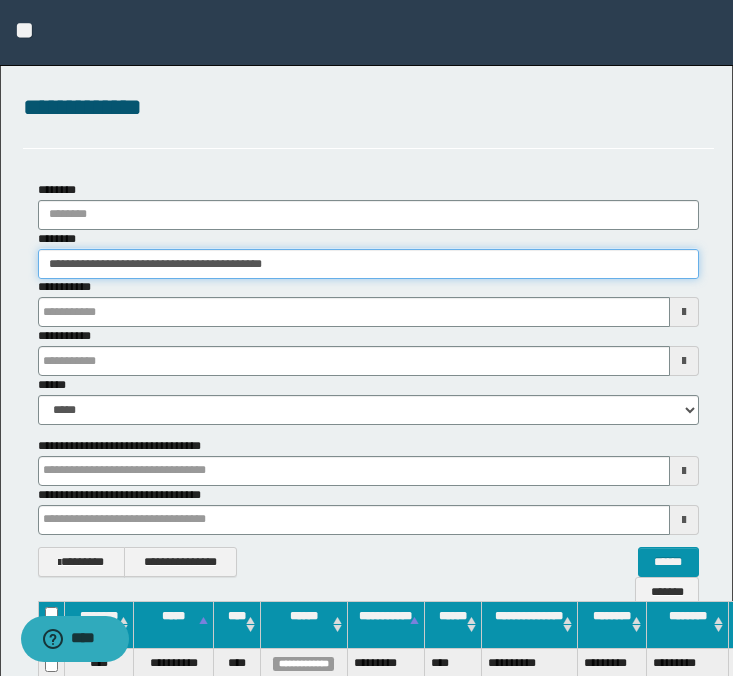 drag, startPoint x: 374, startPoint y: 260, endPoint x: 21, endPoint y: 260, distance: 353 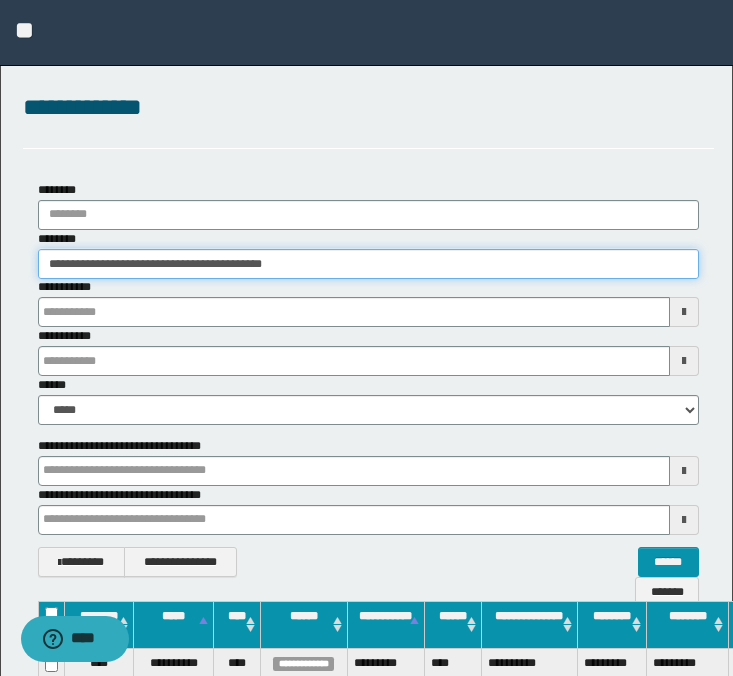 click on "**********" at bounding box center (368, 379) 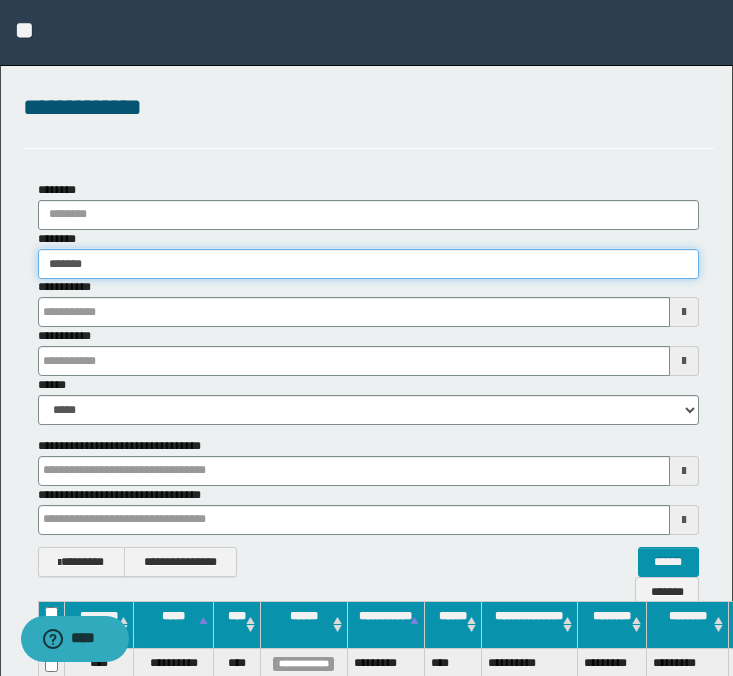 type on "*******" 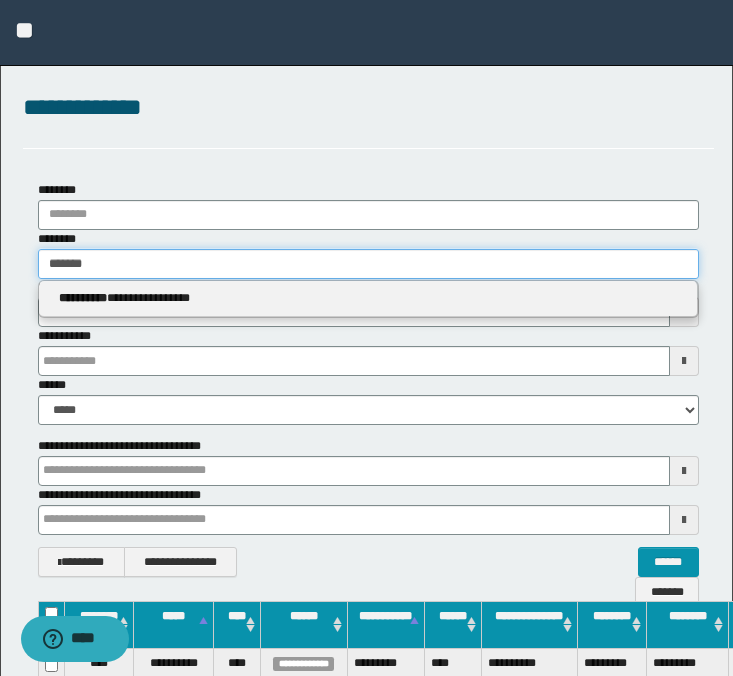 type on "*******" 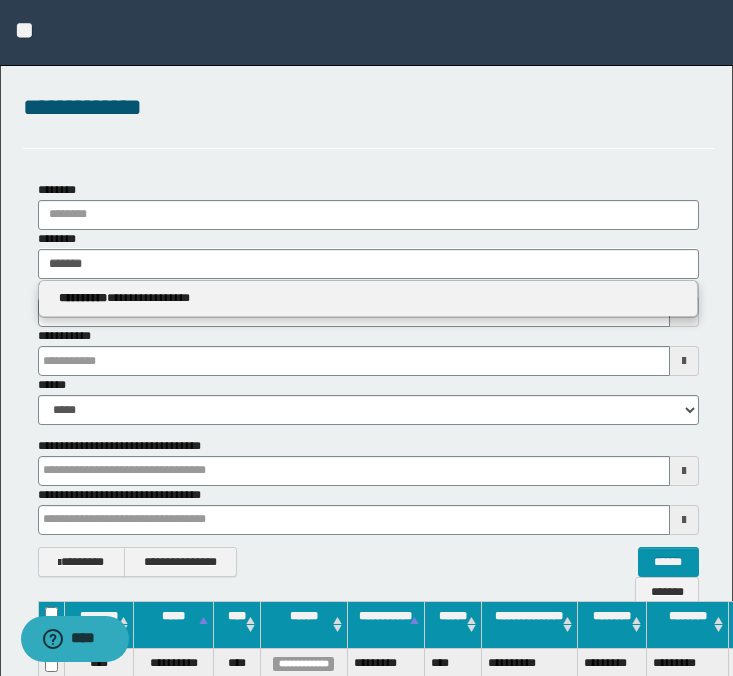 click on "**********" at bounding box center [368, 299] 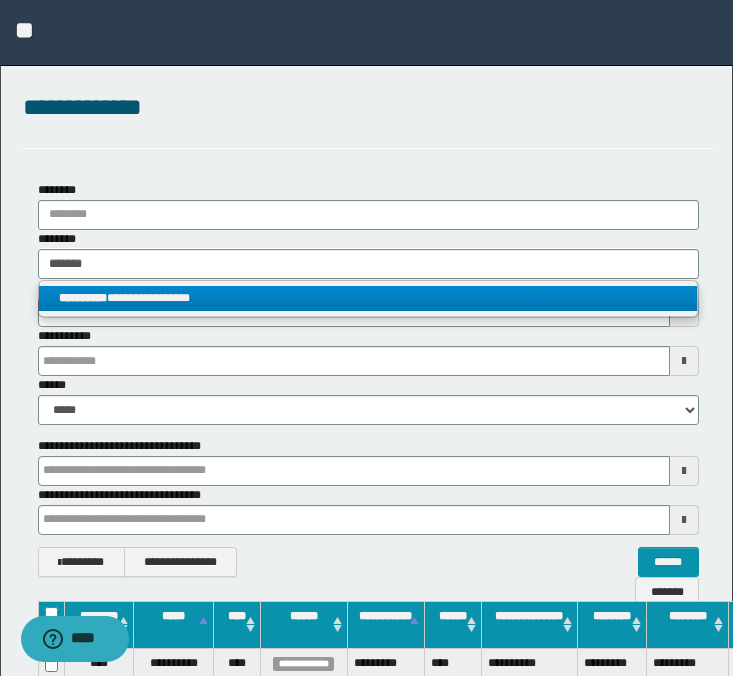 click on "**********" at bounding box center [368, 298] 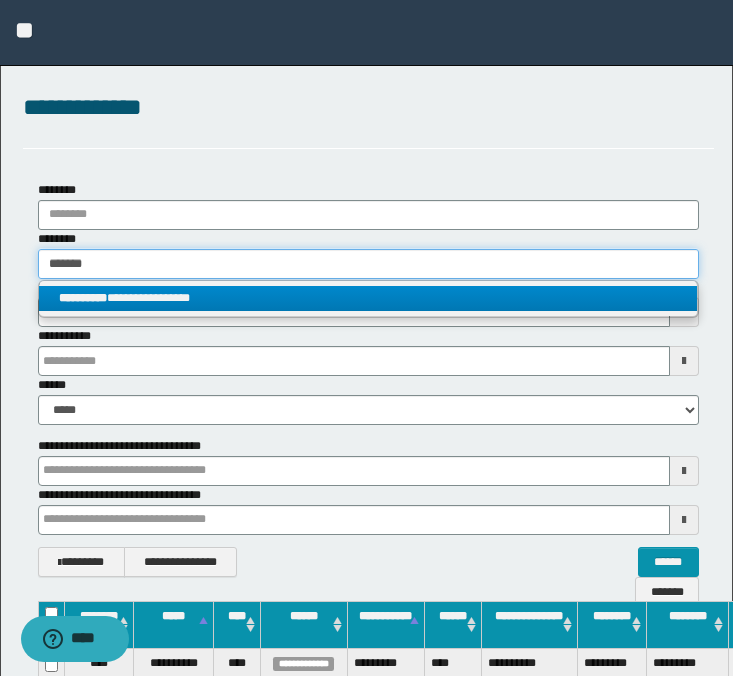 type 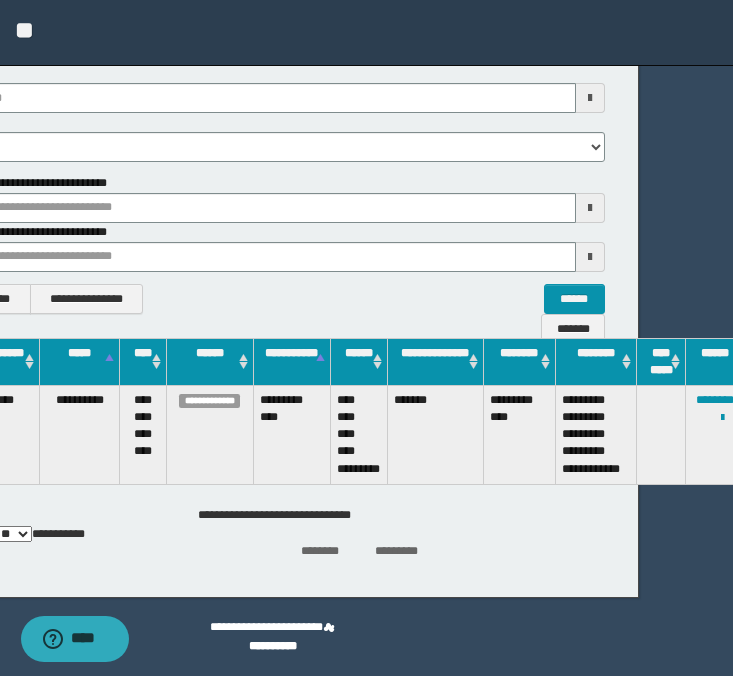 scroll, scrollTop: 263, scrollLeft: 106, axis: both 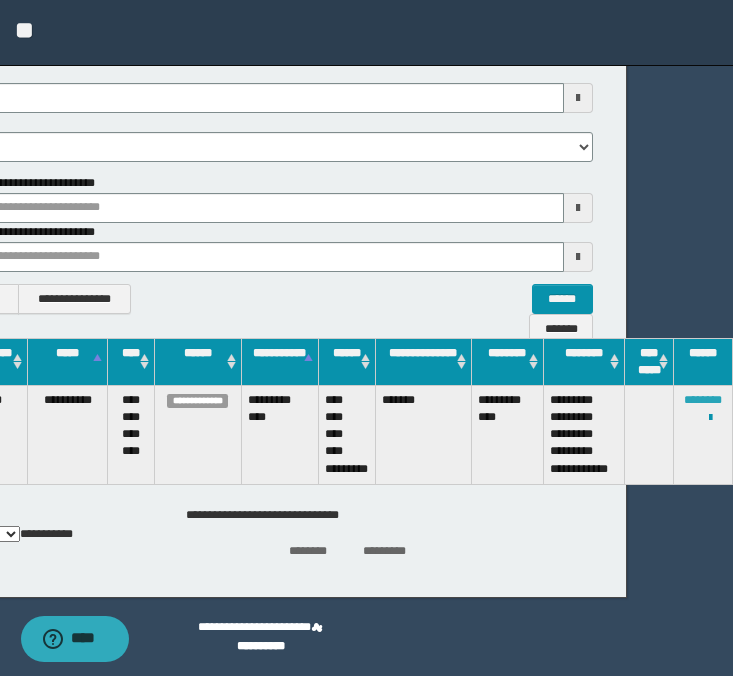 click on "********" at bounding box center (703, 400) 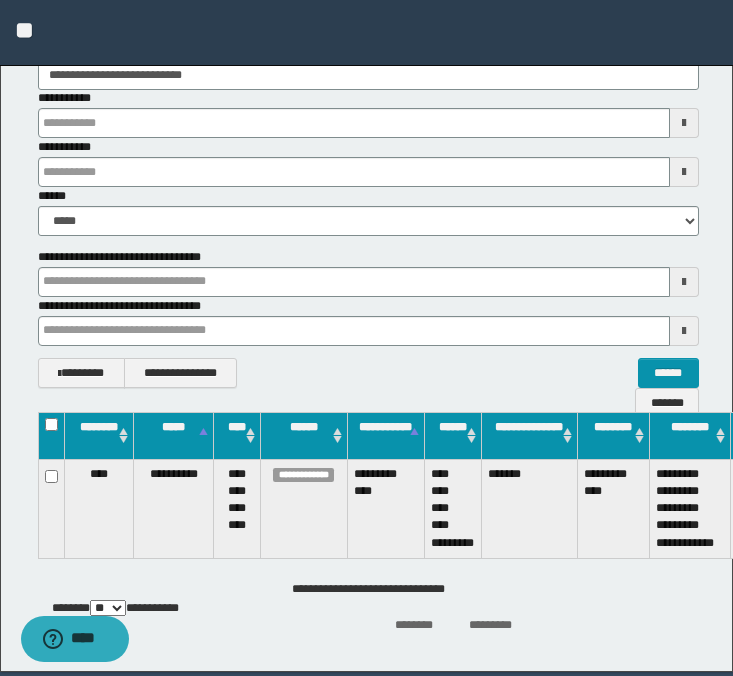 scroll, scrollTop: 162, scrollLeft: 0, axis: vertical 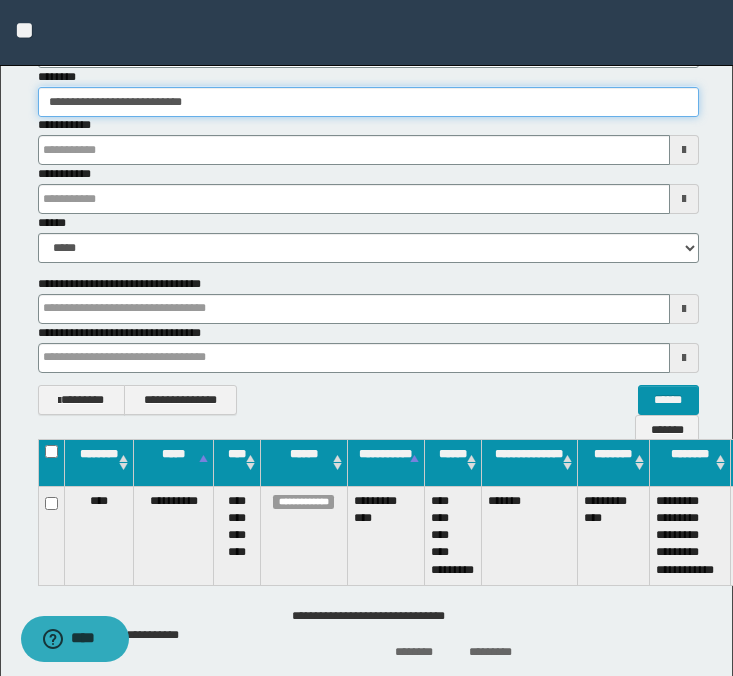 drag, startPoint x: 257, startPoint y: 96, endPoint x: 17, endPoint y: 105, distance: 240.16869 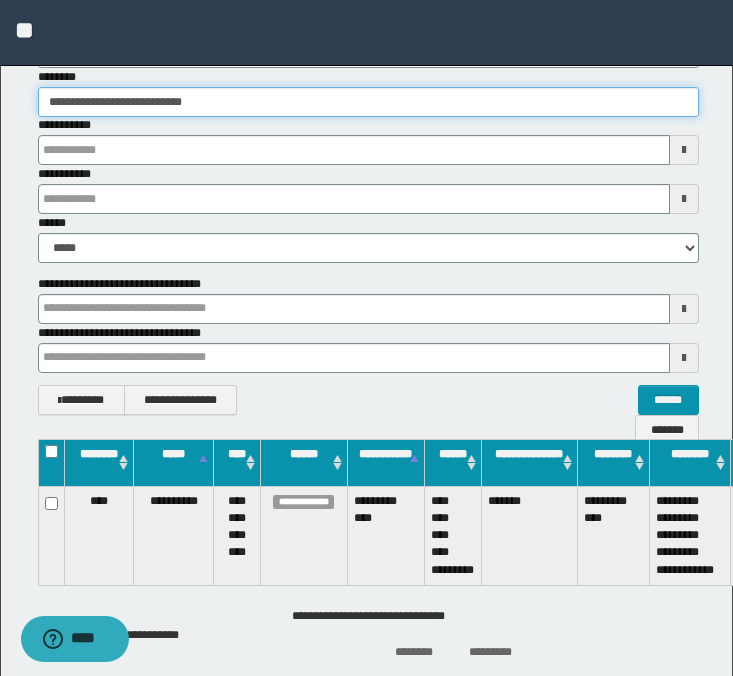 click on "**********" at bounding box center [368, 217] 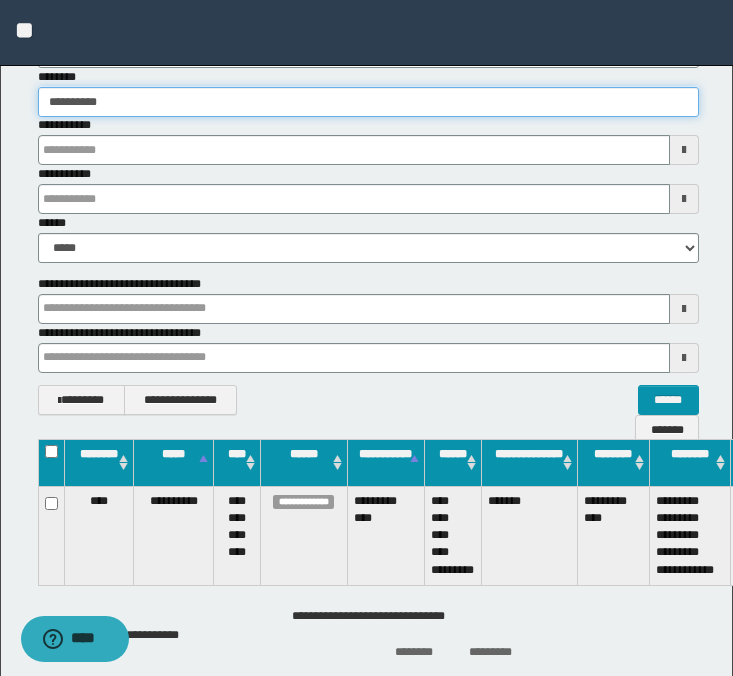 type on "**********" 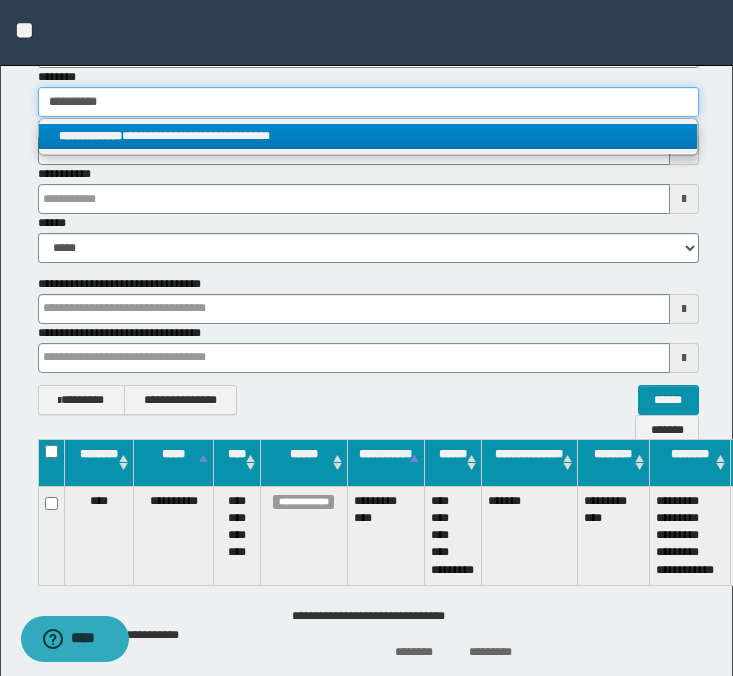type on "**********" 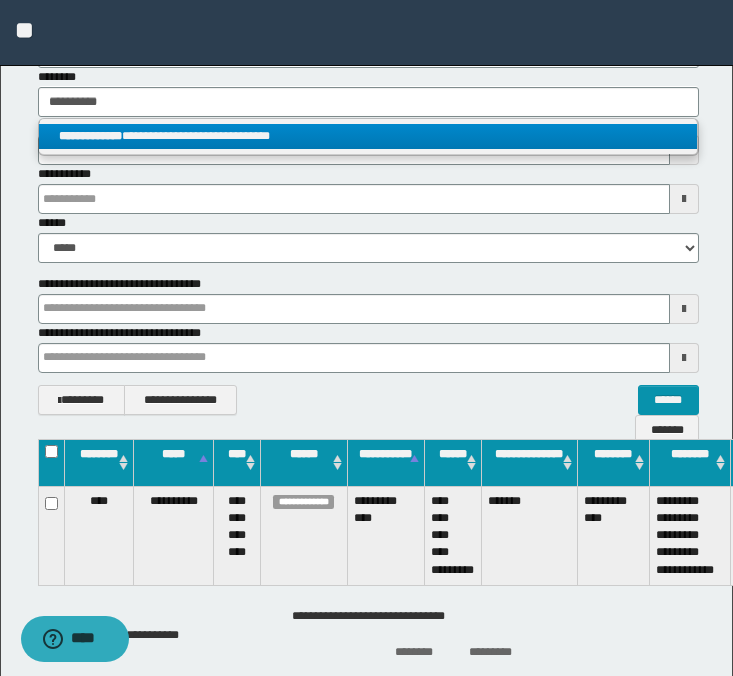 click on "**********" at bounding box center (368, 136) 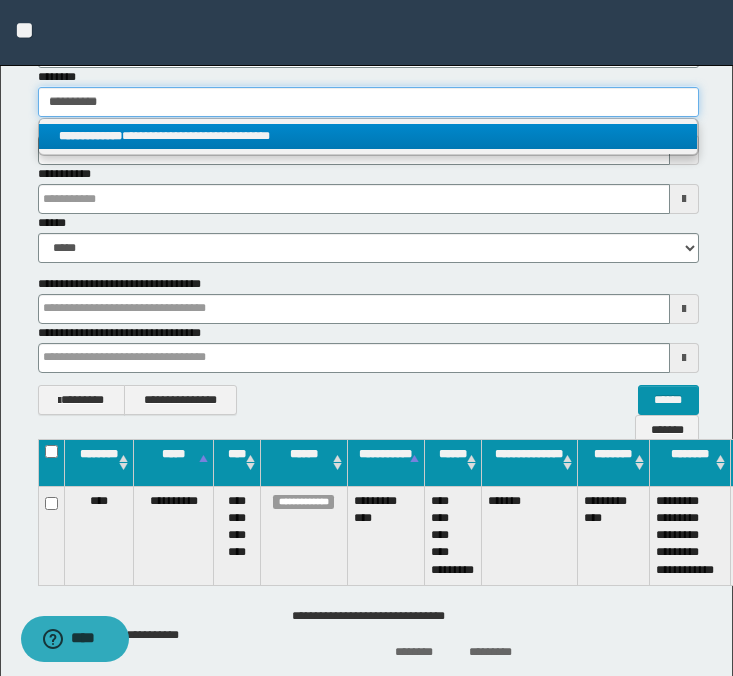 type 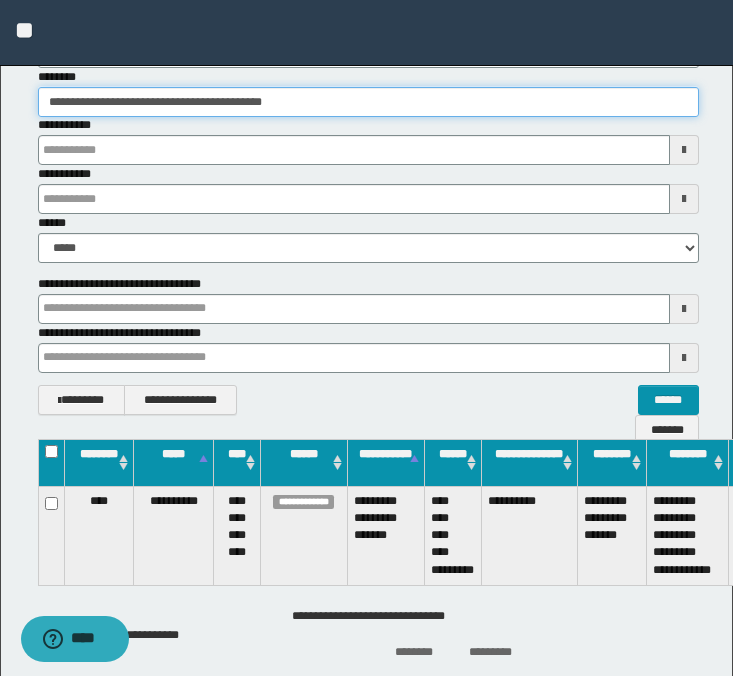 scroll, scrollTop: 162, scrollLeft: 104, axis: both 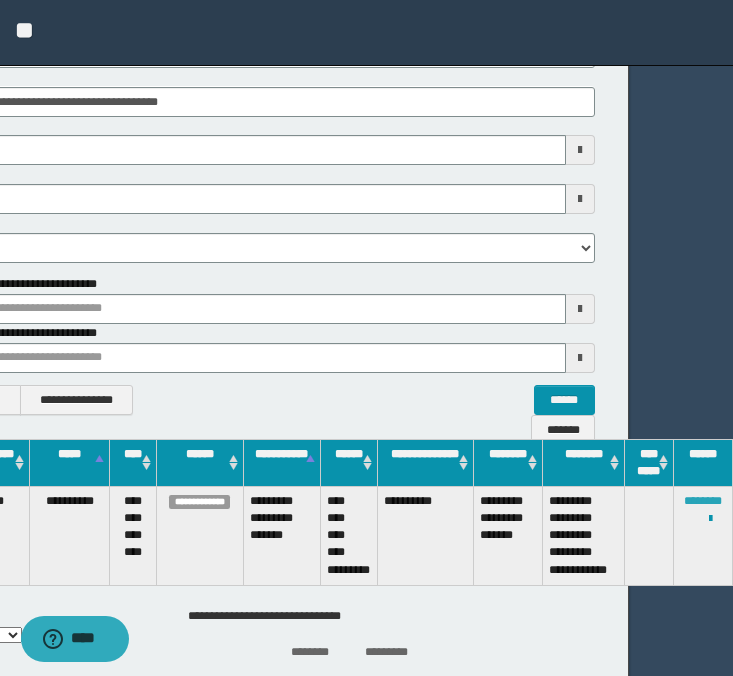 click on "********" at bounding box center (703, 501) 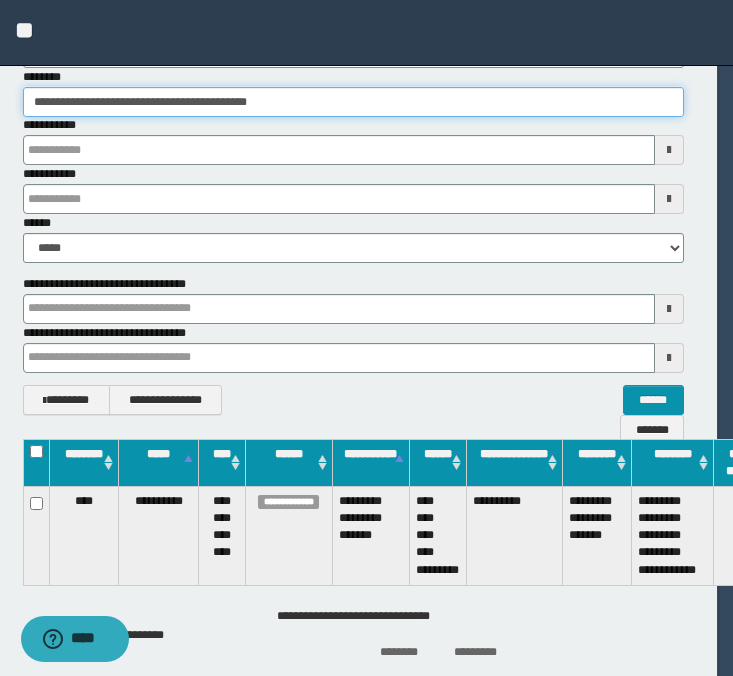 scroll, scrollTop: 162, scrollLeft: 0, axis: vertical 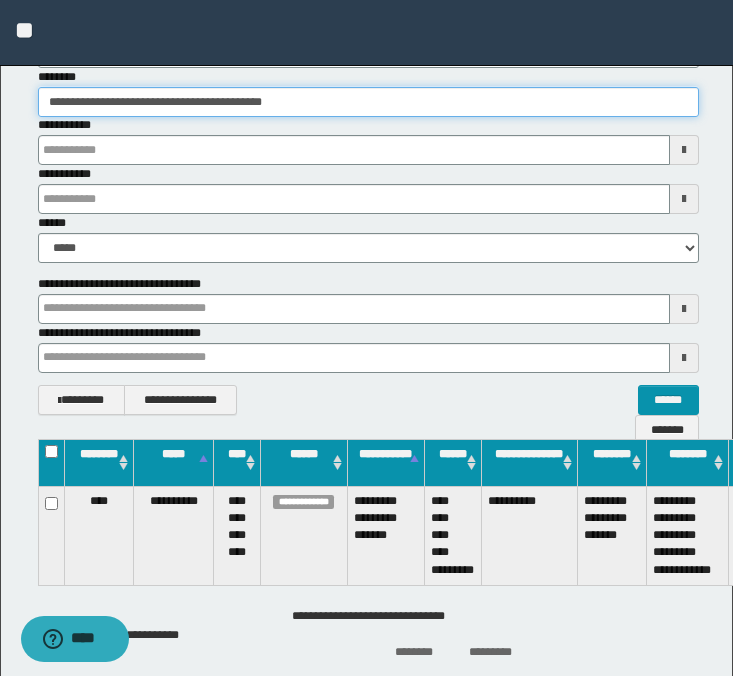 drag, startPoint x: 269, startPoint y: 97, endPoint x: -3, endPoint y: 86, distance: 272.22232 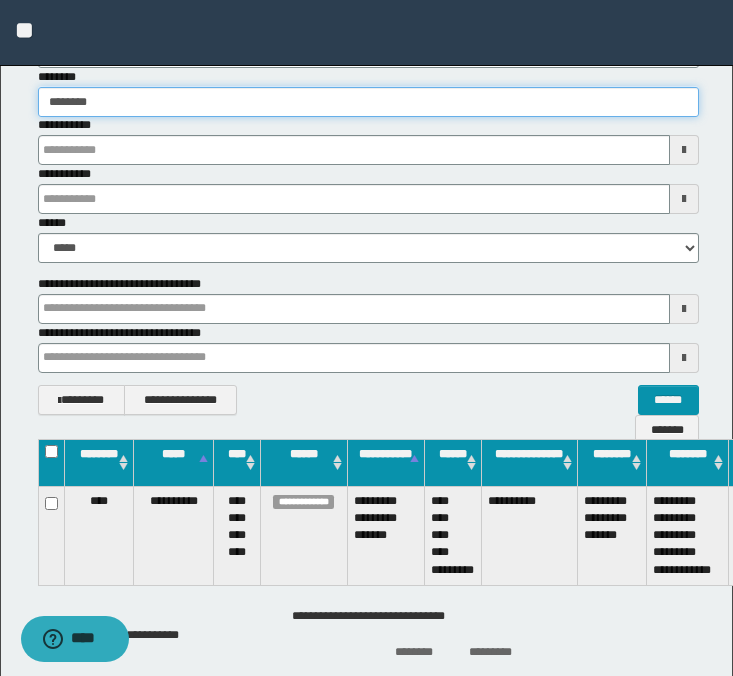 type on "********" 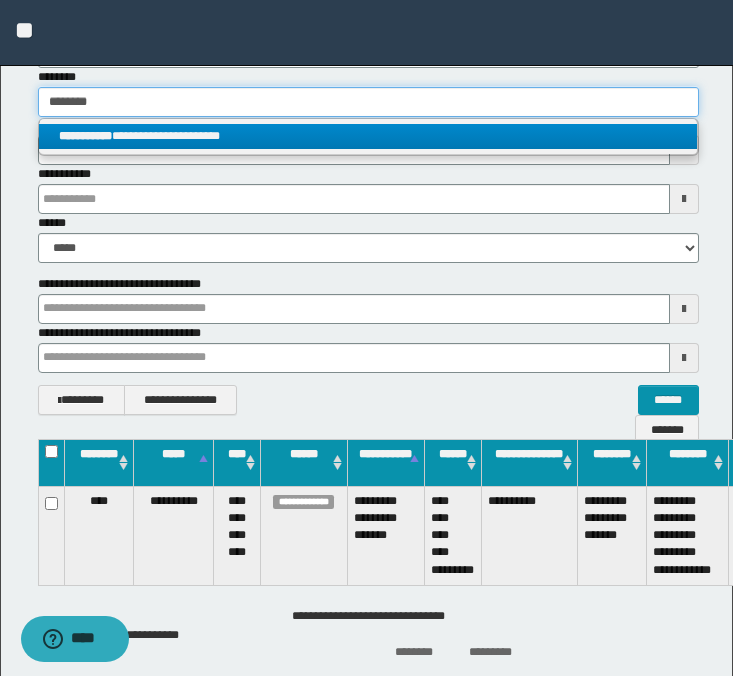 type on "********" 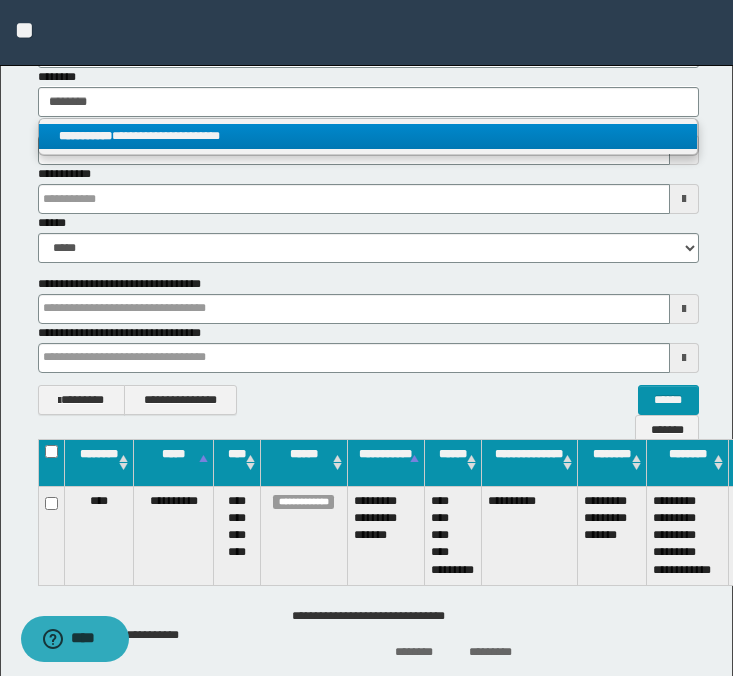 click on "**********" at bounding box center (368, 136) 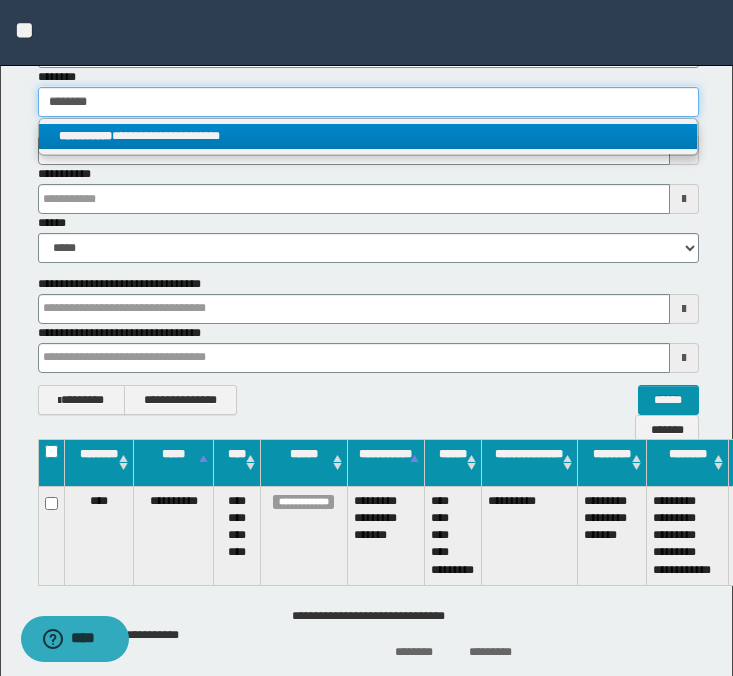 type 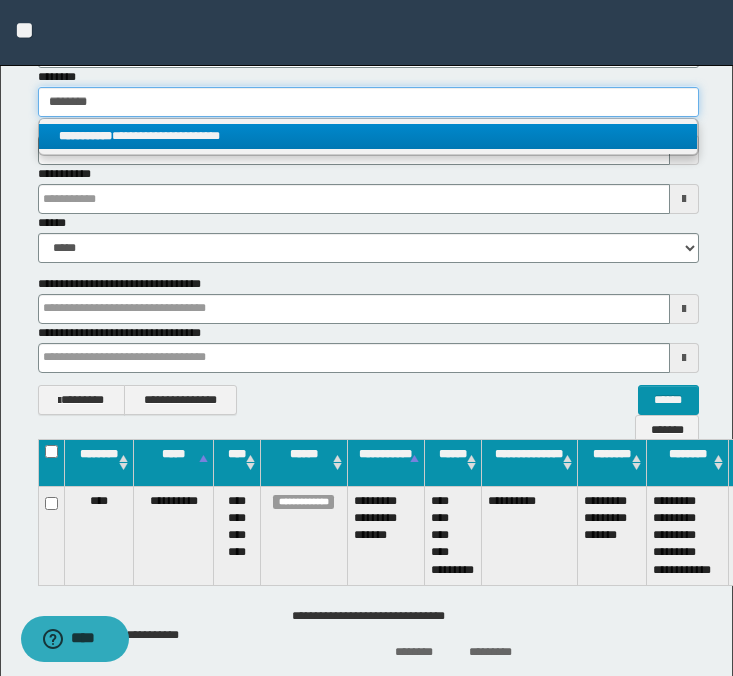 type on "**********" 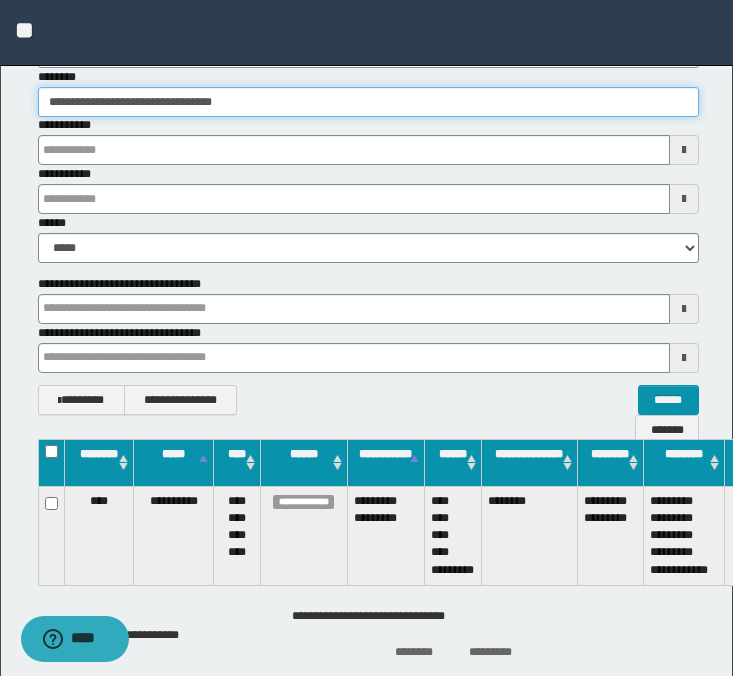 scroll, scrollTop: 162, scrollLeft: 100, axis: both 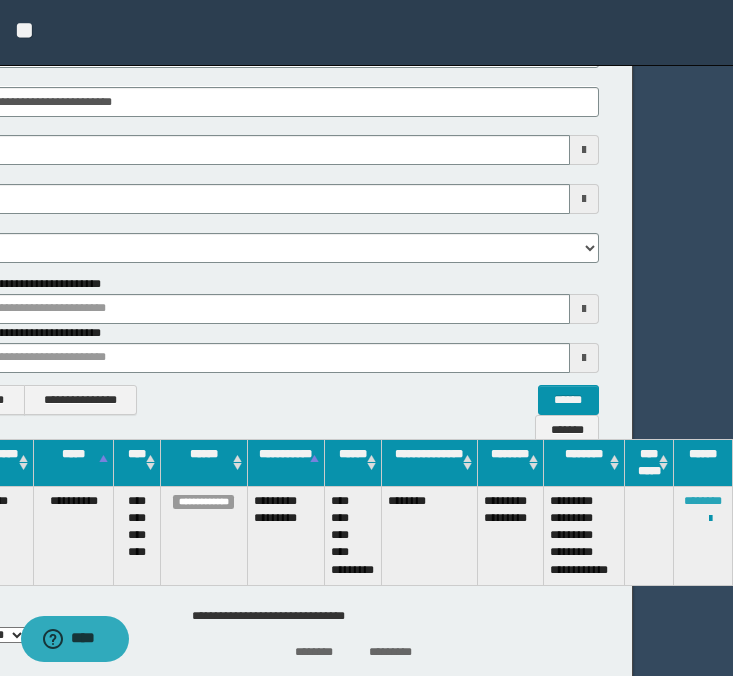 click on "********" at bounding box center [703, 501] 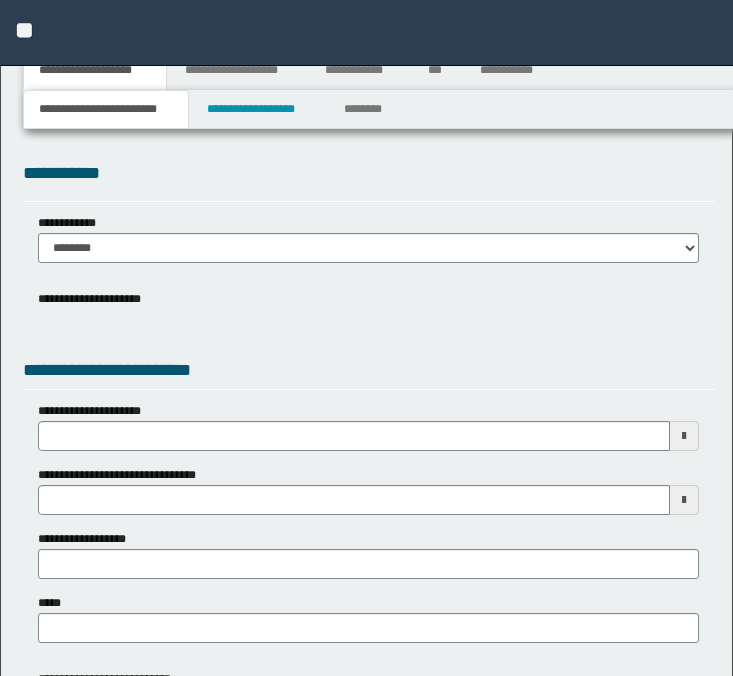 scroll, scrollTop: 0, scrollLeft: 0, axis: both 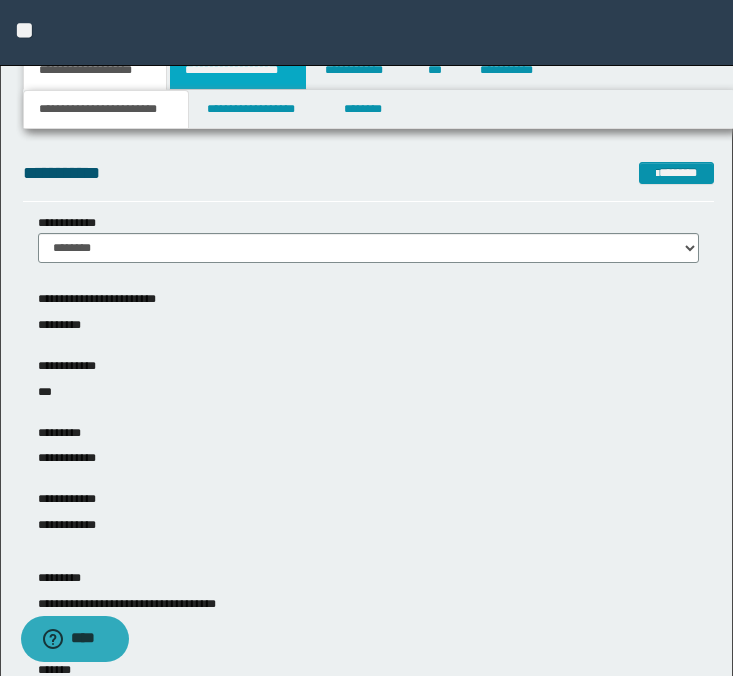 click on "**********" at bounding box center (238, 70) 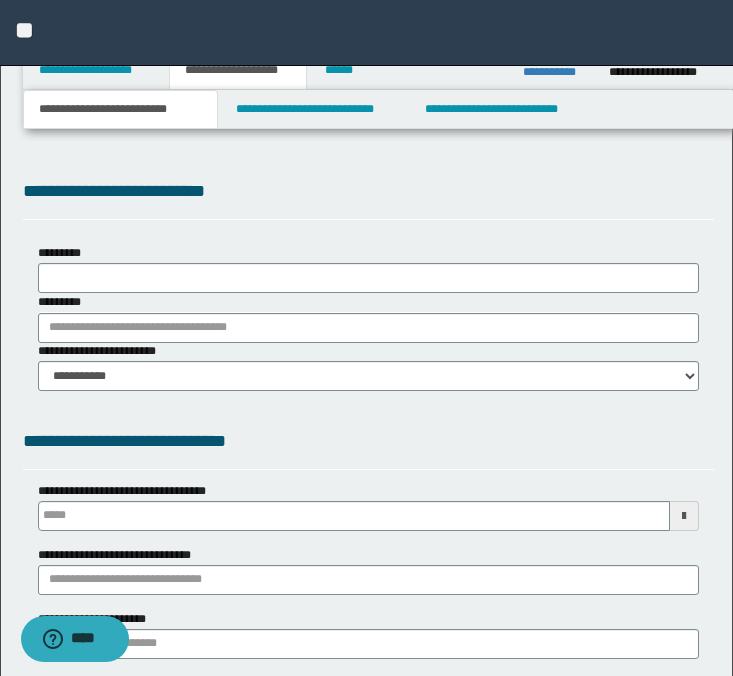 scroll, scrollTop: 0, scrollLeft: 0, axis: both 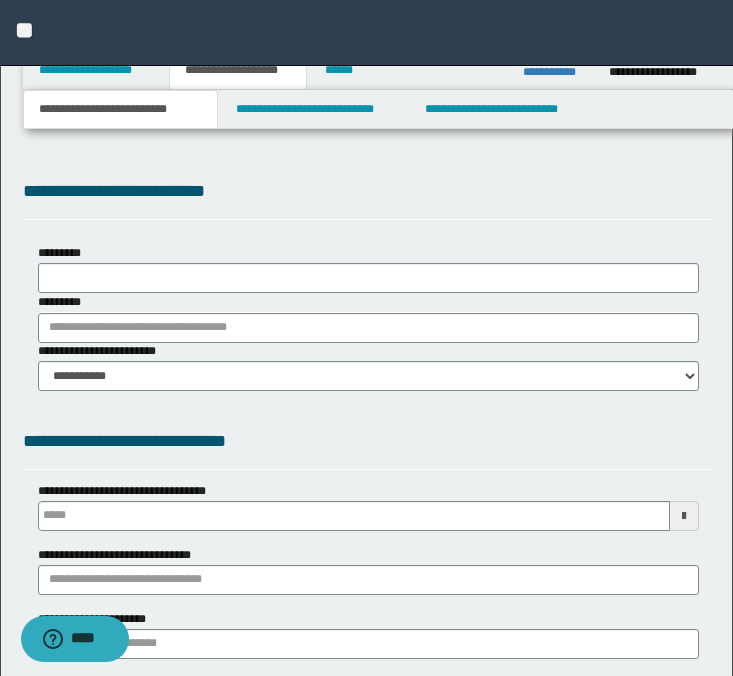 type 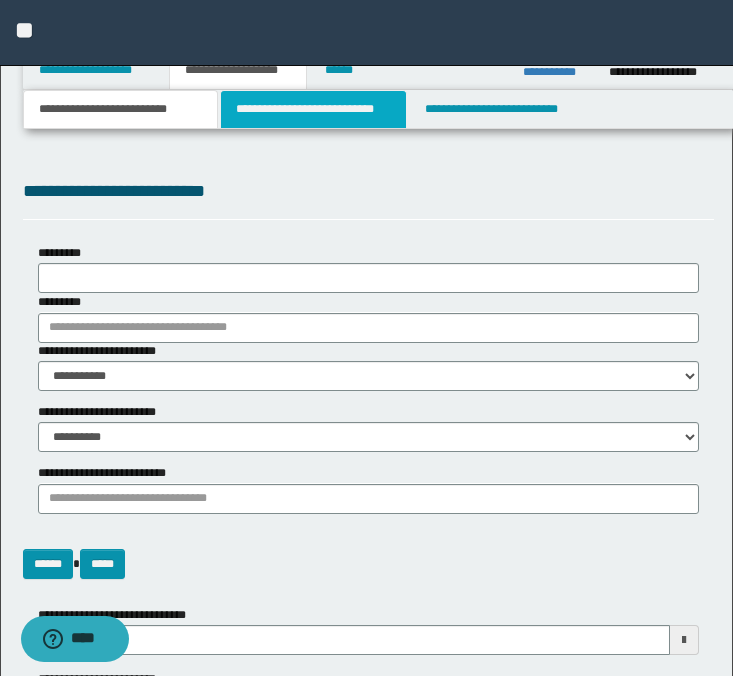 click on "**********" at bounding box center [314, 109] 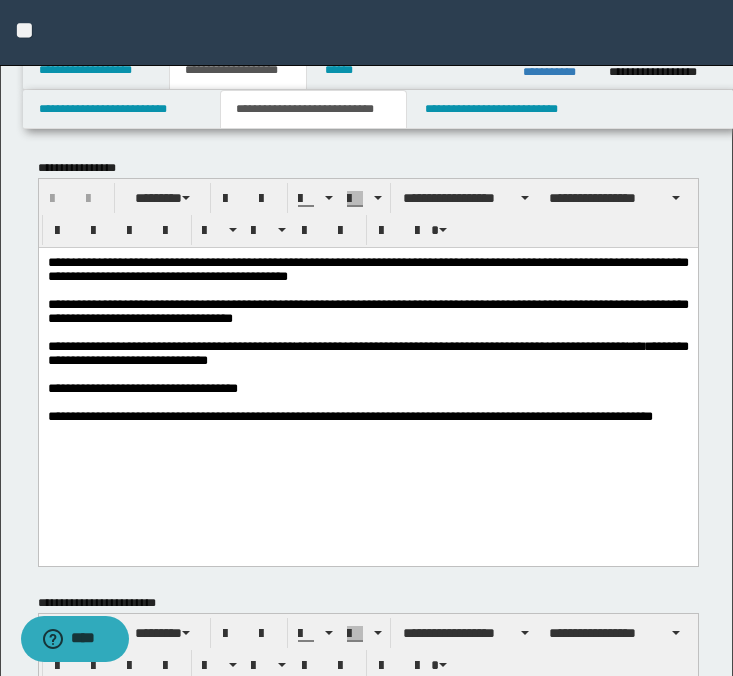 scroll, scrollTop: 0, scrollLeft: 0, axis: both 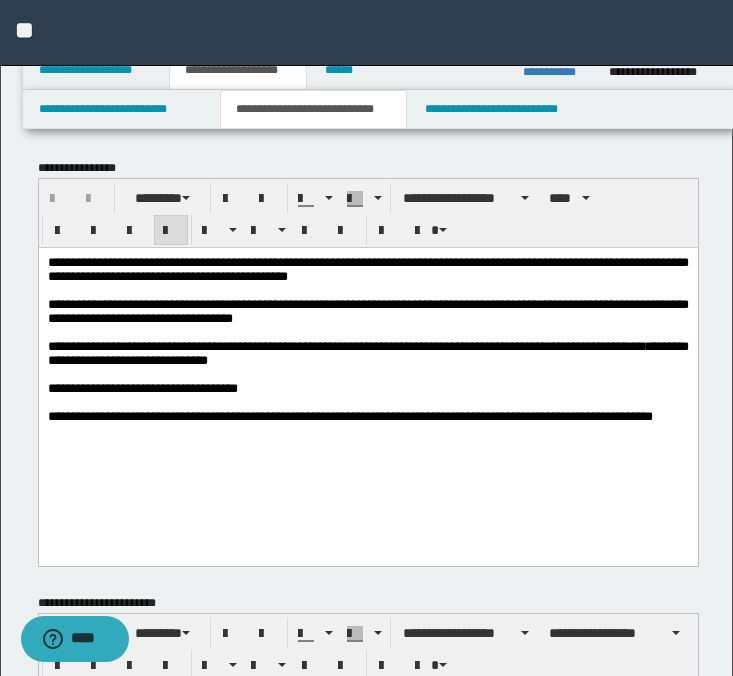 drag, startPoint x: 442, startPoint y: 263, endPoint x: 687, endPoint y: 261, distance: 245.00816 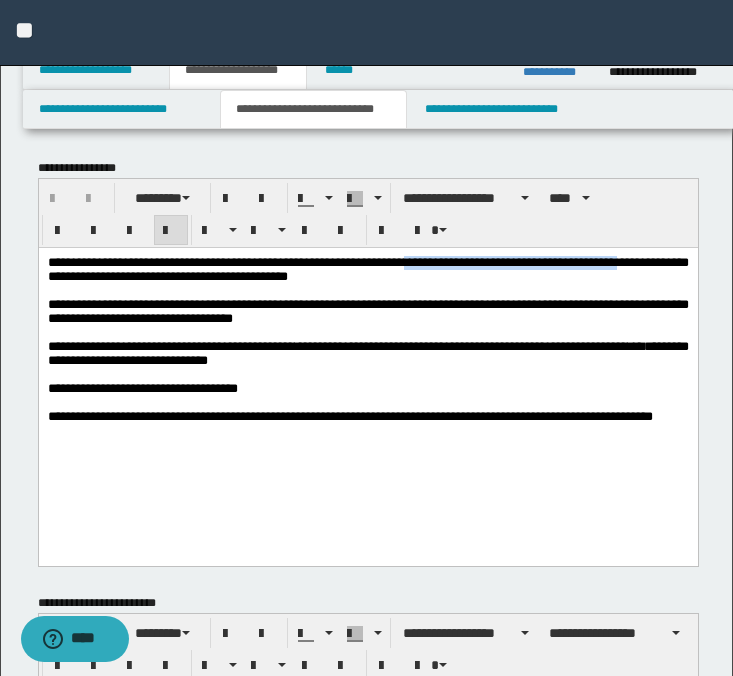 drag, startPoint x: 446, startPoint y: 259, endPoint x: 128, endPoint y: 280, distance: 318.69263 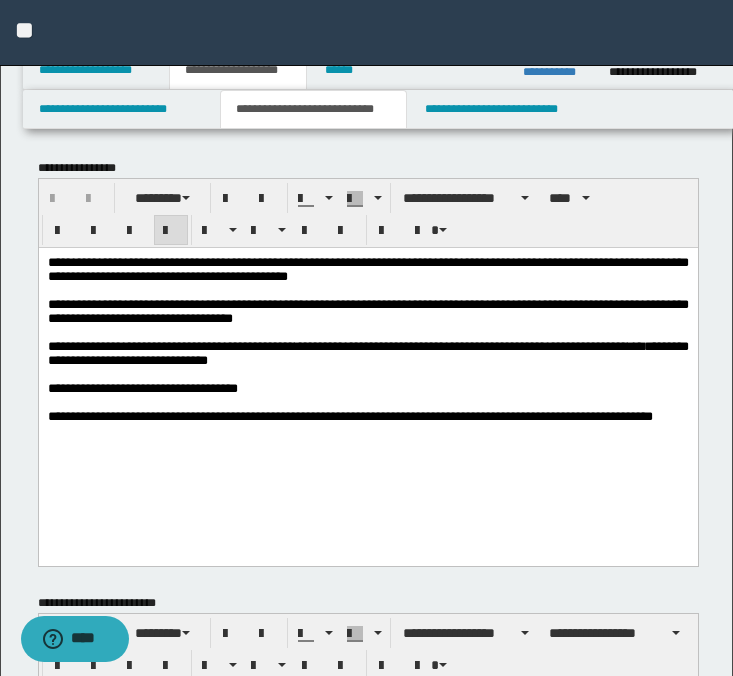 click on "**********" at bounding box center [367, 310] 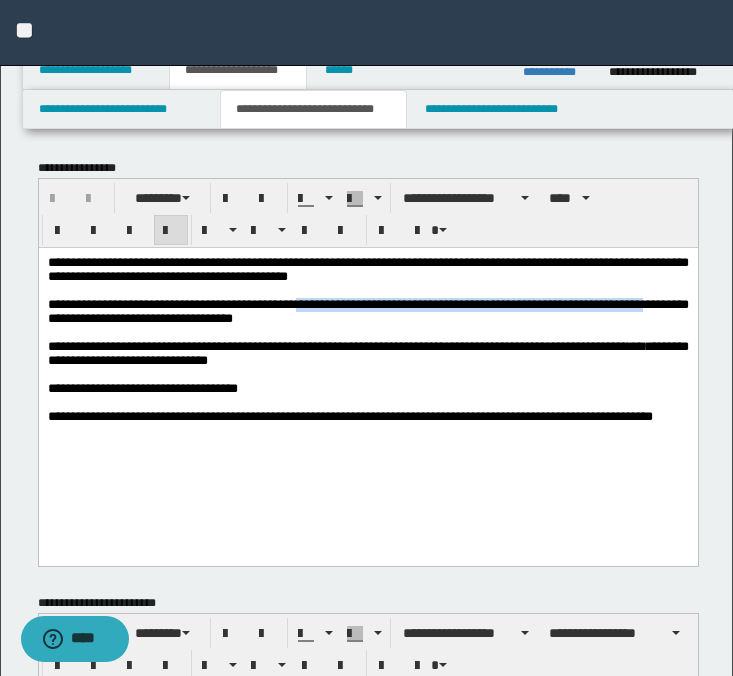 drag, startPoint x: 331, startPoint y: 308, endPoint x: 93, endPoint y: 324, distance: 238.53722 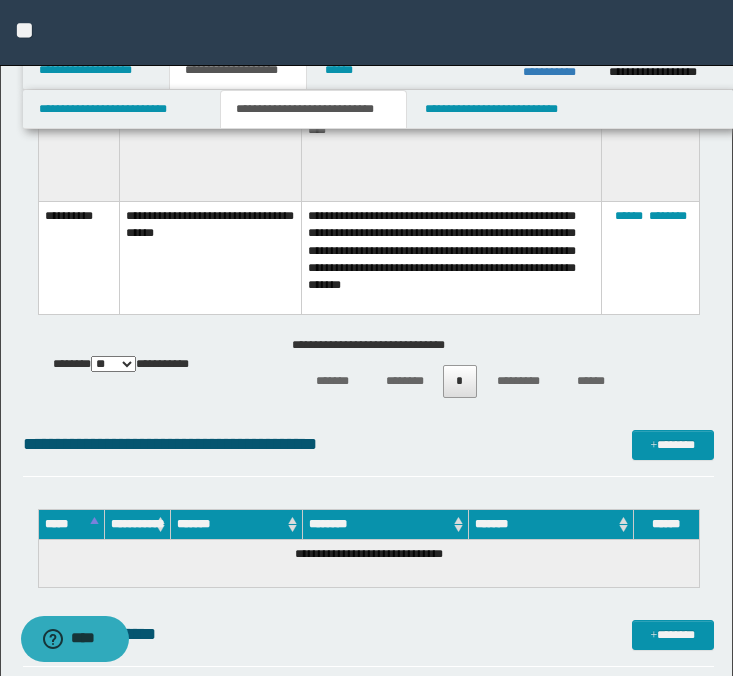 scroll, scrollTop: 3148, scrollLeft: 0, axis: vertical 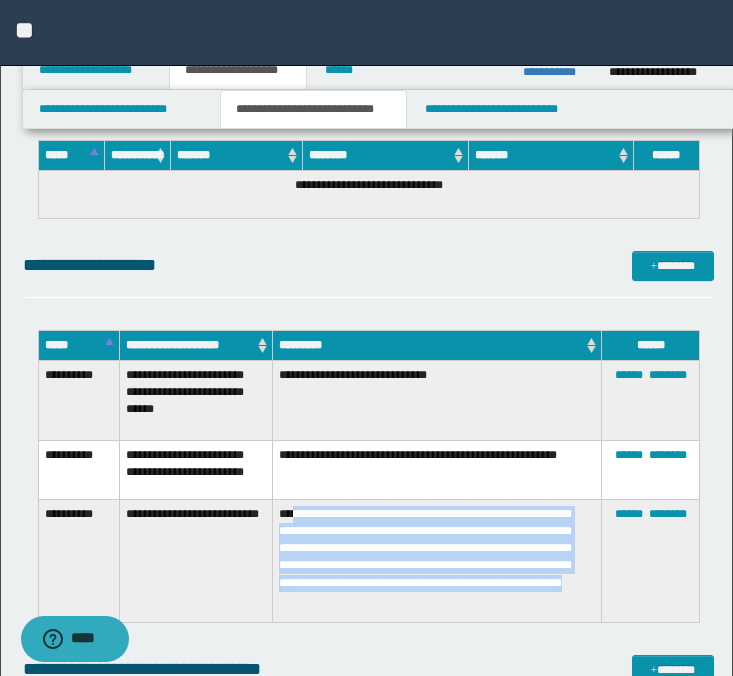 drag, startPoint x: 435, startPoint y: 610, endPoint x: 291, endPoint y: 504, distance: 178.80716 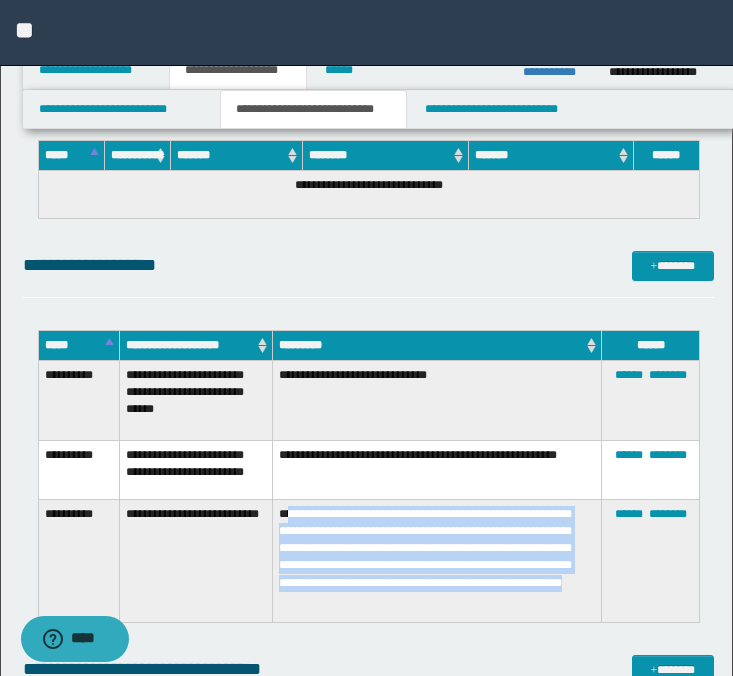 copy on "**********" 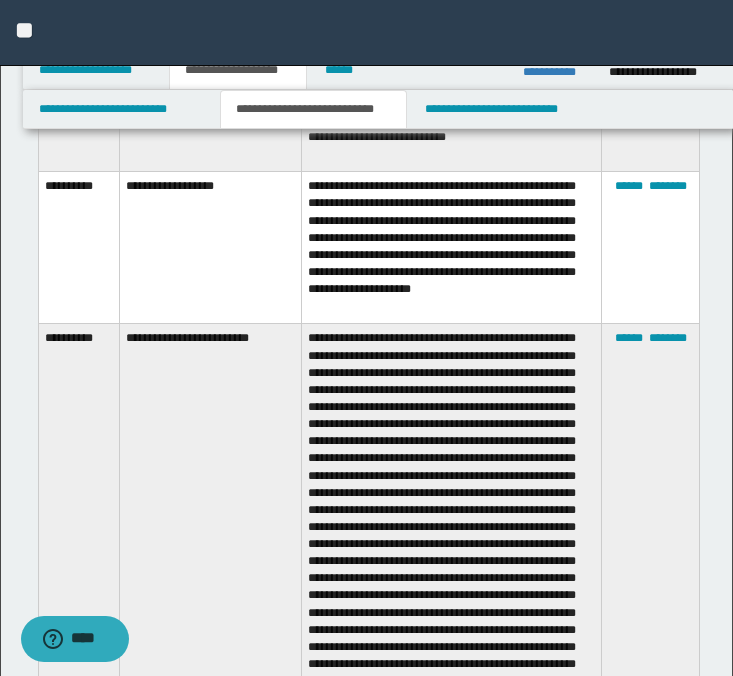 scroll, scrollTop: 1084, scrollLeft: 0, axis: vertical 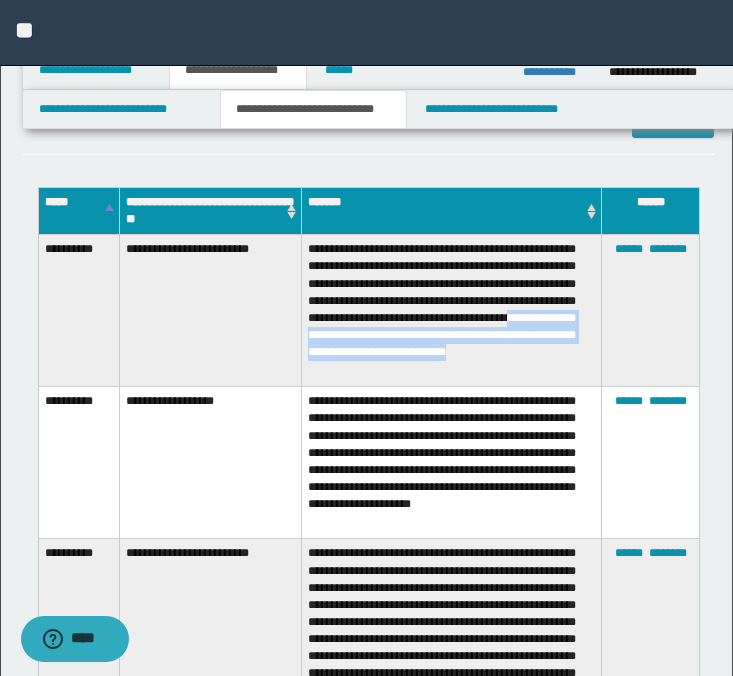 drag, startPoint x: 441, startPoint y: 336, endPoint x: 472, endPoint y: 374, distance: 49.0408 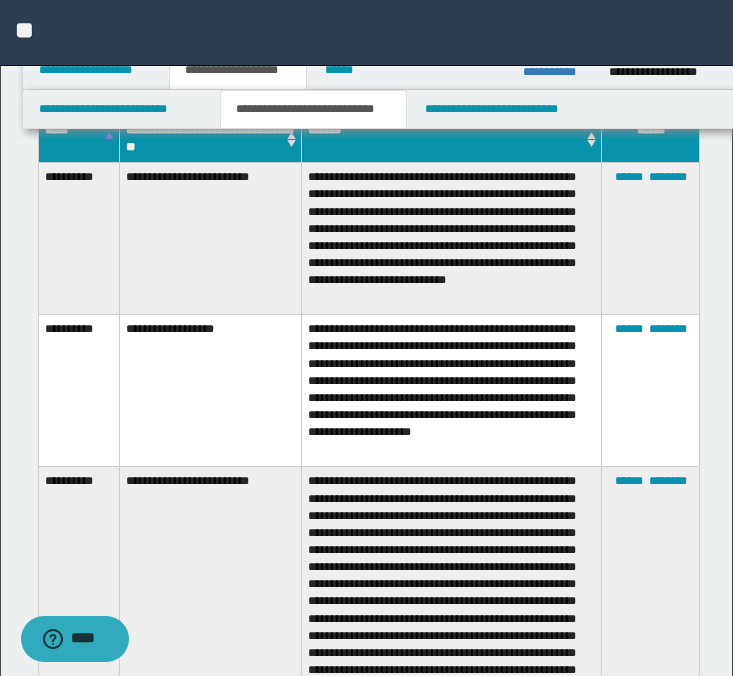 click on "**********" at bounding box center (451, 391) 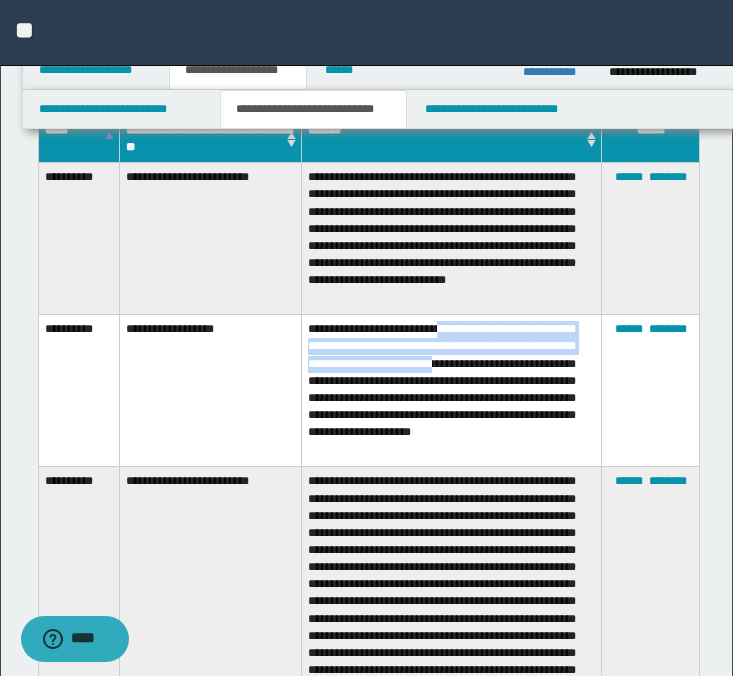 drag, startPoint x: 467, startPoint y: 330, endPoint x: 557, endPoint y: 370, distance: 98.48858 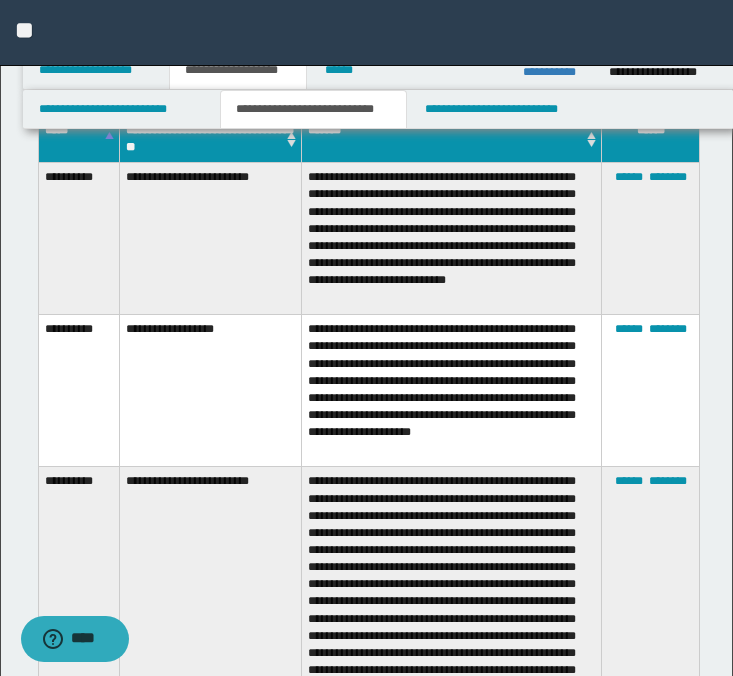 click on "**********" at bounding box center (451, 239) 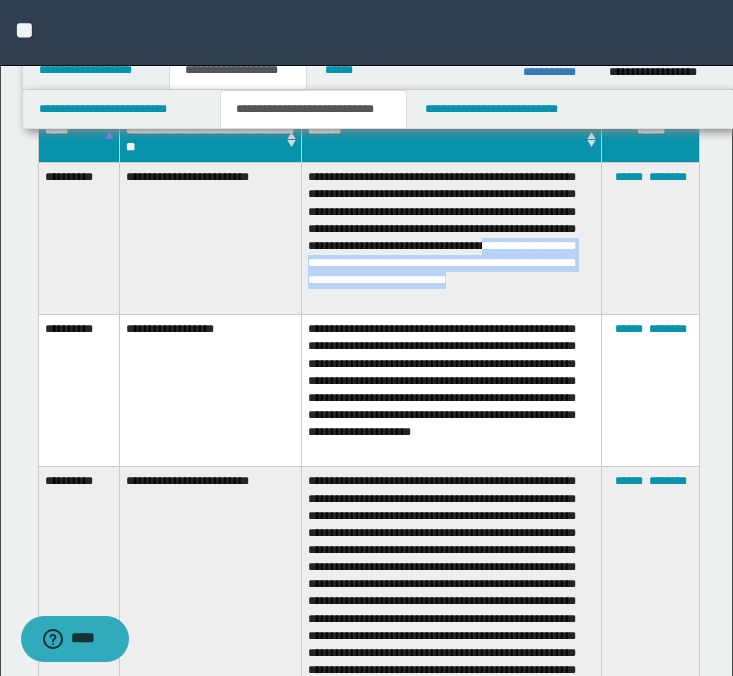 drag, startPoint x: 413, startPoint y: 262, endPoint x: 461, endPoint y: 304, distance: 63.780876 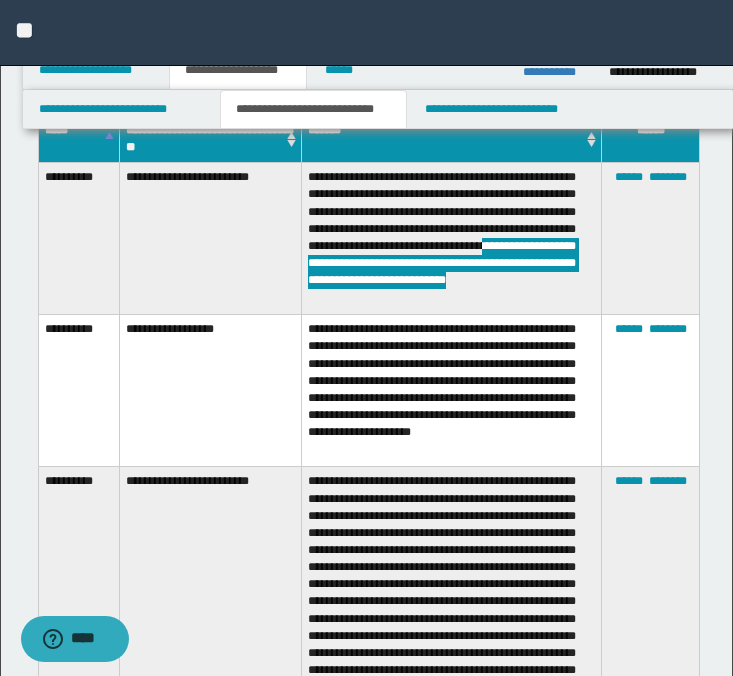 scroll, scrollTop: 1167, scrollLeft: 0, axis: vertical 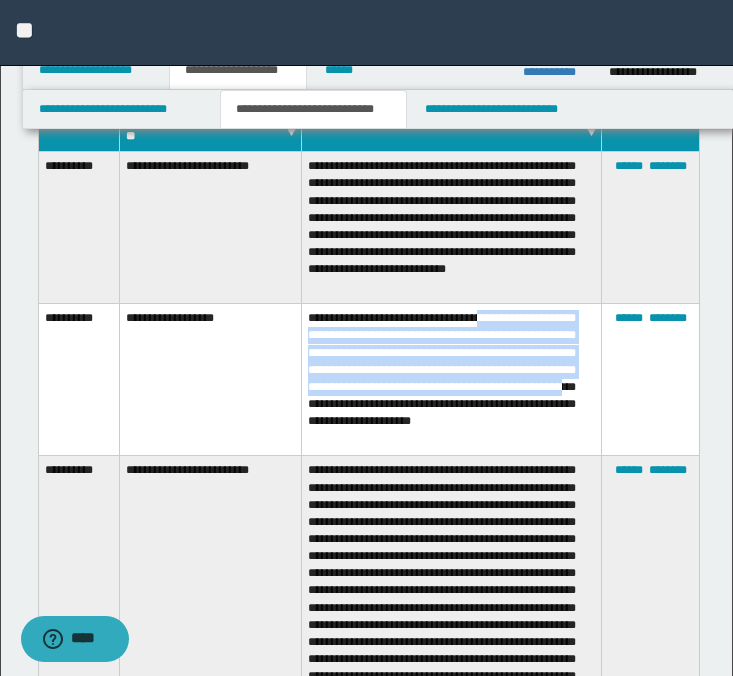 drag, startPoint x: 513, startPoint y: 318, endPoint x: 541, endPoint y: 403, distance: 89.49302 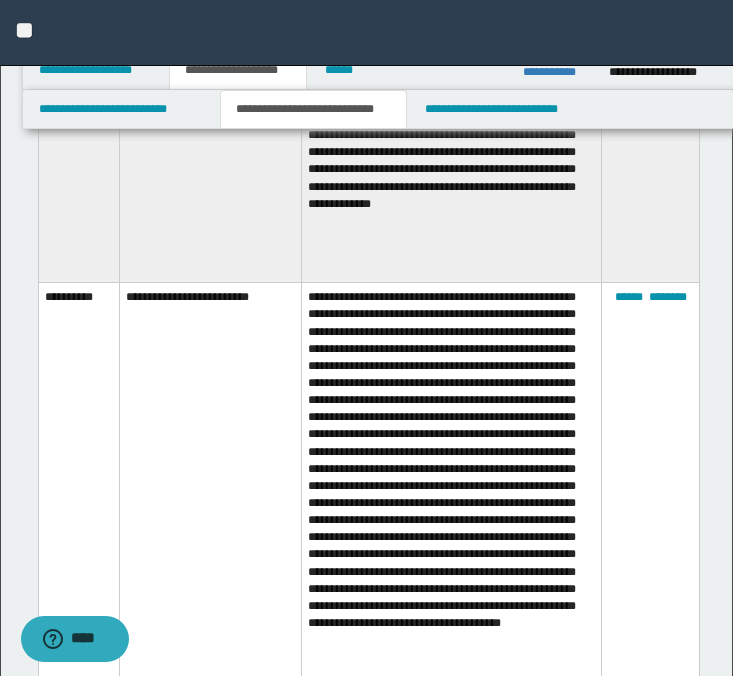 scroll, scrollTop: 1879, scrollLeft: 0, axis: vertical 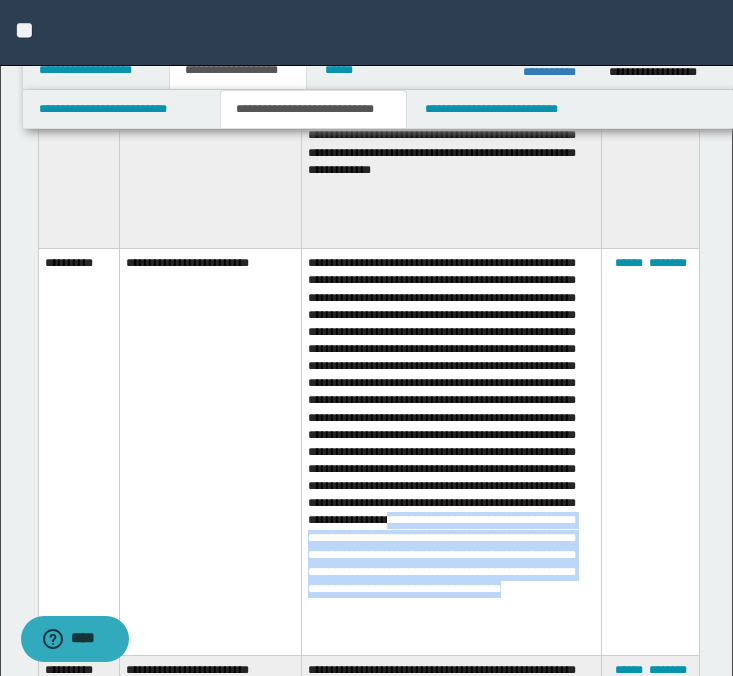 drag, startPoint x: 446, startPoint y: 558, endPoint x: 514, endPoint y: 638, distance: 104.99524 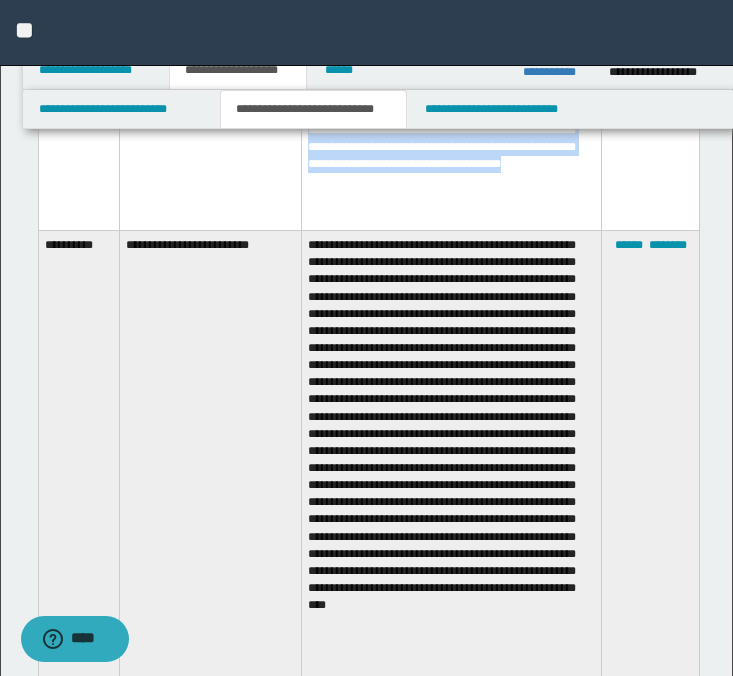 scroll, scrollTop: 2523, scrollLeft: 0, axis: vertical 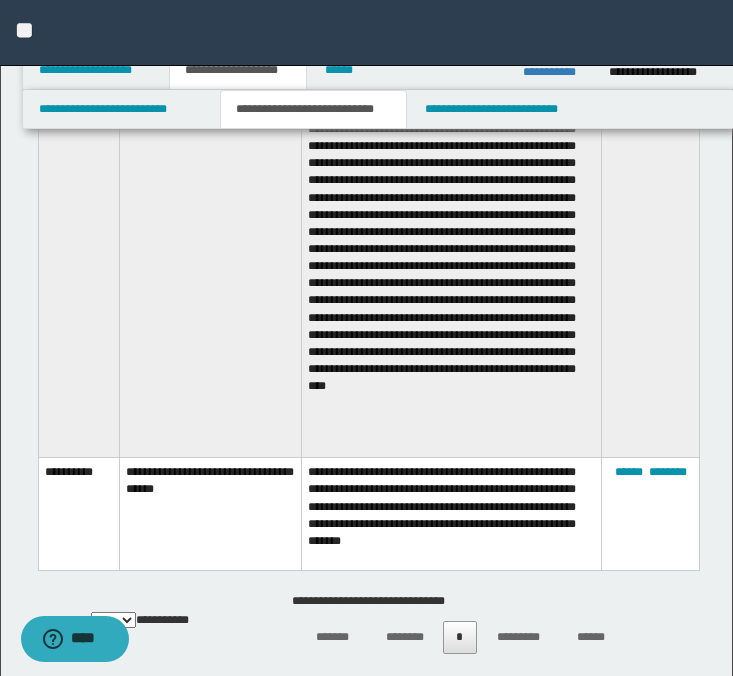 click on "**********" at bounding box center (451, 514) 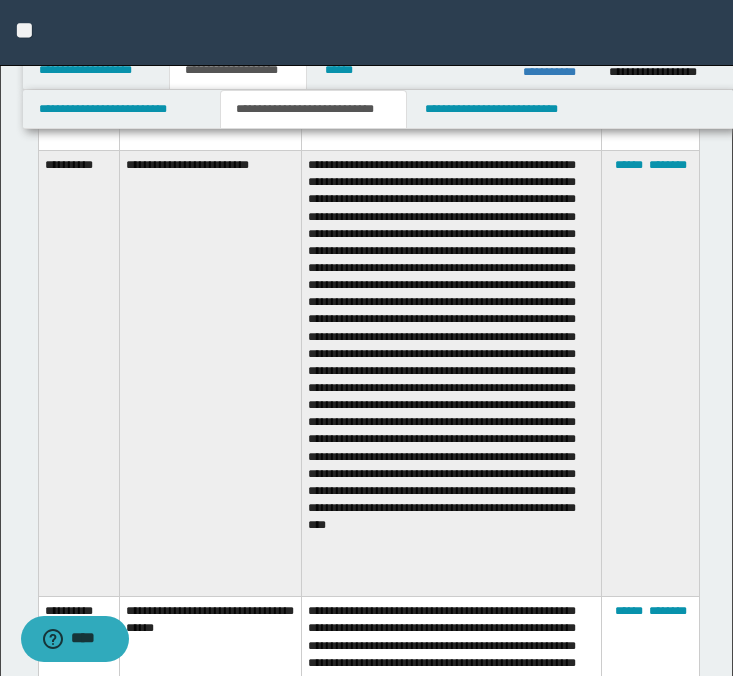 scroll, scrollTop: 2383, scrollLeft: 0, axis: vertical 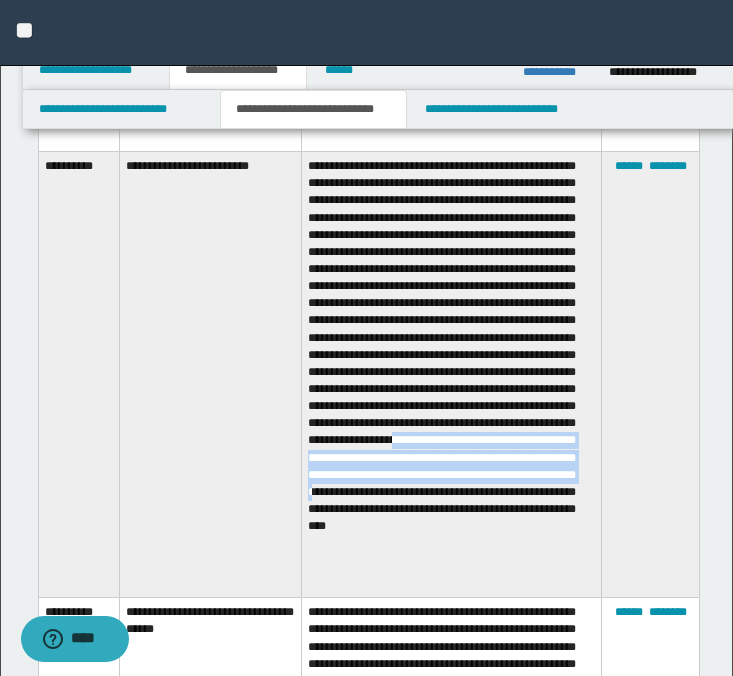 drag, startPoint x: 447, startPoint y: 489, endPoint x: 467, endPoint y: 555, distance: 68.96376 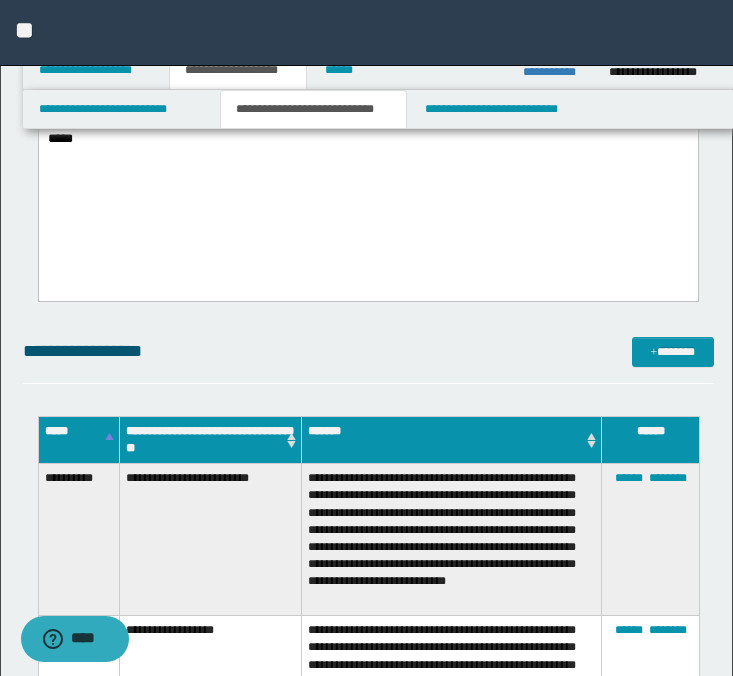 scroll, scrollTop: 824, scrollLeft: 0, axis: vertical 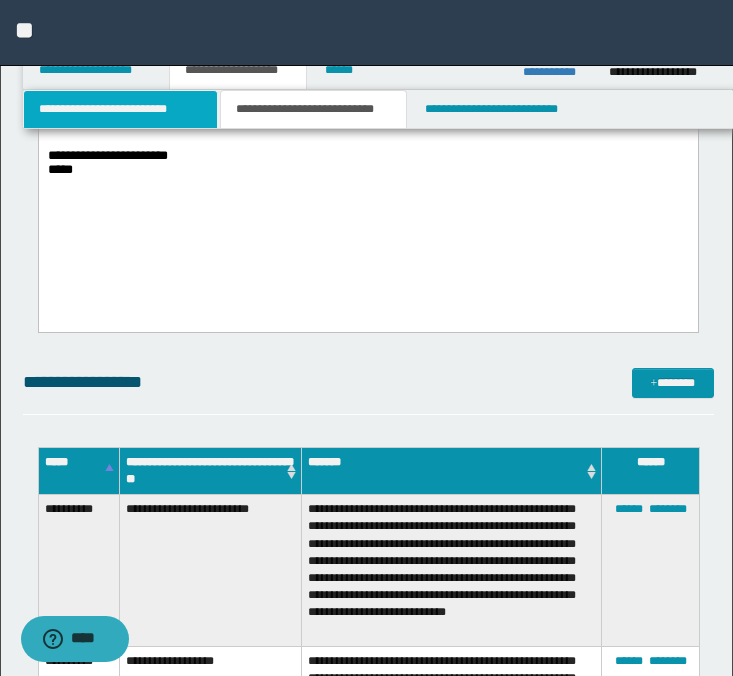 click on "**********" at bounding box center [120, 109] 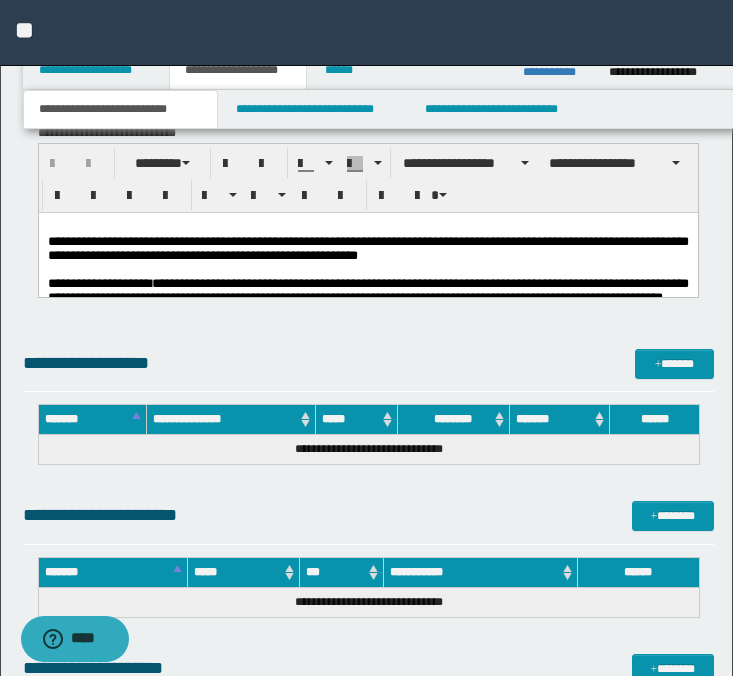 scroll, scrollTop: 1487, scrollLeft: 0, axis: vertical 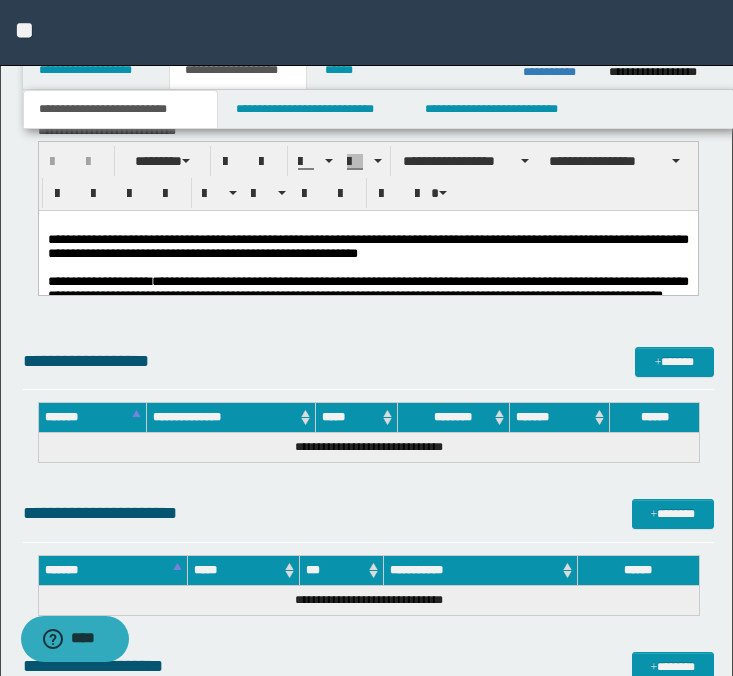 click on "**********" at bounding box center [367, 245] 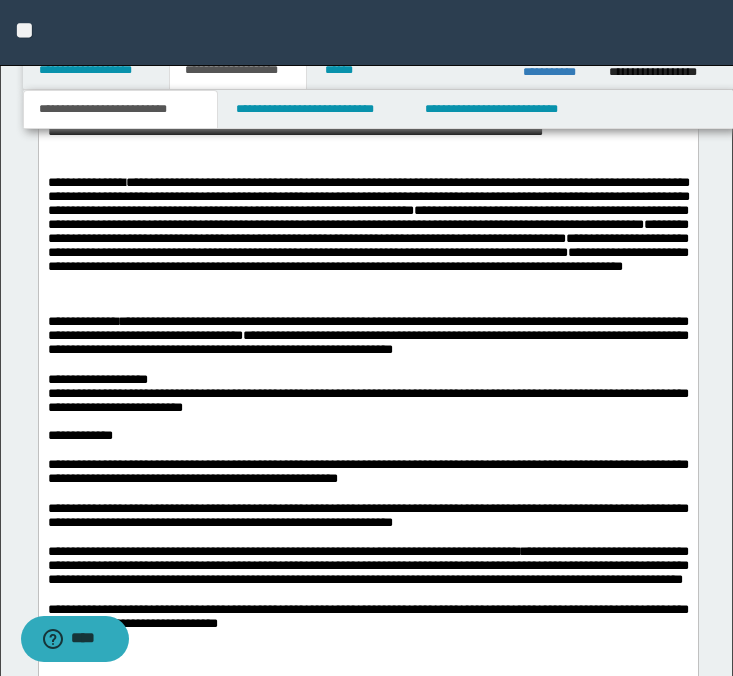 scroll, scrollTop: 2427, scrollLeft: 0, axis: vertical 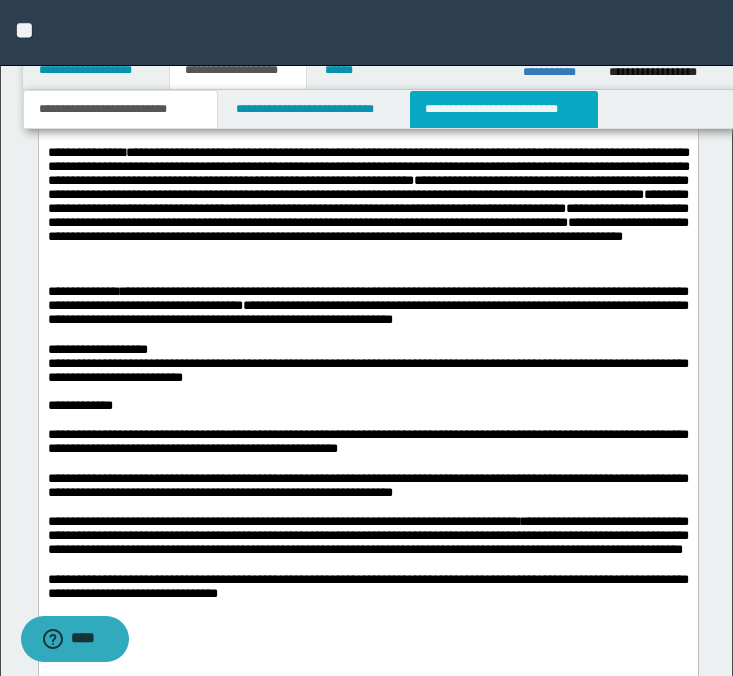 click on "**********" at bounding box center [504, 109] 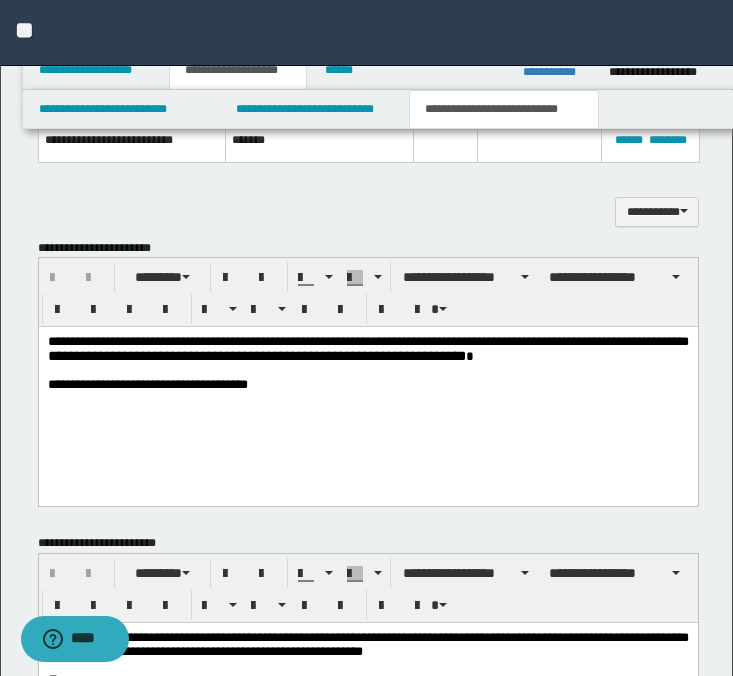scroll, scrollTop: 730, scrollLeft: 0, axis: vertical 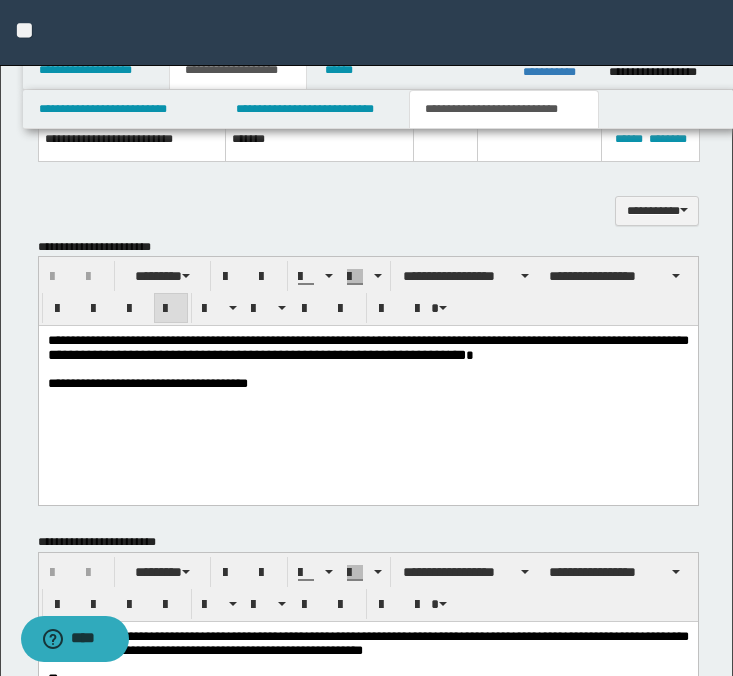 click at bounding box center (367, 370) 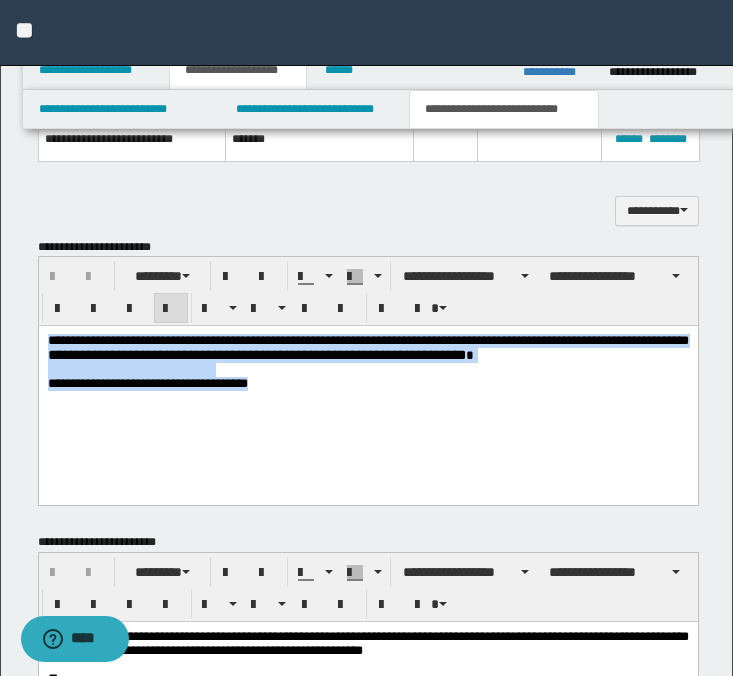drag, startPoint x: 327, startPoint y: 397, endPoint x: 45, endPoint y: 330, distance: 289.84998 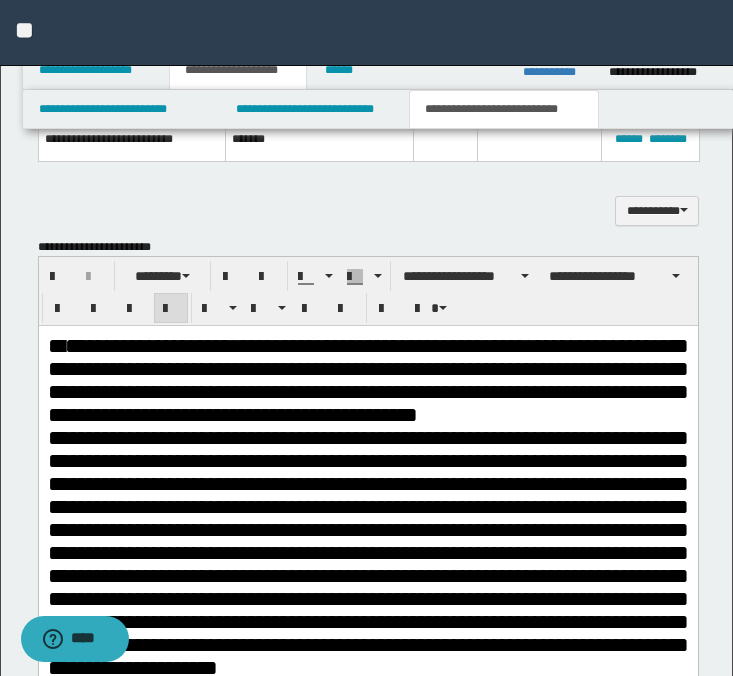 click on "**********" at bounding box center (367, 699) 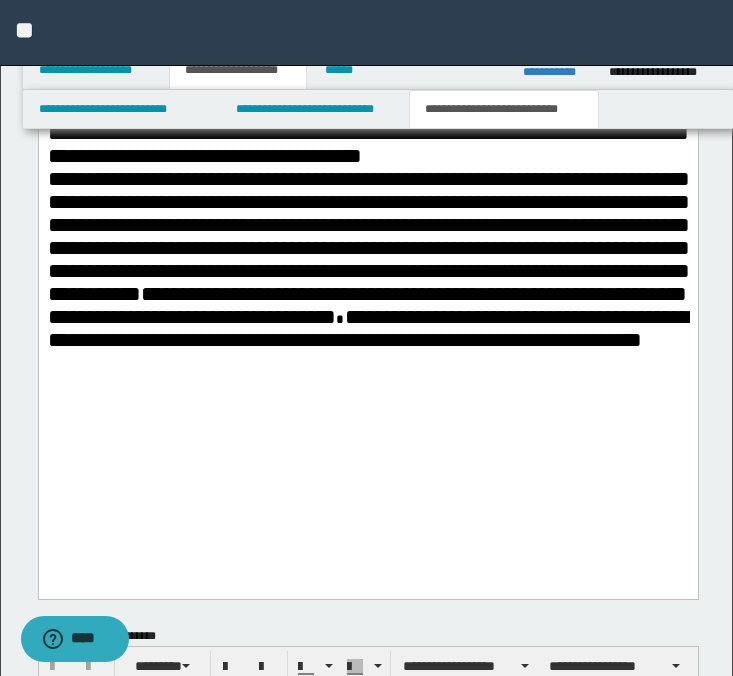 scroll, scrollTop: 1398, scrollLeft: 0, axis: vertical 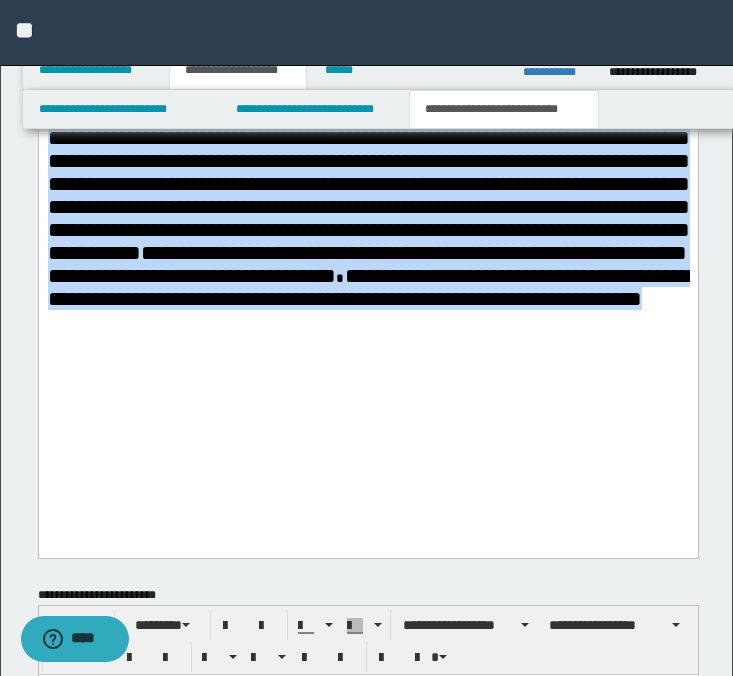 drag, startPoint x: 47, startPoint y: -319, endPoint x: 675, endPoint y: 458, distance: 999.056 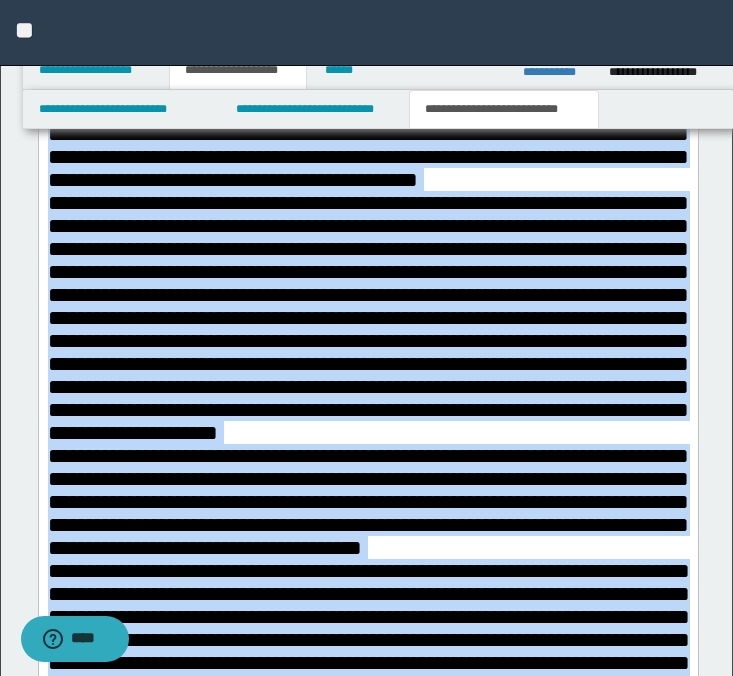 scroll, scrollTop: 862, scrollLeft: 0, axis: vertical 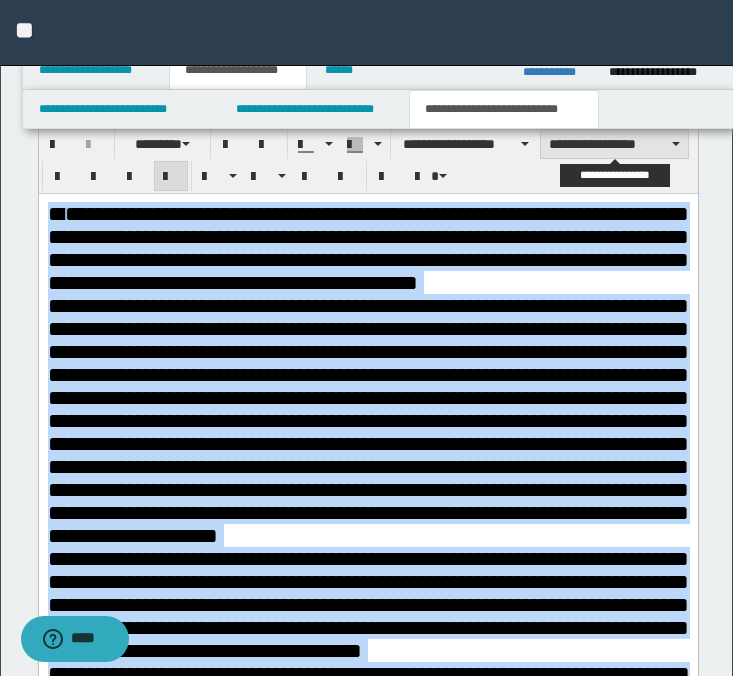 click on "**********" at bounding box center [614, 144] 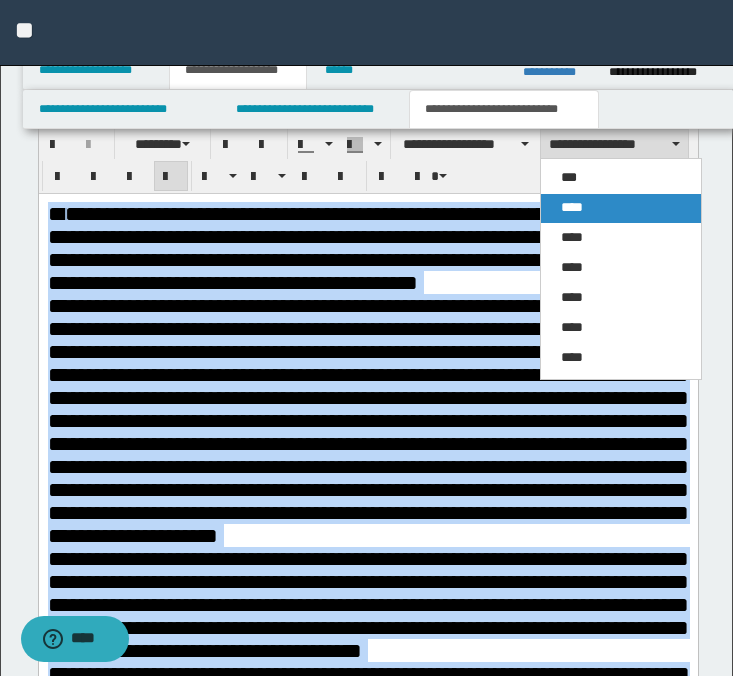 click on "****" at bounding box center (621, 208) 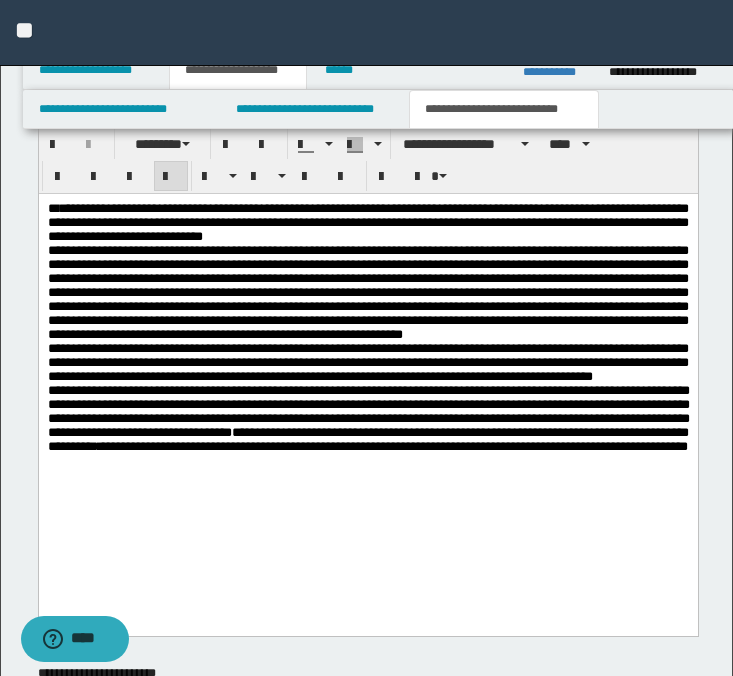 click on "**********" at bounding box center (367, 223) 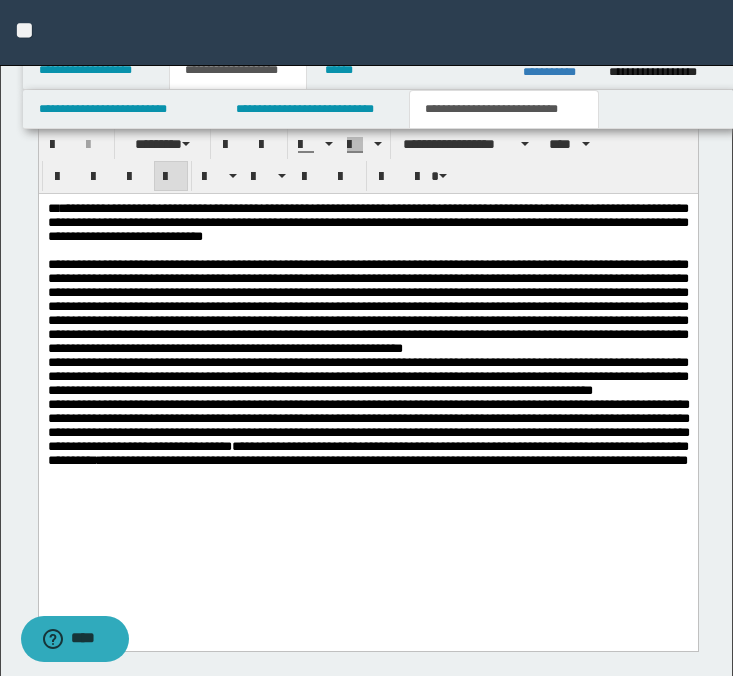 click on "**********" at bounding box center [367, 376] 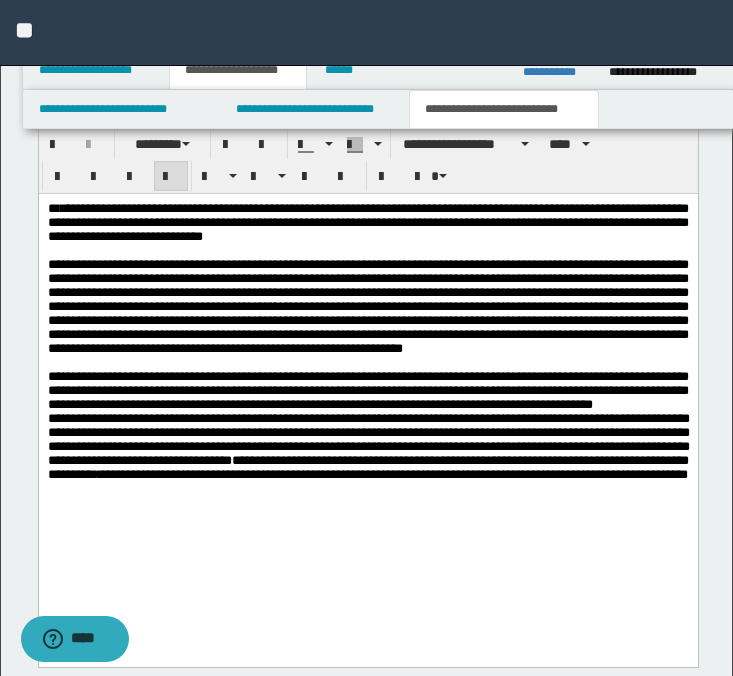 click on "**********" at bounding box center [368, 439] 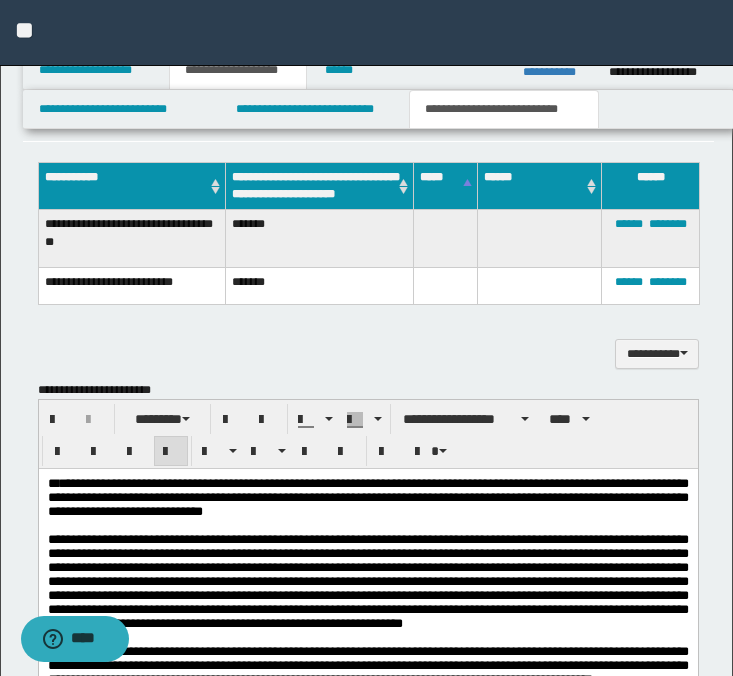 scroll, scrollTop: 541, scrollLeft: 0, axis: vertical 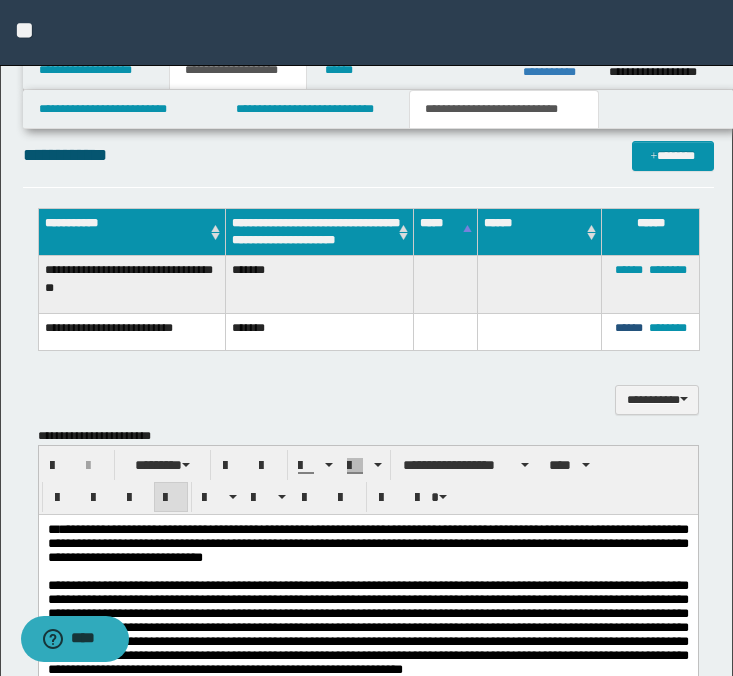 click on "******" at bounding box center (629, 328) 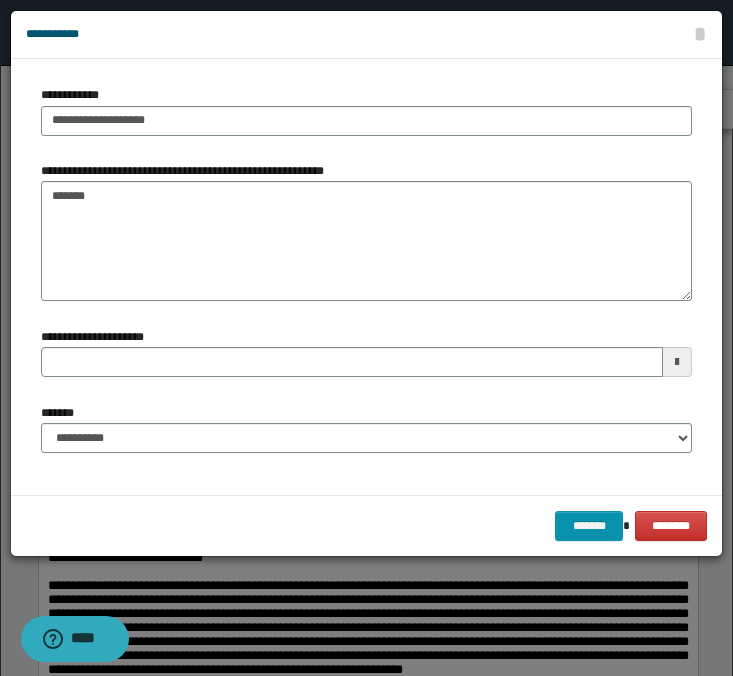 type 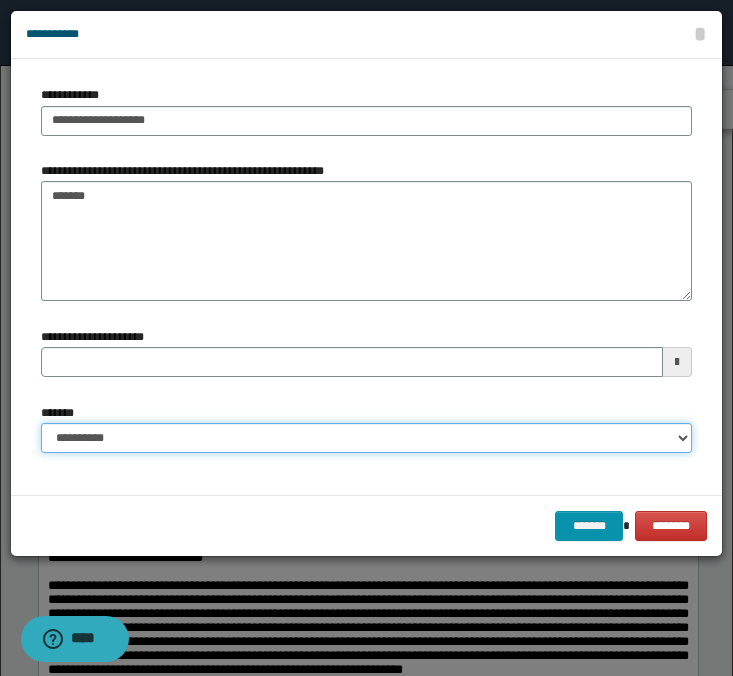 click on "**********" at bounding box center [366, 438] 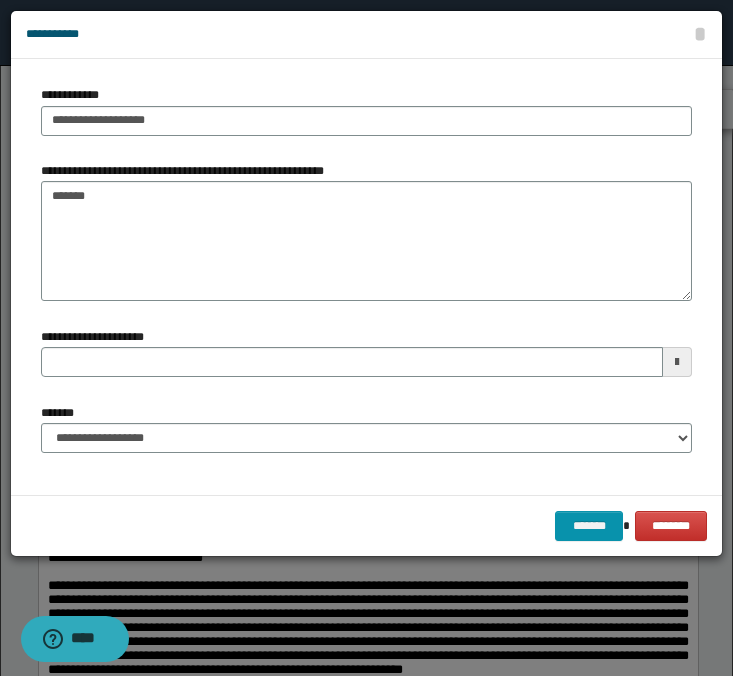 click on "*******
********" at bounding box center [366, 525] 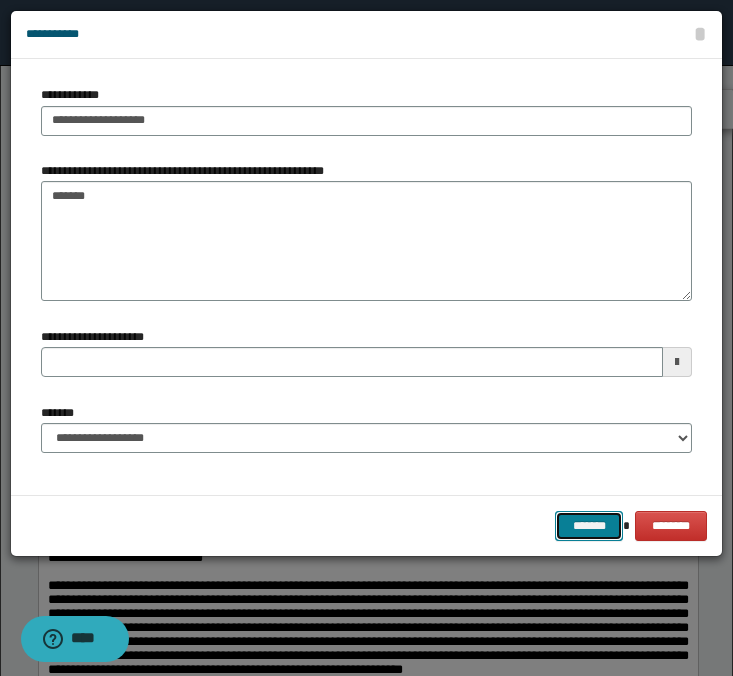 click on "*******" at bounding box center (589, 526) 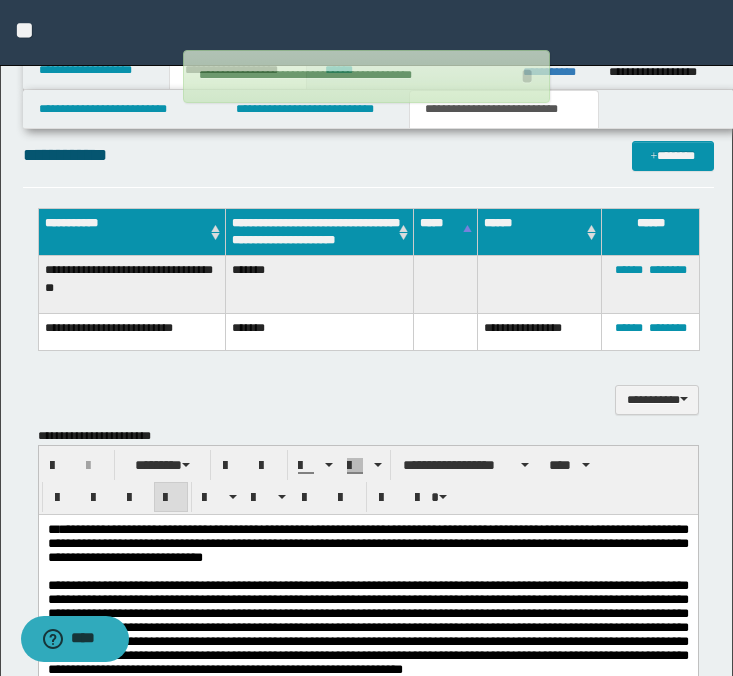 type 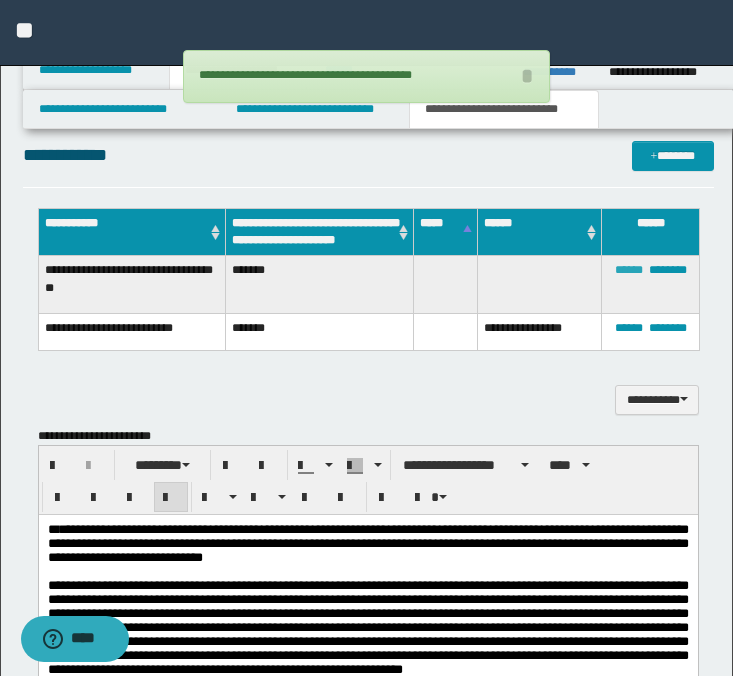 click on "******" at bounding box center (629, 270) 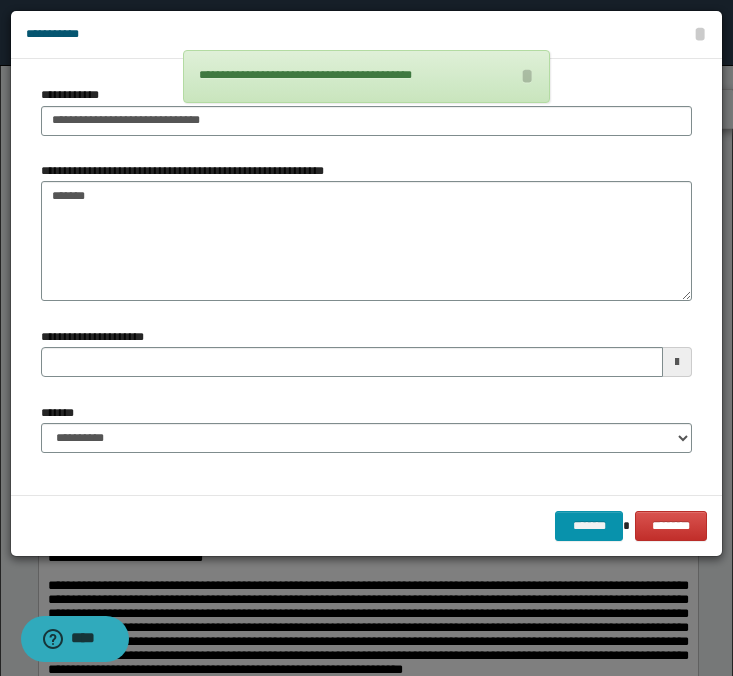 type 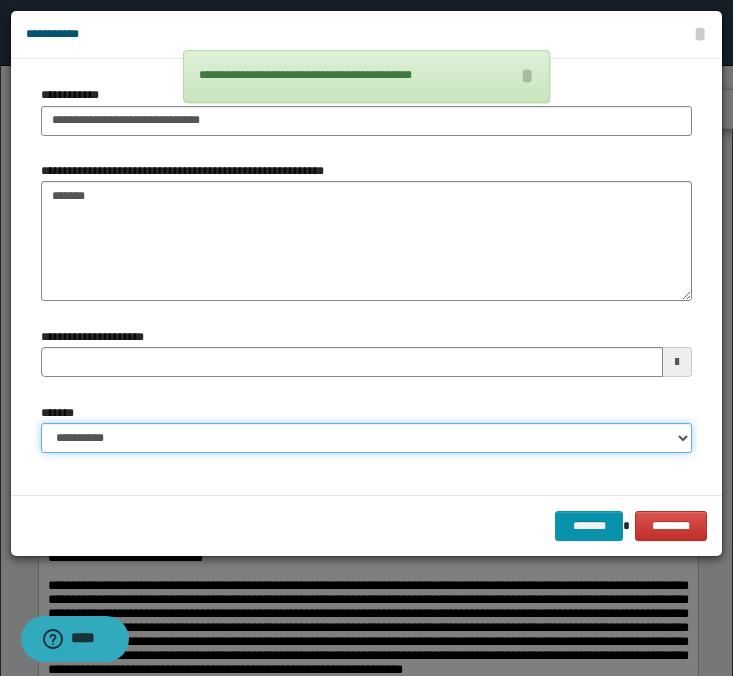 click on "**********" at bounding box center (366, 438) 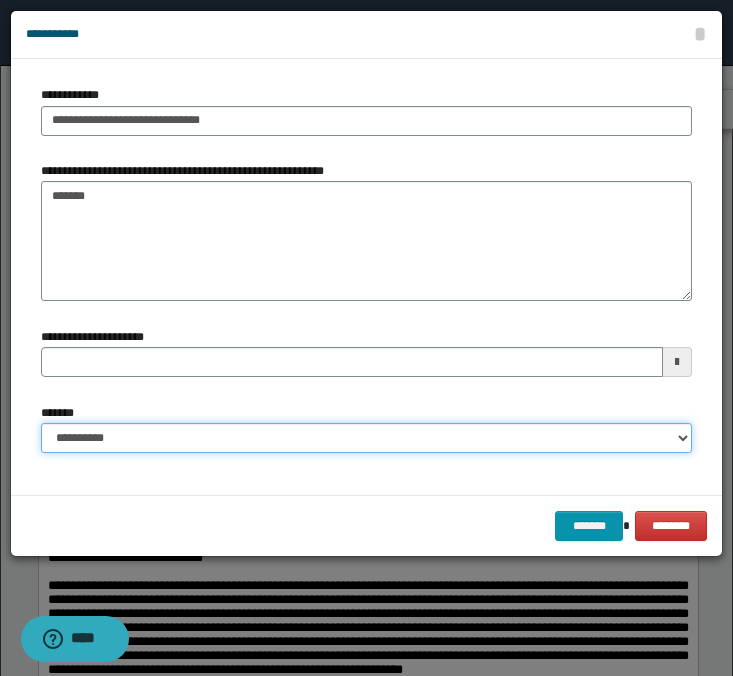 select on "*" 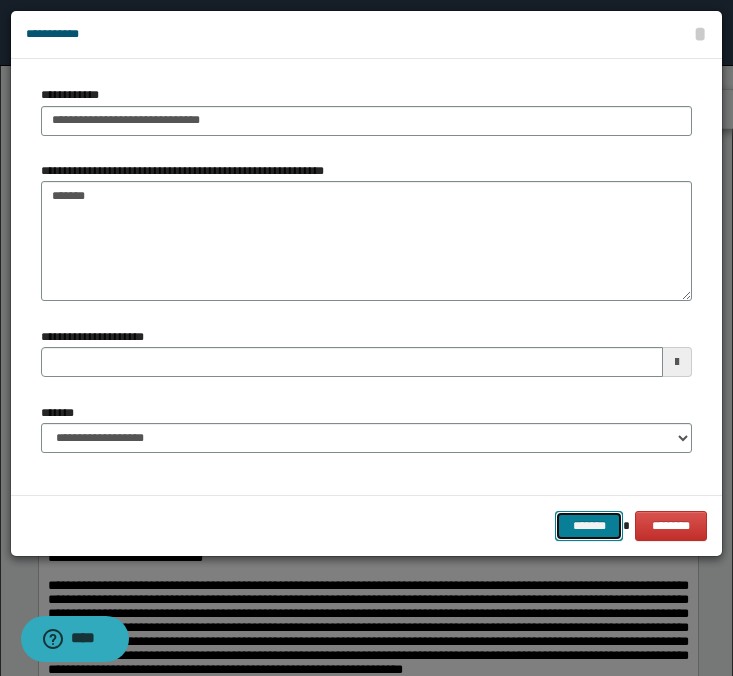 click on "*******" at bounding box center (589, 526) 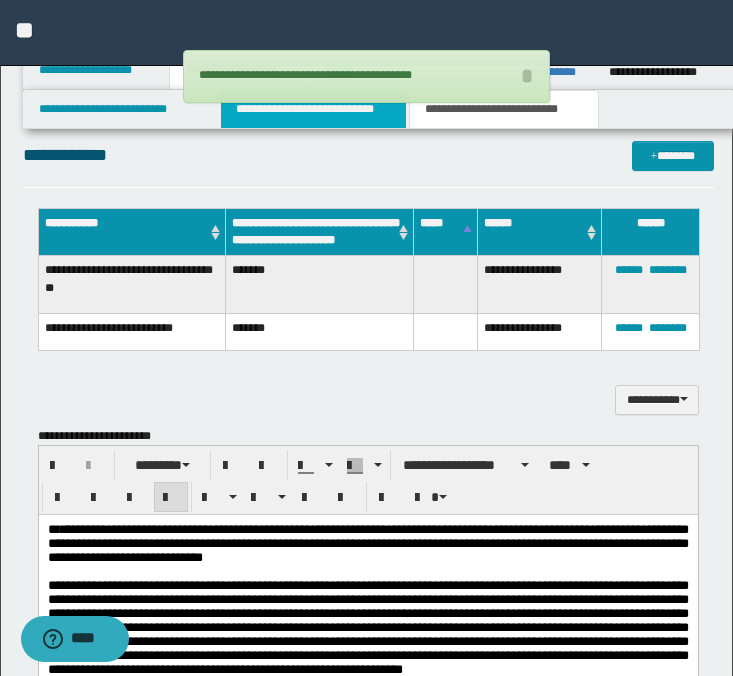 click on "**********" at bounding box center (314, 109) 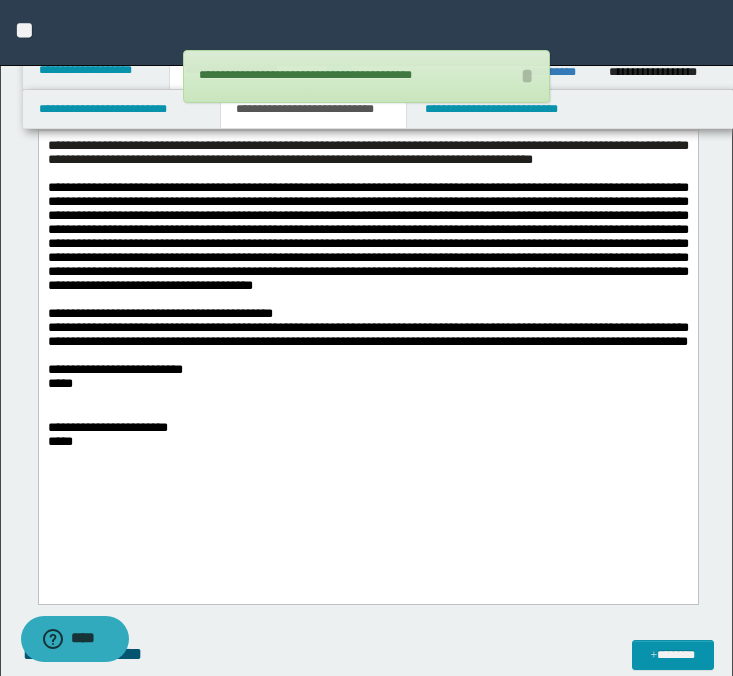 scroll, scrollTop: 547, scrollLeft: 0, axis: vertical 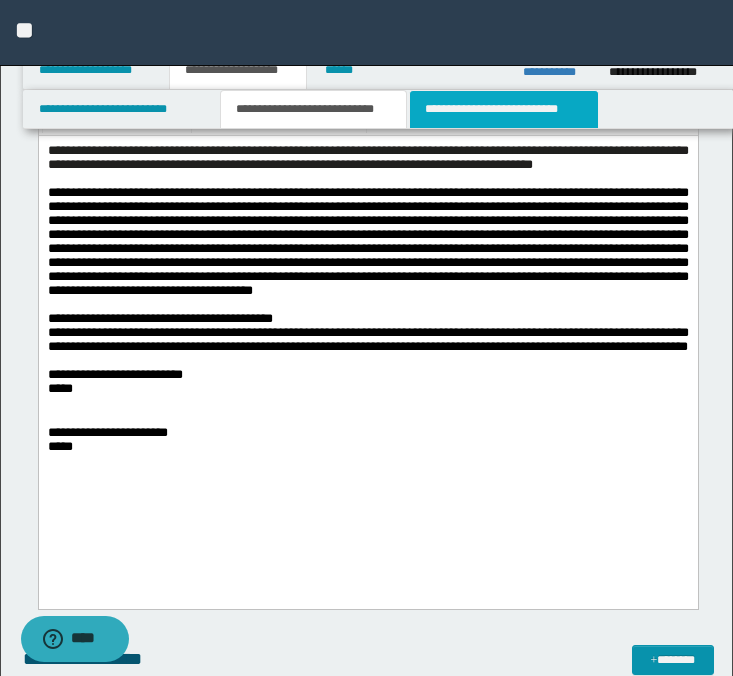 click on "**********" at bounding box center (504, 109) 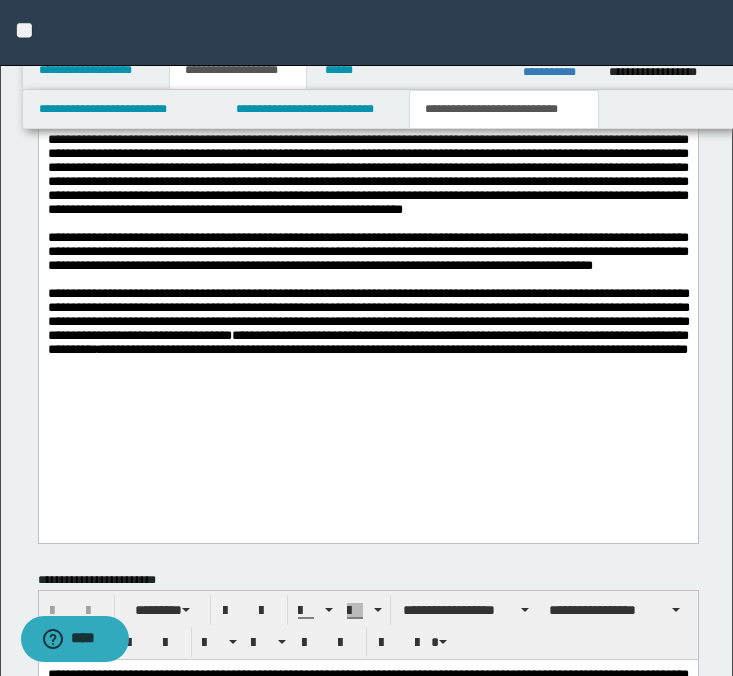 scroll, scrollTop: 999, scrollLeft: 0, axis: vertical 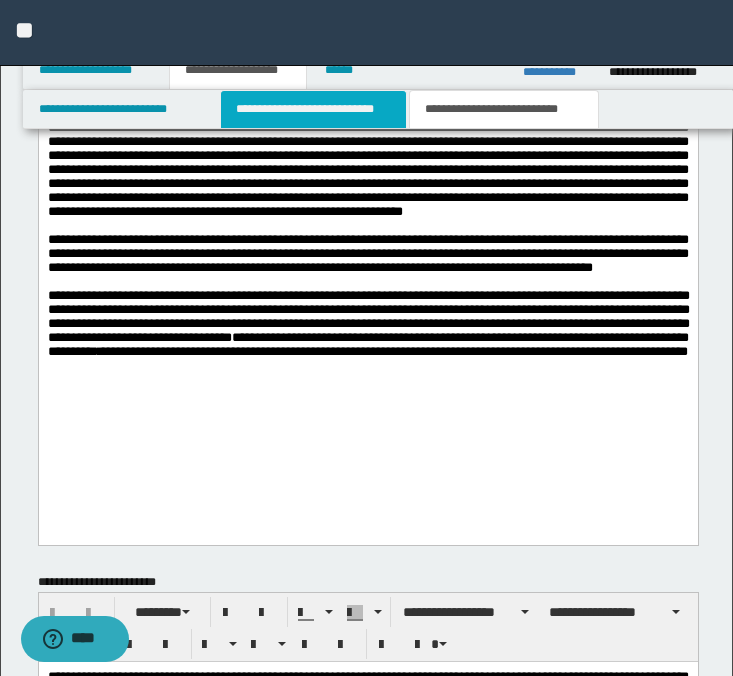 click on "**********" at bounding box center [314, 109] 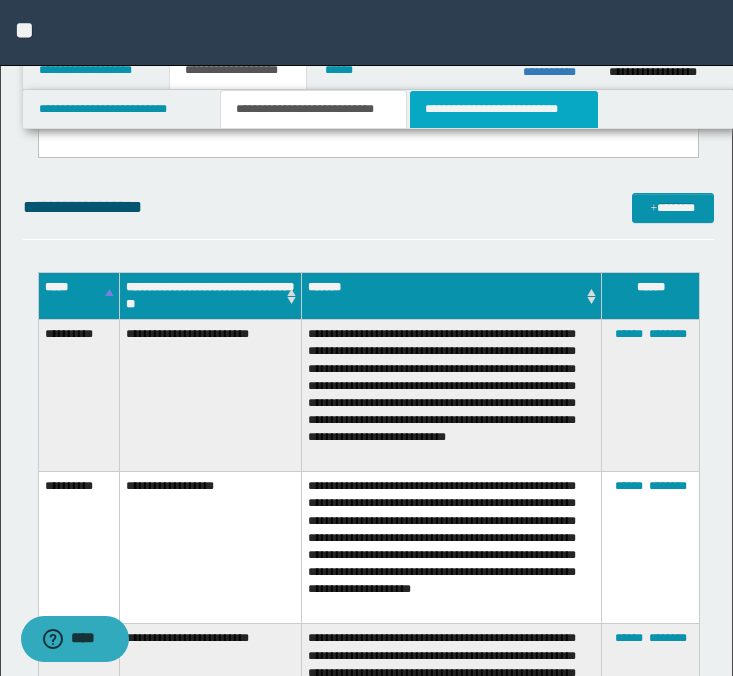 click on "**********" at bounding box center (504, 109) 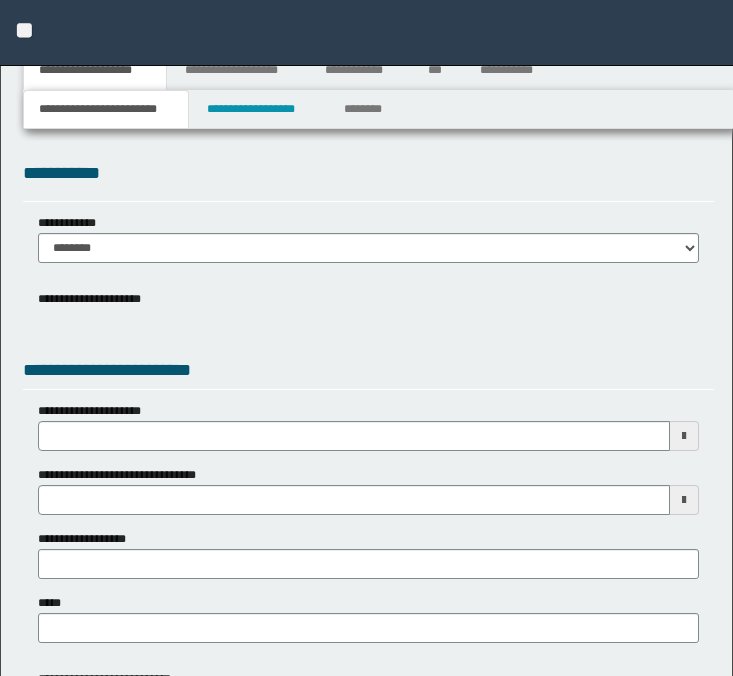 scroll, scrollTop: 0, scrollLeft: 0, axis: both 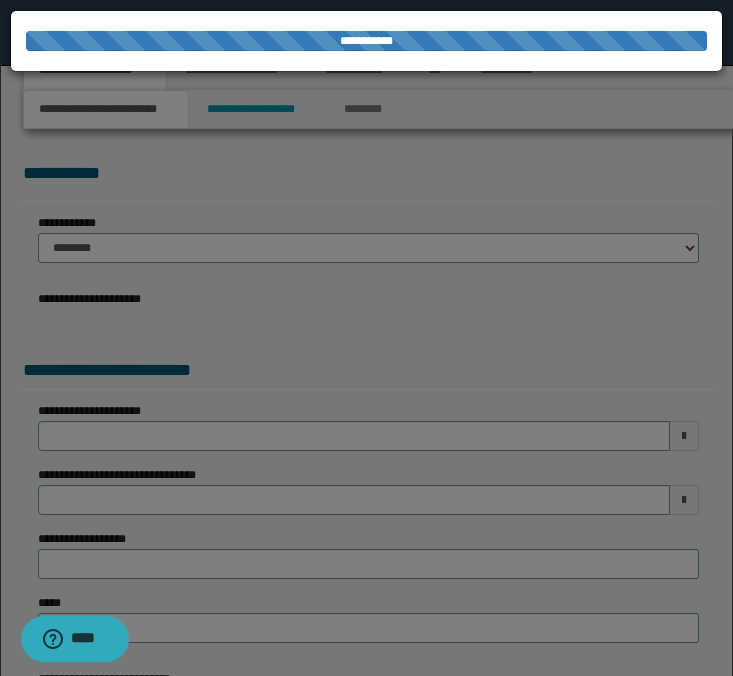 select on "*" 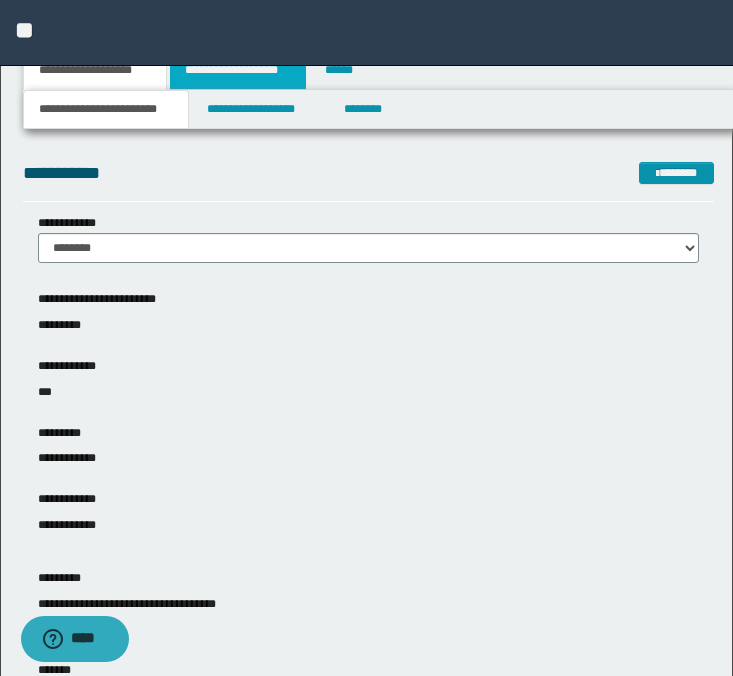 click on "**********" at bounding box center [238, 70] 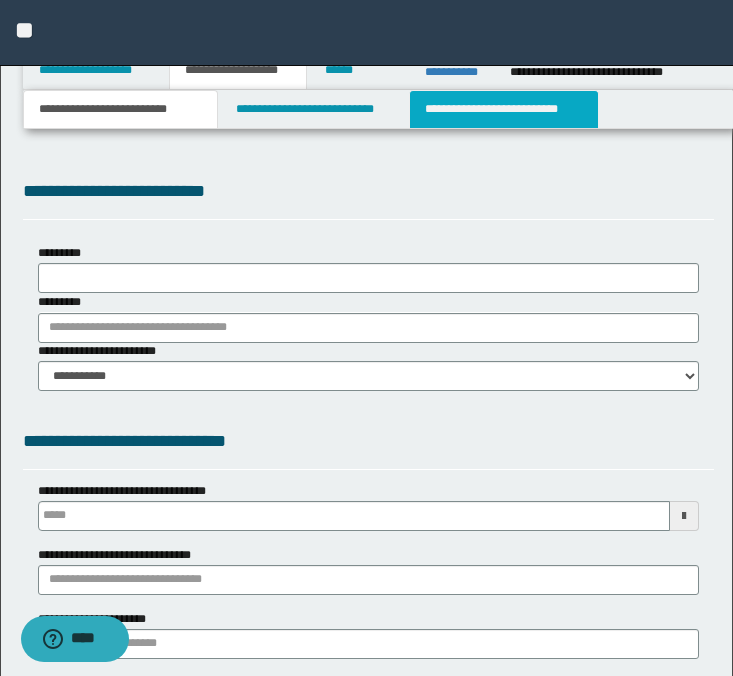 type 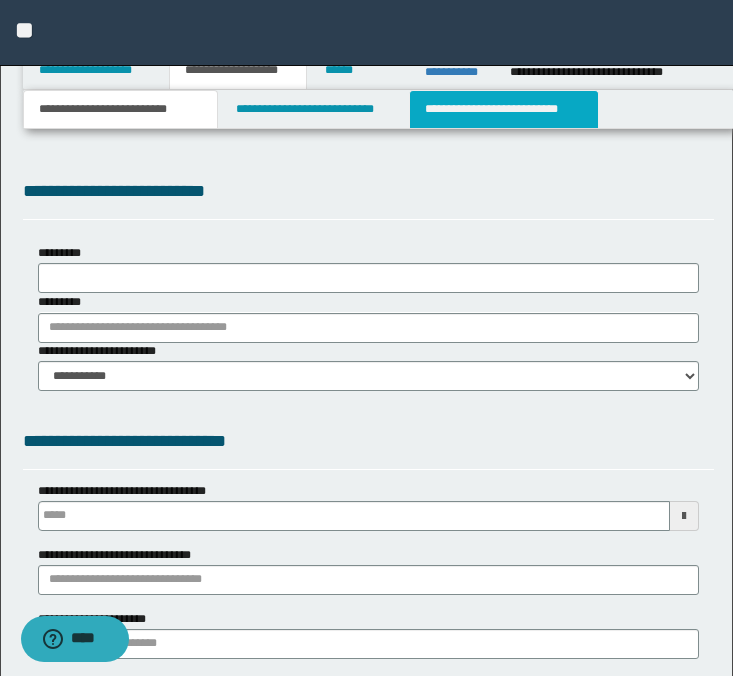 select on "*" 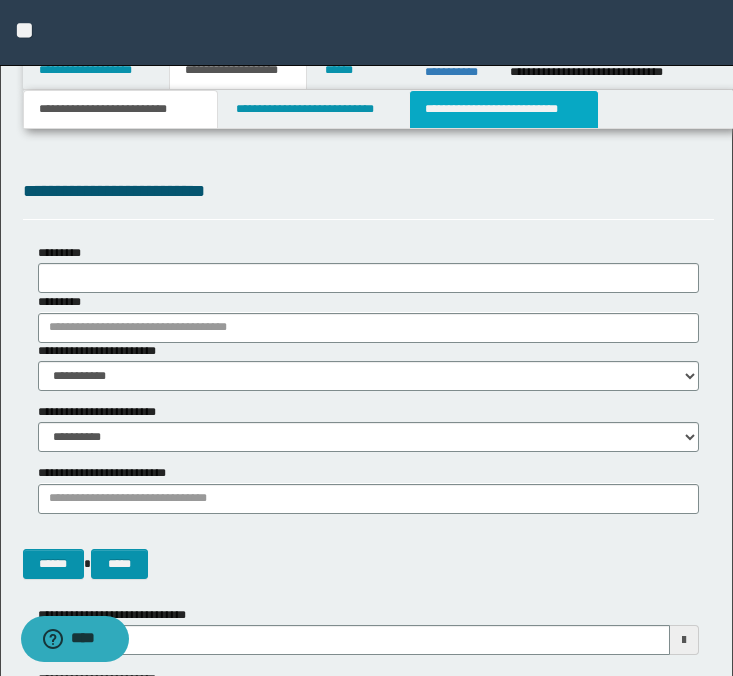 click on "**********" at bounding box center [504, 109] 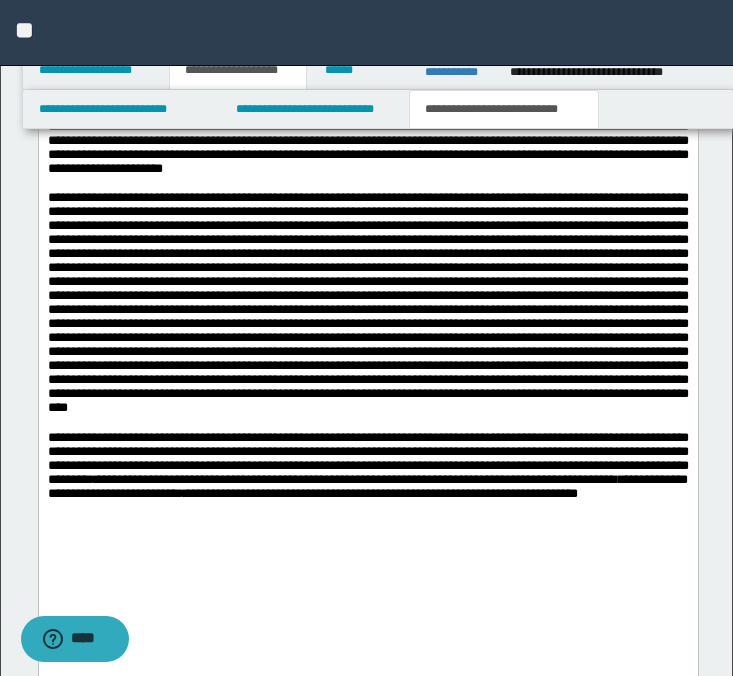 scroll, scrollTop: 1158, scrollLeft: 0, axis: vertical 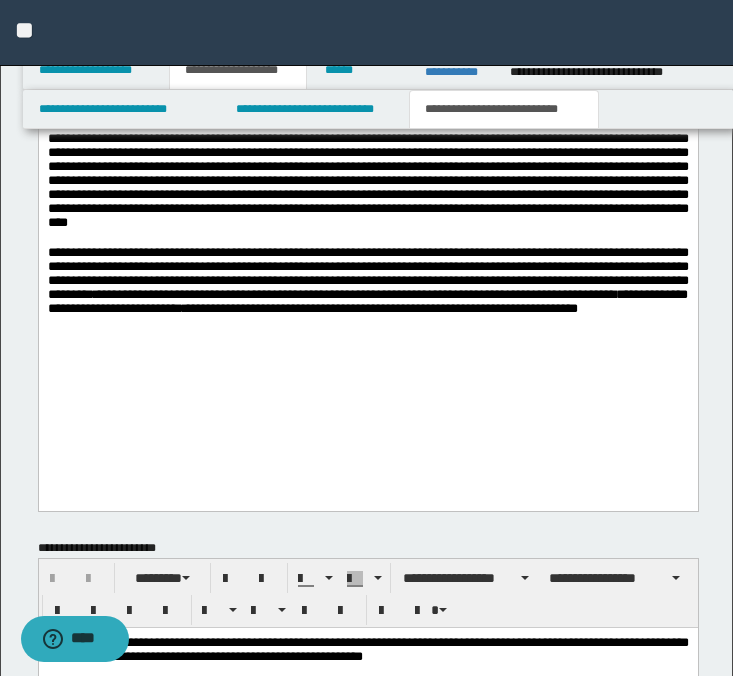 click on "**********" at bounding box center [351, 295] 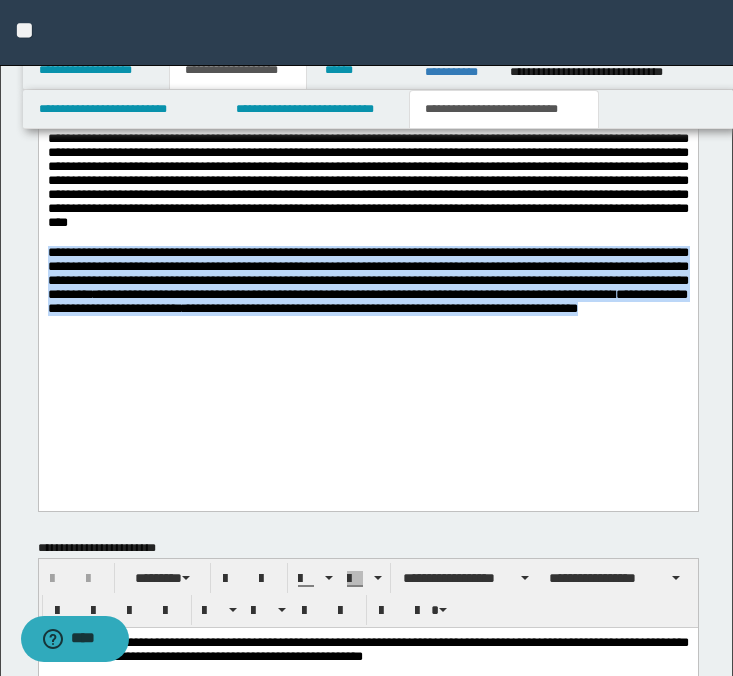 drag, startPoint x: 259, startPoint y: 393, endPoint x: 36, endPoint y: 316, distance: 235.91948 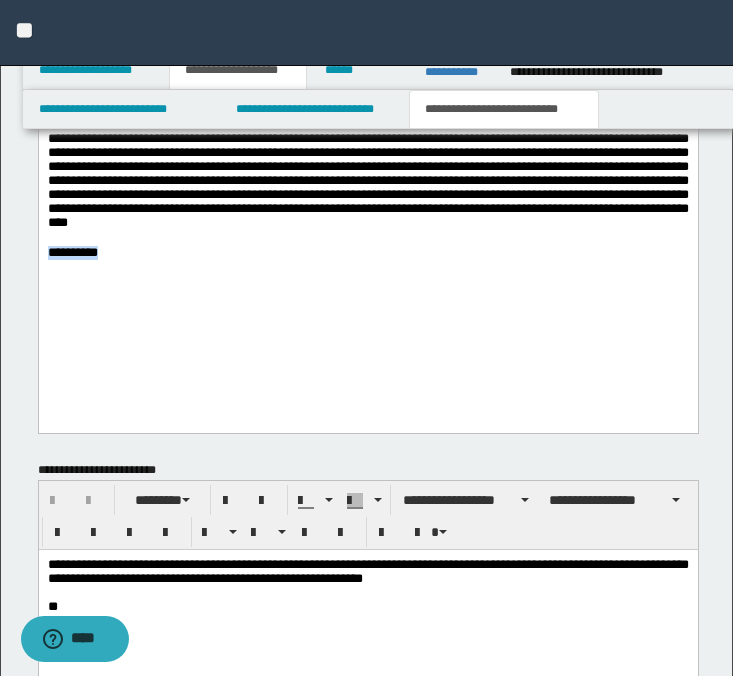 drag, startPoint x: 169, startPoint y: 325, endPoint x: 16, endPoint y: 321, distance: 153.05228 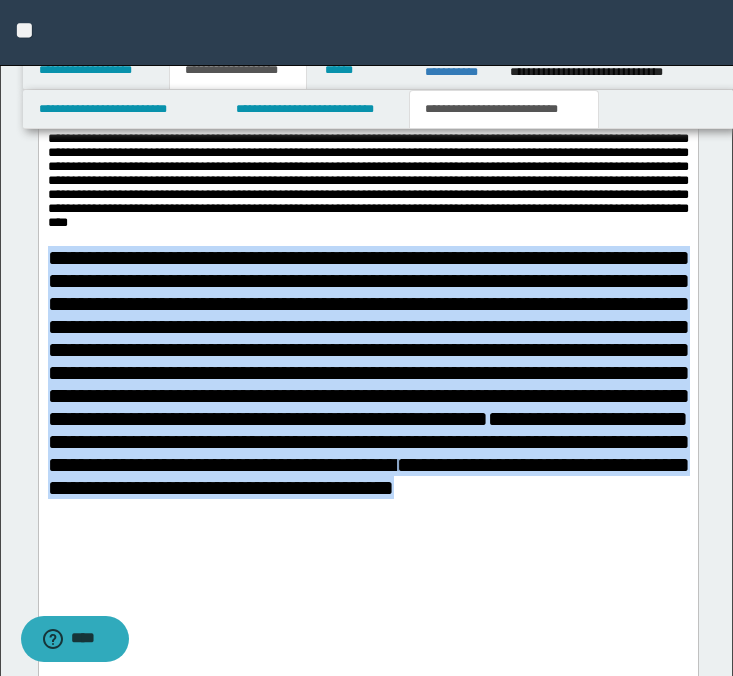 drag, startPoint x: 48, startPoint y: 325, endPoint x: 661, endPoint y: 603, distance: 673.0921 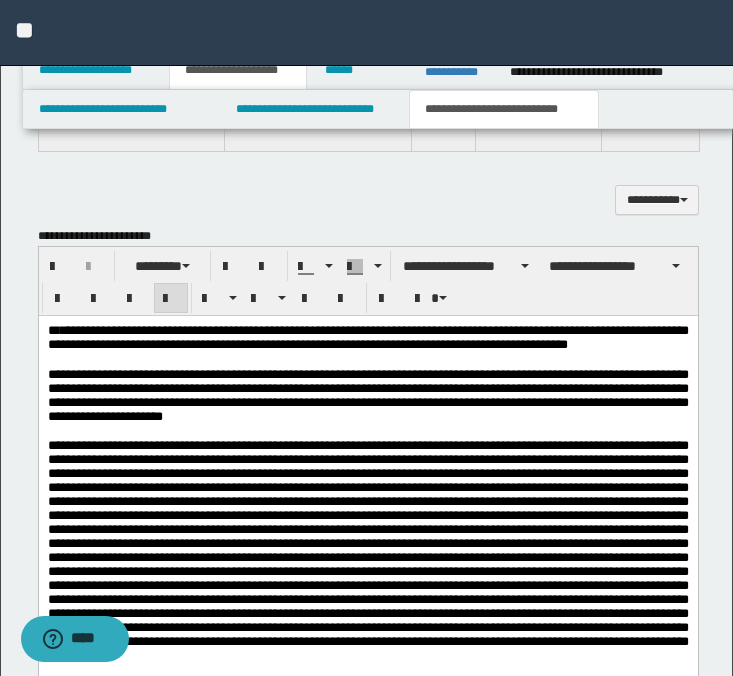 scroll, scrollTop: 471, scrollLeft: 0, axis: vertical 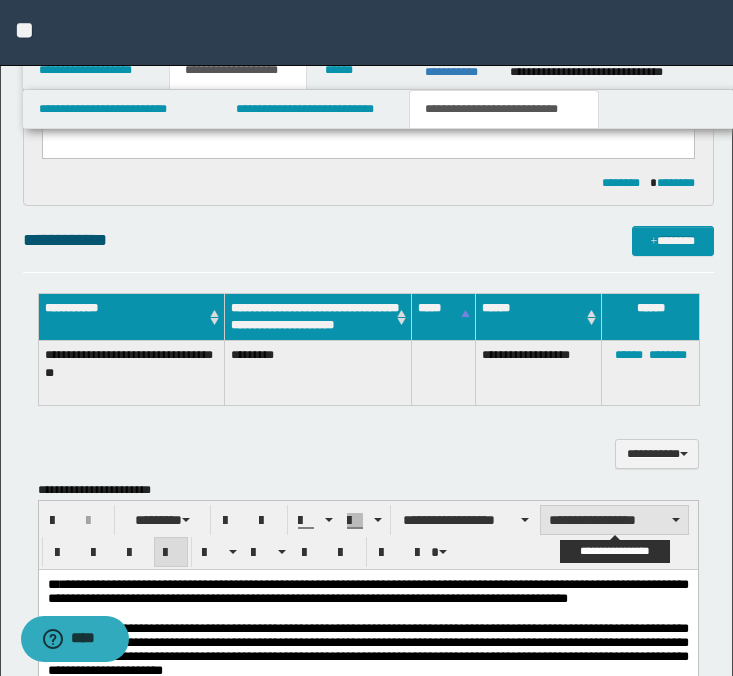 click on "**********" at bounding box center (614, 520) 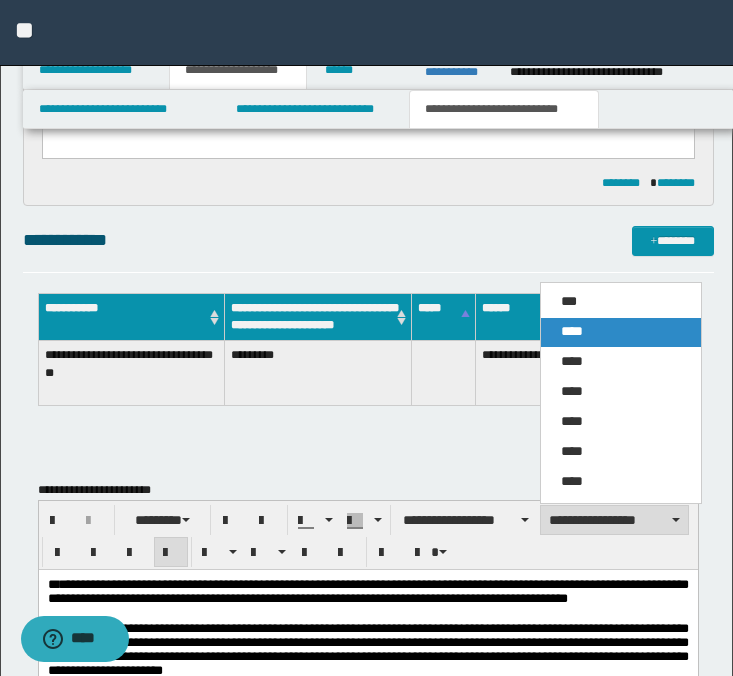 click on "****" at bounding box center (572, 331) 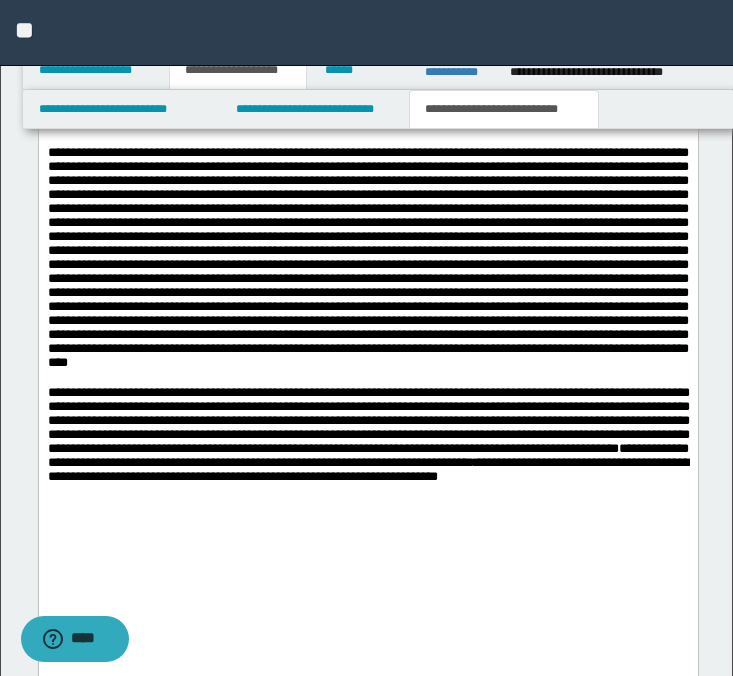 click at bounding box center (367, 258) 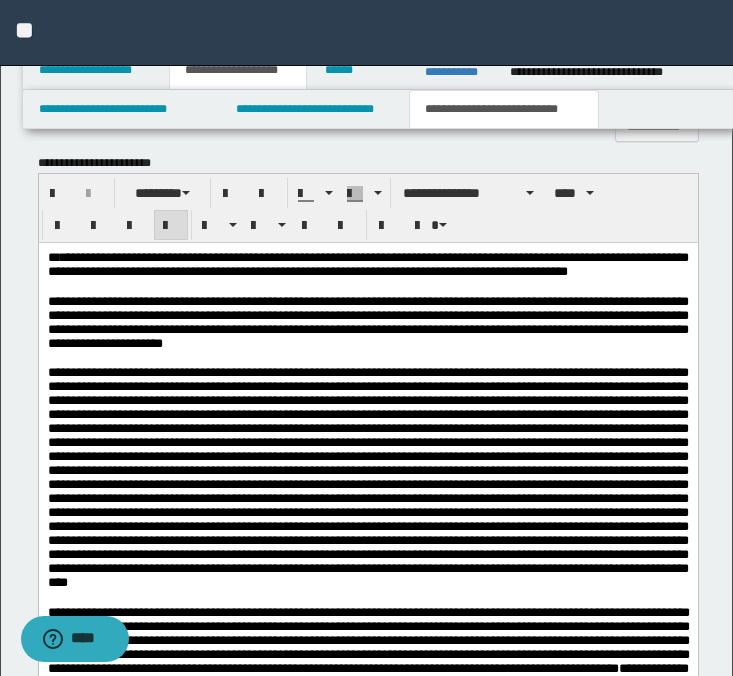 scroll, scrollTop: 476, scrollLeft: 0, axis: vertical 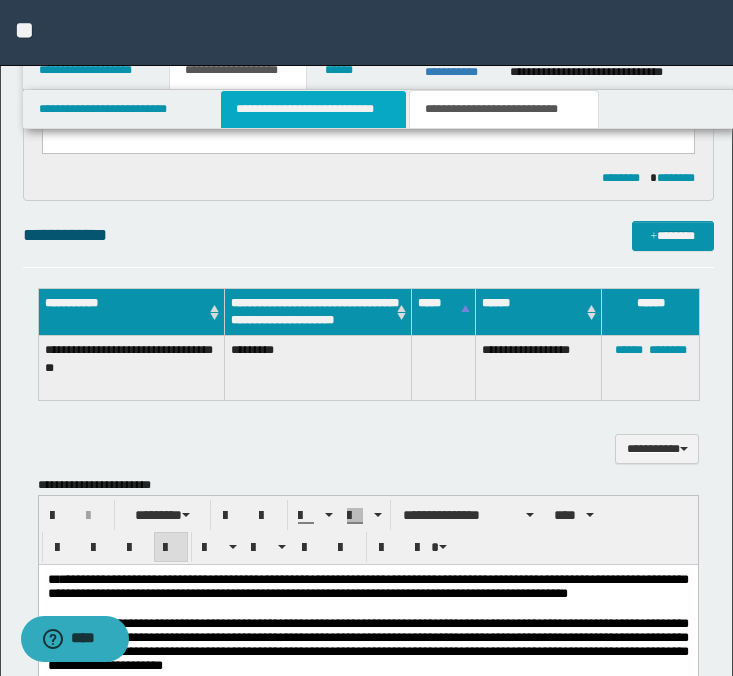 click on "**********" at bounding box center [314, 109] 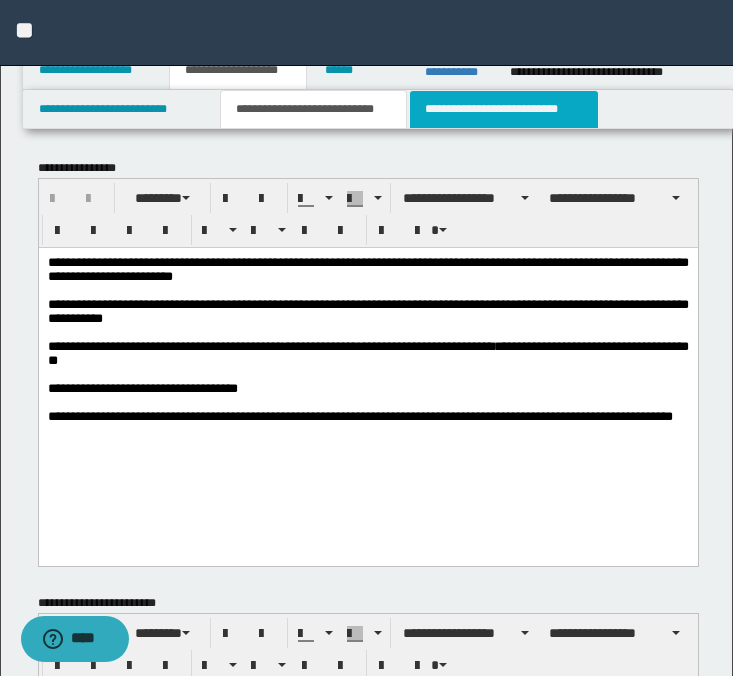 scroll, scrollTop: 0, scrollLeft: 0, axis: both 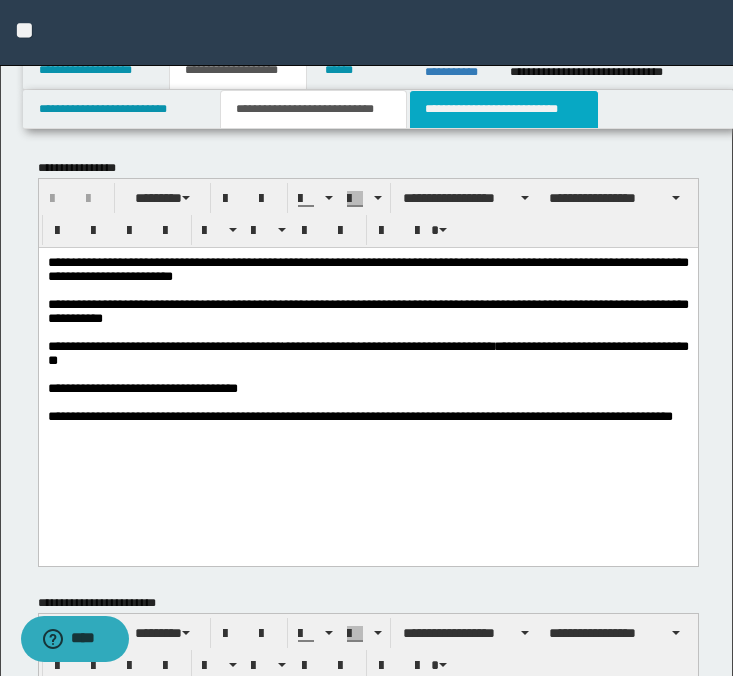 click on "**********" at bounding box center (504, 109) 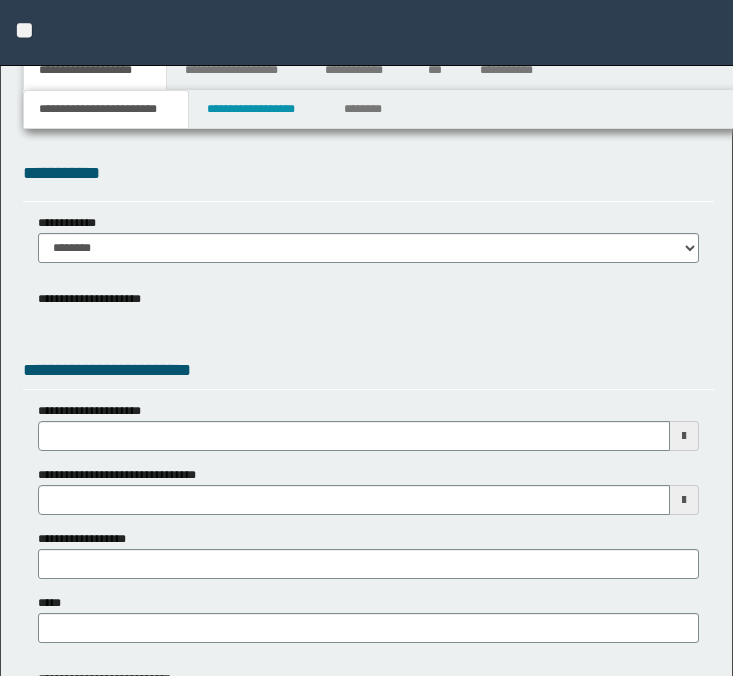 scroll, scrollTop: 0, scrollLeft: 0, axis: both 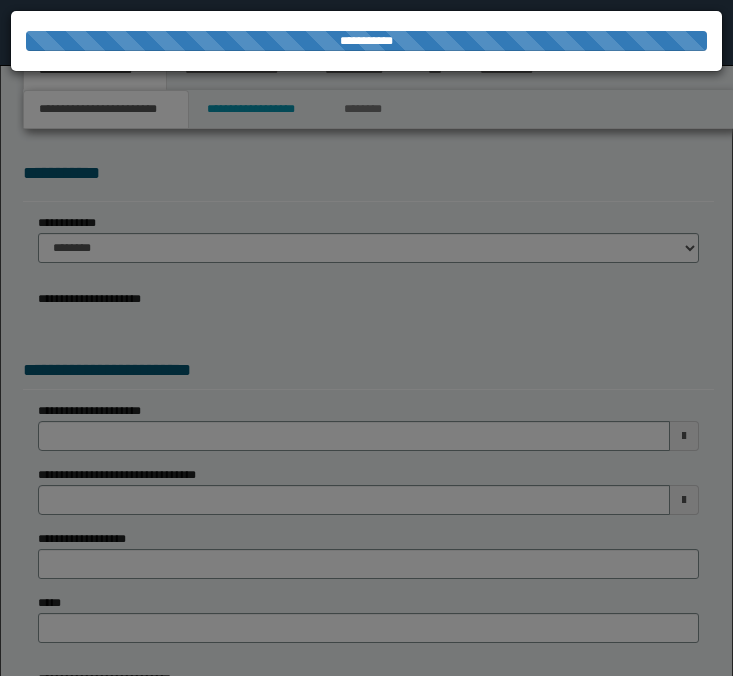 select on "*" 